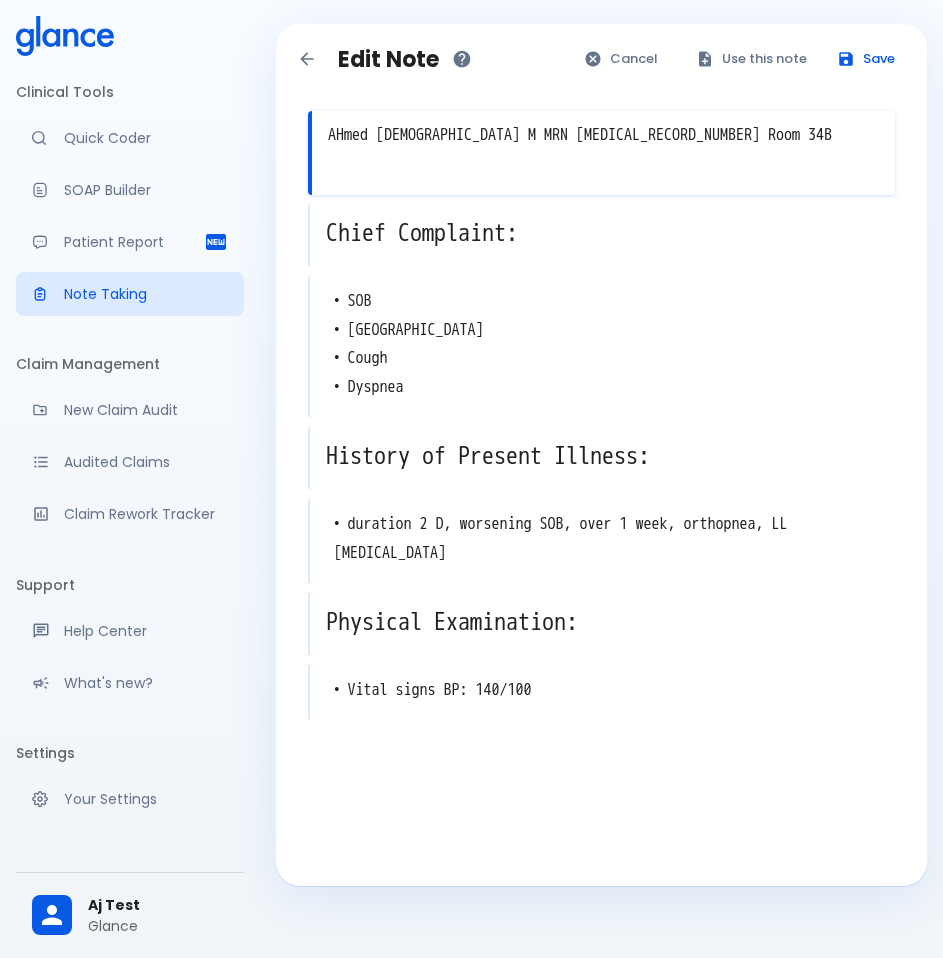 scroll, scrollTop: 0, scrollLeft: 0, axis: both 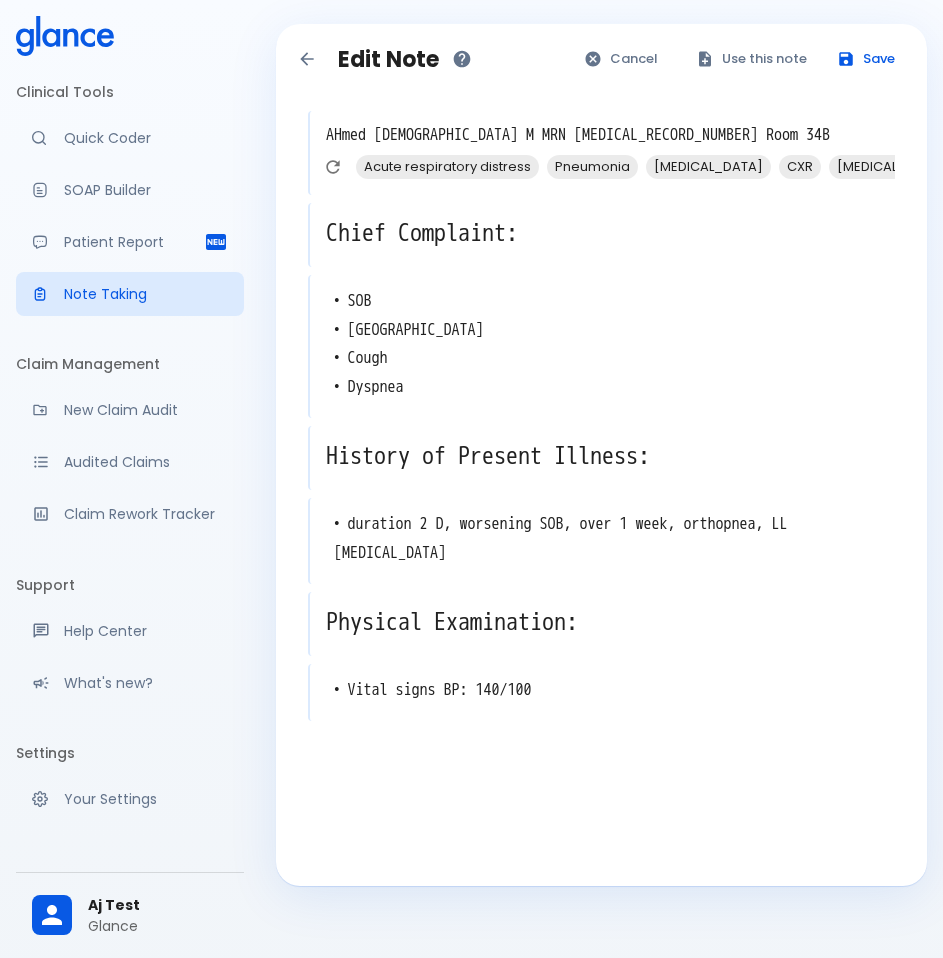 click on "• Vital signs BP: 140/100 x" at bounding box center (601, 692) 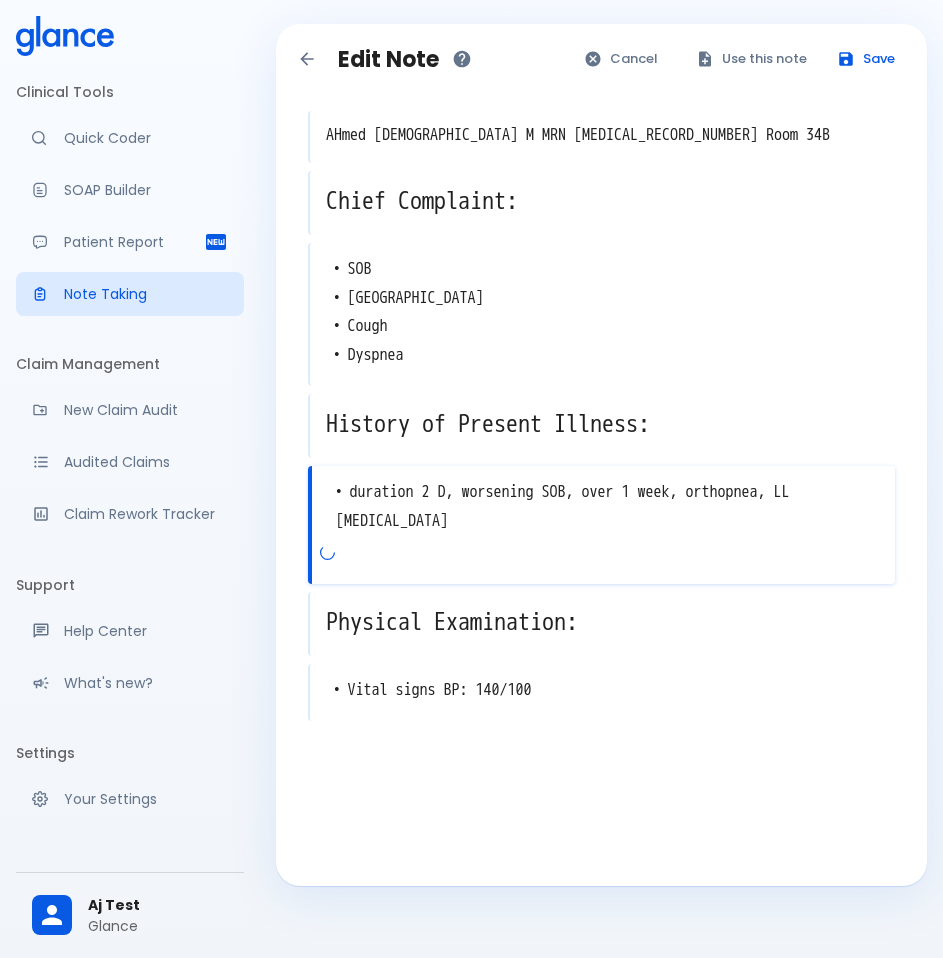 click on "• duration 2 D, worsening SOB, over 1 week, orthopnea, LL edema" at bounding box center [603, 507] 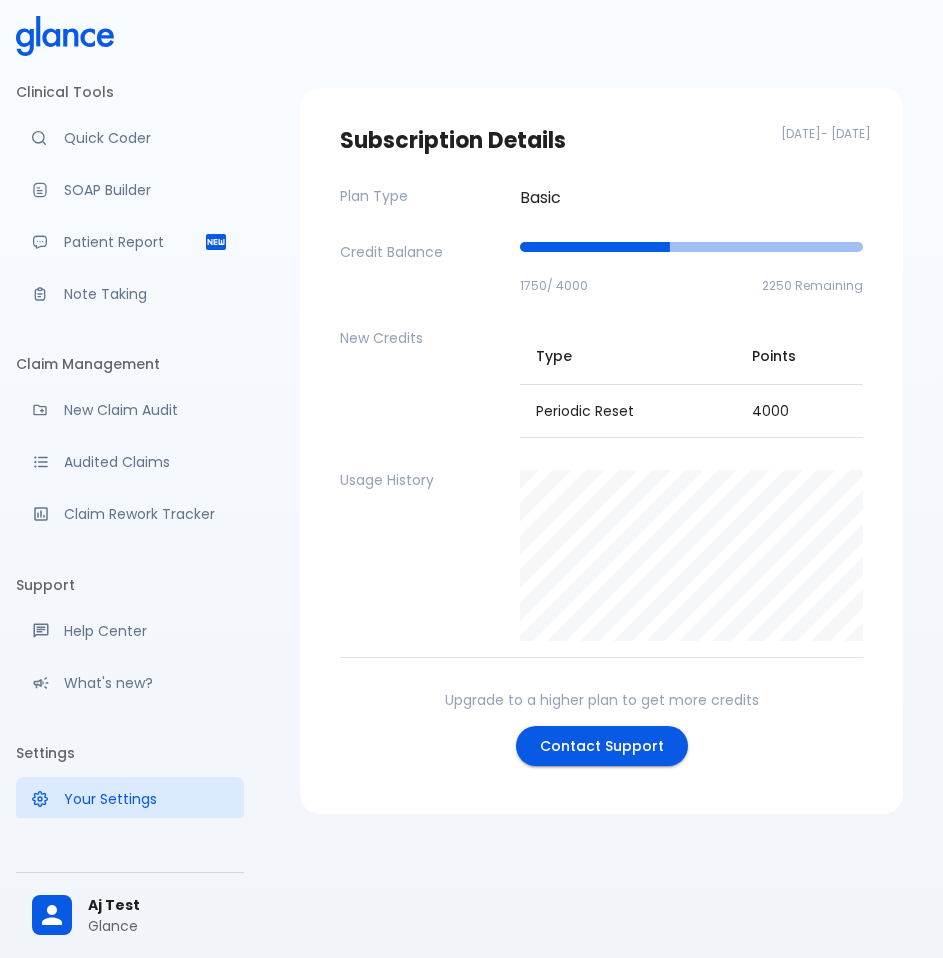 scroll, scrollTop: 0, scrollLeft: 0, axis: both 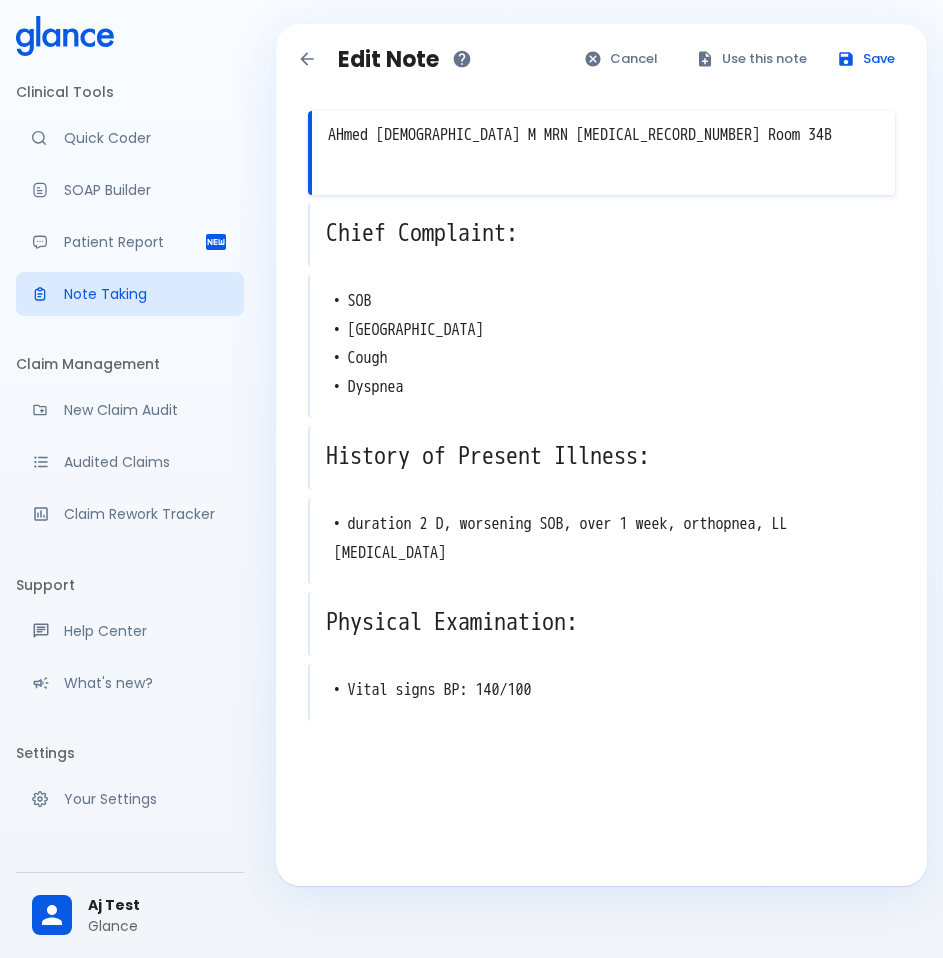 click on "• duration 2 D, worsening SOB, over 1 week, orthopnea, LL [MEDICAL_DATA] x" at bounding box center [601, 541] 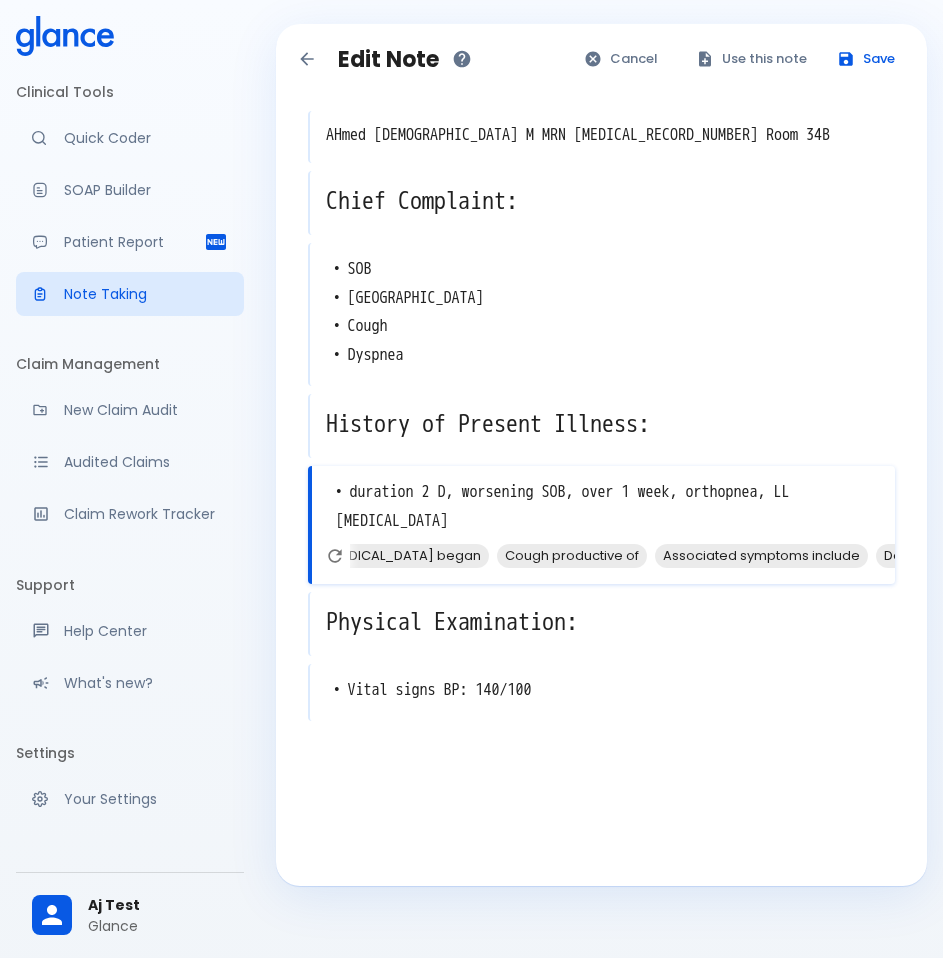 scroll, scrollTop: 0, scrollLeft: 222, axis: horizontal 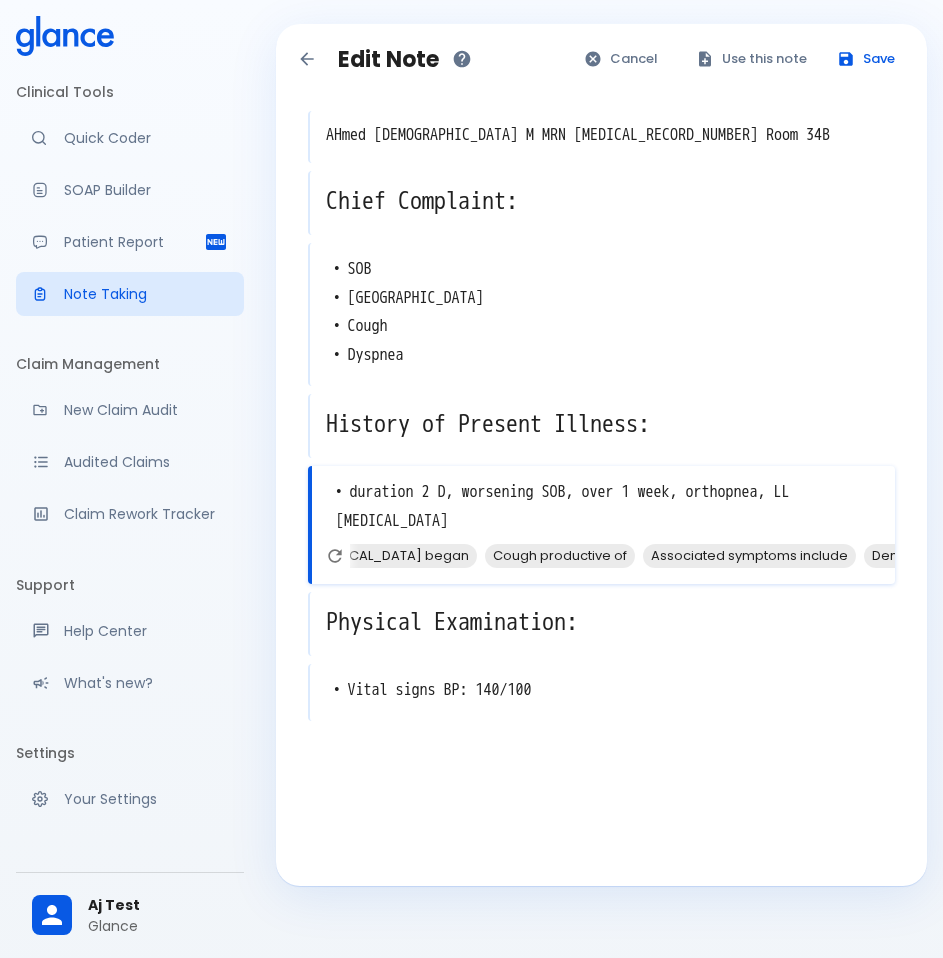 type on "• duration 2 D, worsening SOB, over 1 week, orthopnea, LL [MEDICAL_DATA]" 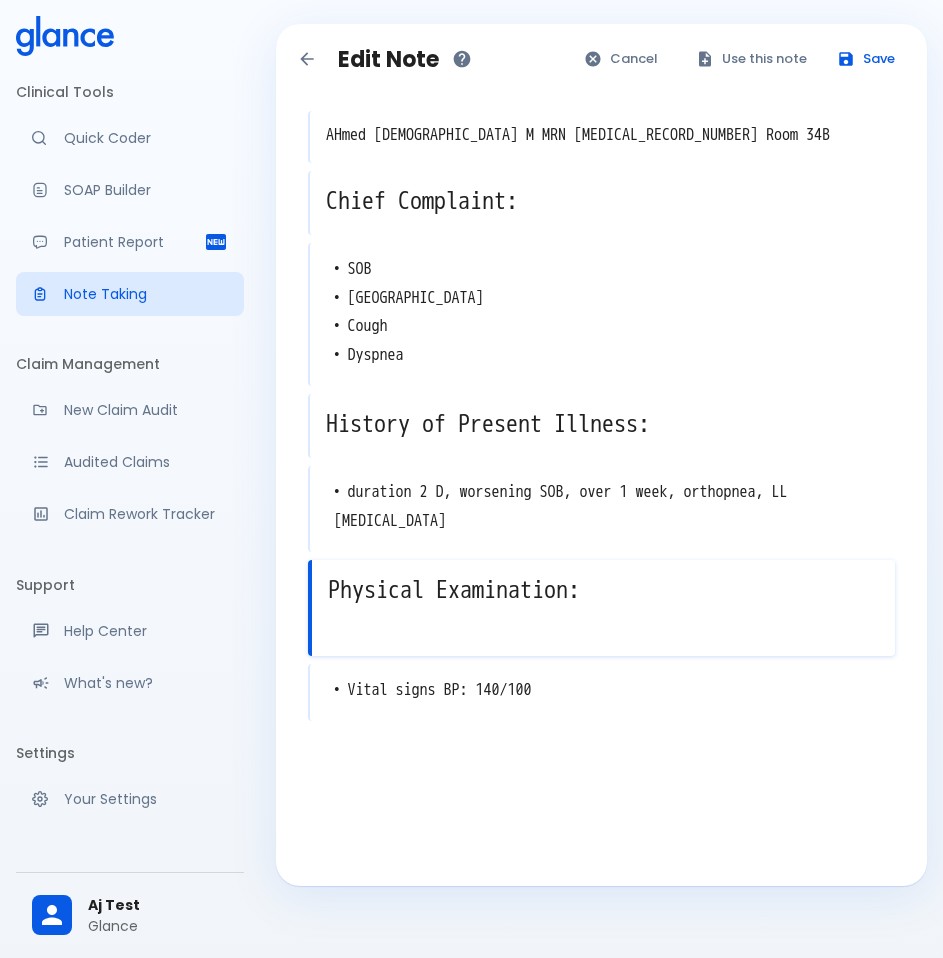 click on "Physical Examination:" at bounding box center (603, 590) 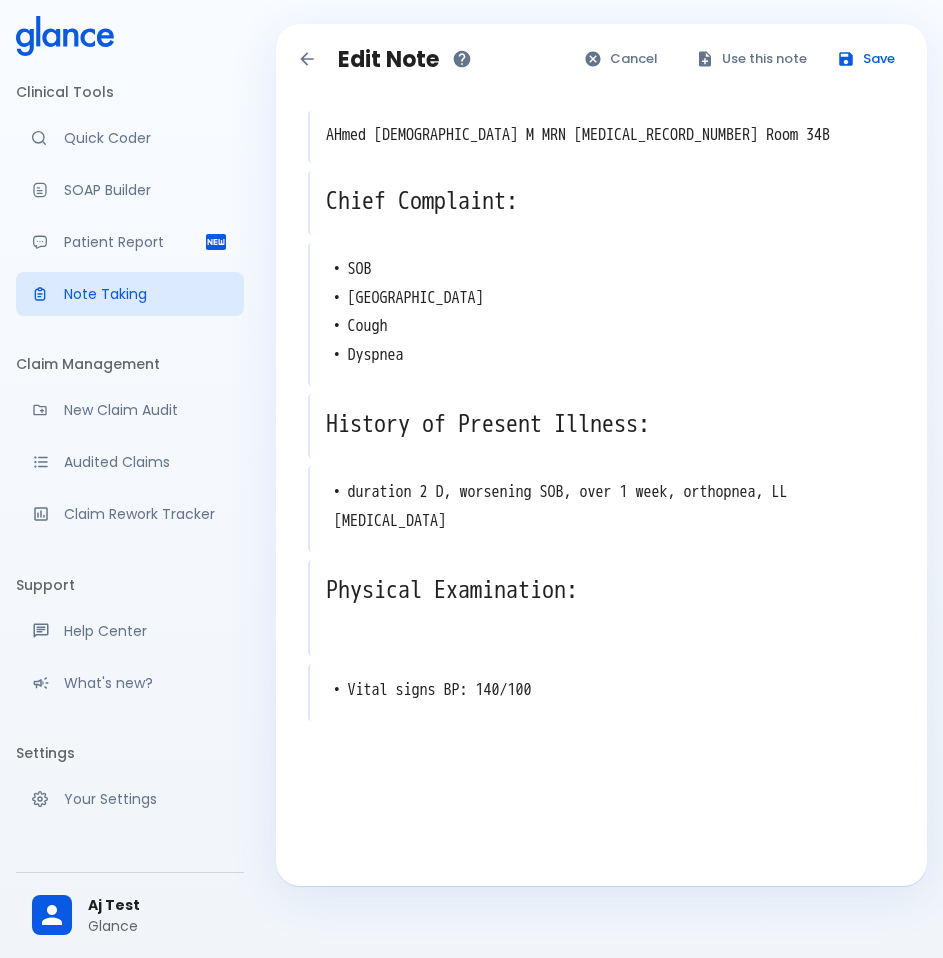 click on "Physical Examination: x" at bounding box center (601, 608) 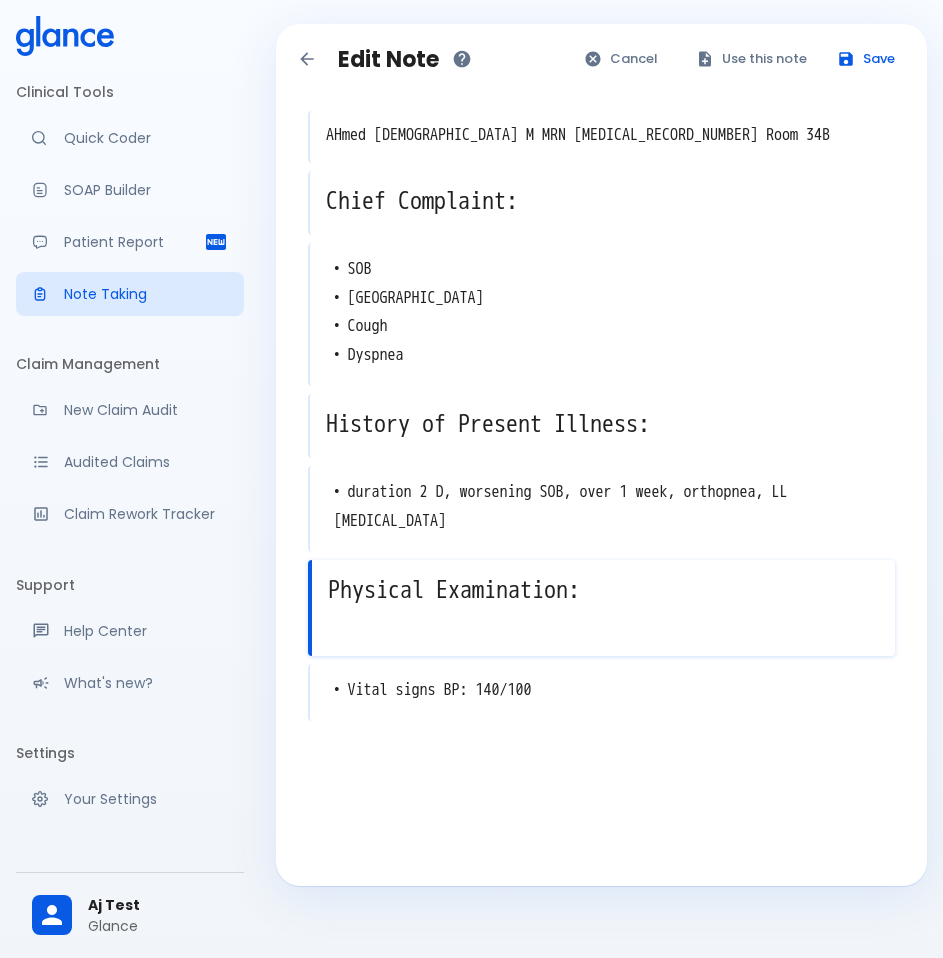click on "• Vital signs BP: 140/100  x" at bounding box center (601, 692) 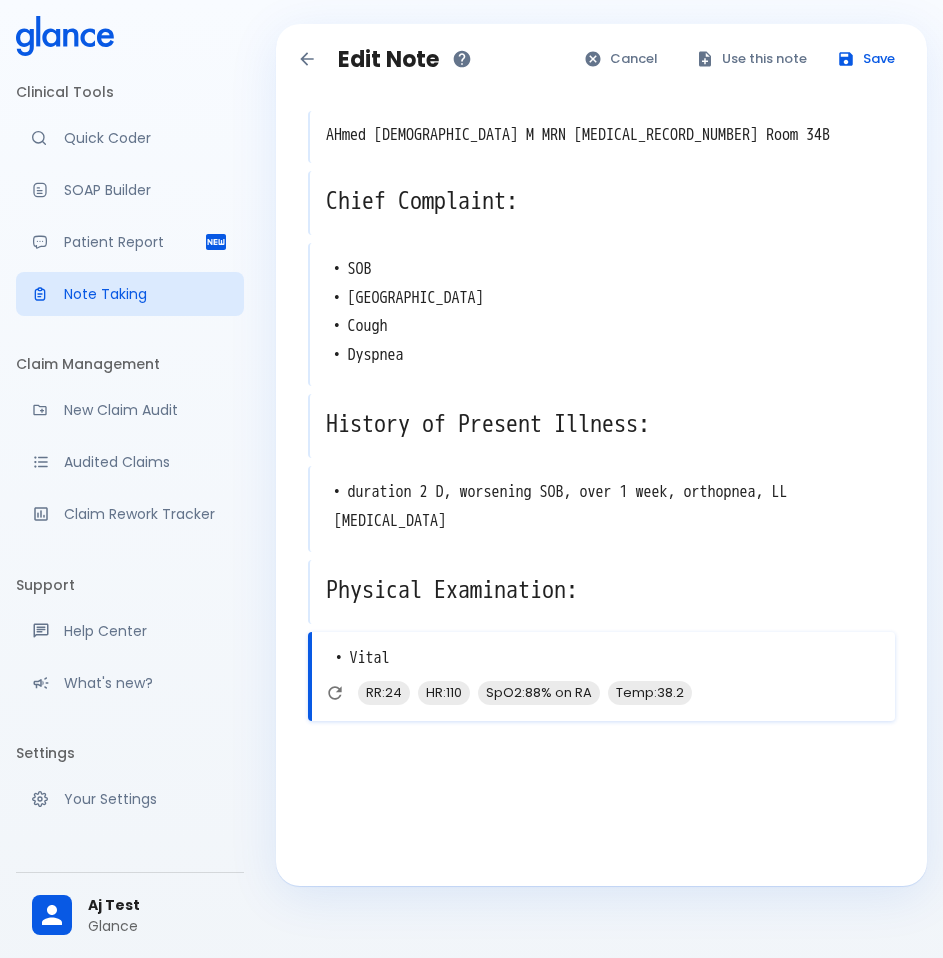 type on "• Vita" 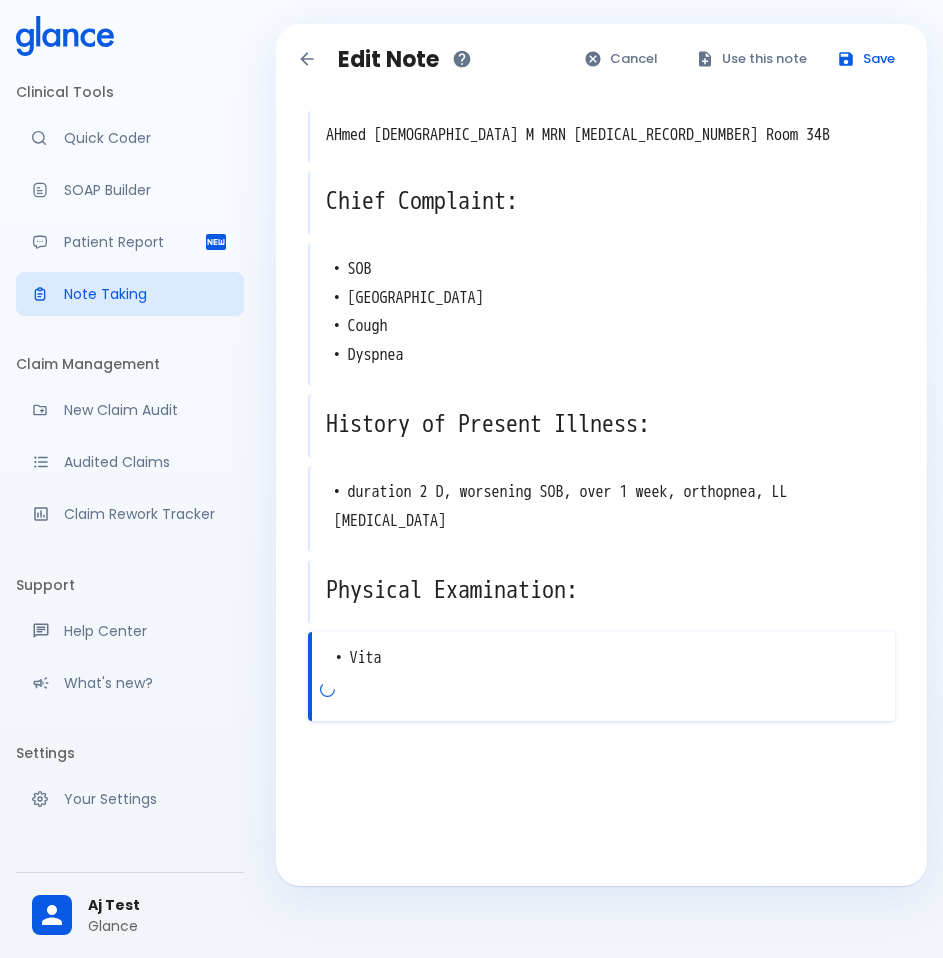 type 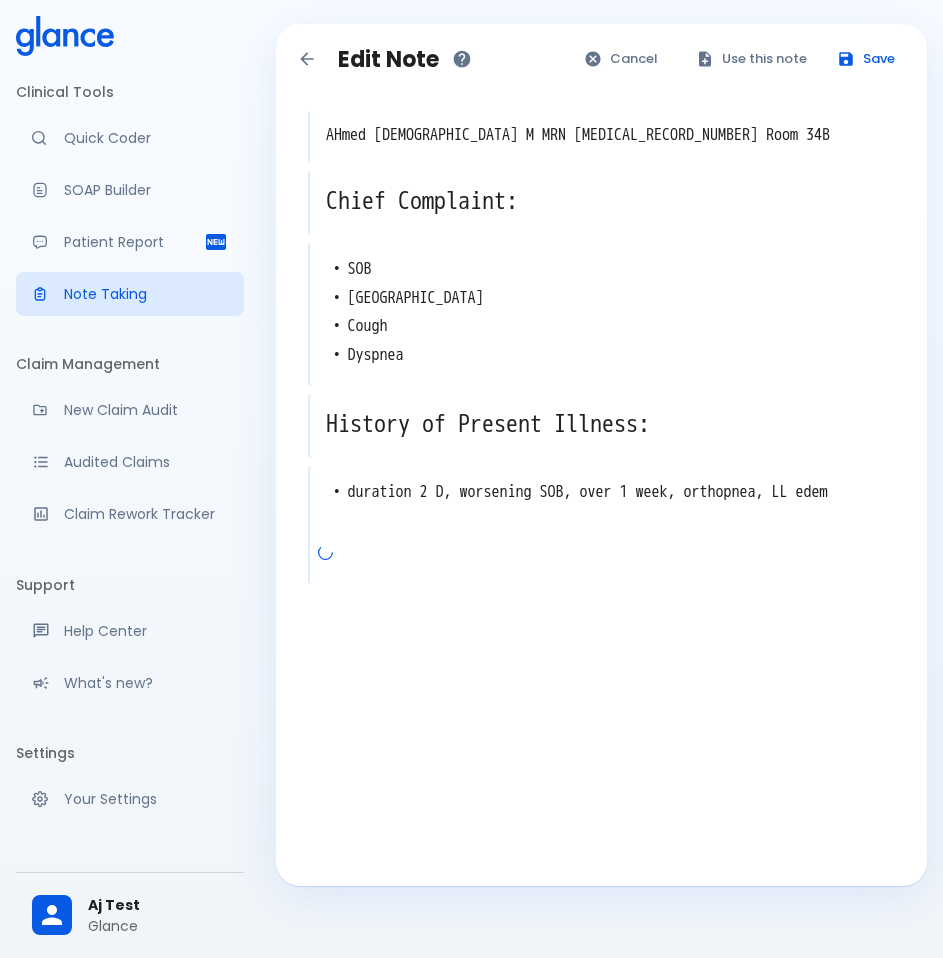 type on "• duration 2 D, worsening SOB, over 1 week, orthopnea, LL ede" 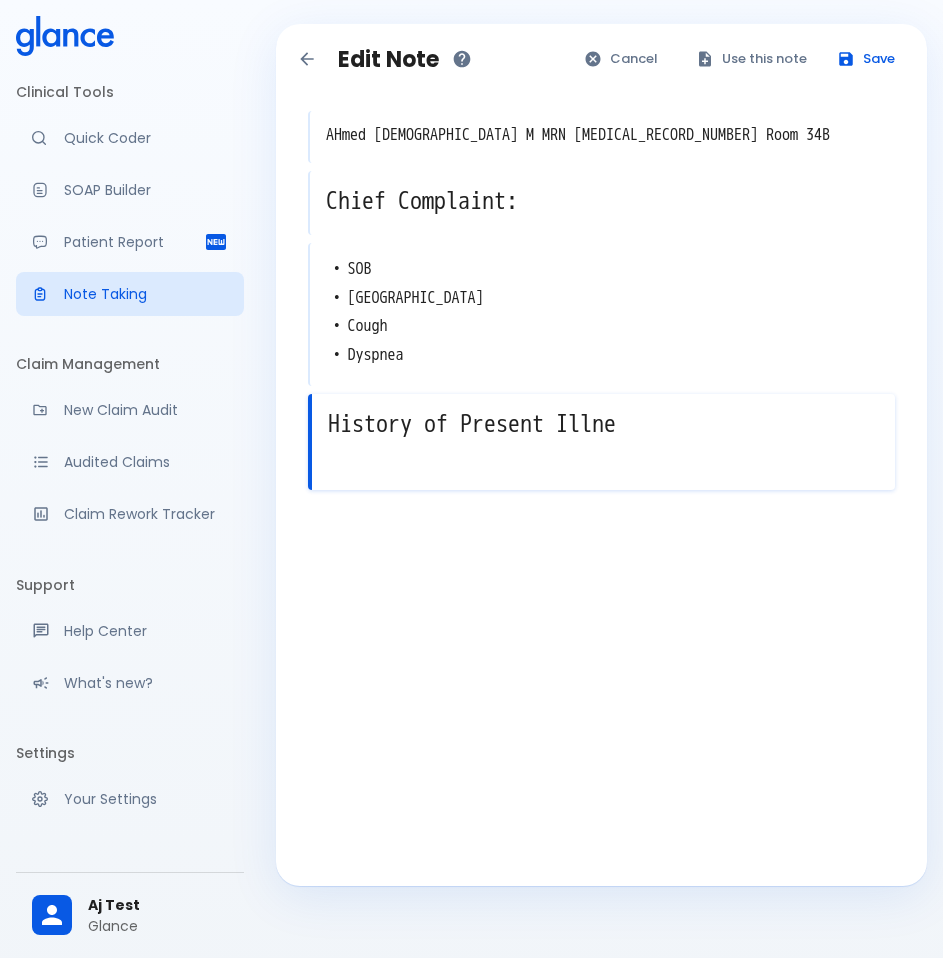 type on "History of Present Illn" 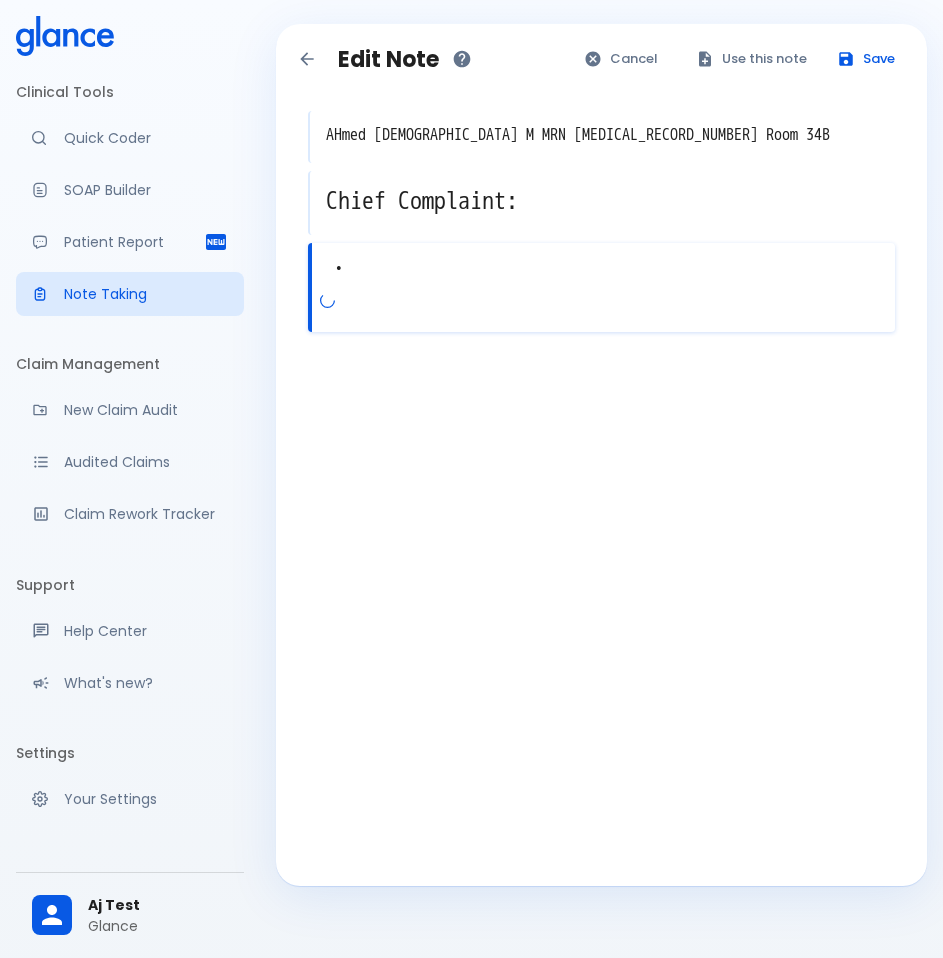 type on "•" 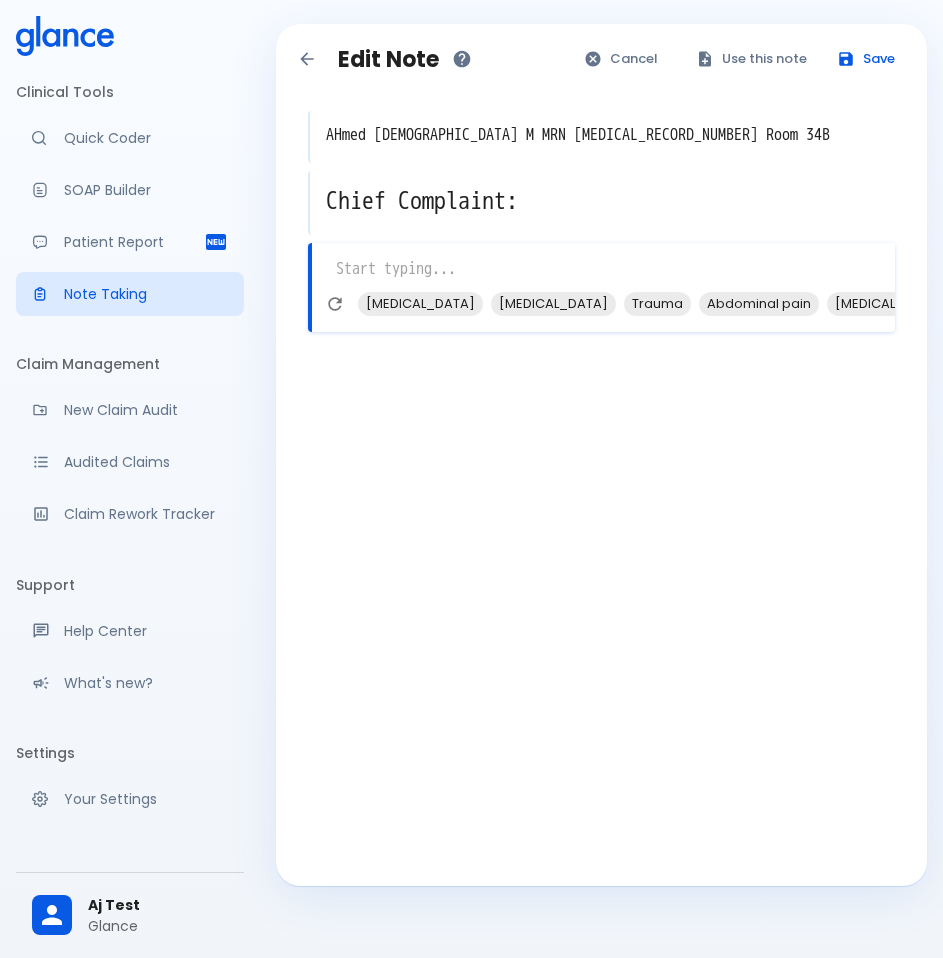 type 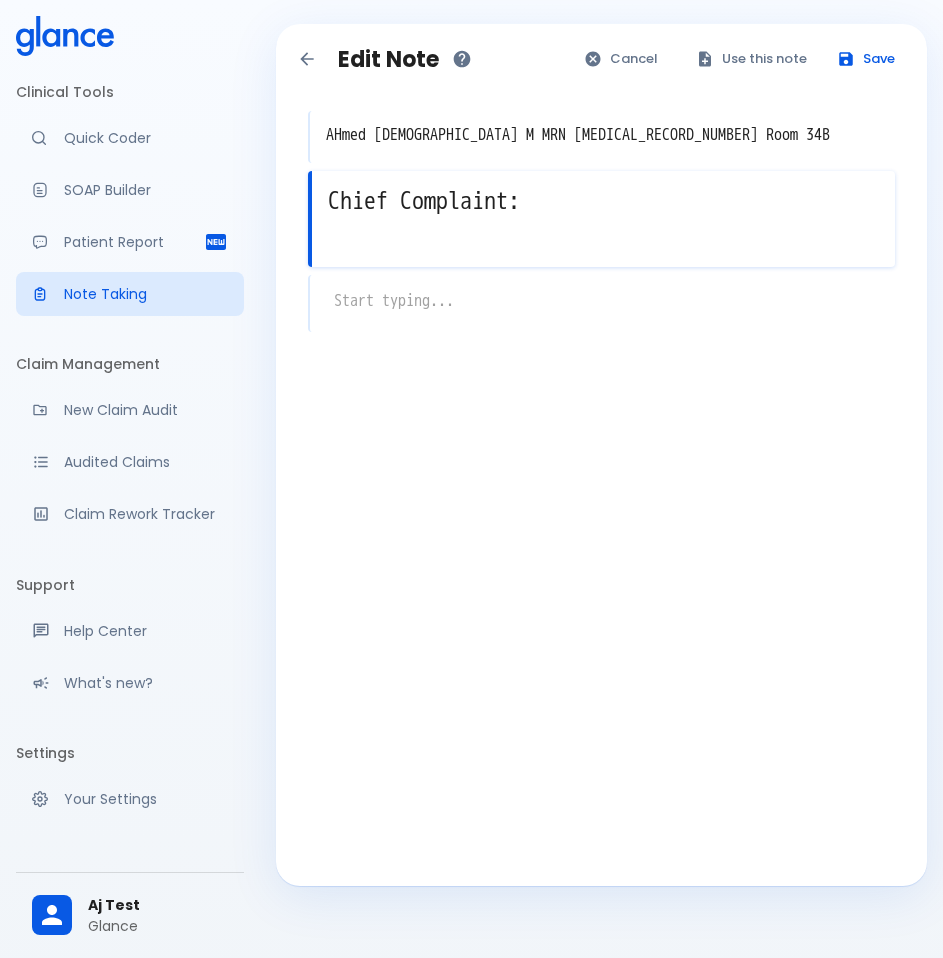 click on "Chief Complaint:" at bounding box center (603, 201) 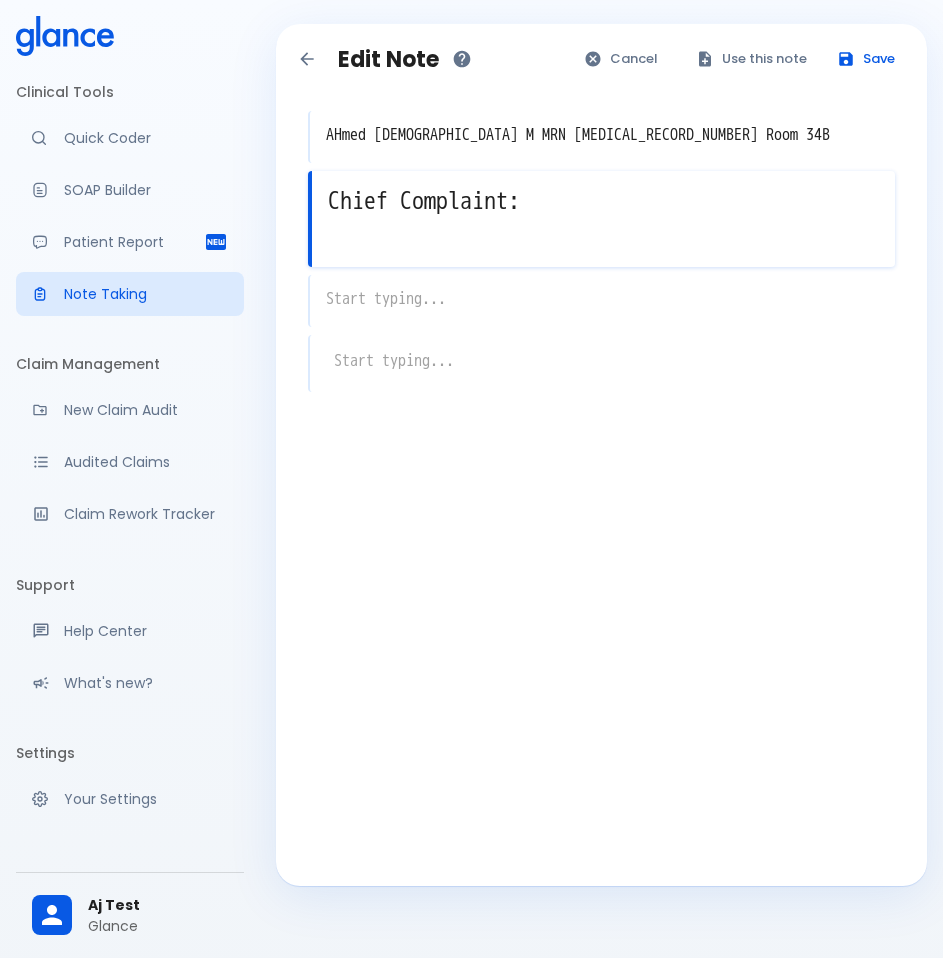 click on "Chief Complaint:" at bounding box center [603, 201] 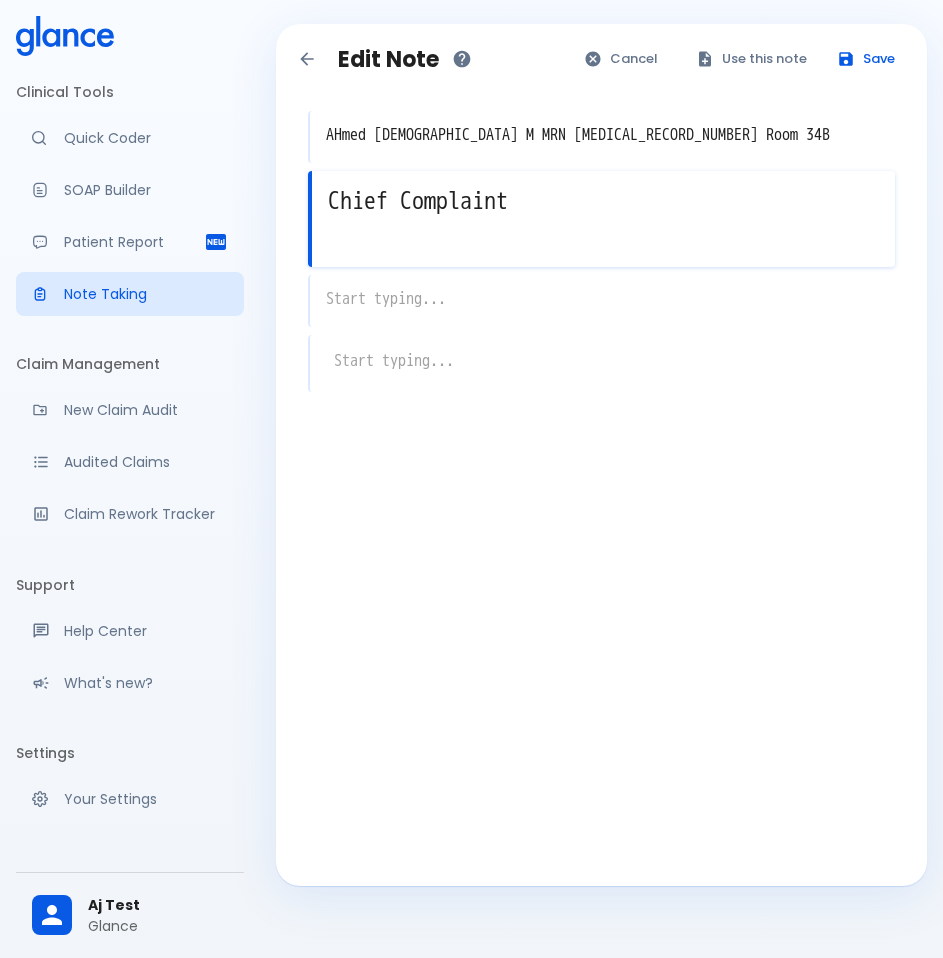 type on "Chief Complaint" 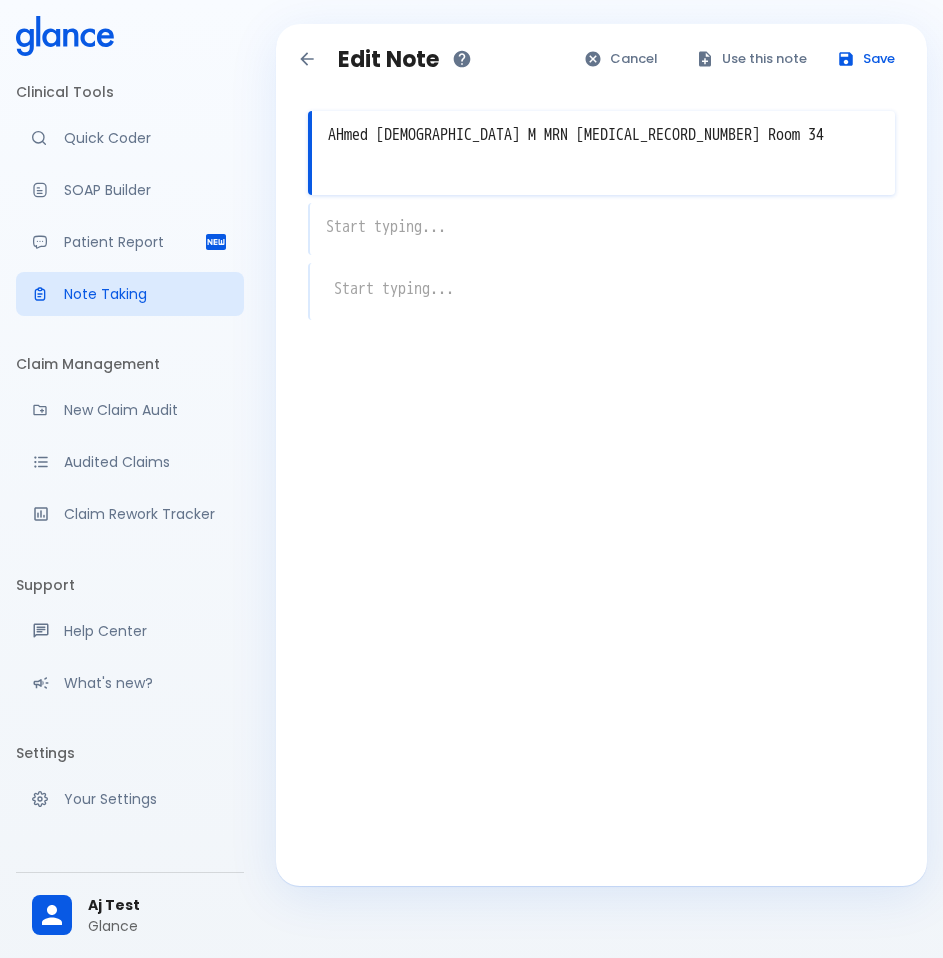 type on "AHmed [DEMOGRAPHIC_DATA] M MRN [MEDICAL_RECORD_NUMBER] Room 34B" 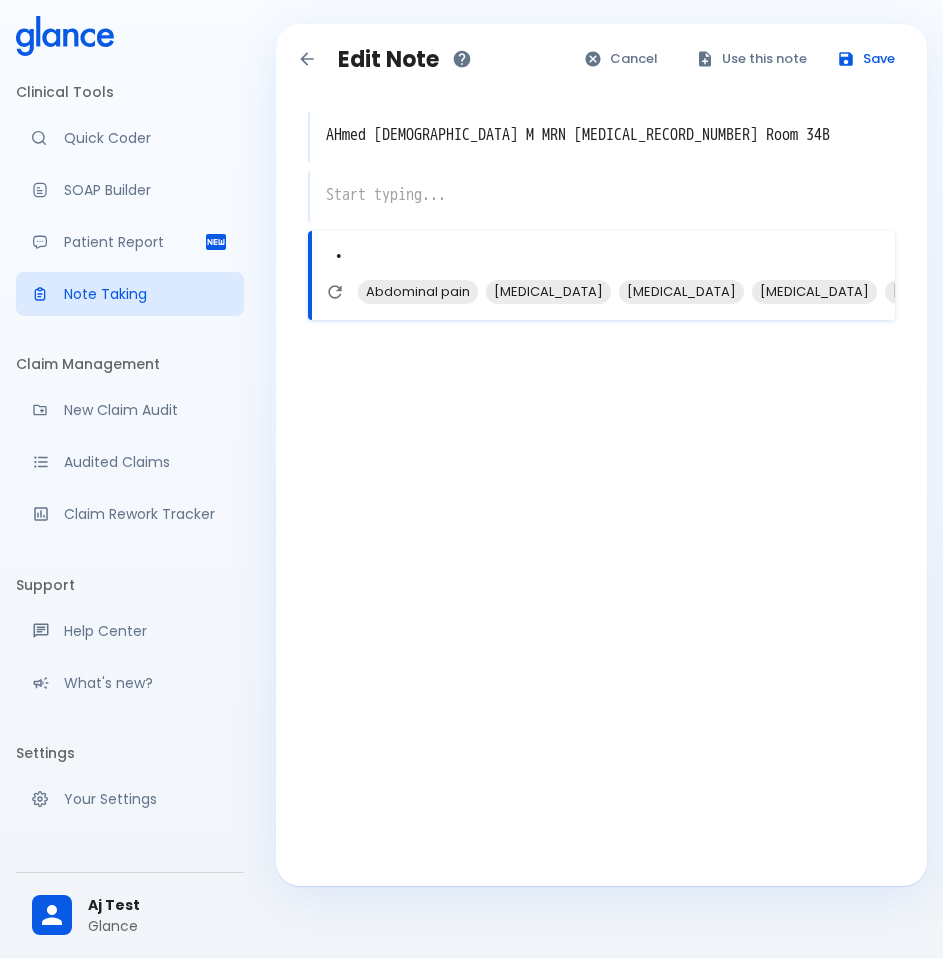type on "•" 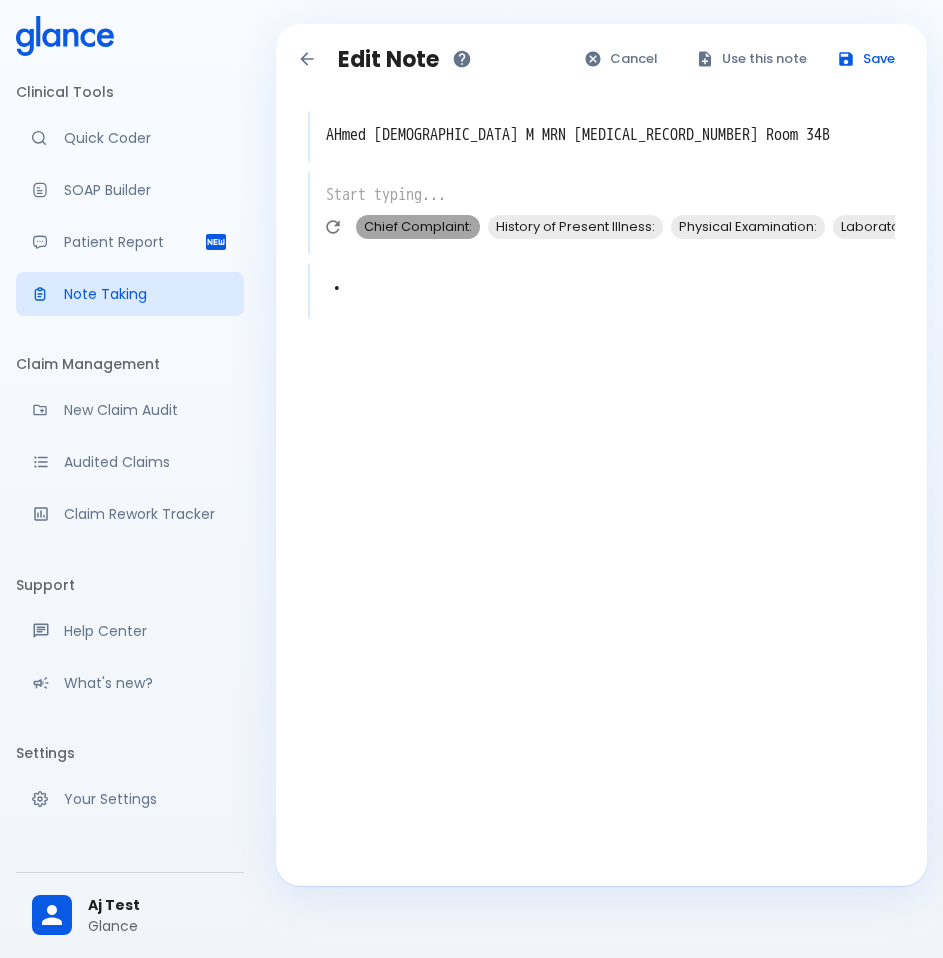 click on "Chief Complaint:" at bounding box center [418, 226] 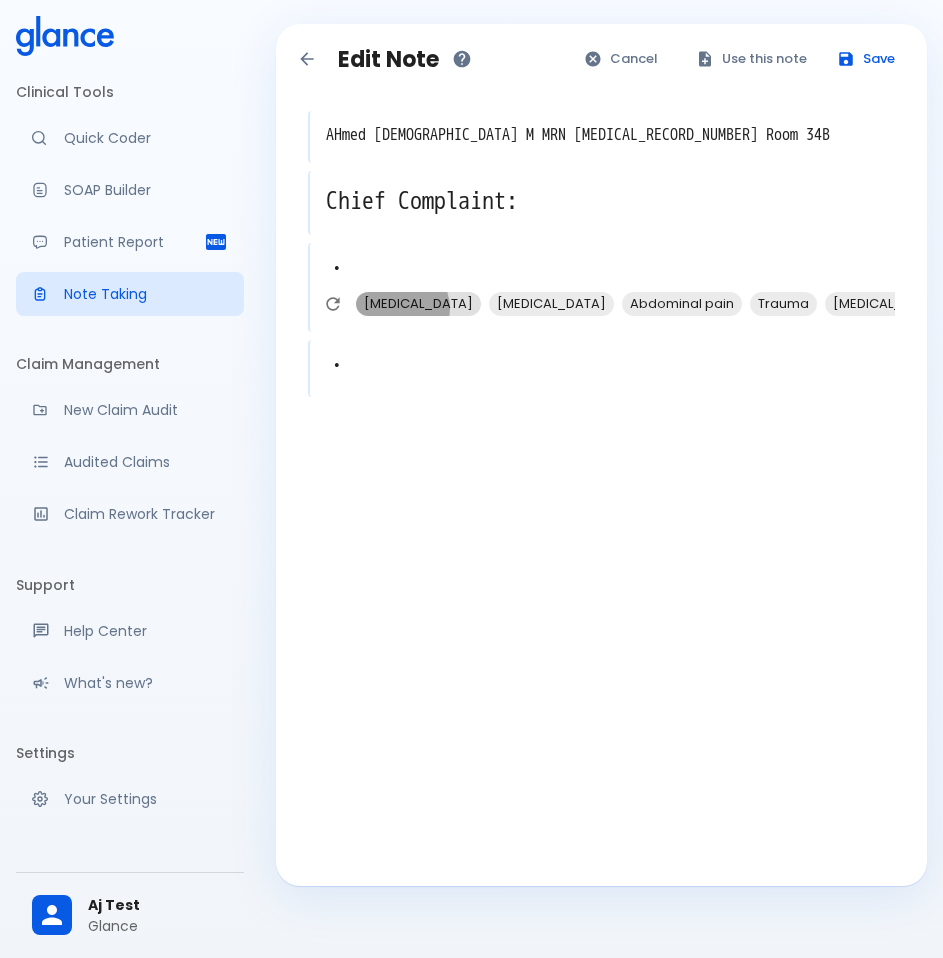 click on "[MEDICAL_DATA]" at bounding box center [418, 303] 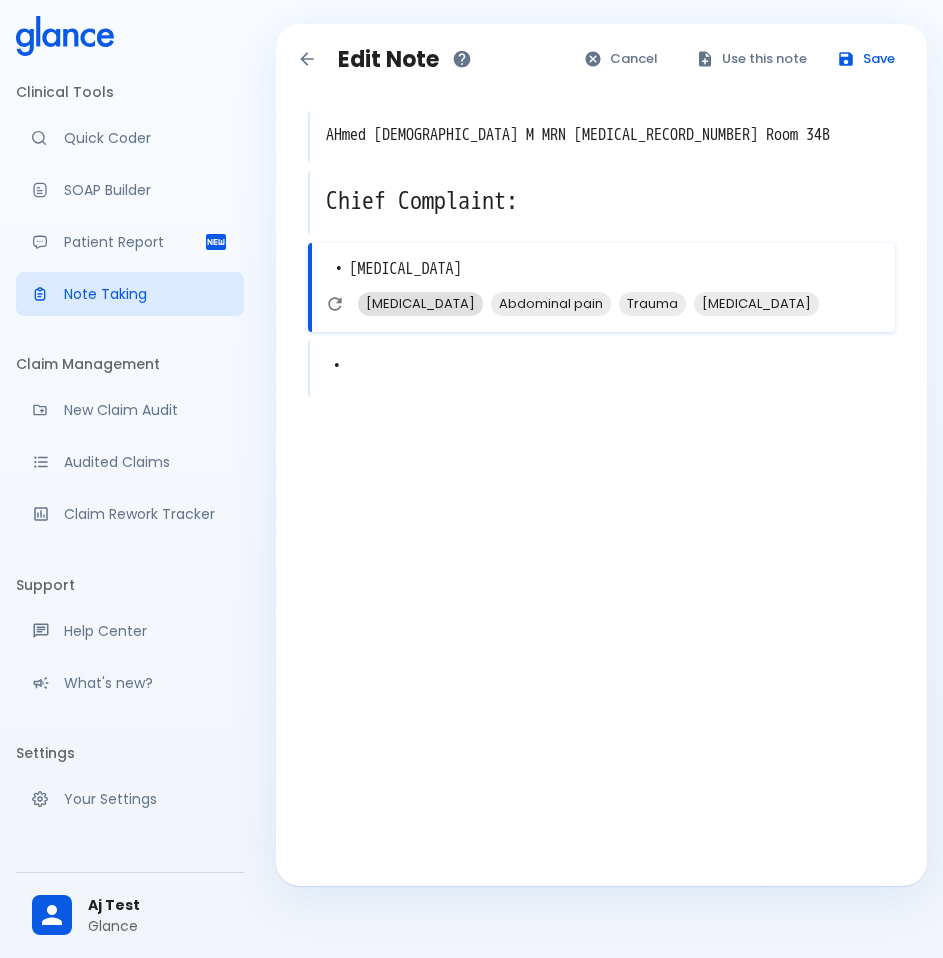 click on "[MEDICAL_DATA]" at bounding box center [420, 303] 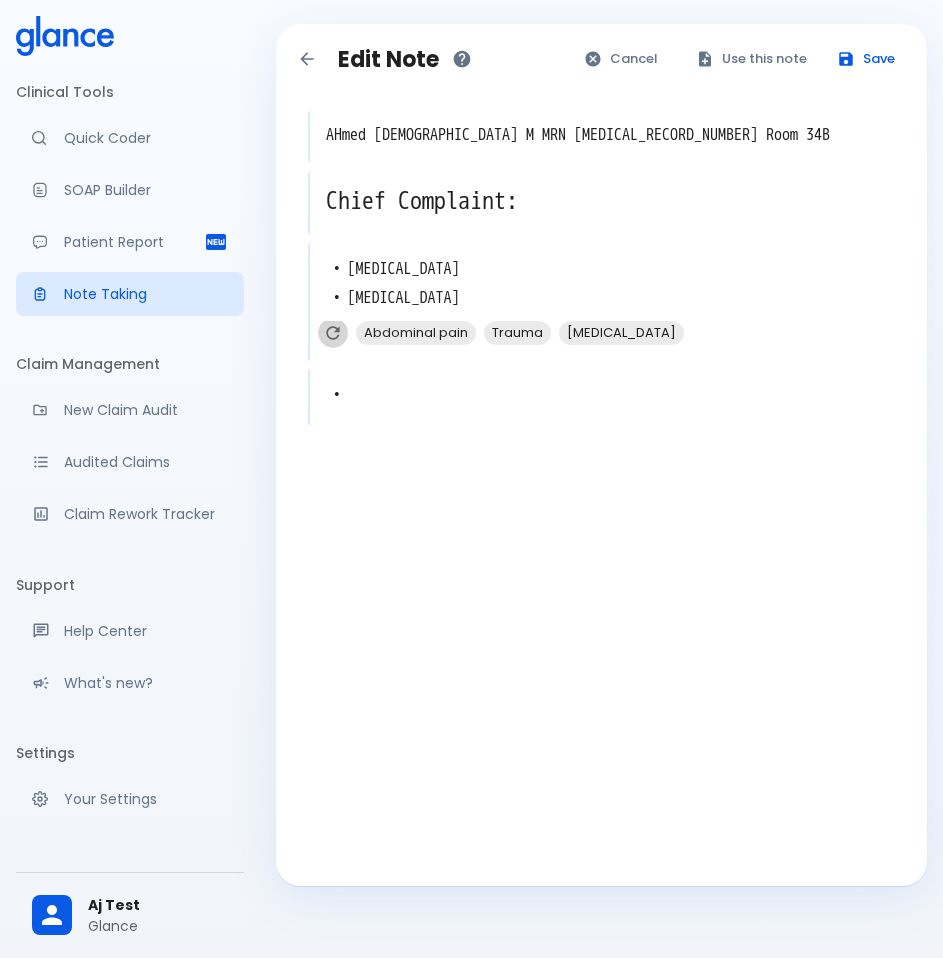 click 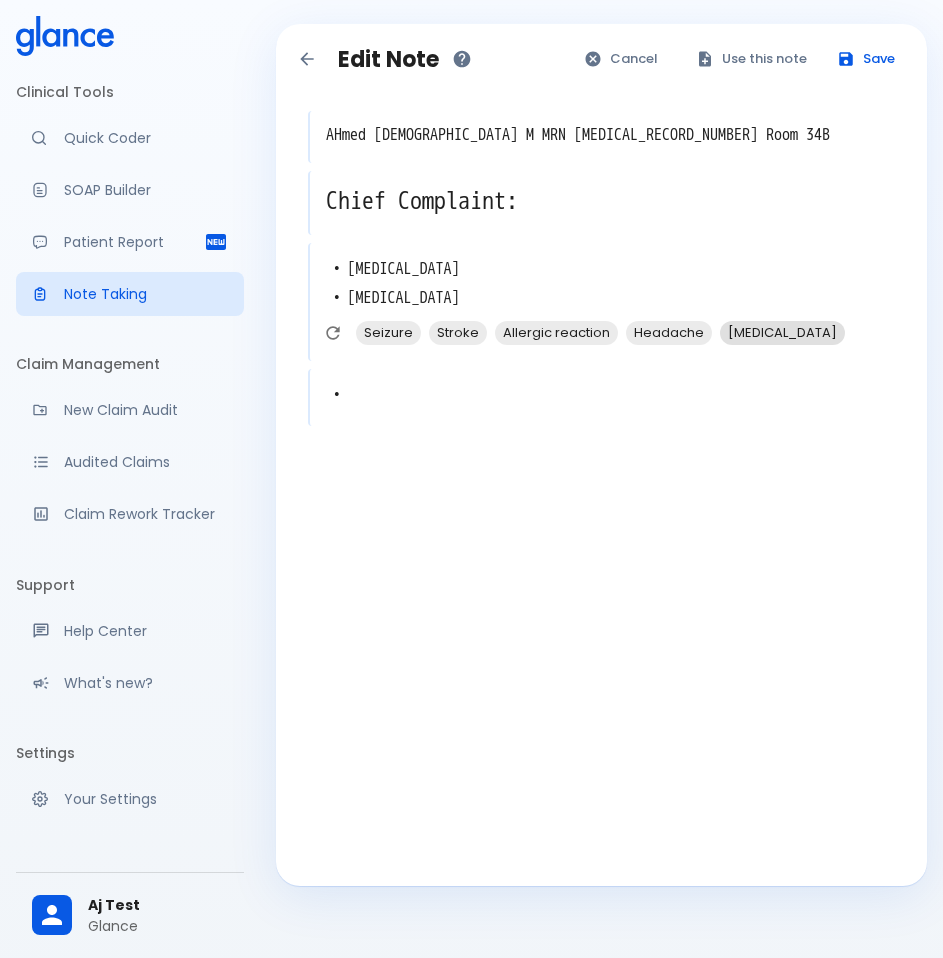 click on "[MEDICAL_DATA]" at bounding box center (782, 332) 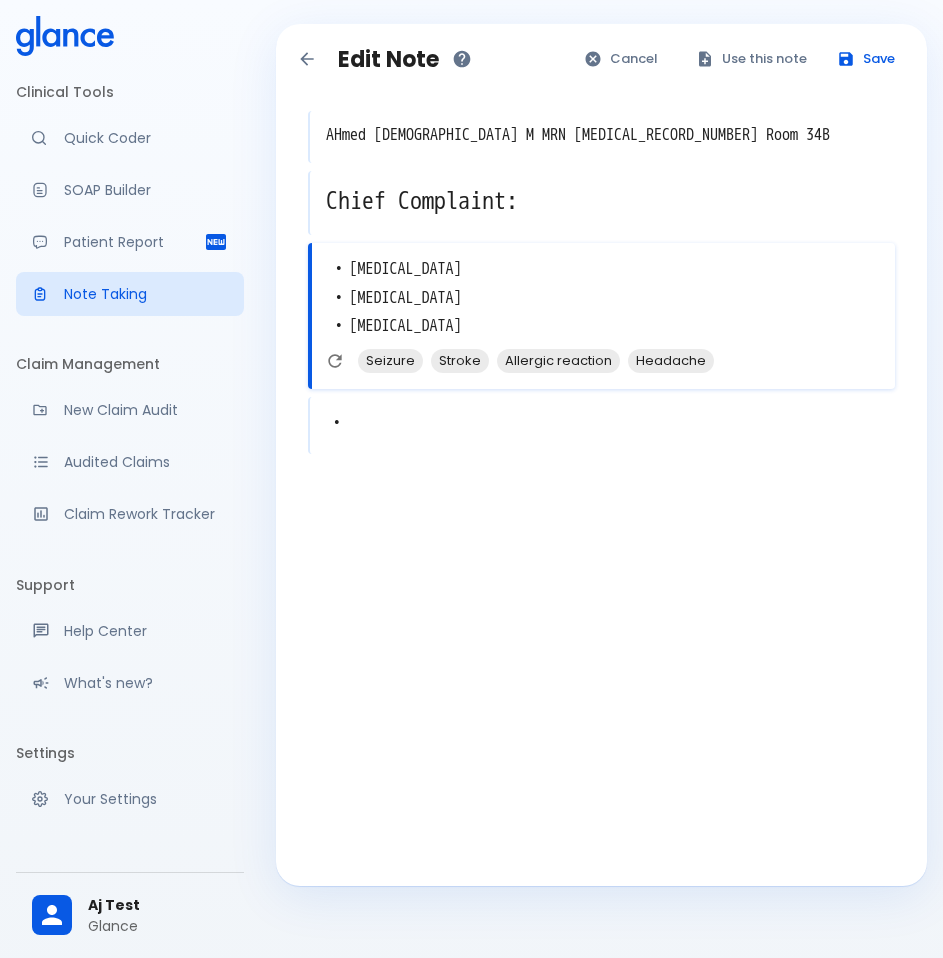 click on "• x" at bounding box center (601, 425) 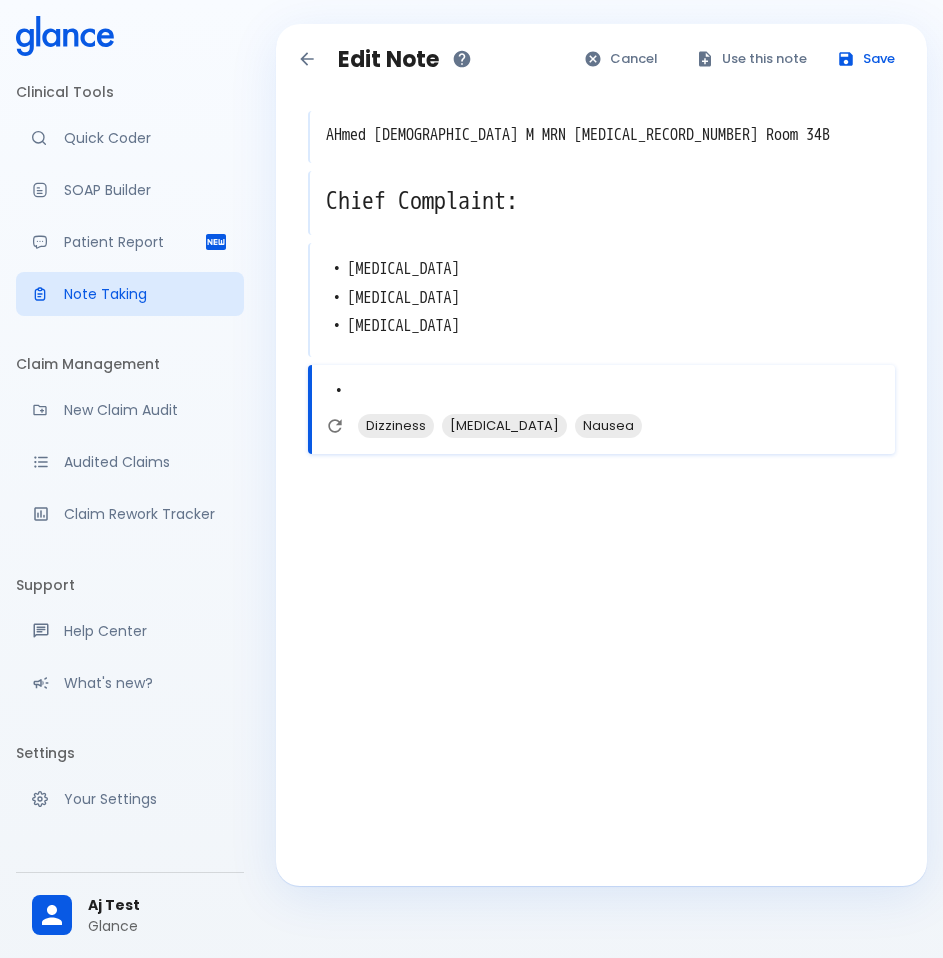 click on "• [MEDICAL_DATA]
• [MEDICAL_DATA]
• [MEDICAL_DATA]" at bounding box center (602, 298) 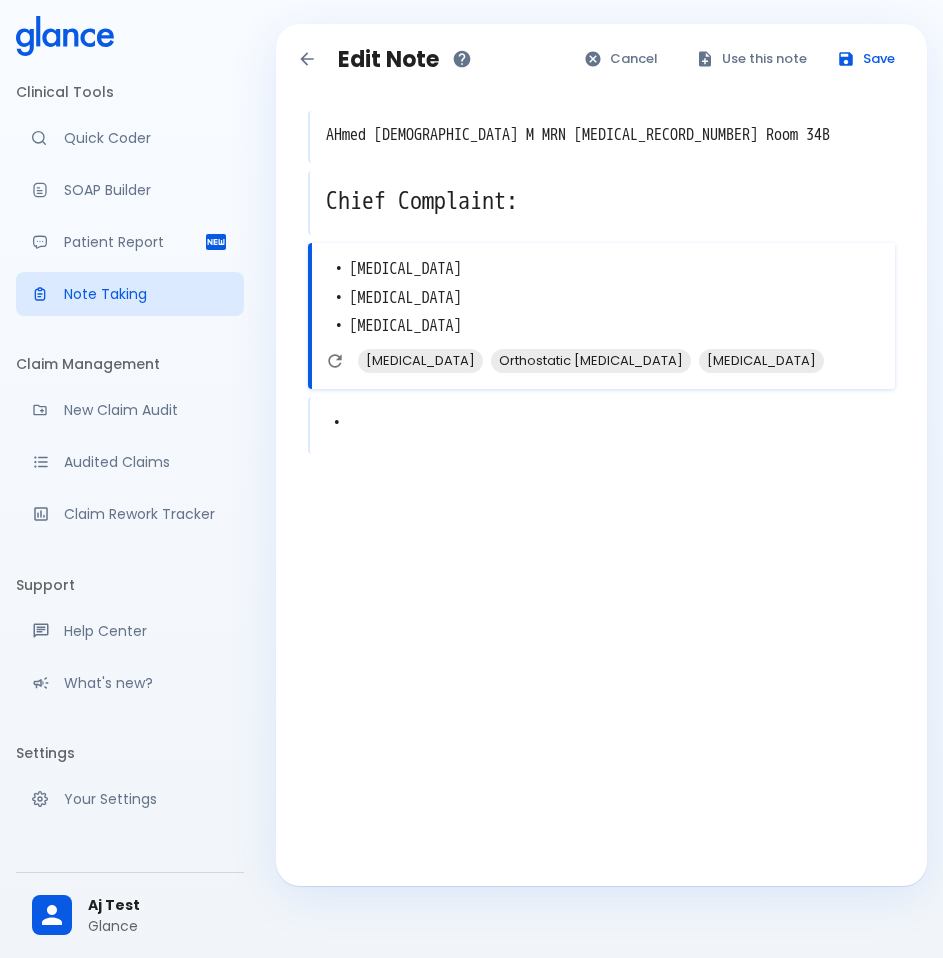 type on "• [MEDICAL_DATA]
• [MEDICAL_DATA]
• [MEDICAL_DATA]
•" 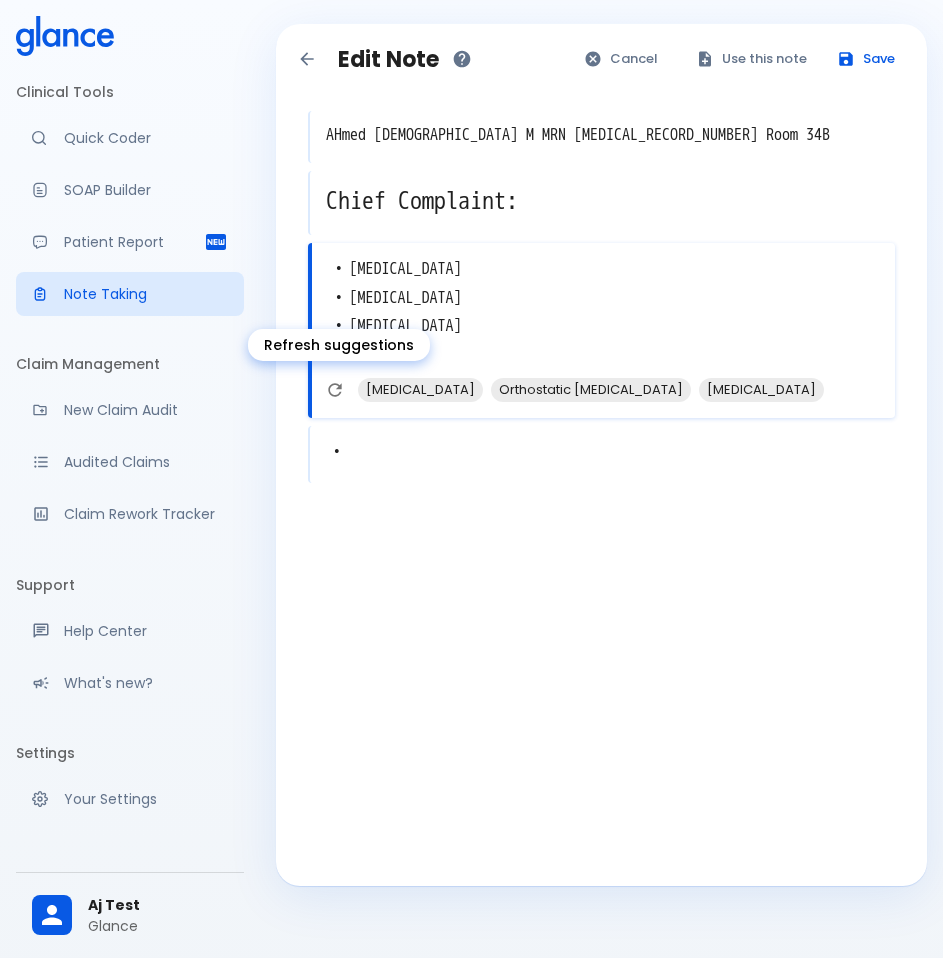 click 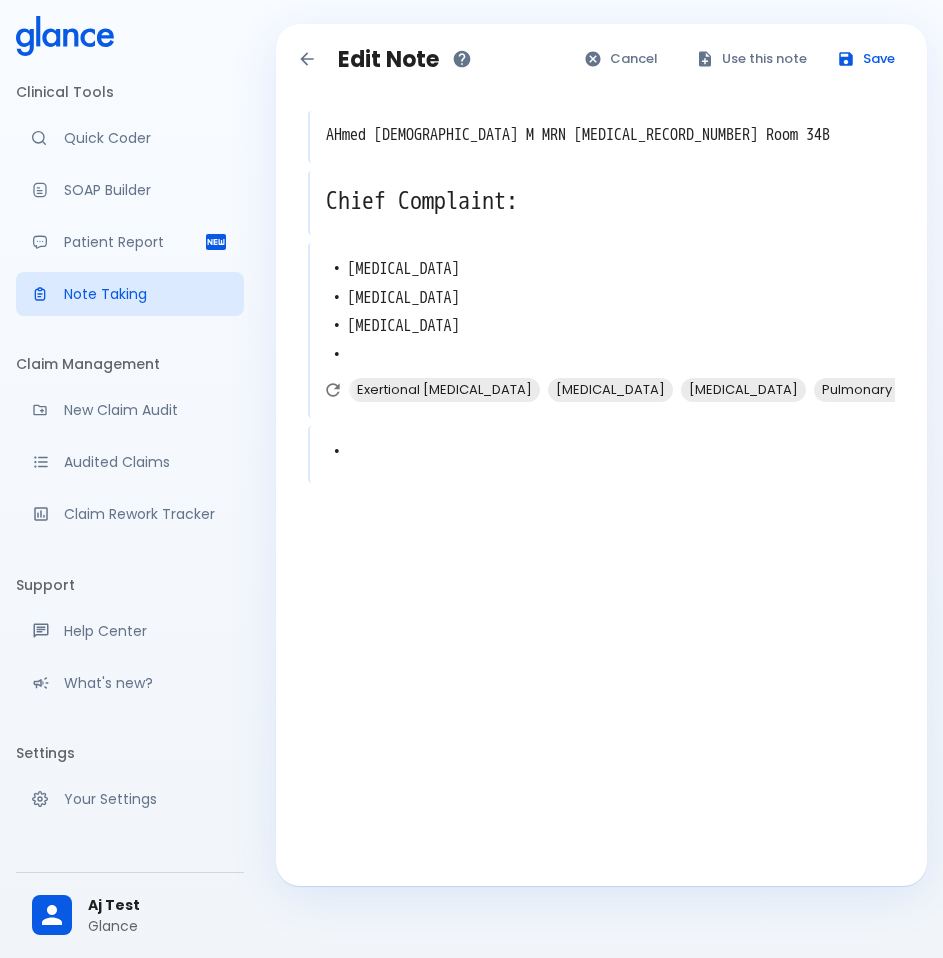 scroll, scrollTop: 0, scrollLeft: 0, axis: both 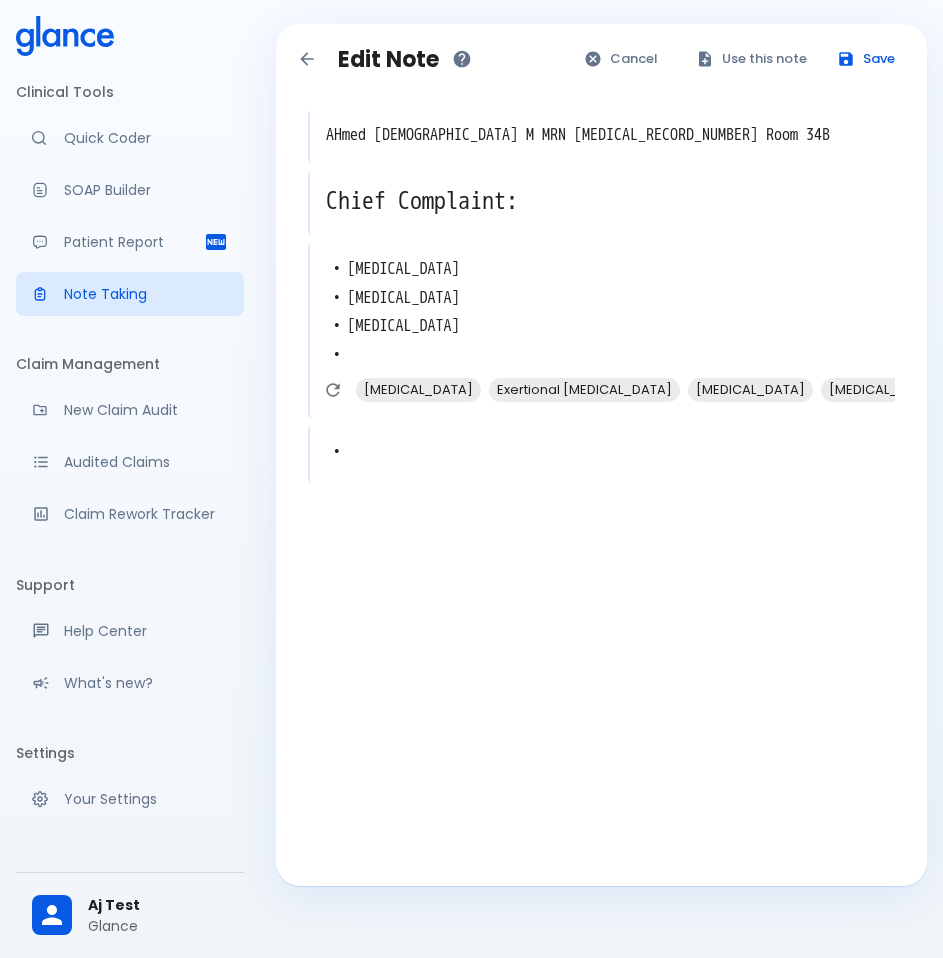 click on "• x" at bounding box center [601, 454] 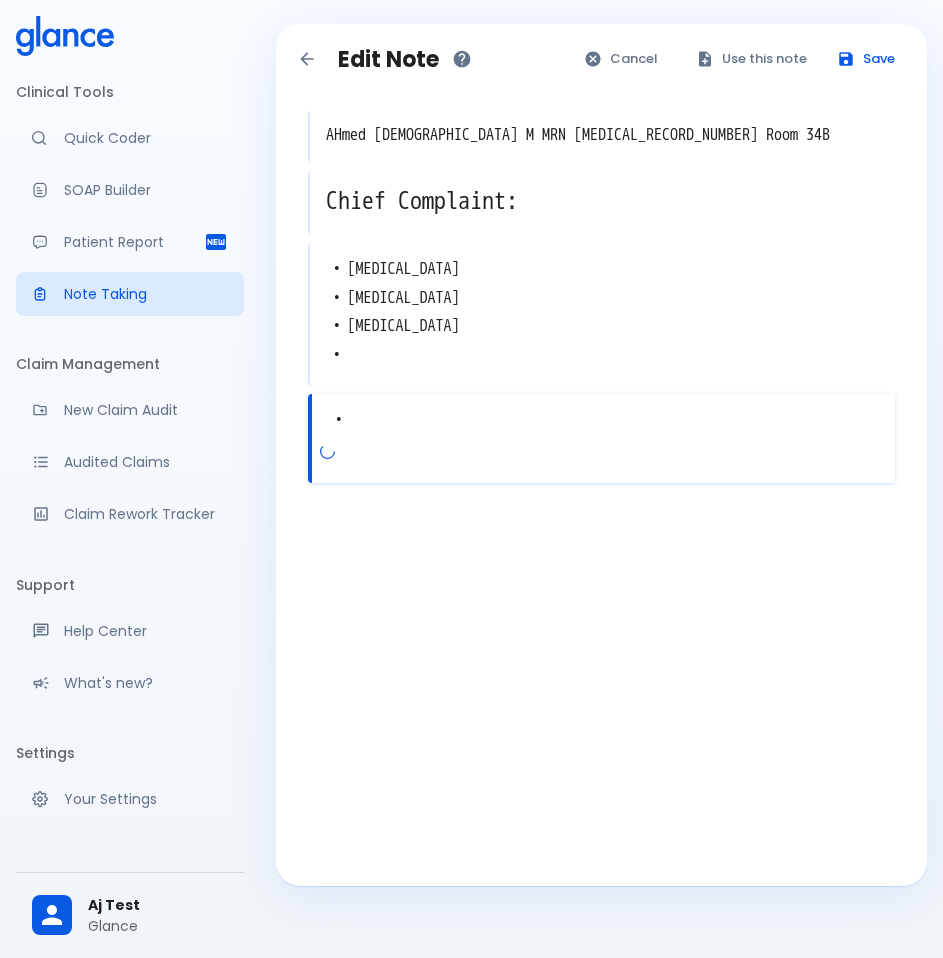 type 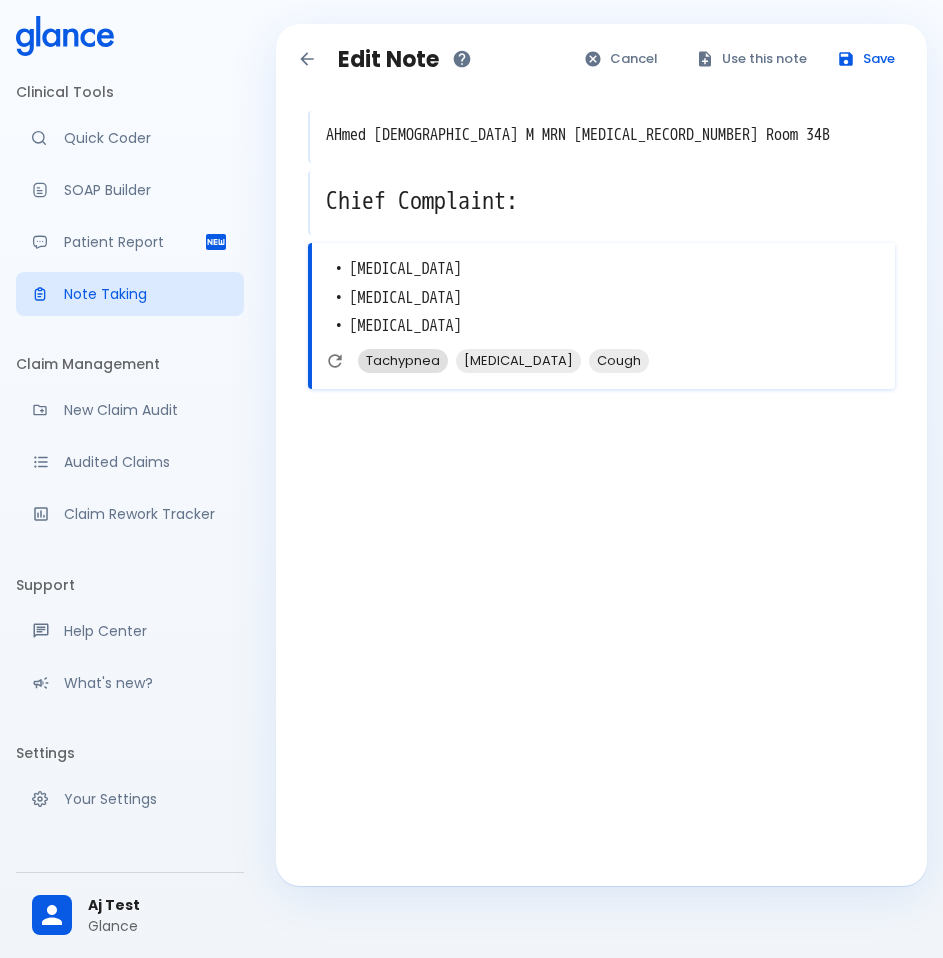 click on "Tachypnea" at bounding box center [403, 360] 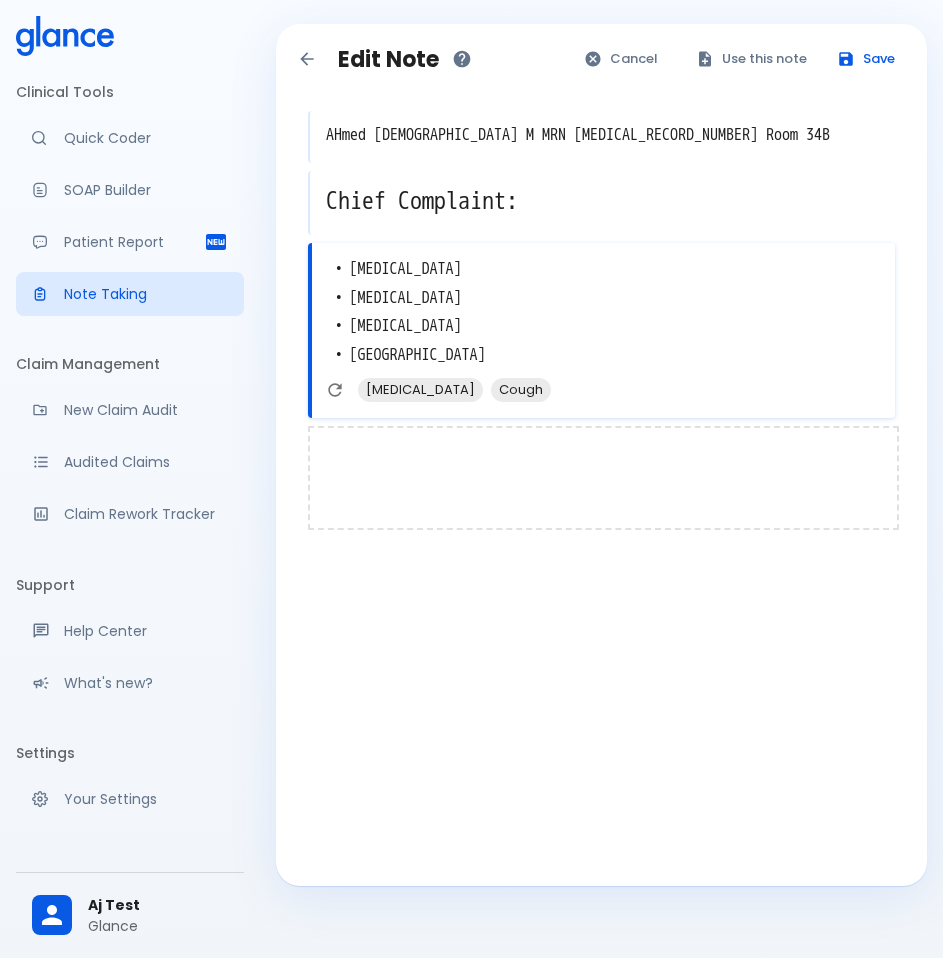 click at bounding box center (603, 478) 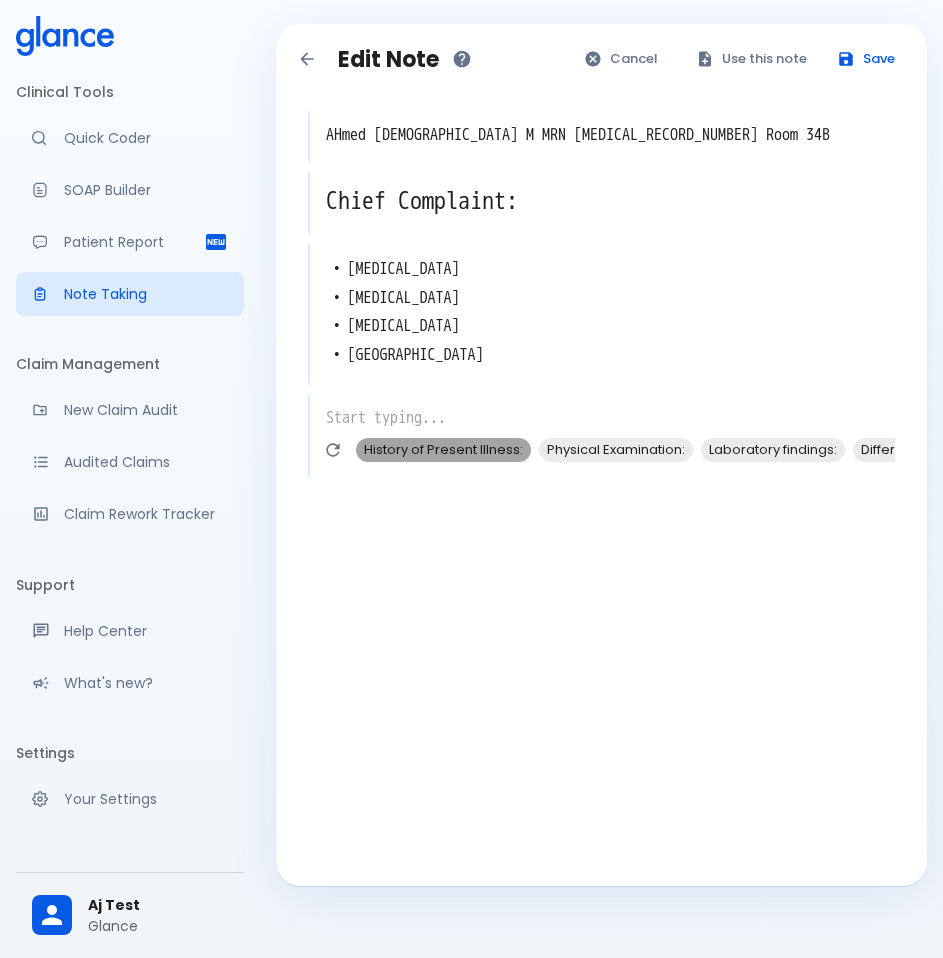 click on "History of Present Illness:" at bounding box center [443, 449] 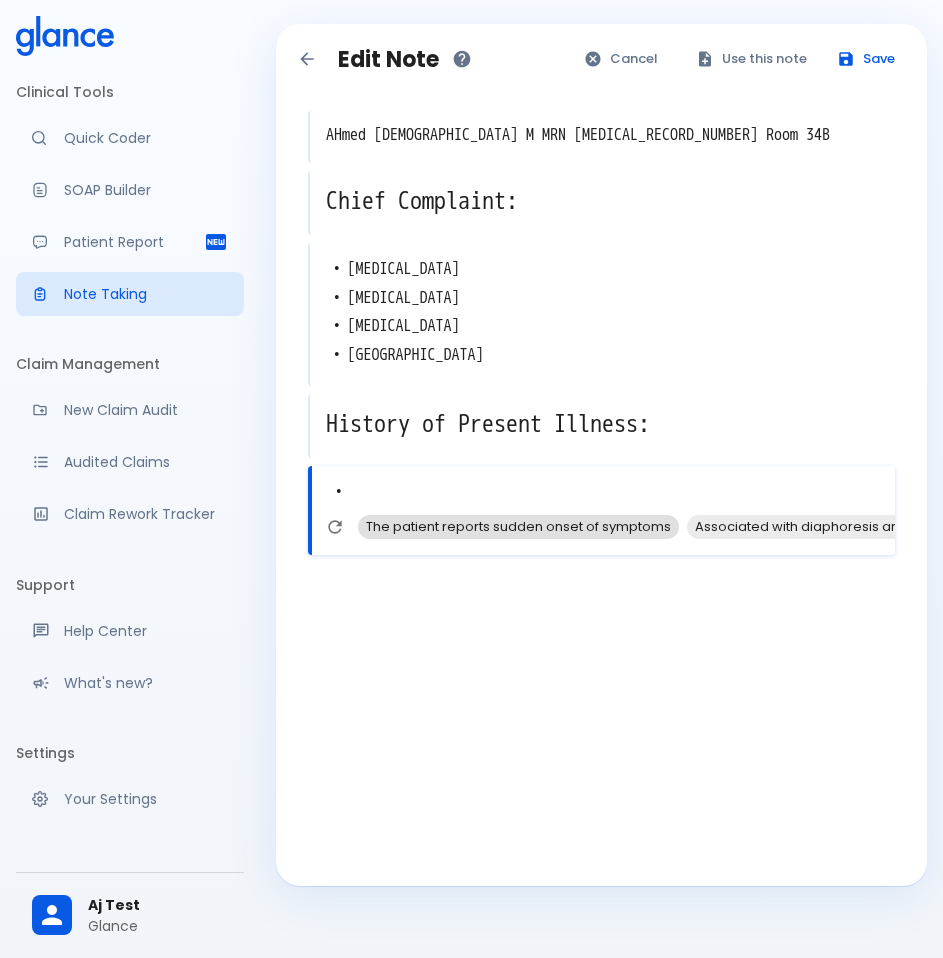 click on "The patient reports sudden onset of symptoms" at bounding box center (518, 526) 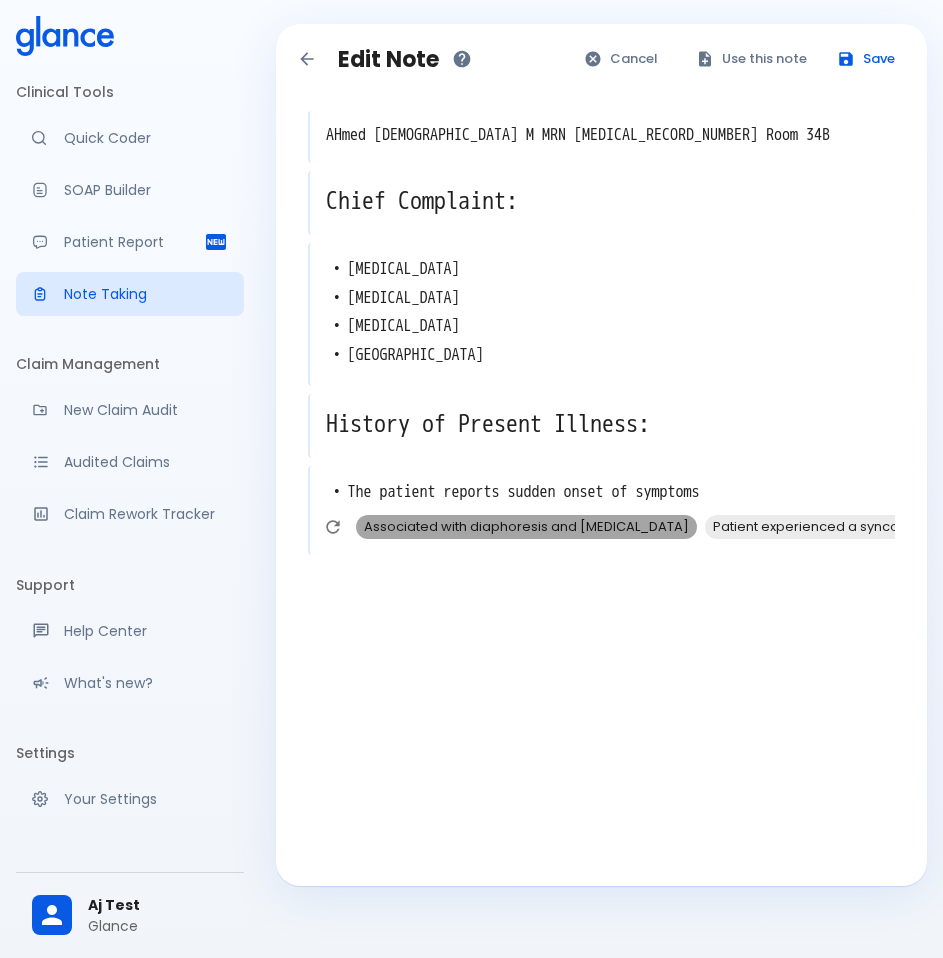 click on "Associated with diaphoresis and [MEDICAL_DATA]" at bounding box center (526, 526) 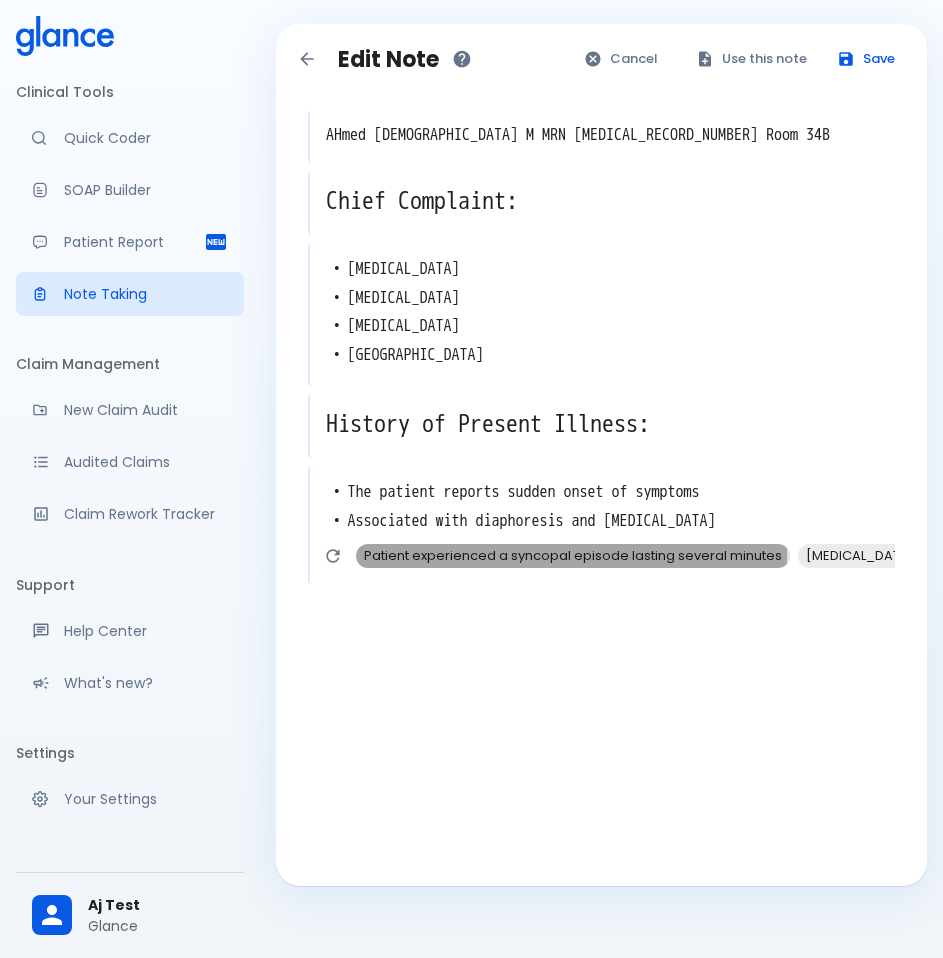 click on "Patient experienced a syncopal episode lasting several minutes" at bounding box center [573, 555] 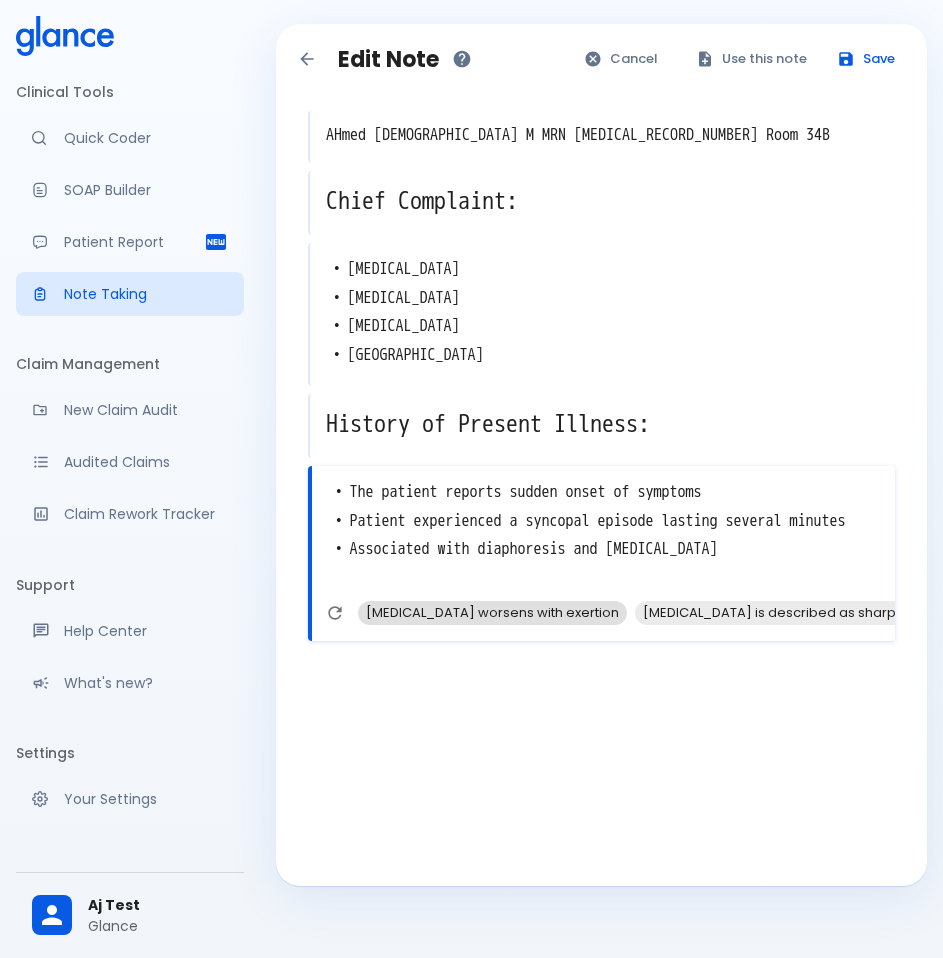 click on "[MEDICAL_DATA] worsens with exertion" at bounding box center [492, 612] 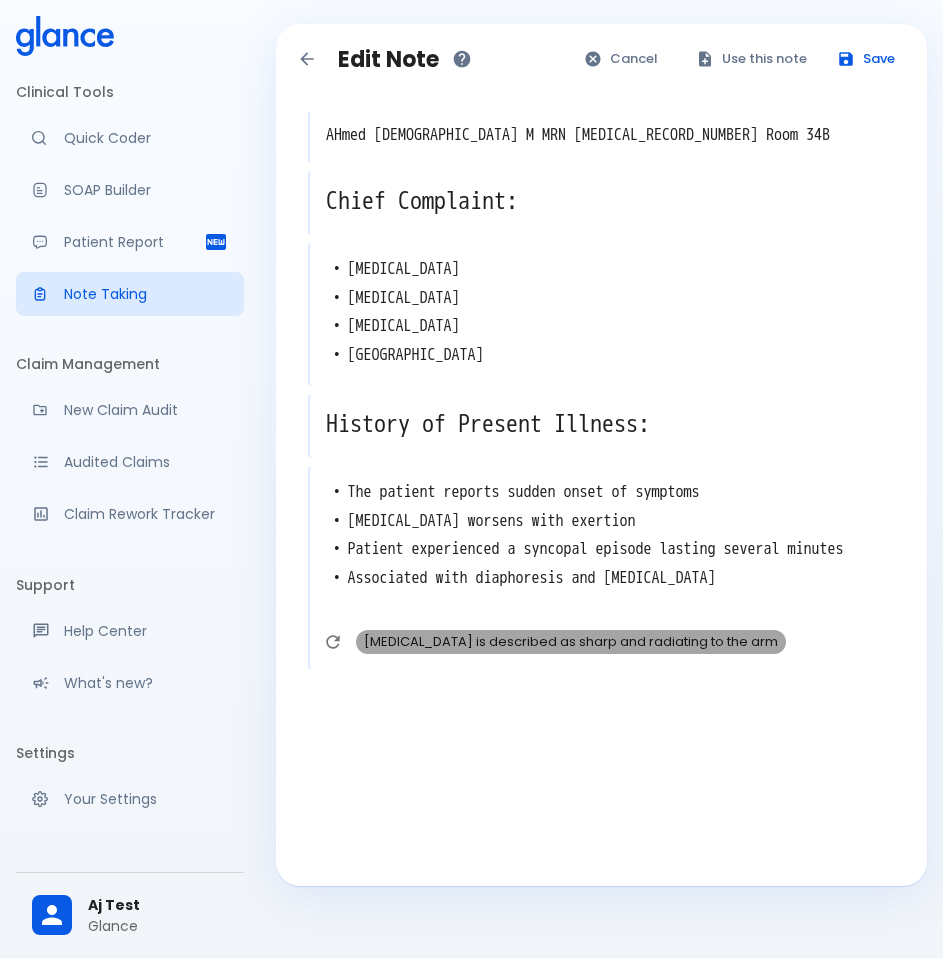 click on "[MEDICAL_DATA] is described as sharp and radiating to the arm" at bounding box center [571, 641] 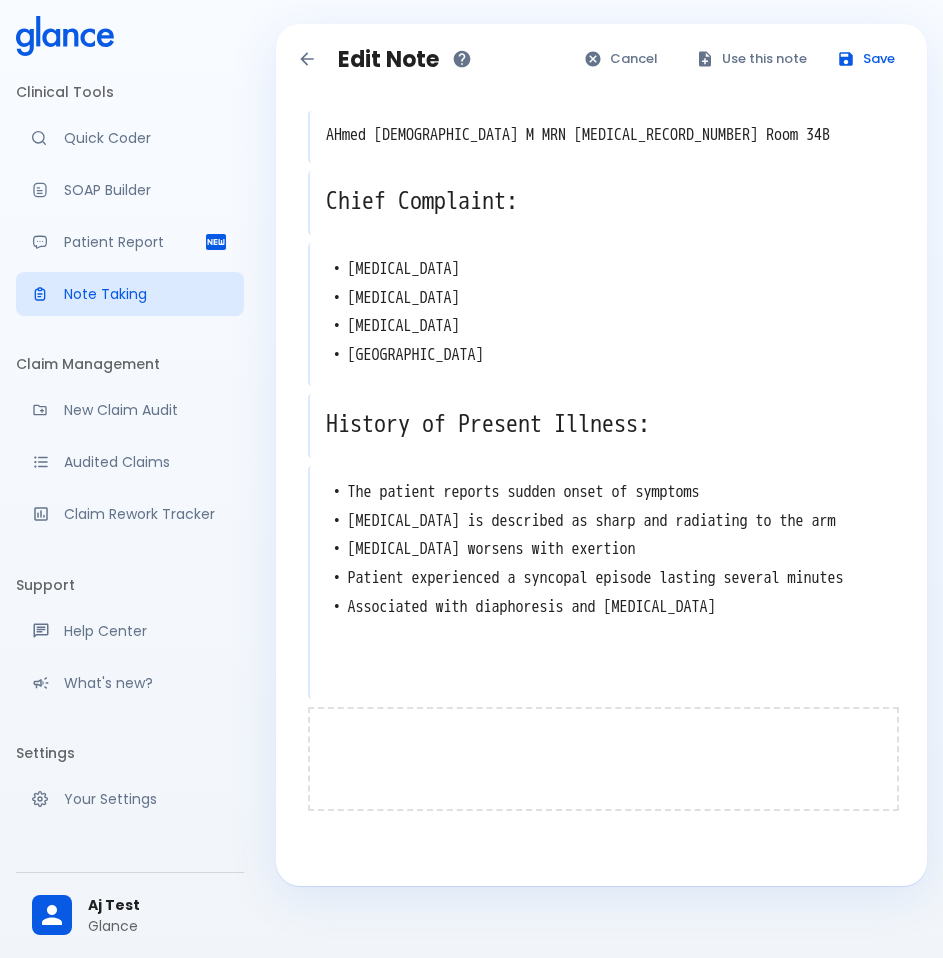 click at bounding box center [603, 759] 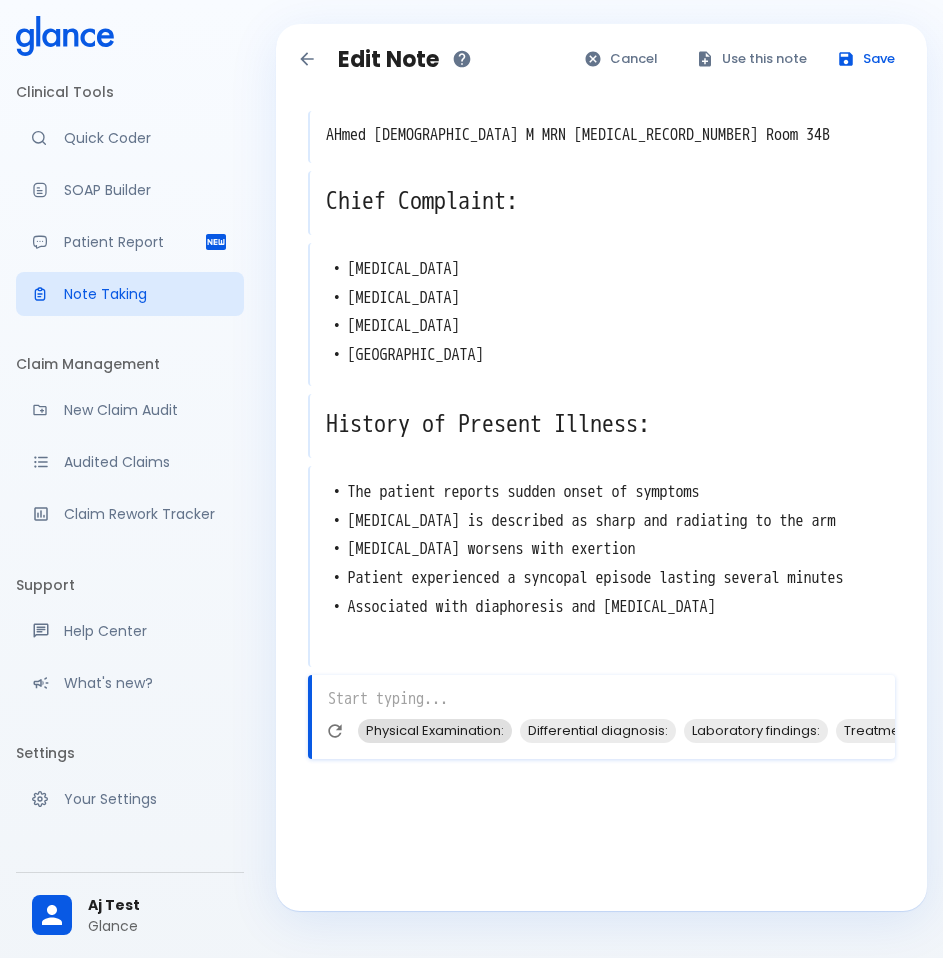click on "Physical Examination:" at bounding box center (435, 730) 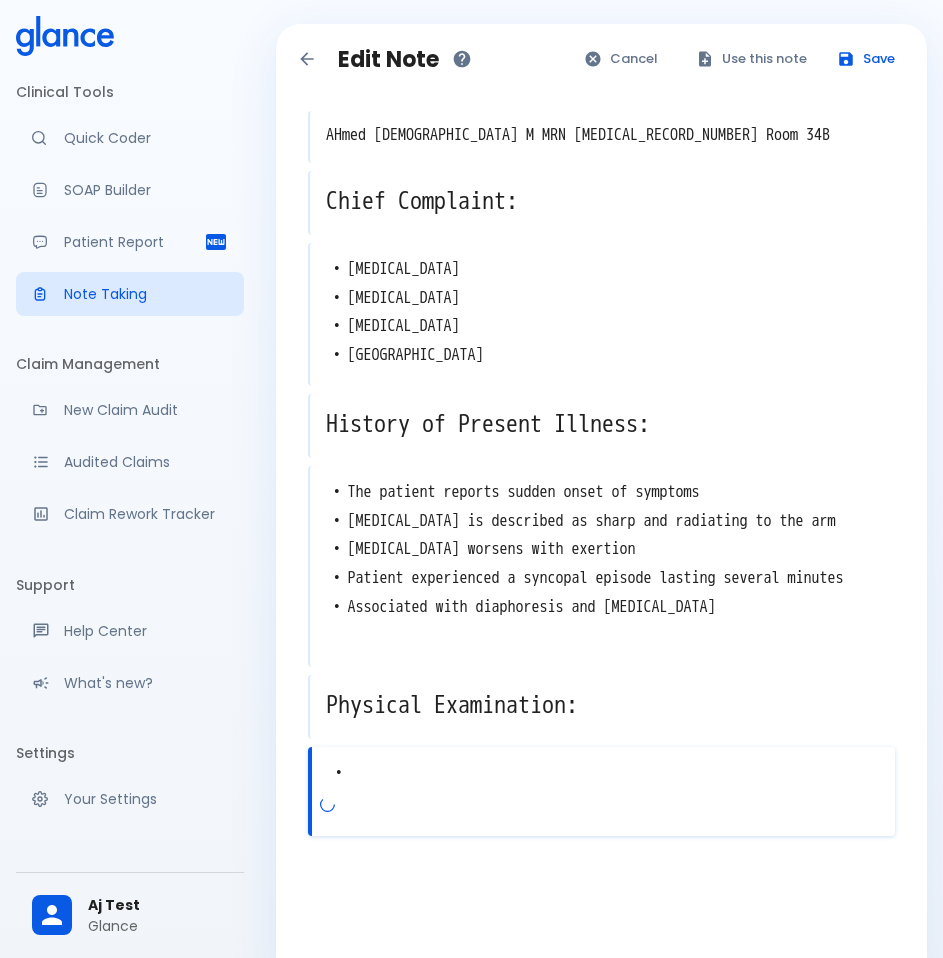 scroll, scrollTop: 54, scrollLeft: 0, axis: vertical 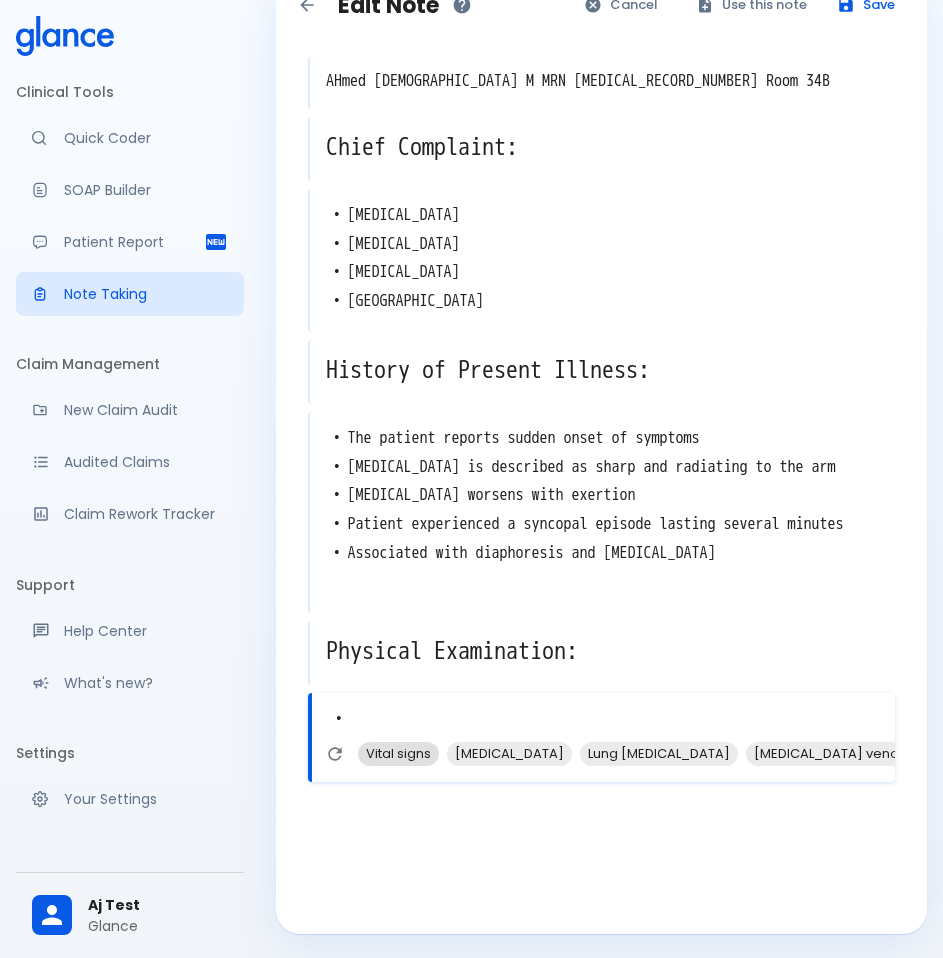 click on "Vital signs" at bounding box center (398, 753) 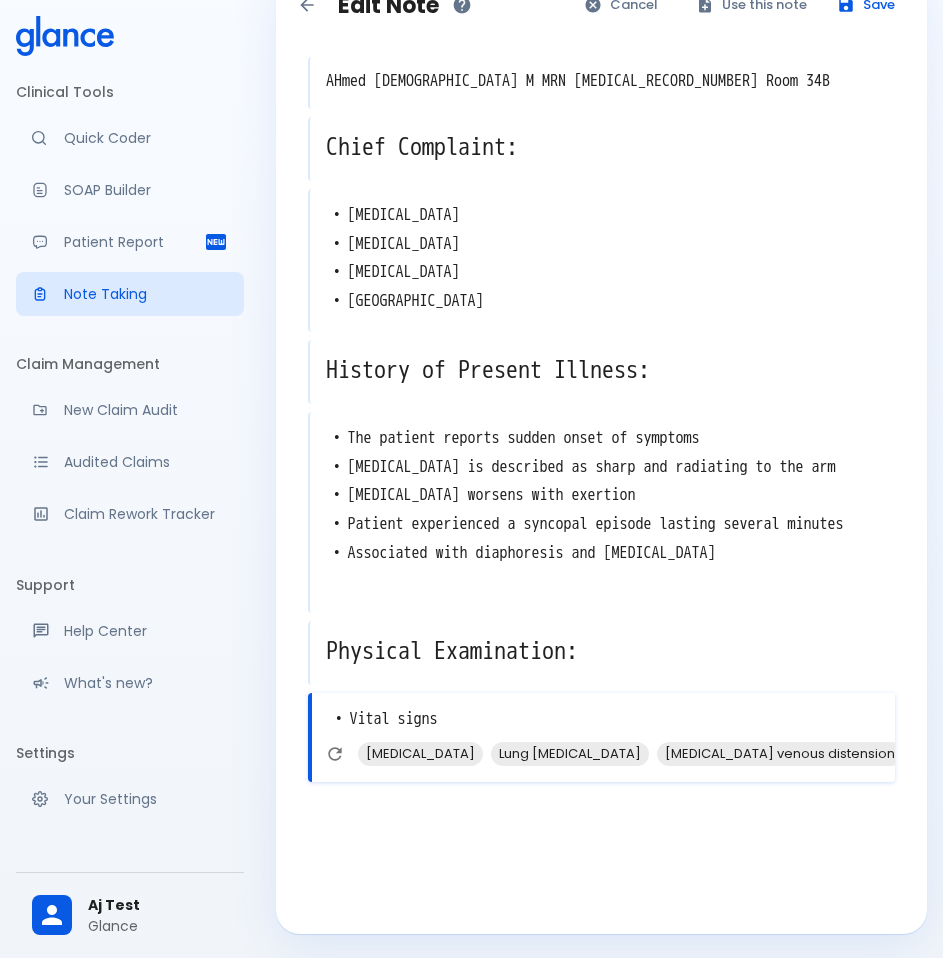 click on "• Vital signs" at bounding box center [603, 719] 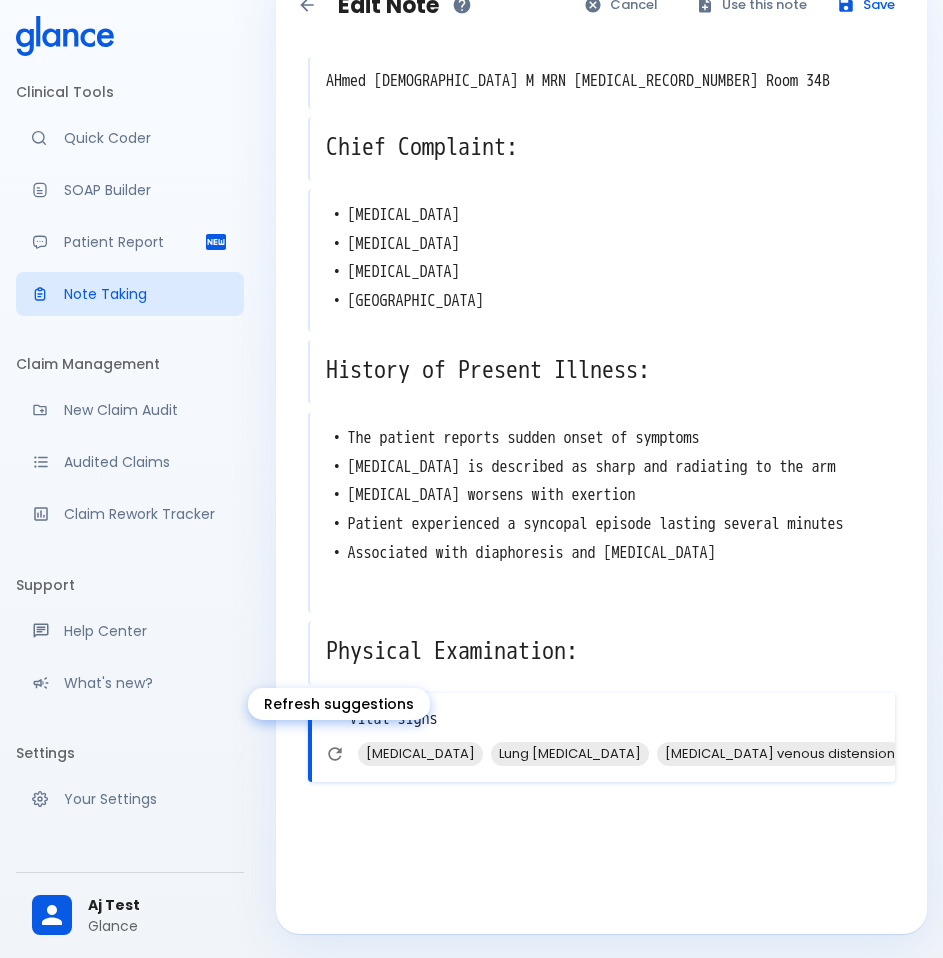 click 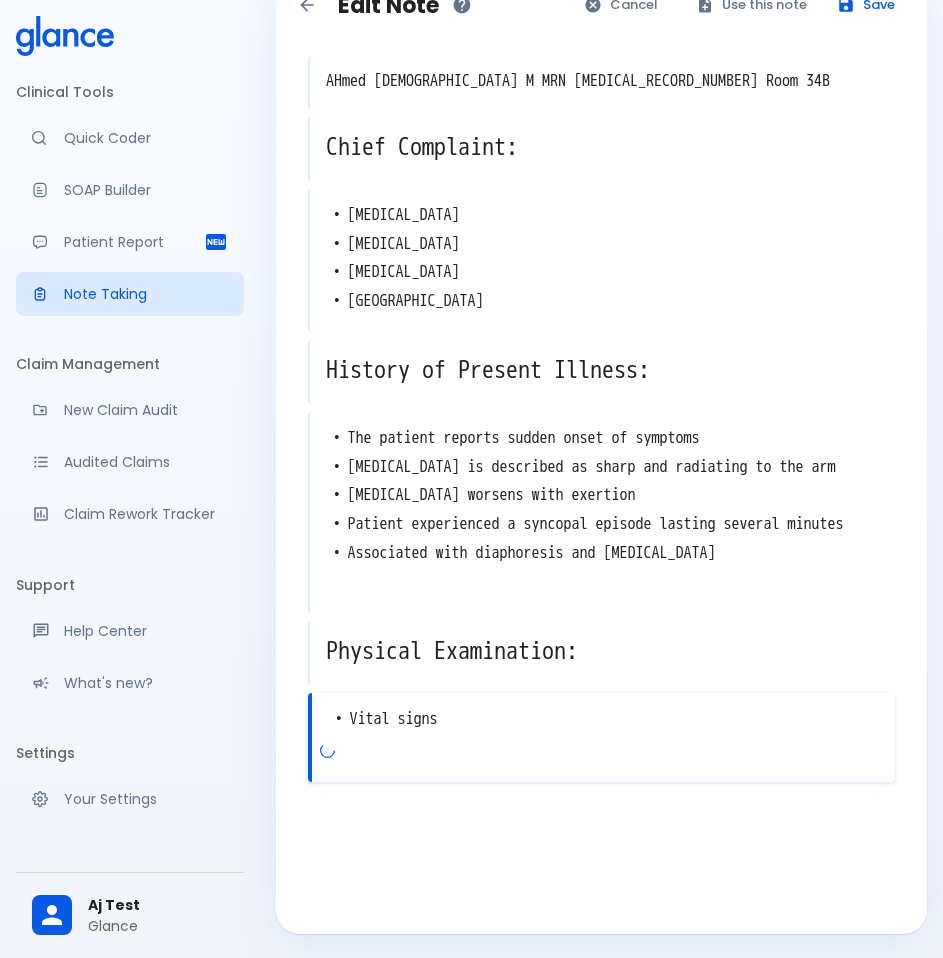 click on "• Vital signs" at bounding box center (603, 719) 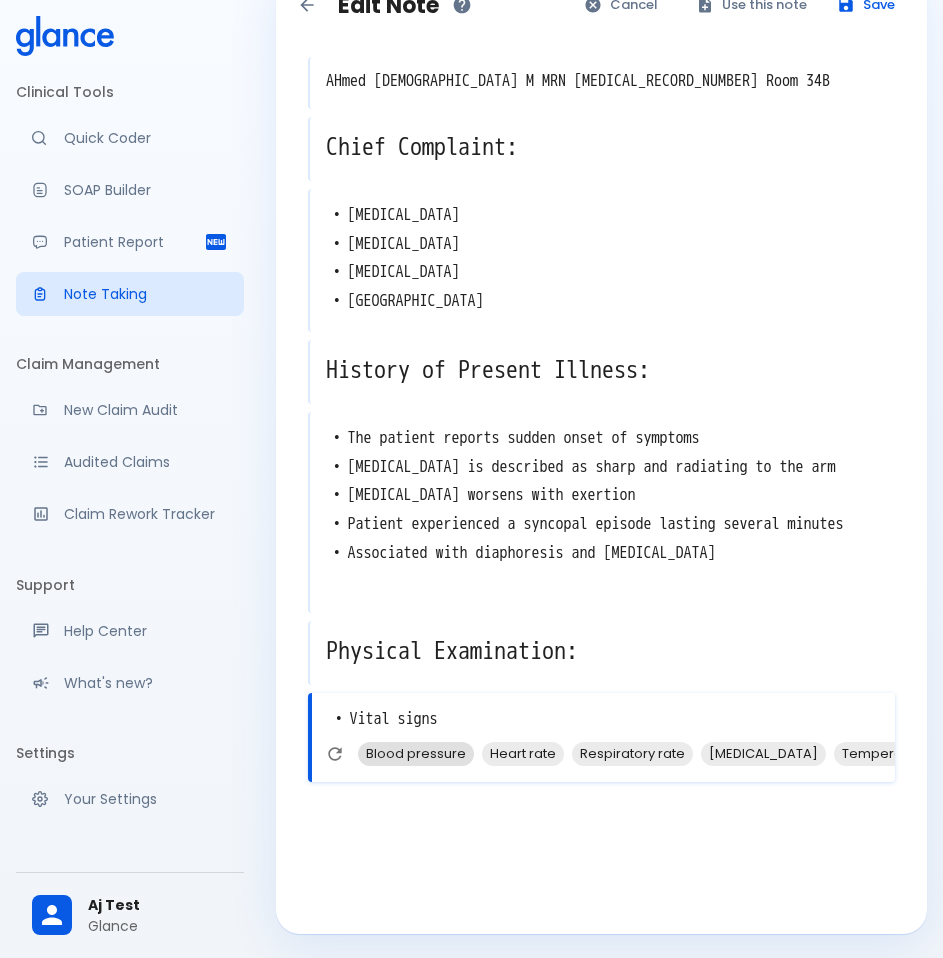 click on "Blood pressure" at bounding box center (416, 753) 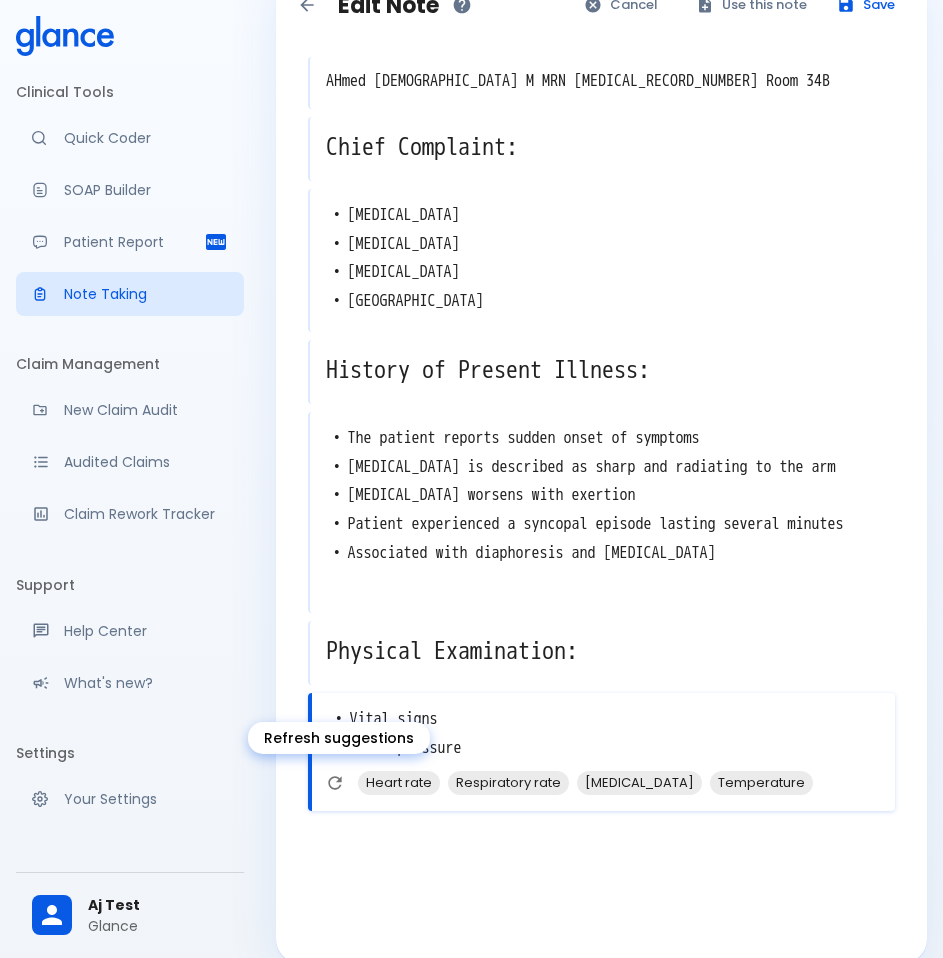 click 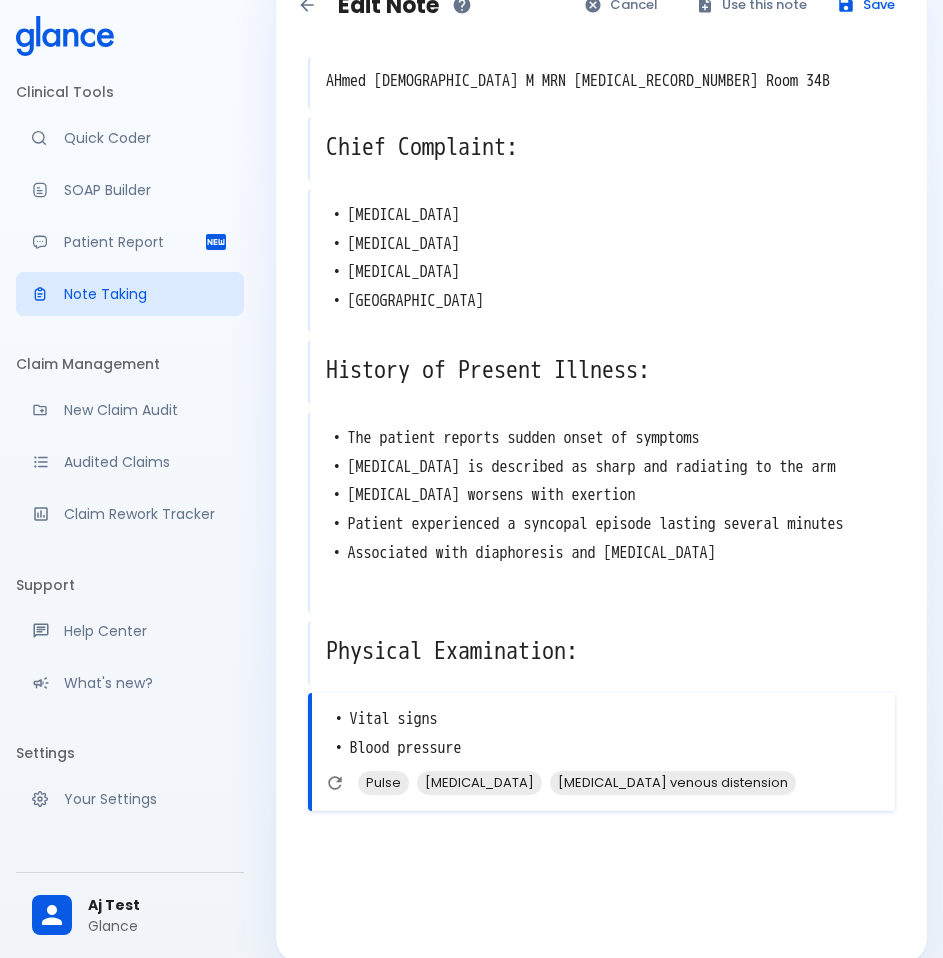 click on "• Vital signs
• Blood pressure" at bounding box center [603, 734] 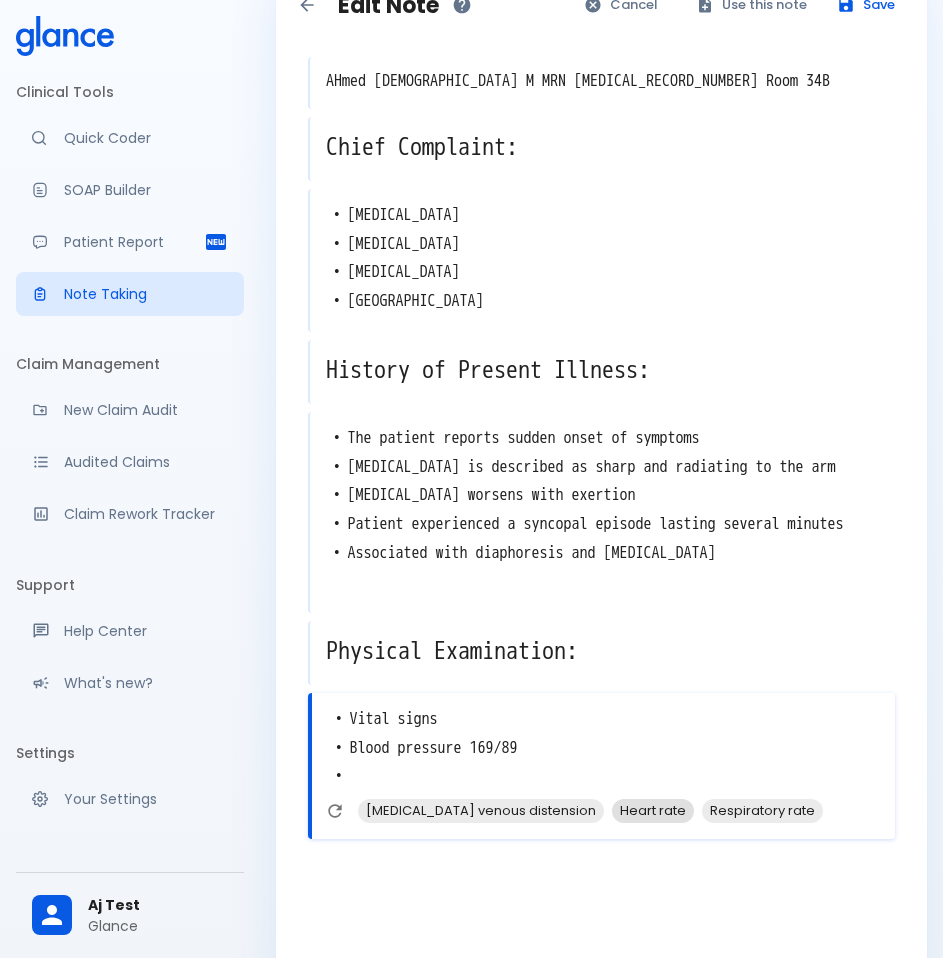 click on "Heart rate" at bounding box center [653, 810] 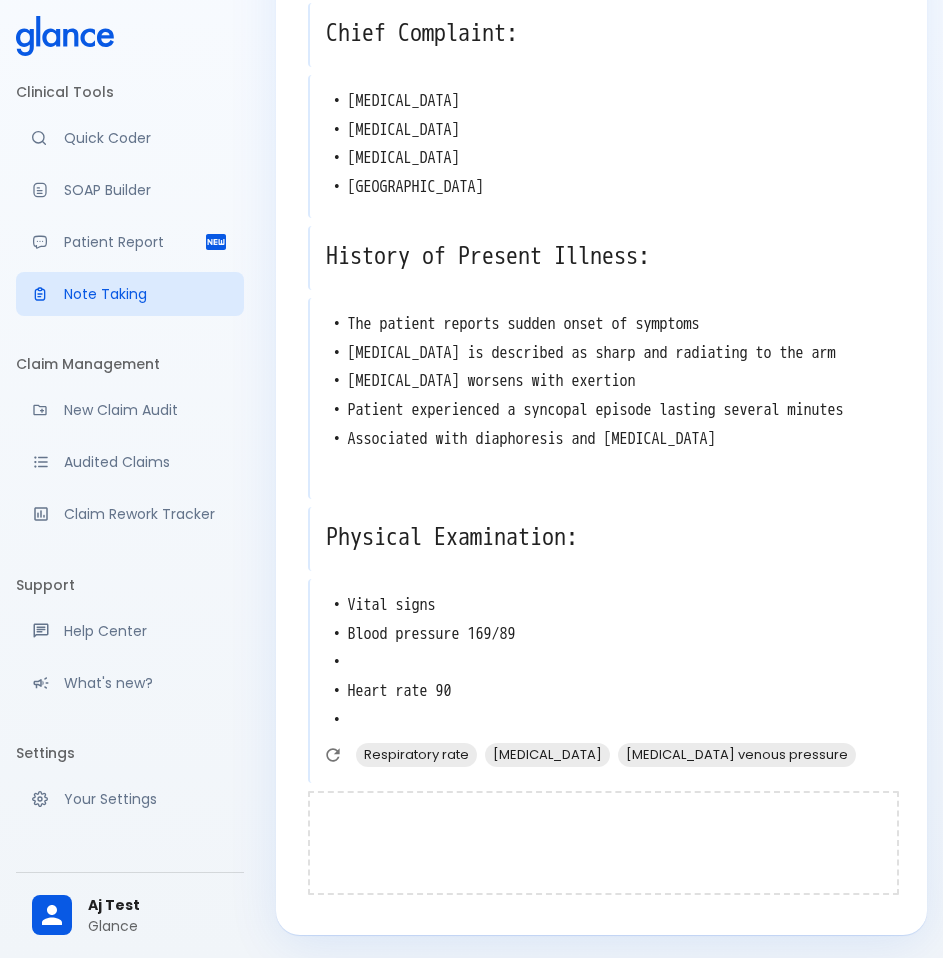 scroll, scrollTop: 169, scrollLeft: 0, axis: vertical 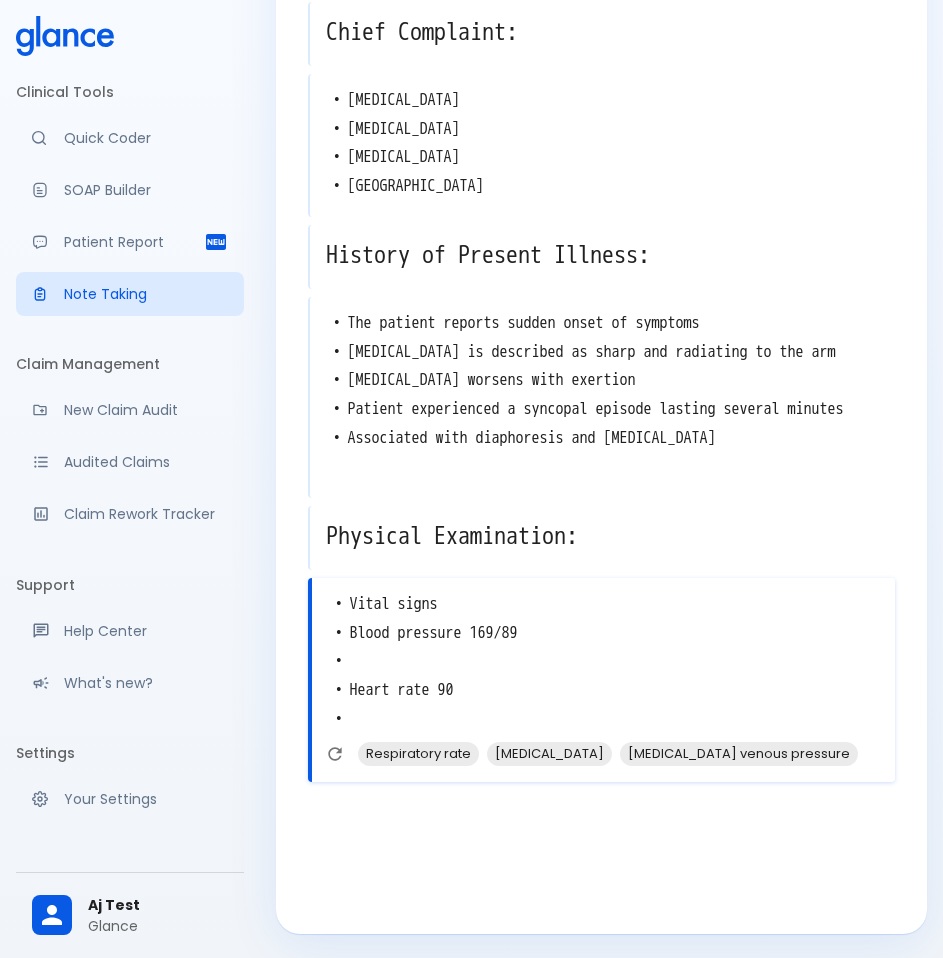 click on "• Vital signs
• Blood pressure 169/89
•
• Heart rate 90
•" at bounding box center [603, 662] 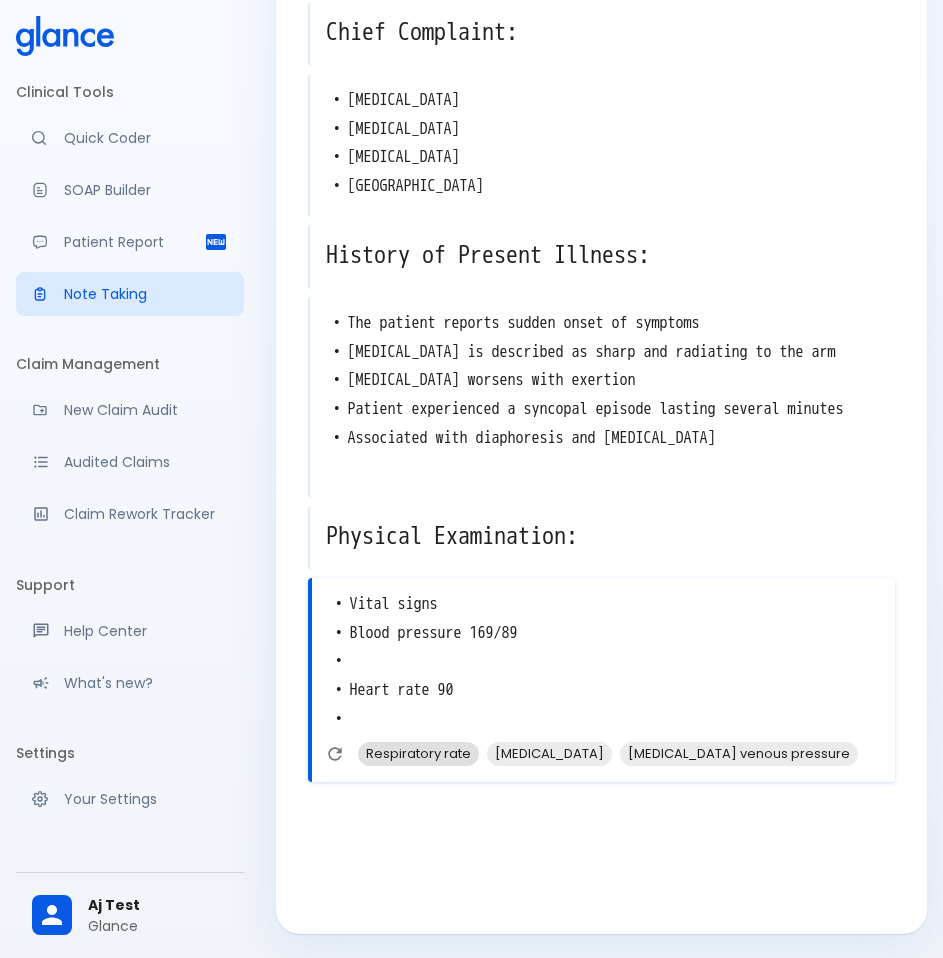 click on "Respiratory rate" at bounding box center [418, 753] 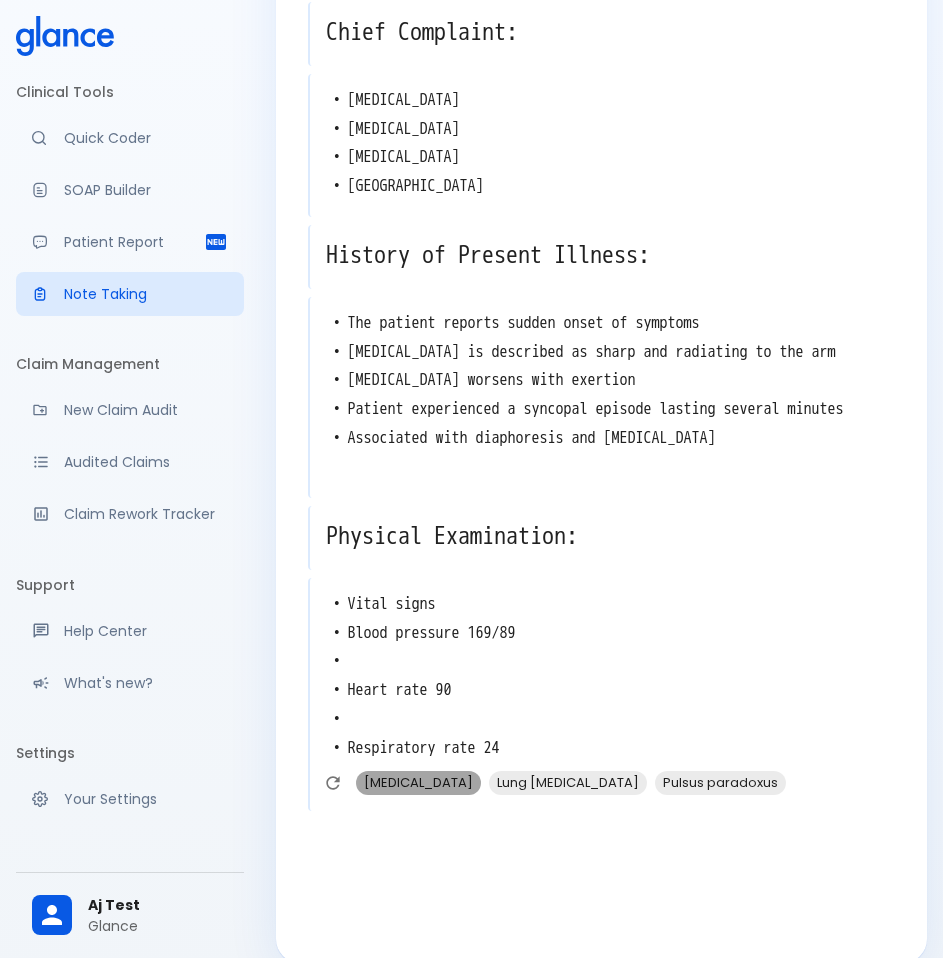 click on "[MEDICAL_DATA]" at bounding box center [418, 782] 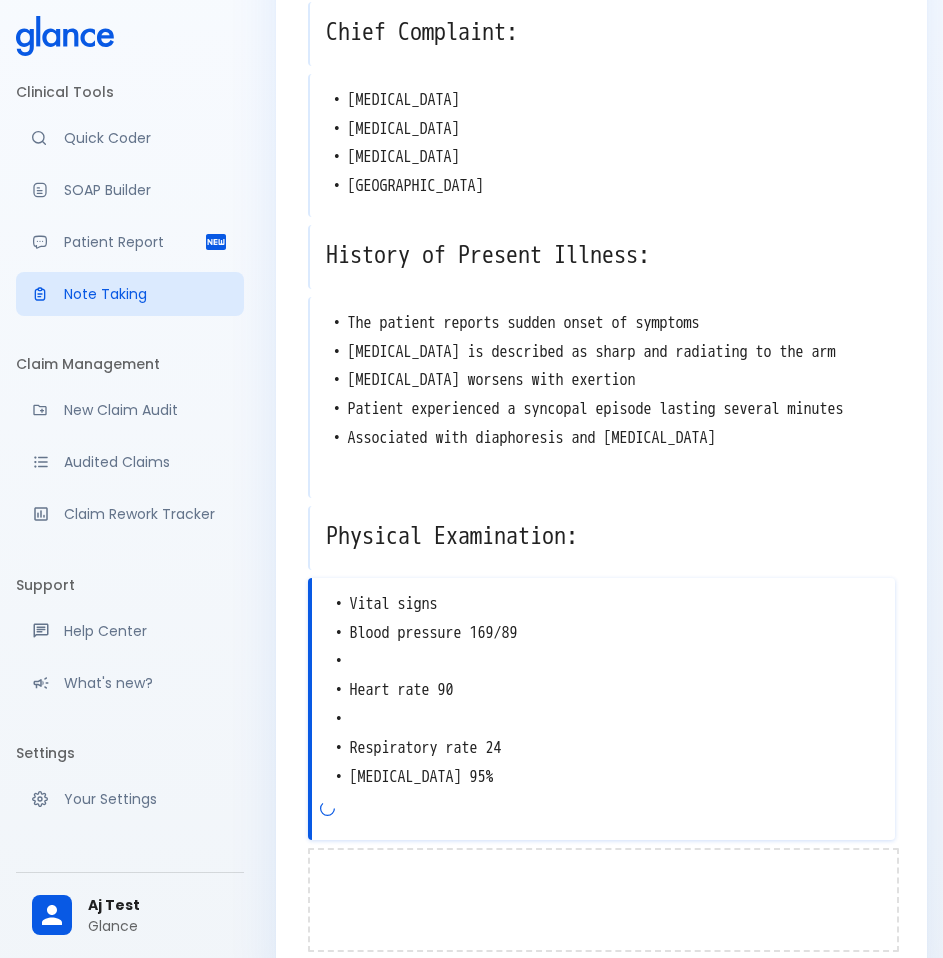 type on "• Vital signs
• Blood pressure 169/89
•
• Heart rate 90
•
• Respiratory rate 24
• [MEDICAL_DATA] 95%" 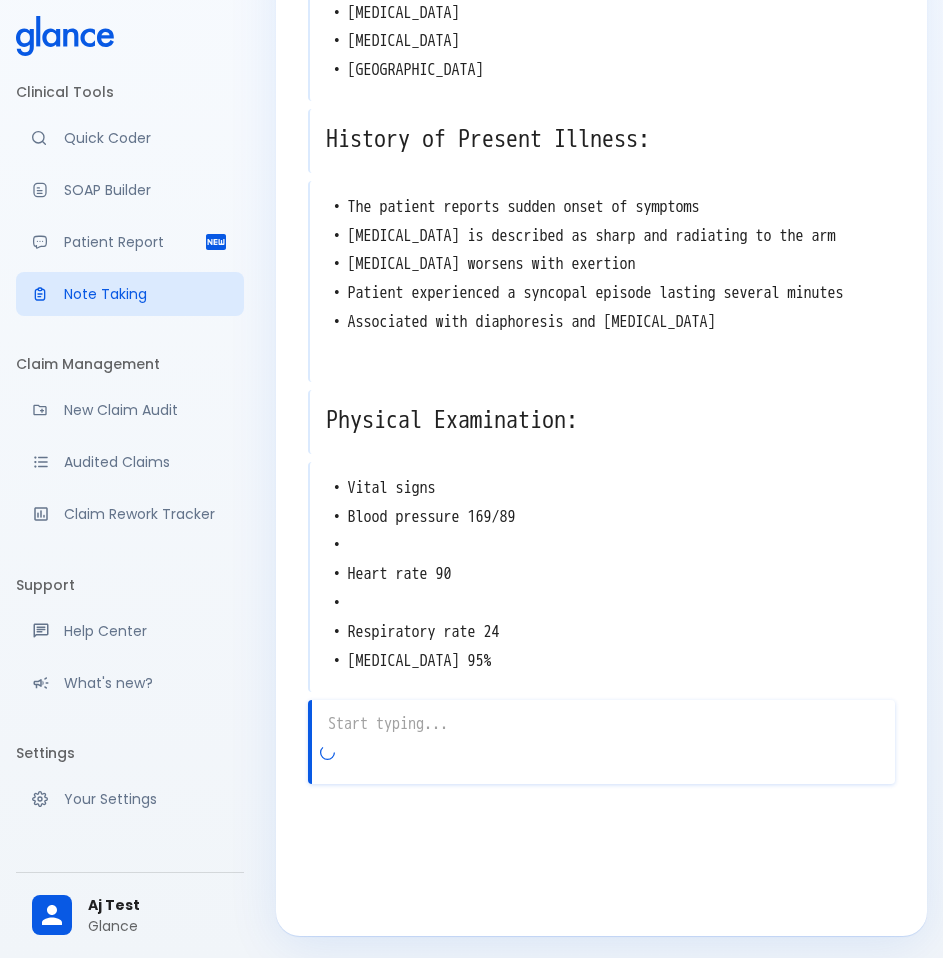 scroll, scrollTop: 287, scrollLeft: 0, axis: vertical 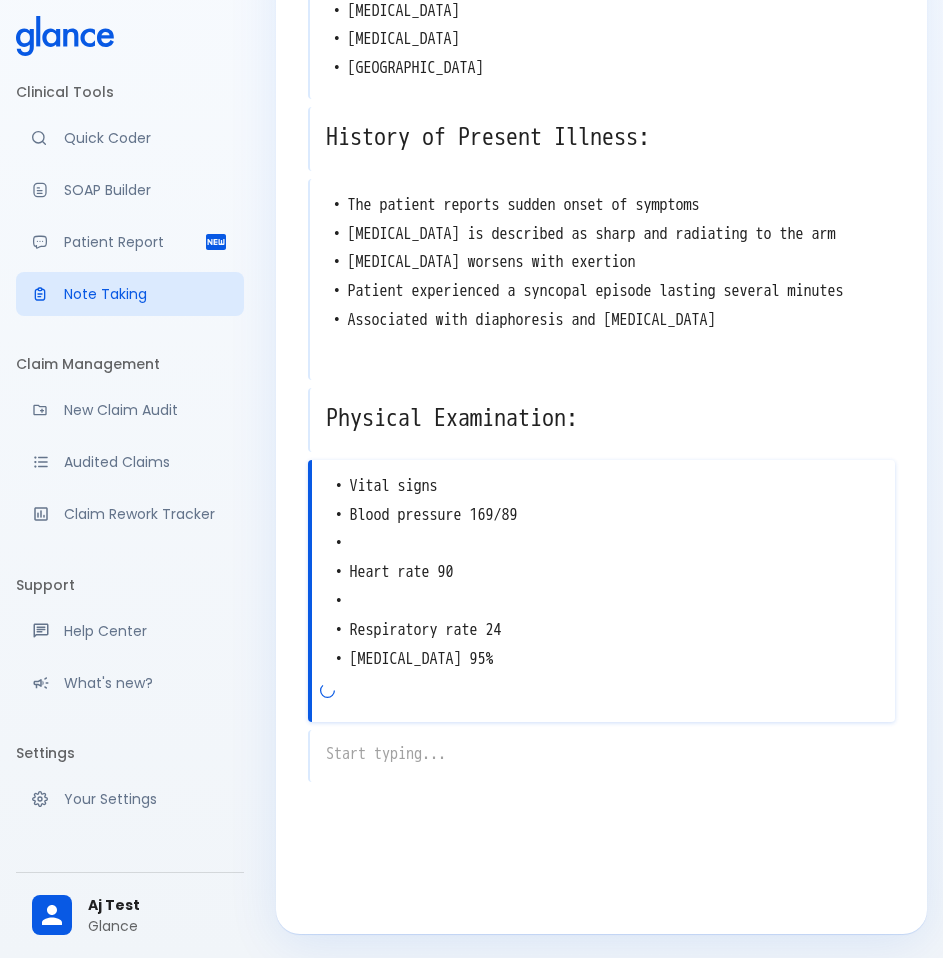 click on "• Vital signs
• Blood pressure 169/89
•
• Heart rate 90
•
• Respiratory rate 24
• [MEDICAL_DATA] 95%" at bounding box center [603, 573] 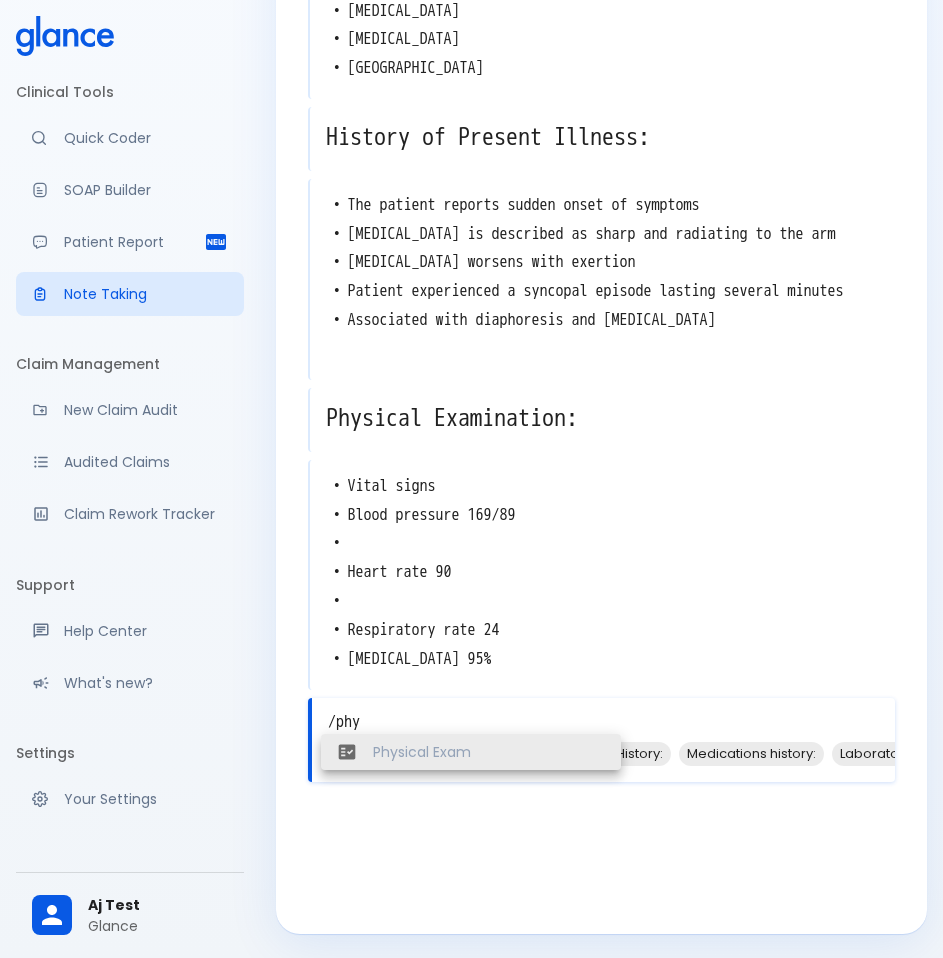 type on "Physical Exam:" 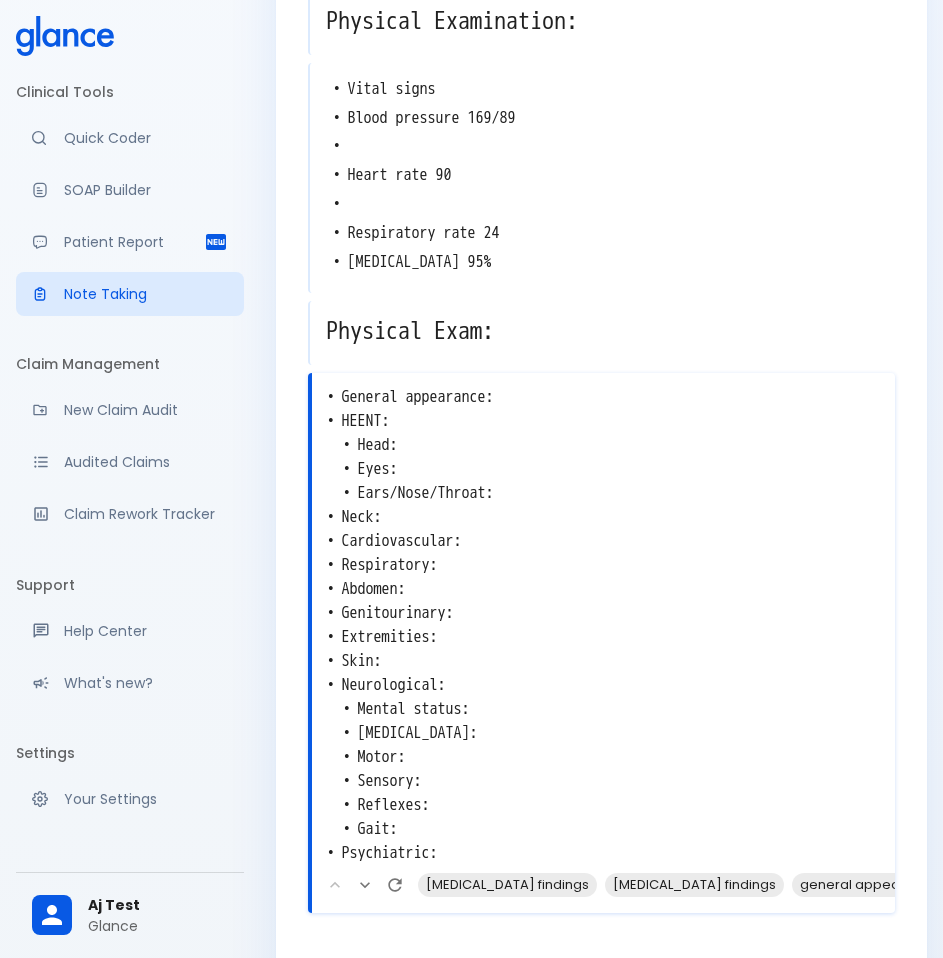 scroll, scrollTop: 687, scrollLeft: 0, axis: vertical 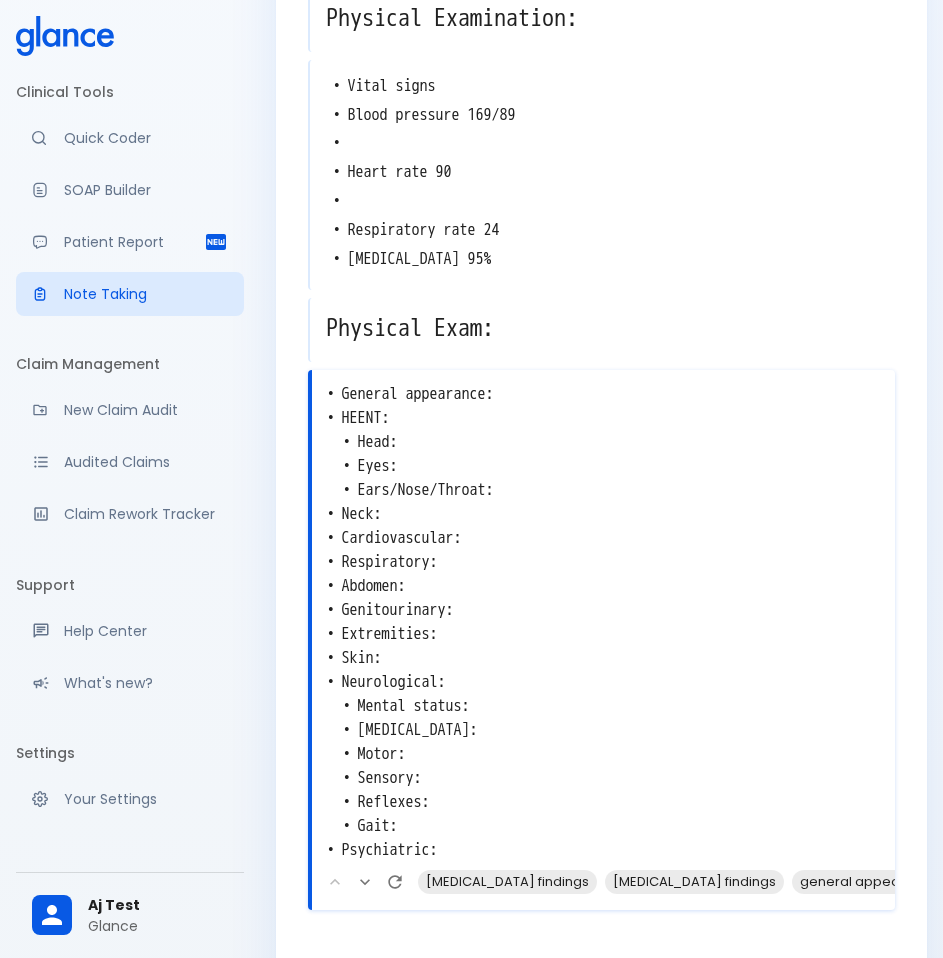 click on "• General appearance:
• HEENT:
• Head:
• Eyes:
• Ears/Nose/Throat:
• Neck:
• Cardiovascular:
• Respiratory:
• Abdomen:
• Genitourinary:
• Extremities:
• Skin:
• Neurological:
• Mental status:
• [MEDICAL_DATA]:
• Motor:
• Sensory:
• Reflexes:
• Gait:
• Psychiatric:" at bounding box center [603, 622] 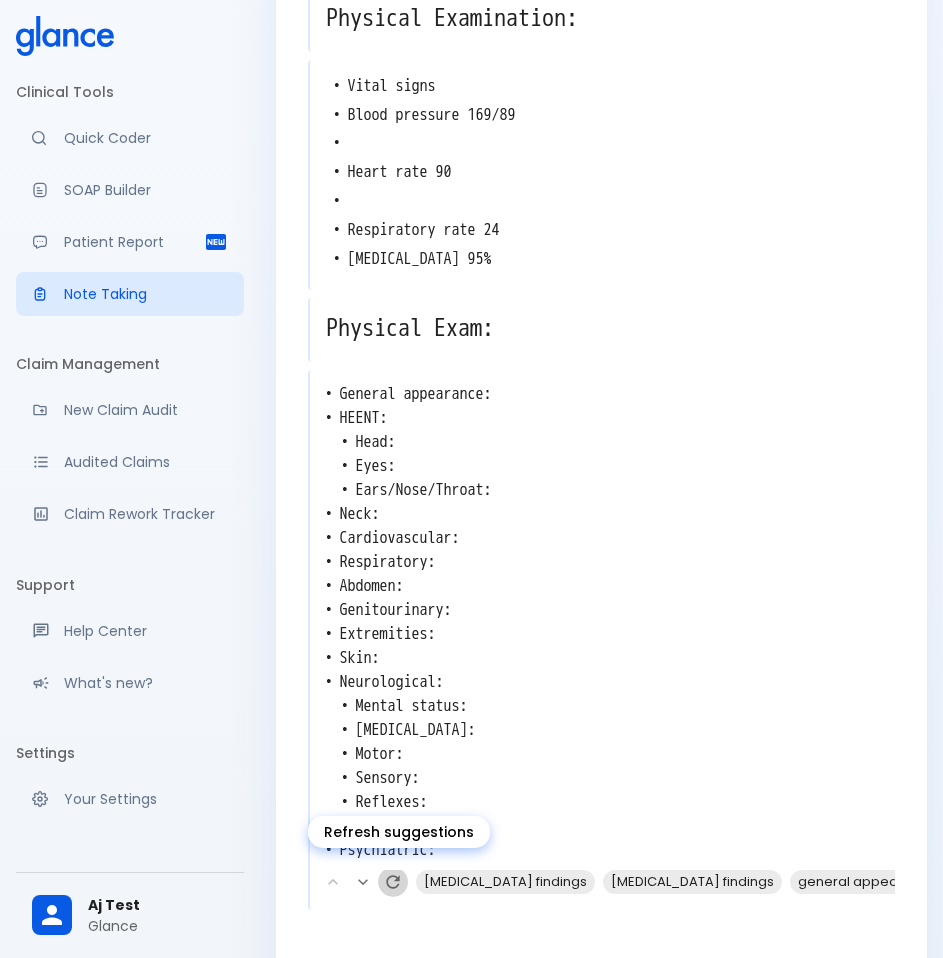 click at bounding box center (393, 882) 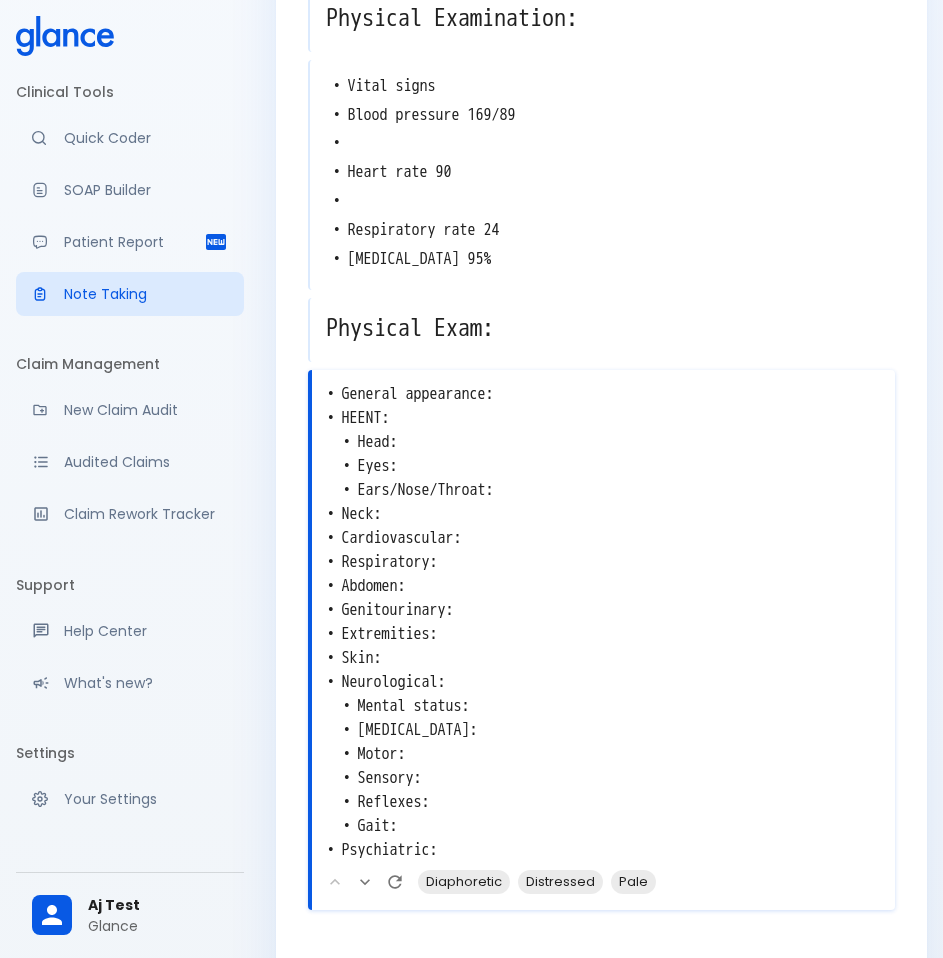 click on "• General appearance:
• HEENT:
• Head:
• Eyes:
• Ears/Nose/Throat:
• Neck:
• Cardiovascular:
• Respiratory:
• Abdomen:
• Genitourinary:
• Extremities:
• Skin:
• Neurological:
• Mental status:
• [MEDICAL_DATA]:
• Motor:
• Sensory:
• Reflexes:
• Gait:
• Psychiatric:" at bounding box center (603, 622) 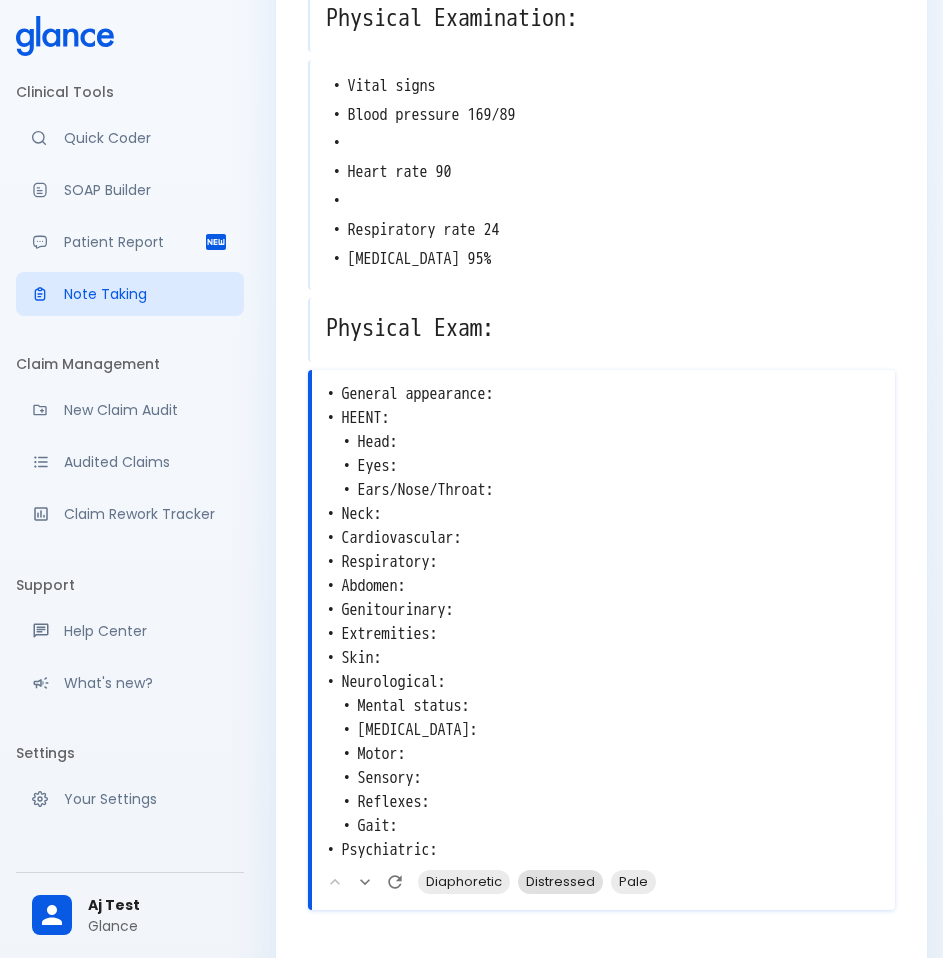 click on "Distressed" at bounding box center (560, 881) 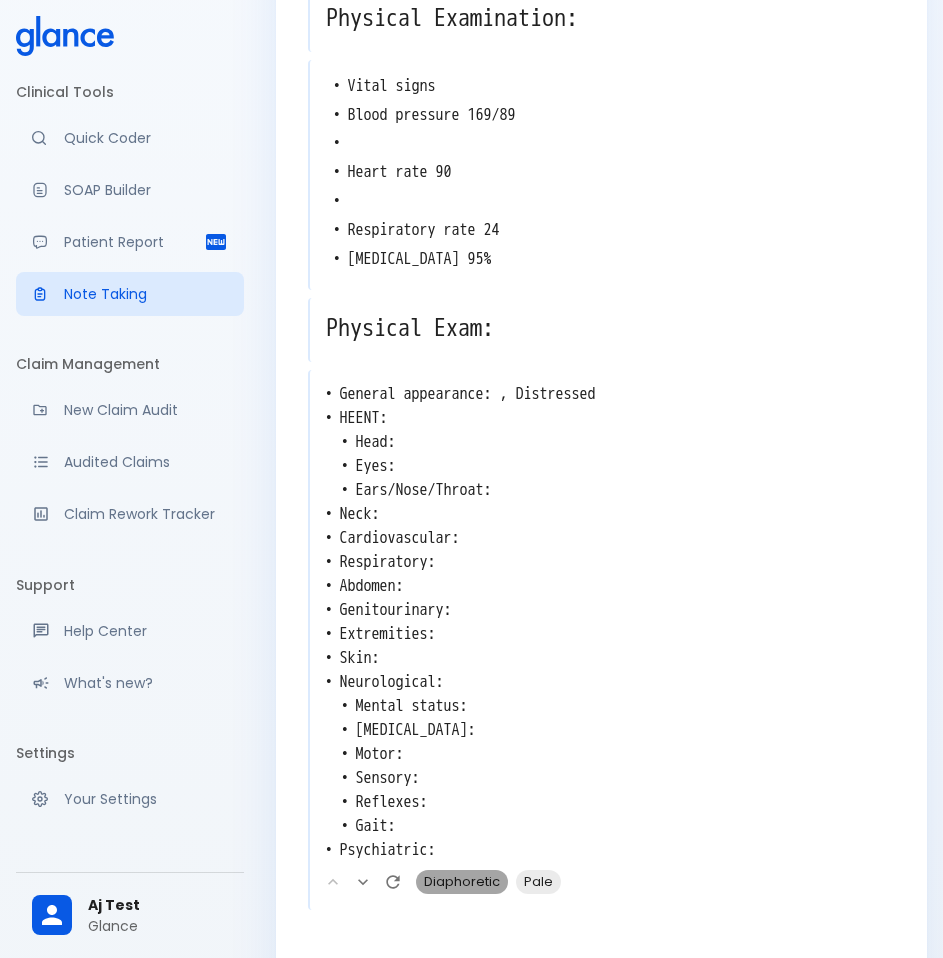 click on "Diaphoretic" at bounding box center [462, 881] 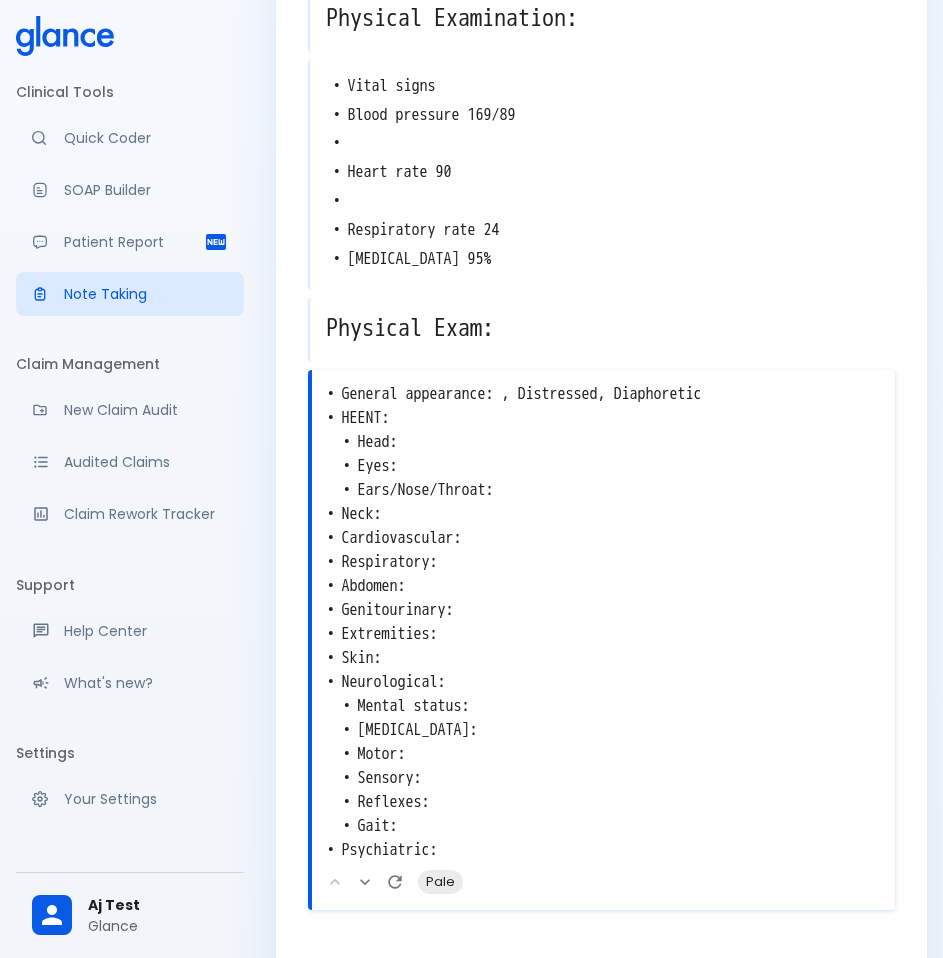 click on "• General appearance: , Distressed, Diaphoretic
• HEENT:
• Head:
• Eyes:
• Ears/Nose/Throat:
• Neck:
• Cardiovascular:
• Respiratory:
• Abdomen:
• Genitourinary:
• Extremities:
• Skin:
• Neurological:
• Mental status:
• [MEDICAL_DATA]:
• Motor:
• Sensory:
• Reflexes:
• Gait:
• Psychiatric:" at bounding box center (603, 622) 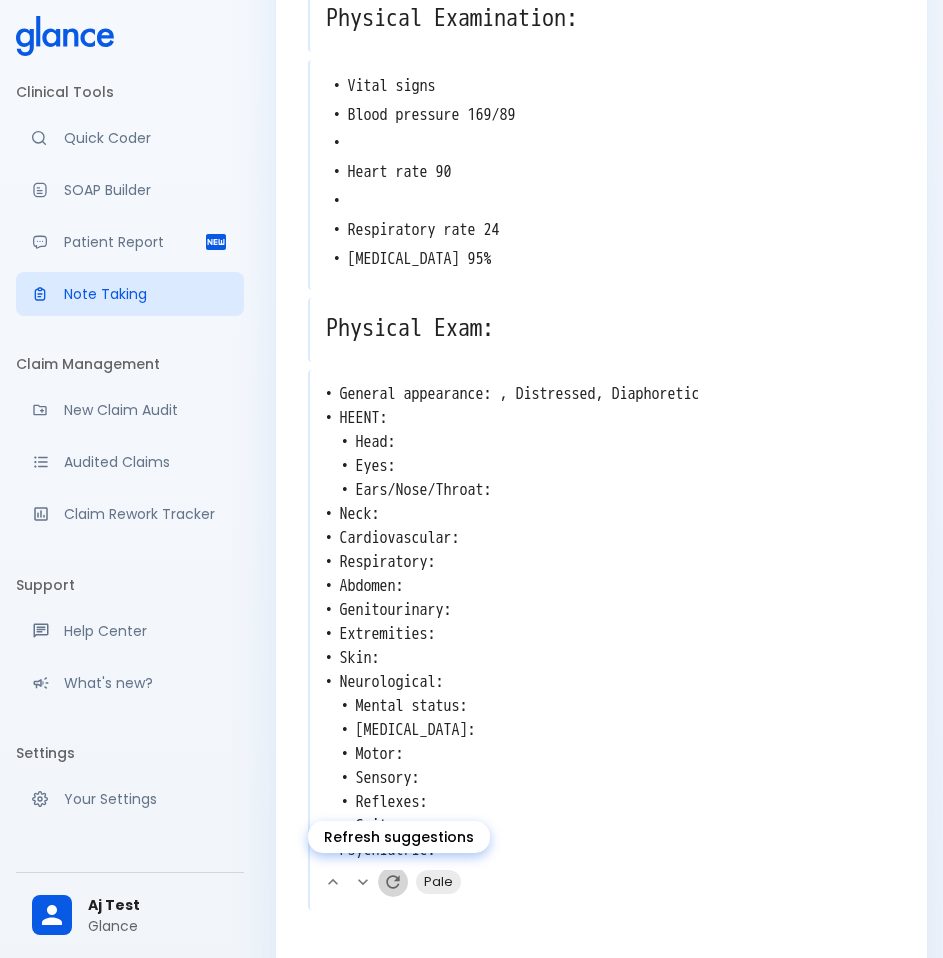 click 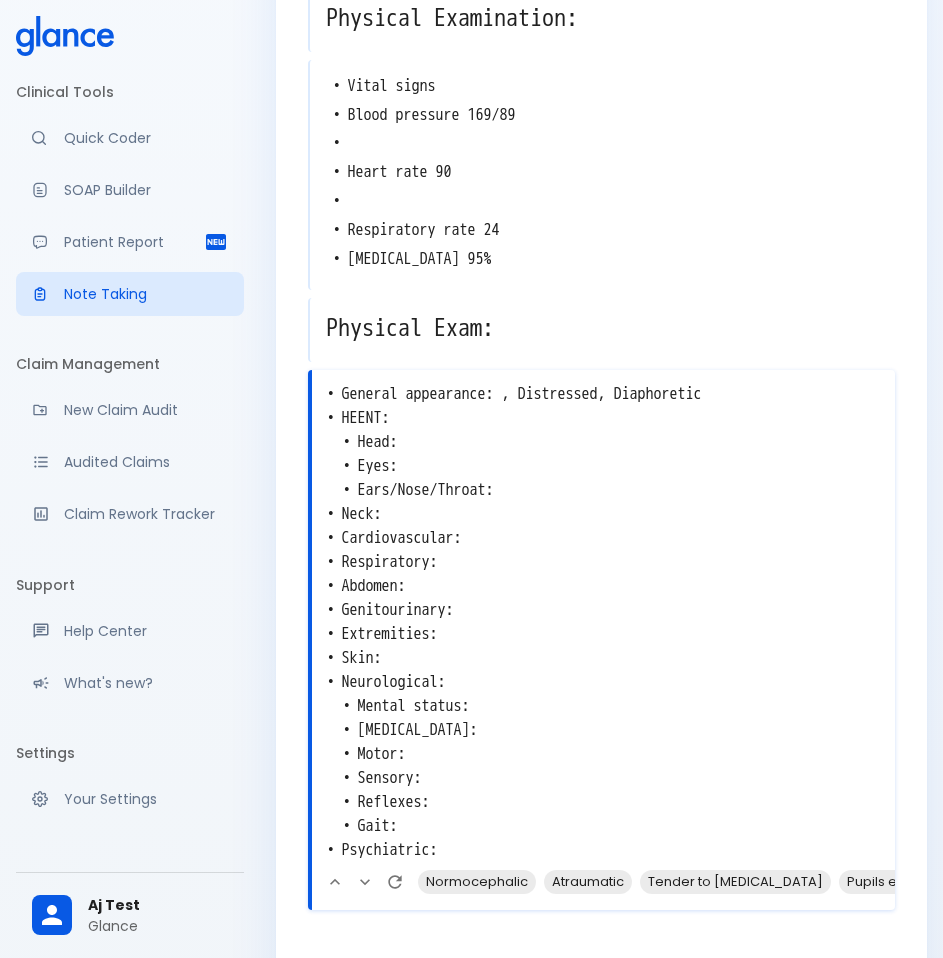 click on "• General appearance: , Distressed, Diaphoretic
• HEENT:
• Head:
• Eyes:
• Ears/Nose/Throat:
• Neck:
• Cardiovascular:
• Respiratory:
• Abdomen:
• Genitourinary:
• Extremities:
• Skin:
• Neurological:
• Mental status:
• [MEDICAL_DATA]:
• Motor:
• Sensory:
• Reflexes:
• Gait:
• Psychiatric:" at bounding box center [603, 622] 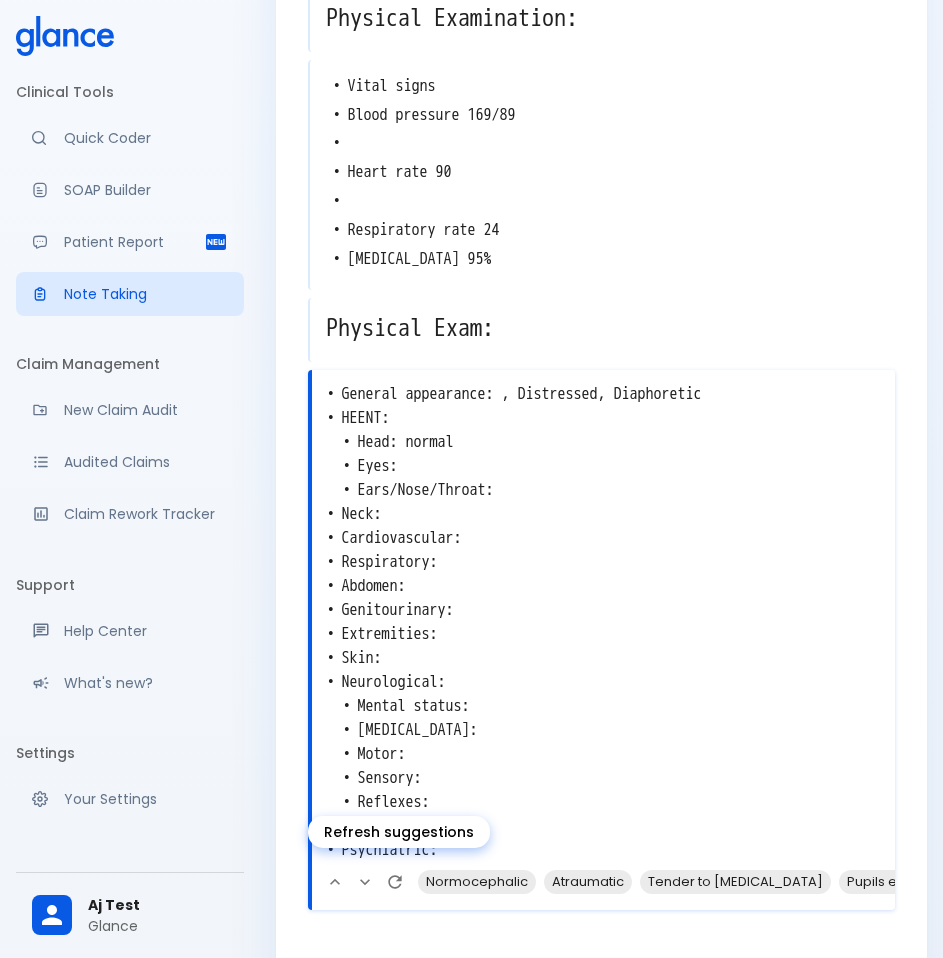 click 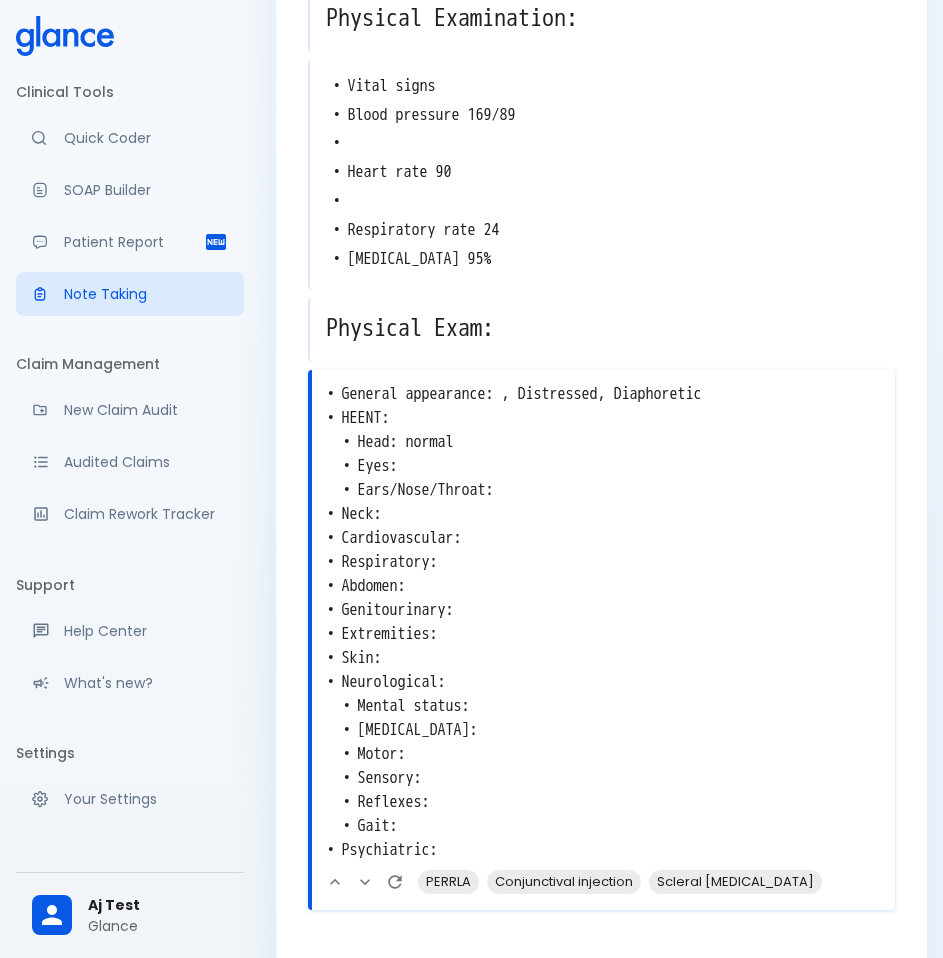 click on "• General appearance: , Distressed, Diaphoretic
• HEENT:
• Head: normal
• Eyes:
• Ears/Nose/Throat:
• Neck:
• Cardiovascular:
• Respiratory:
• Abdomen:
• Genitourinary:
• Extremities:
• Skin:
• Neurological:
• Mental status:
• [MEDICAL_DATA]:
• Motor:
• Sensory:
• Reflexes:
• Gait:
• Psychiatric:" at bounding box center [603, 622] 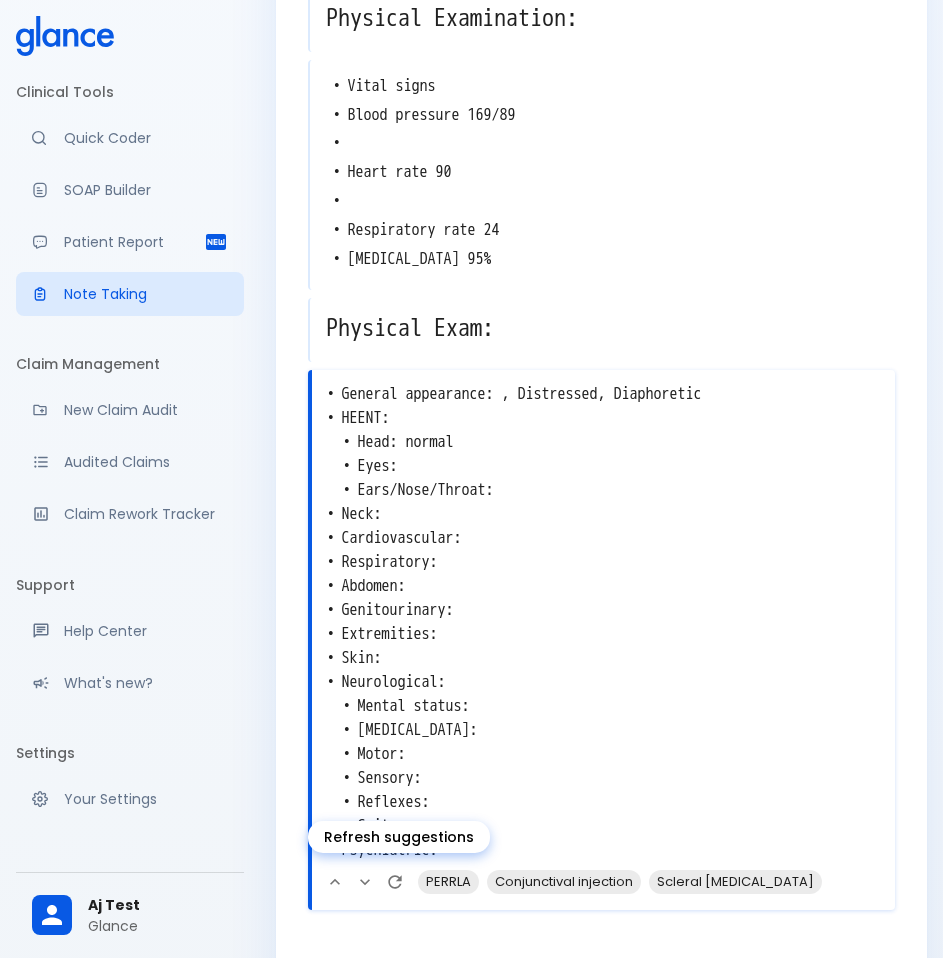 click 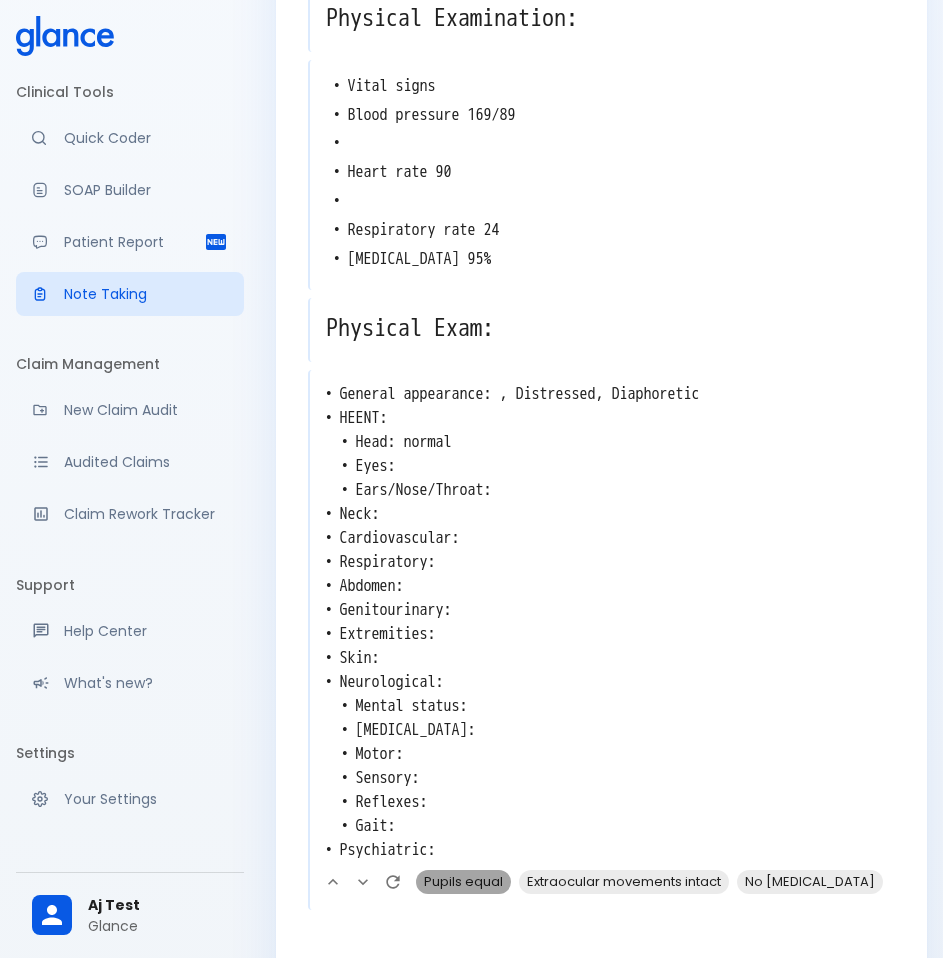 click on "Pupils equal" at bounding box center (463, 881) 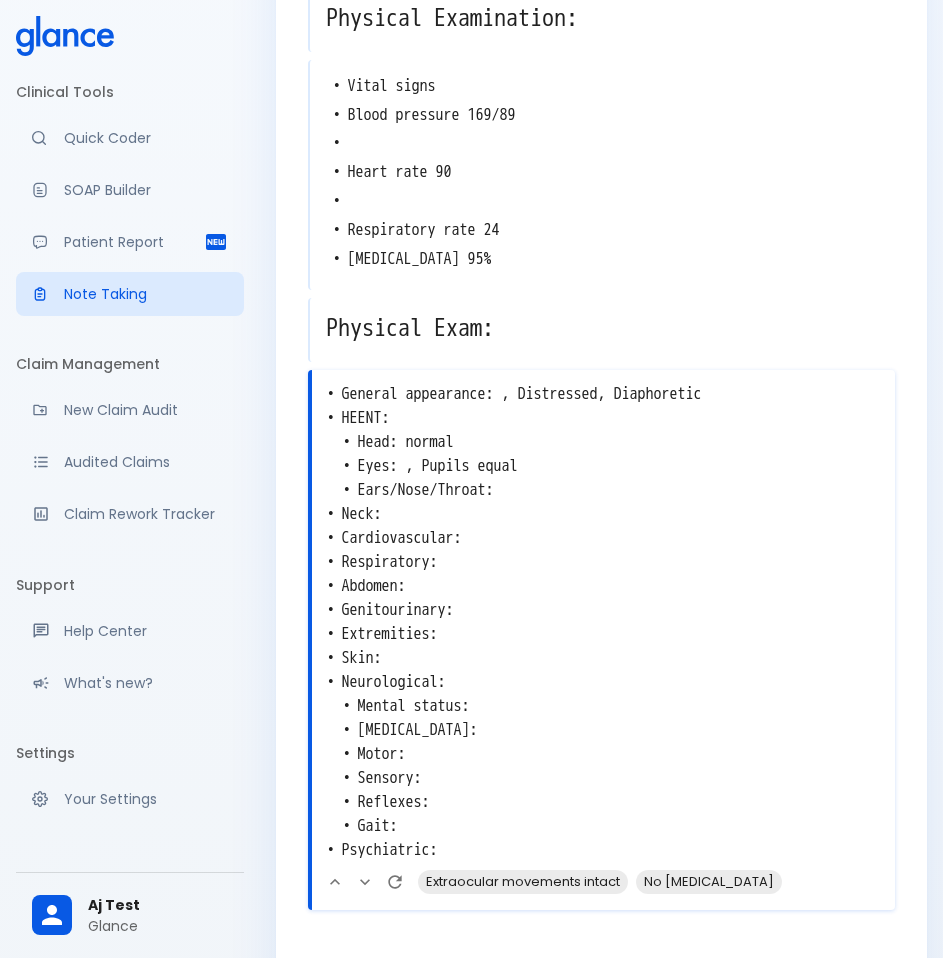 click on "• General appearance: , Distressed, Diaphoretic
• HEENT:
• Head: normal
• Eyes: , Pupils equal
• Ears/Nose/Throat:
• Neck:
• Cardiovascular:
• Respiratory:
• Abdomen:
• Genitourinary:
• Extremities:
• Skin:
• Neurological:
• Mental status:
• [MEDICAL_DATA]:
• Motor:
• Sensory:
• Reflexes:
• Gait:
• Psychiatric:" at bounding box center [603, 622] 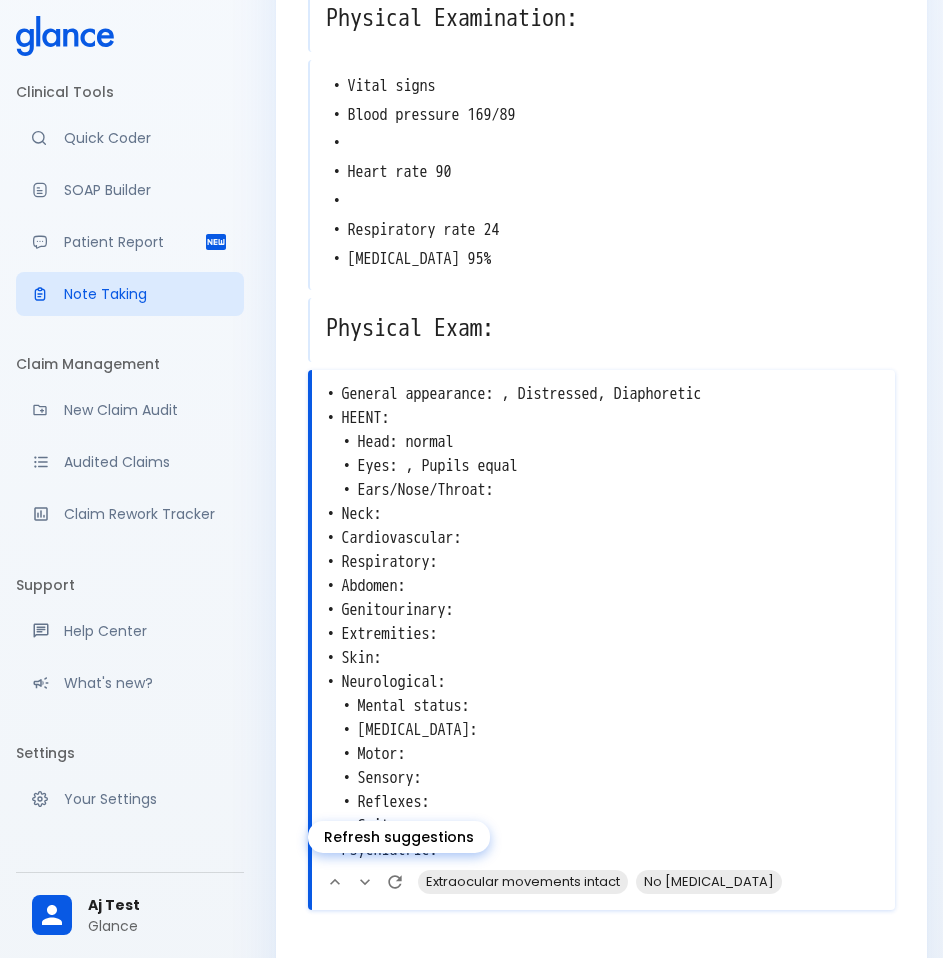 click 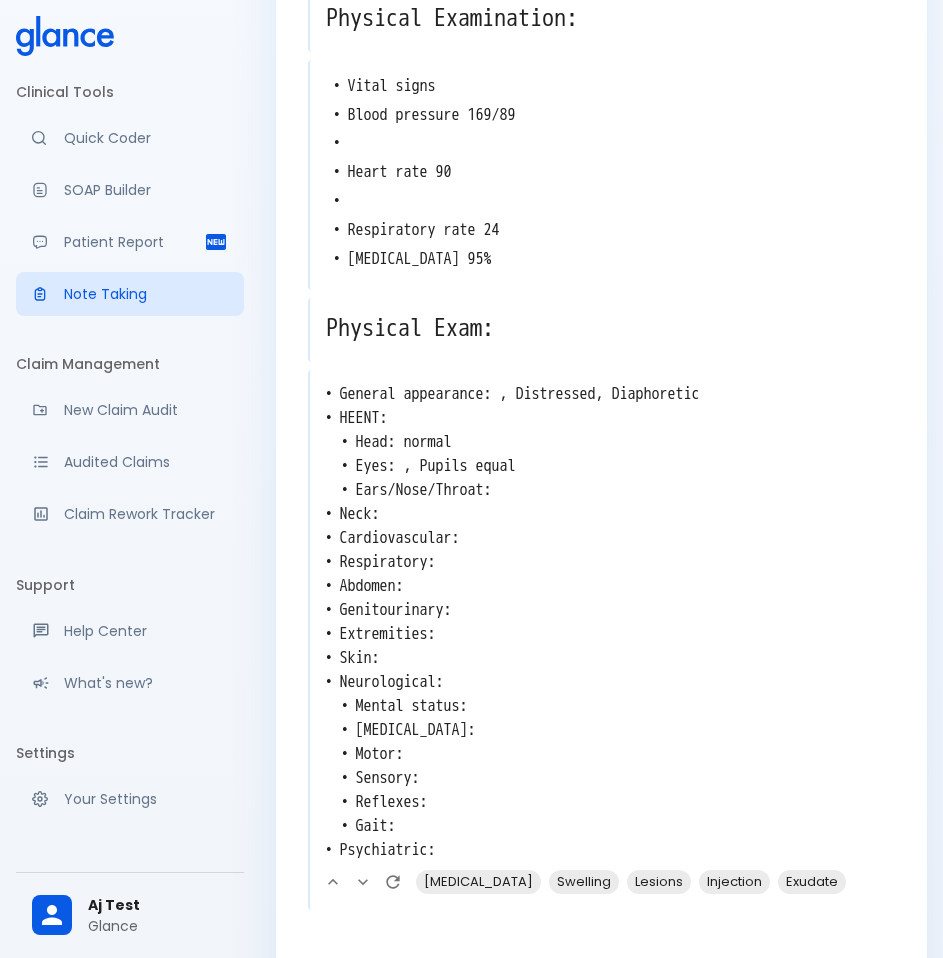 click on "• General appearance: , Distressed, Diaphoretic
• HEENT:
• Head: normal
• Eyes: , Pupils equal
• Ears/Nose/Throat:
• Neck:
• Cardiovascular:
• Respiratory:
• Abdomen:
• Genitourinary:
• Extremities:
• Skin:
• Neurological:
• Mental status:
• [MEDICAL_DATA]:
• Motor:
• Sensory:
• Reflexes:
• Gait:
• Psychiatric:" at bounding box center [602, 622] 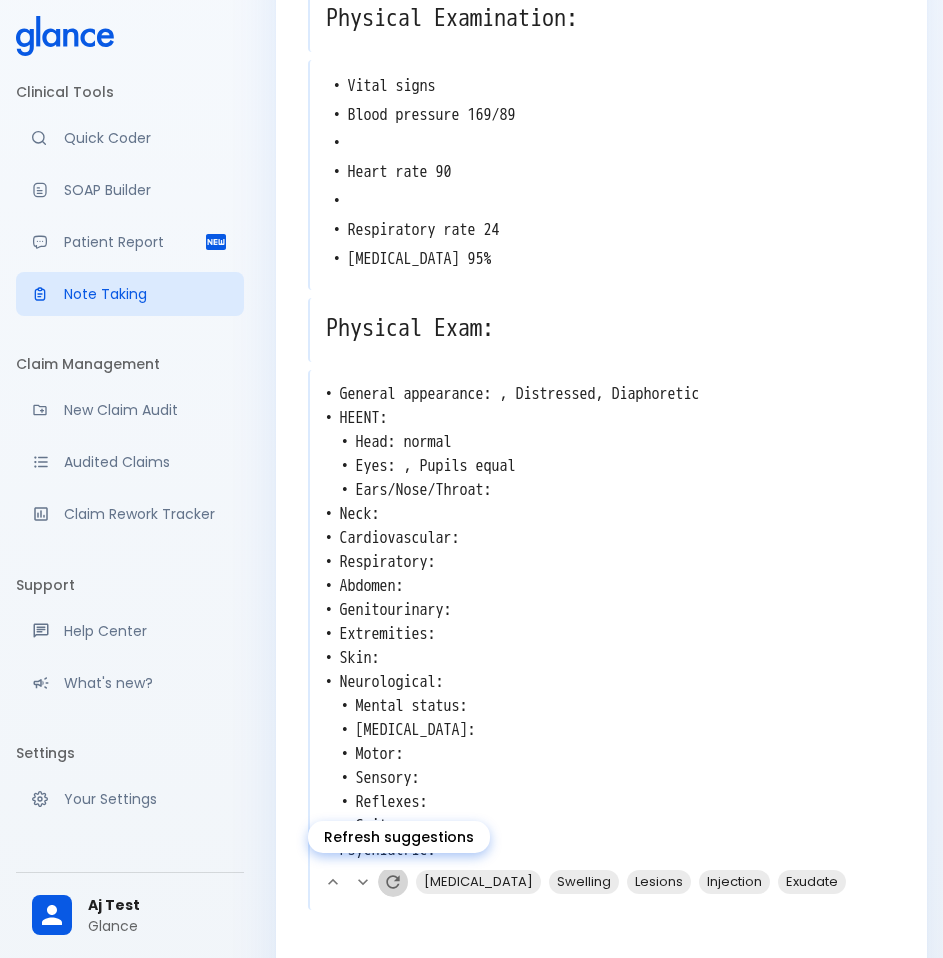 click 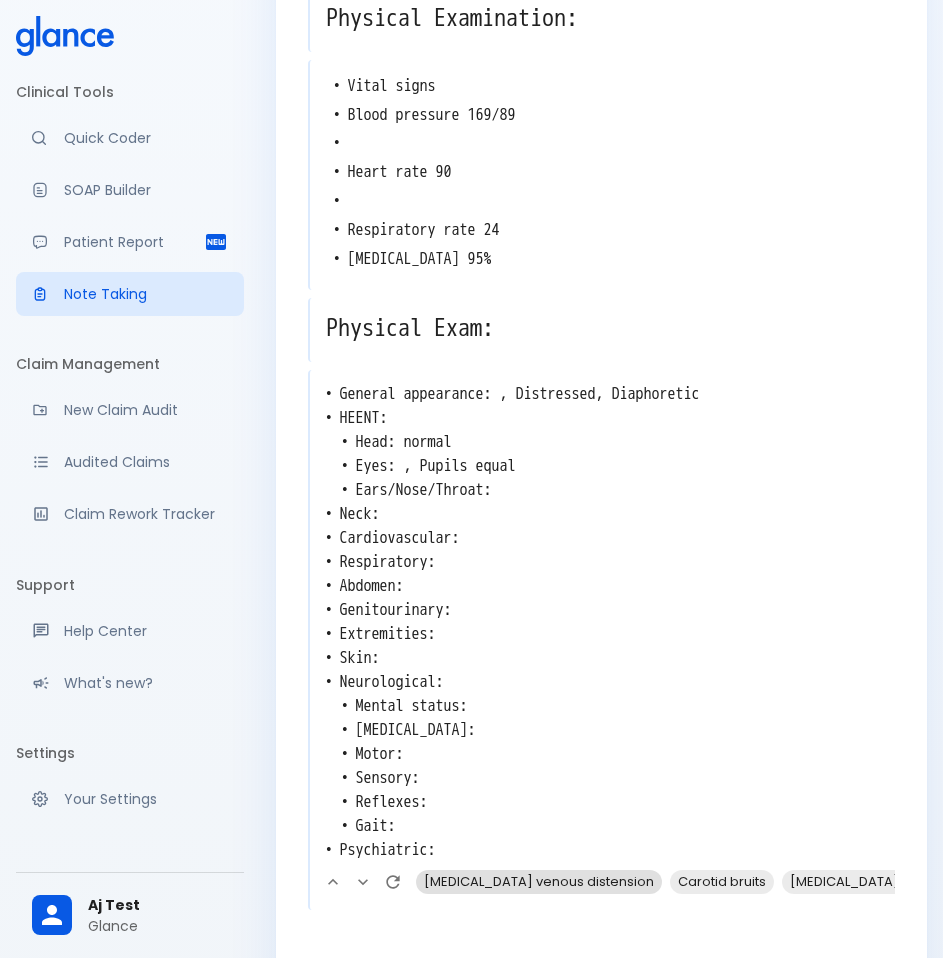 click on "[MEDICAL_DATA] venous distension" at bounding box center [539, 881] 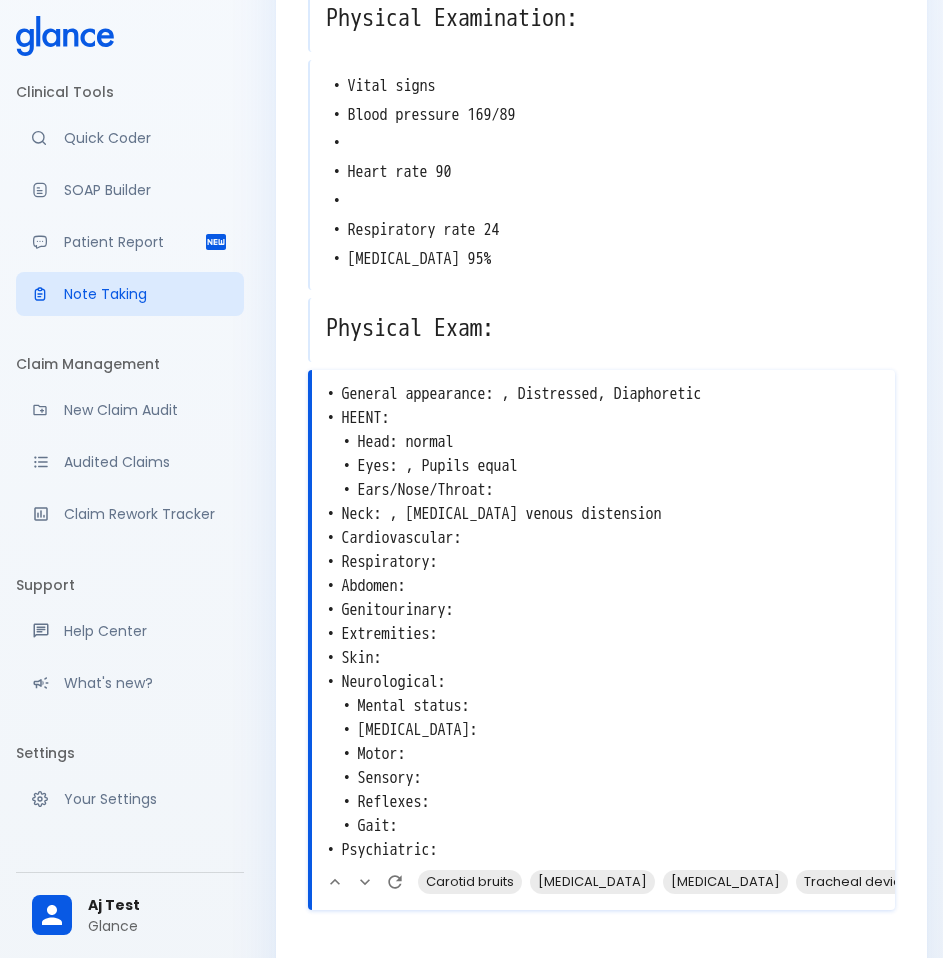 click on "• General appearance: , Distressed, Diaphoretic
• HEENT:
• Head: normal
• Eyes: , Pupils equal
• Ears/Nose/Throat:
• Neck: , [MEDICAL_DATA] venous distension
• Cardiovascular:
• Respiratory:
• Abdomen:
• Genitourinary:
• Extremities:
• Skin:
• Neurological:
• Mental status:
• [MEDICAL_DATA]:
• Motor:
• Sensory:
• Reflexes:
• Gait:
• Psychiatric:" at bounding box center (603, 622) 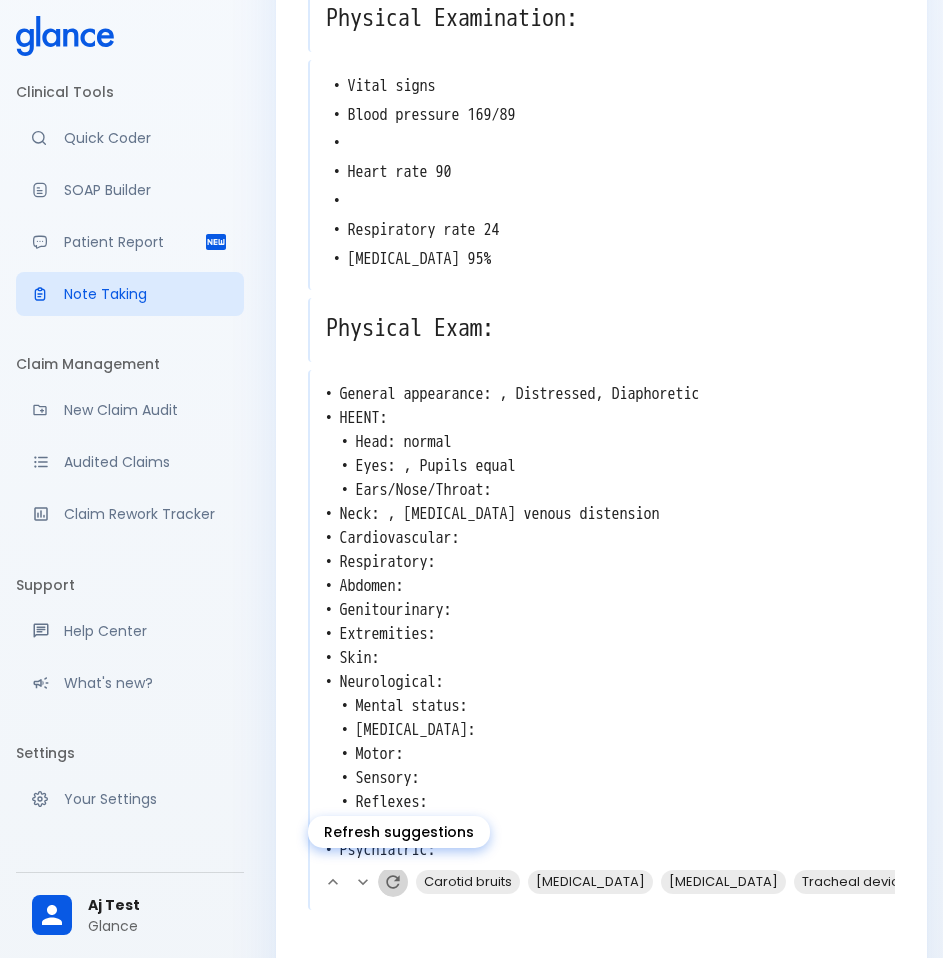 click 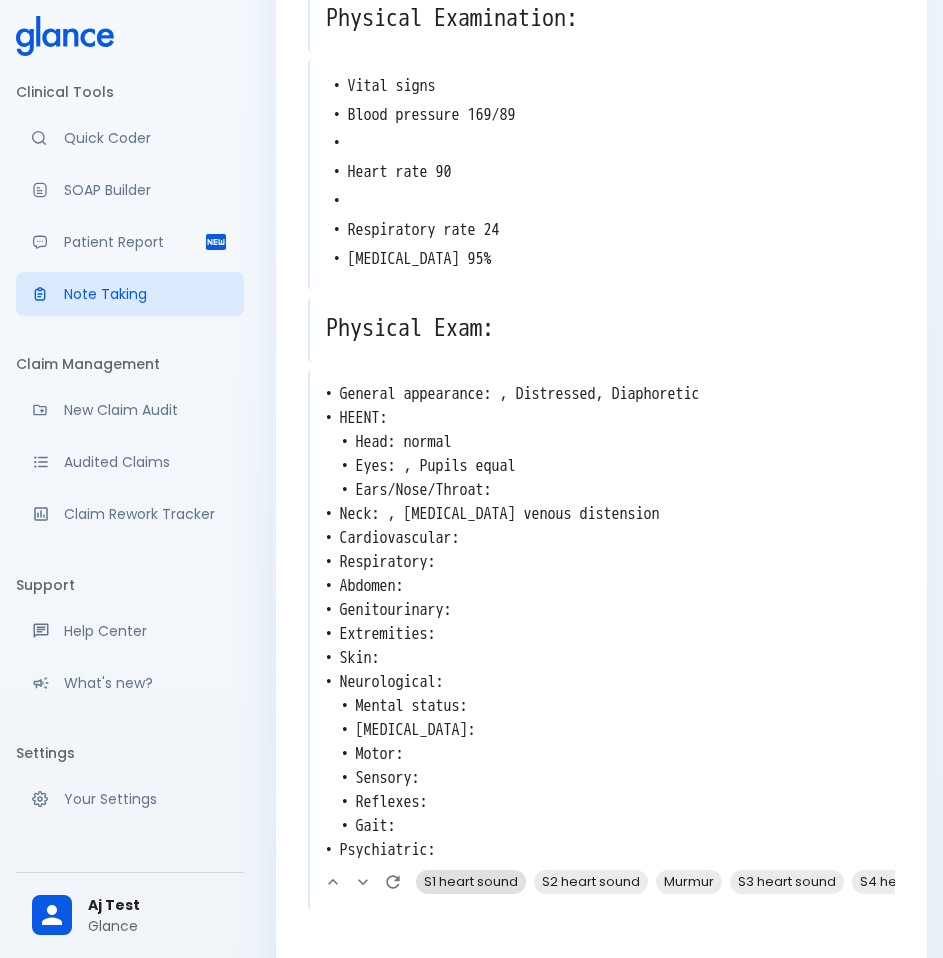 click on "S1 heart sound" at bounding box center [471, 881] 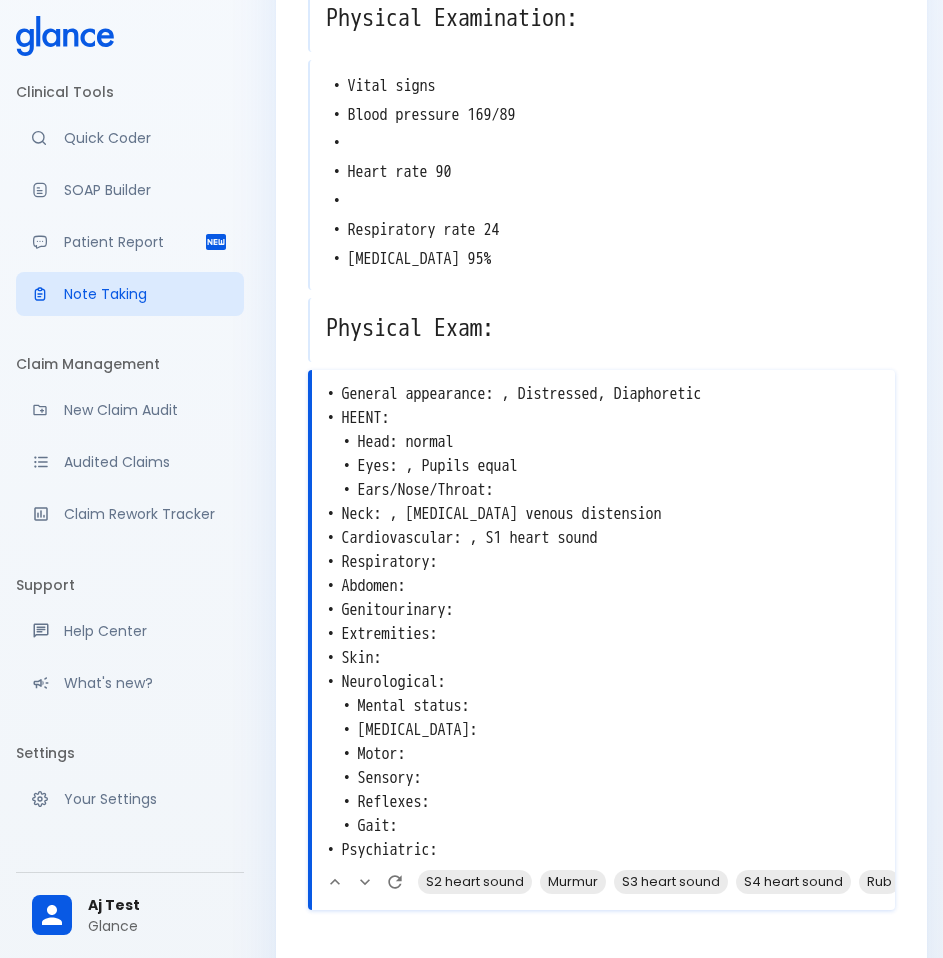 click on "S2 heart sound" at bounding box center [475, 881] 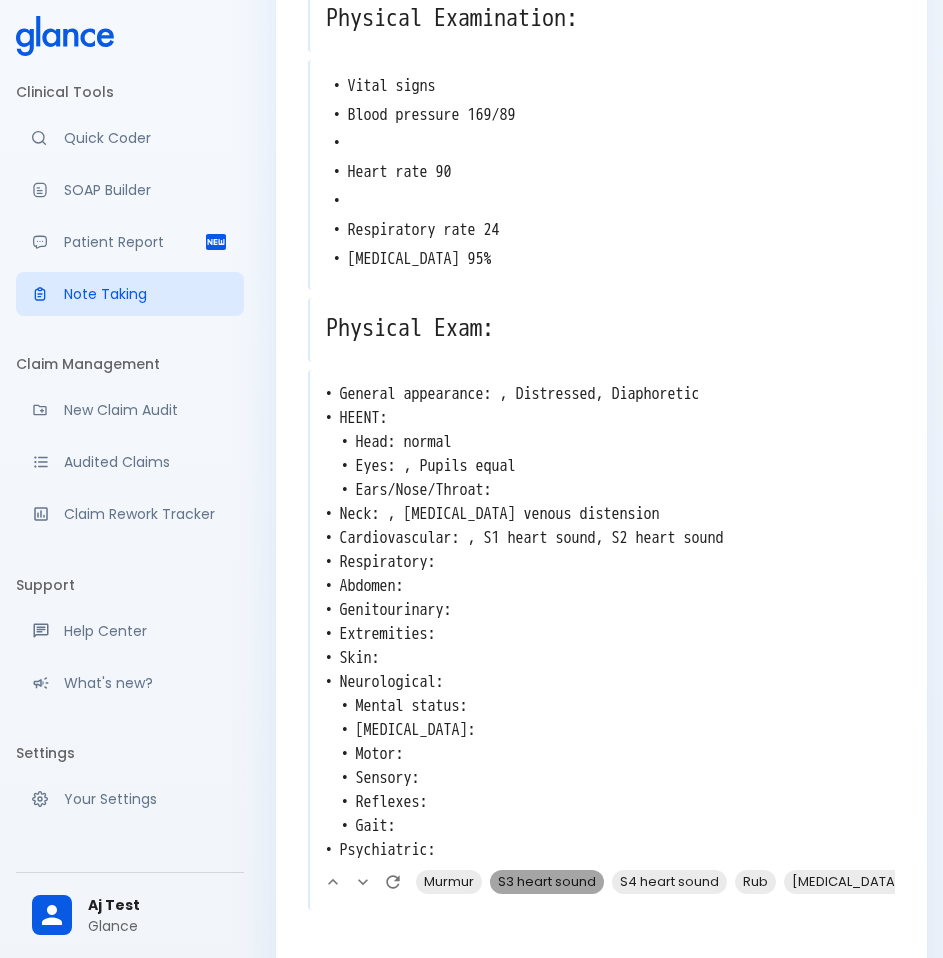 click on "S3 heart sound" at bounding box center (547, 881) 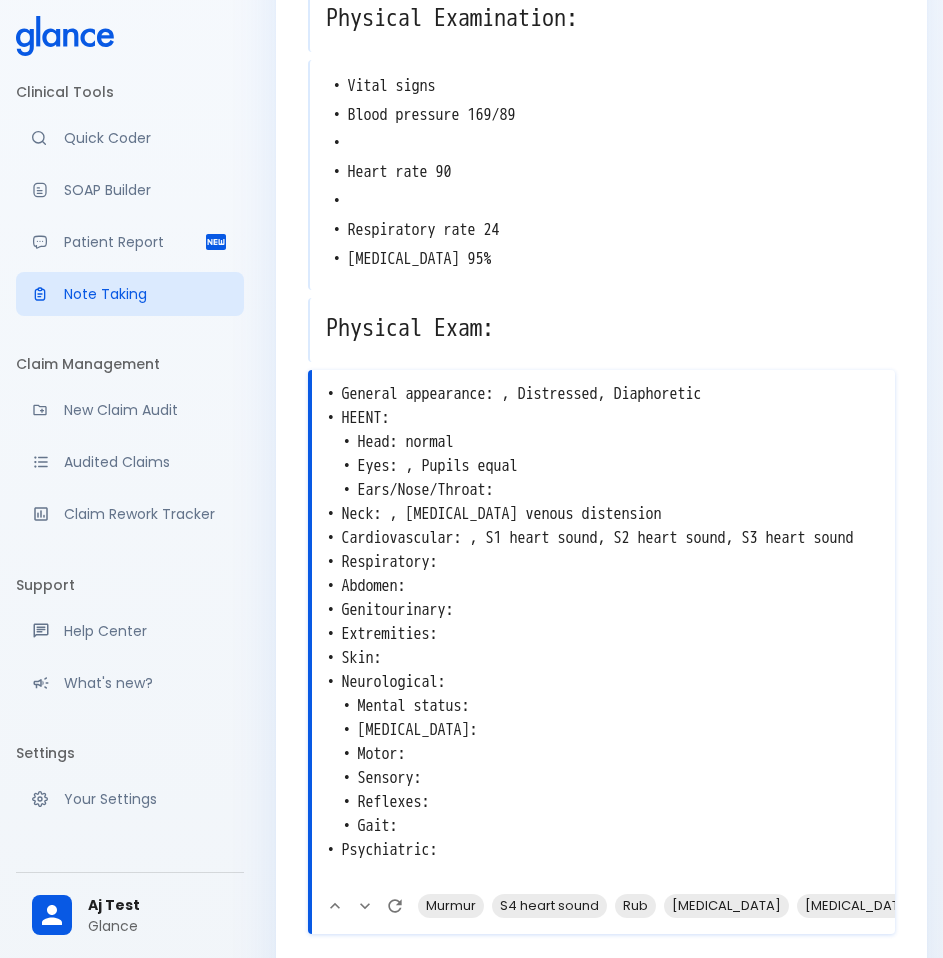 click on "• General appearance: , Distressed, Diaphoretic
• HEENT:
• Head: normal
• Eyes: , Pupils equal
• Ears/Nose/Throat:
• Neck: , [MEDICAL_DATA] venous distension
• Cardiovascular: , S1 heart sound, S2 heart sound, S3 heart sound
• Respiratory:
• Abdomen:
• Genitourinary:
• Extremities:
• Skin:
• Neurological:
• Mental status:
• [MEDICAL_DATA]:
• Motor:
• Sensory:
• Reflexes:
• Gait:
• Psychiatric:" at bounding box center [603, 634] 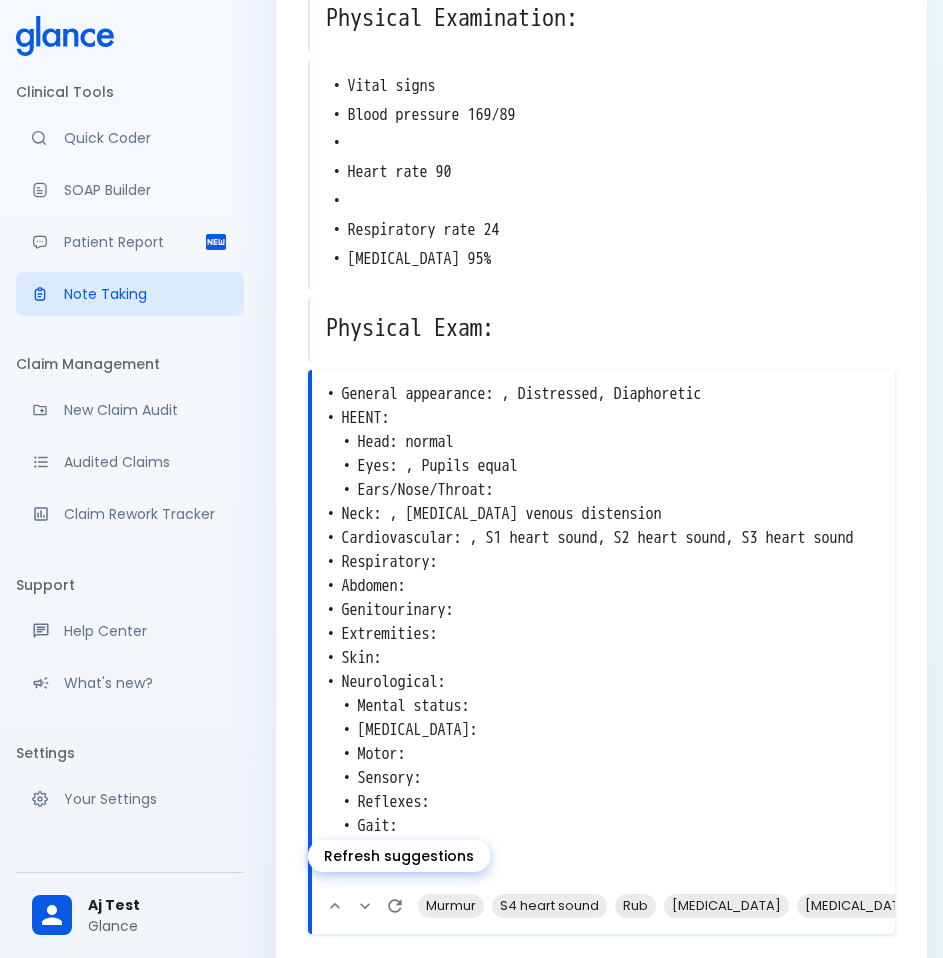click 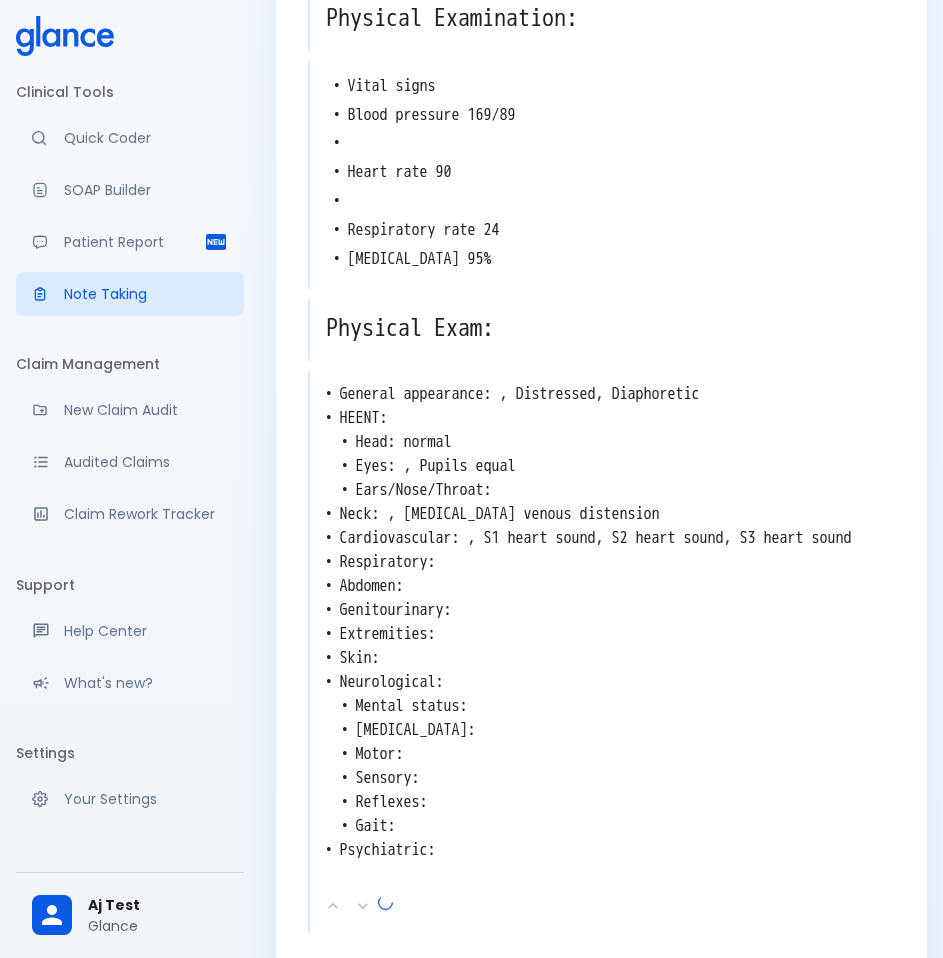 scroll, scrollTop: 787, scrollLeft: 0, axis: vertical 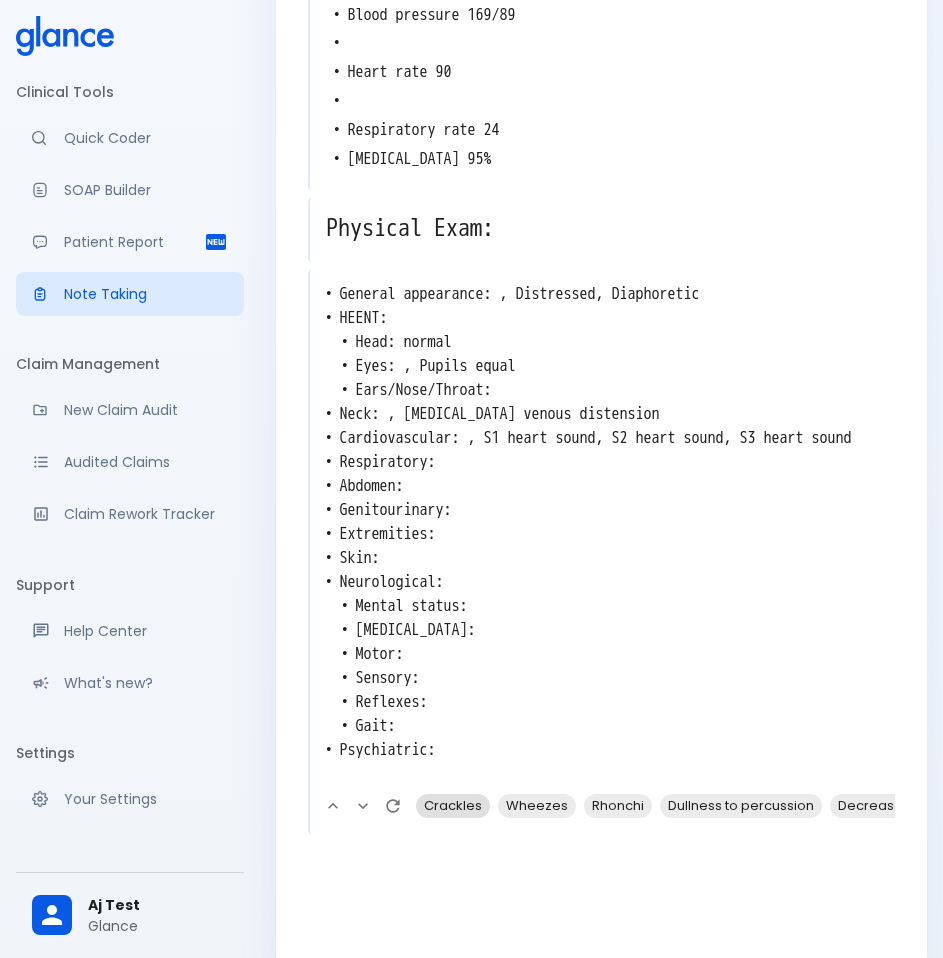 click on "Crackles" at bounding box center [453, 805] 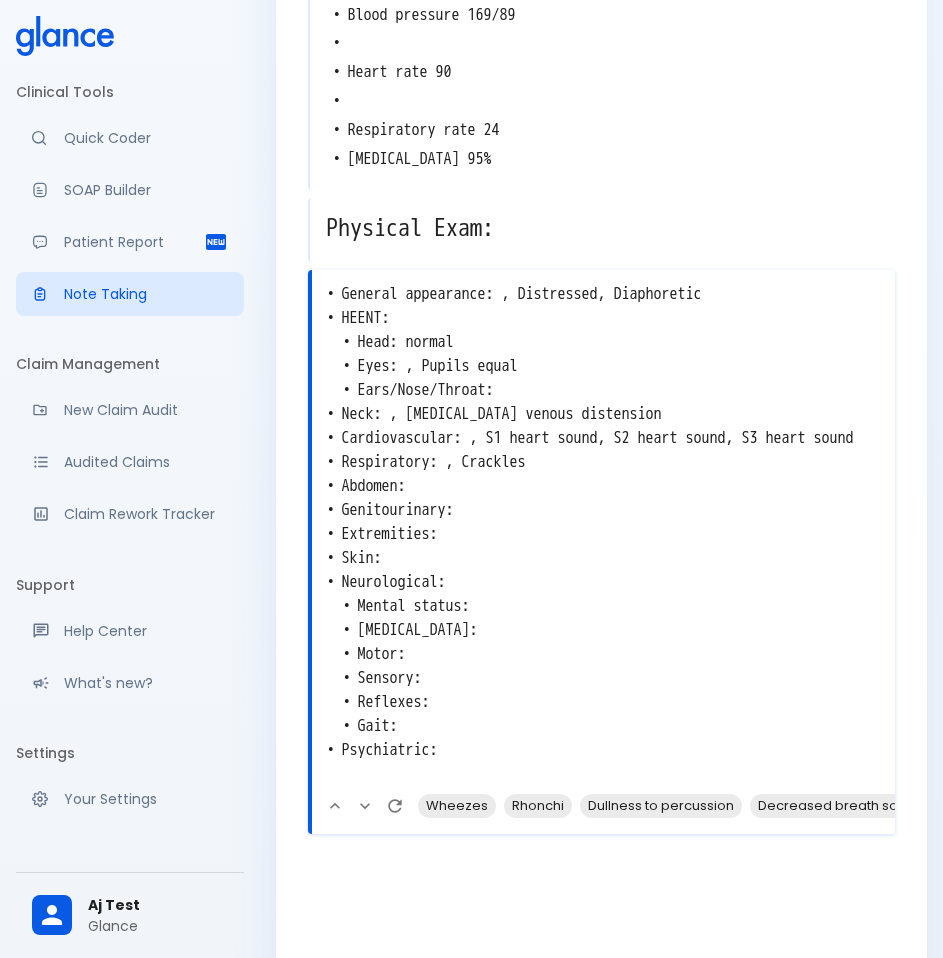 click on "• General appearance: , Distressed, Diaphoretic
• HEENT:
• Head: normal
• Eyes: , Pupils equal
• Ears/Nose/Throat:
• Neck: , [MEDICAL_DATA] venous distension
• Cardiovascular: , S1 heart sound, S2 heart sound, S3 heart sound
• Respiratory: , Crackles
• Abdomen:
• Genitourinary:
• Extremities:
• Skin:
• Neurological:
• Mental status:
• [MEDICAL_DATA]:
• Motor:
• Sensory:
• Reflexes:
• Gait:
• Psychiatric:" at bounding box center [603, 534] 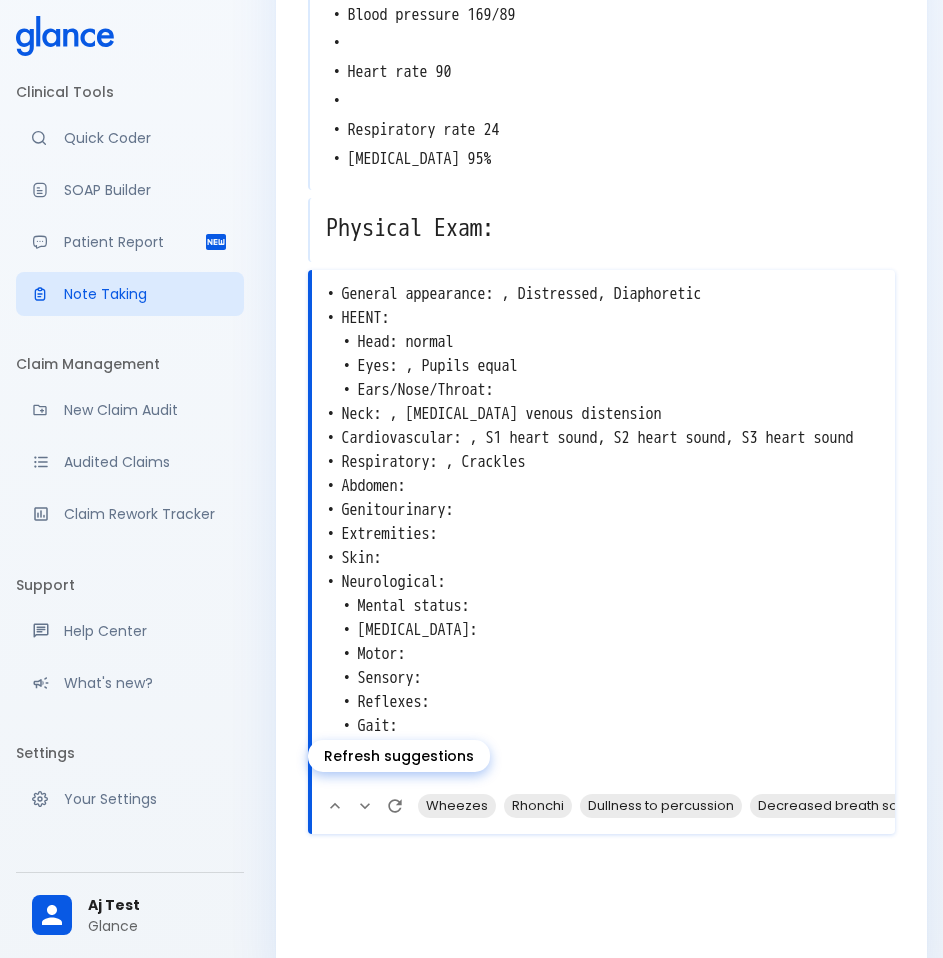 click 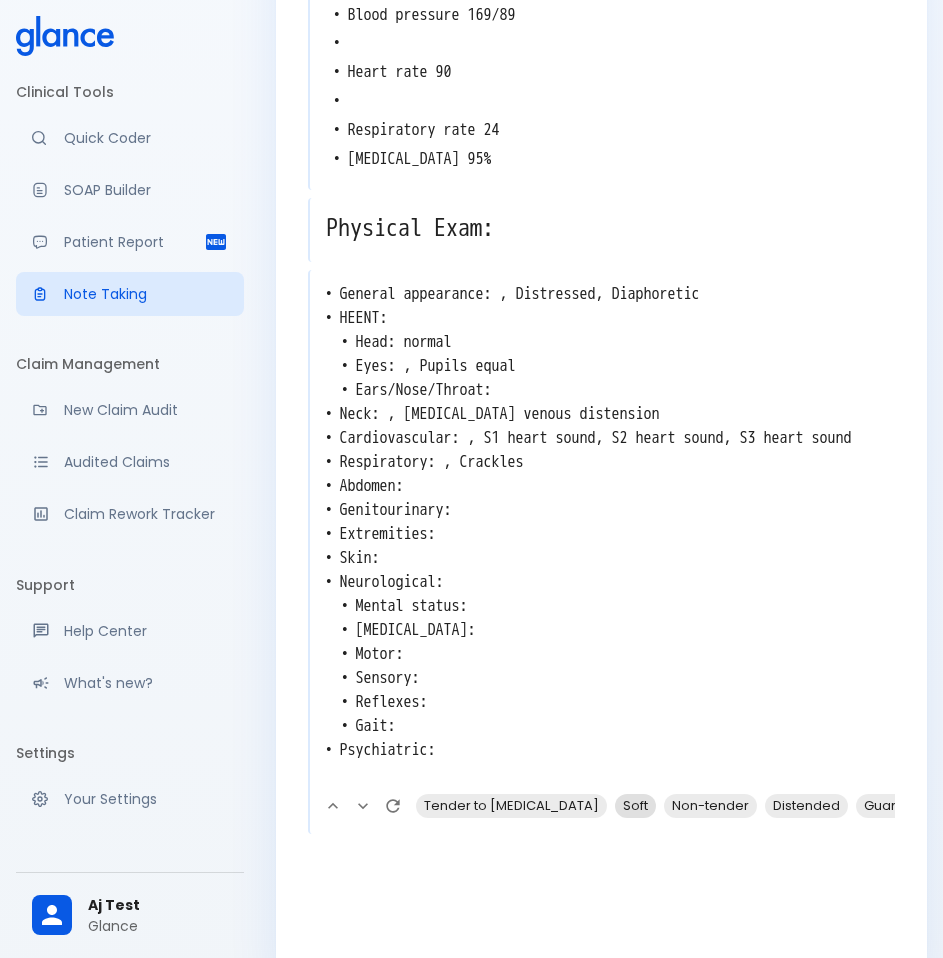 click on "Soft" at bounding box center [635, 805] 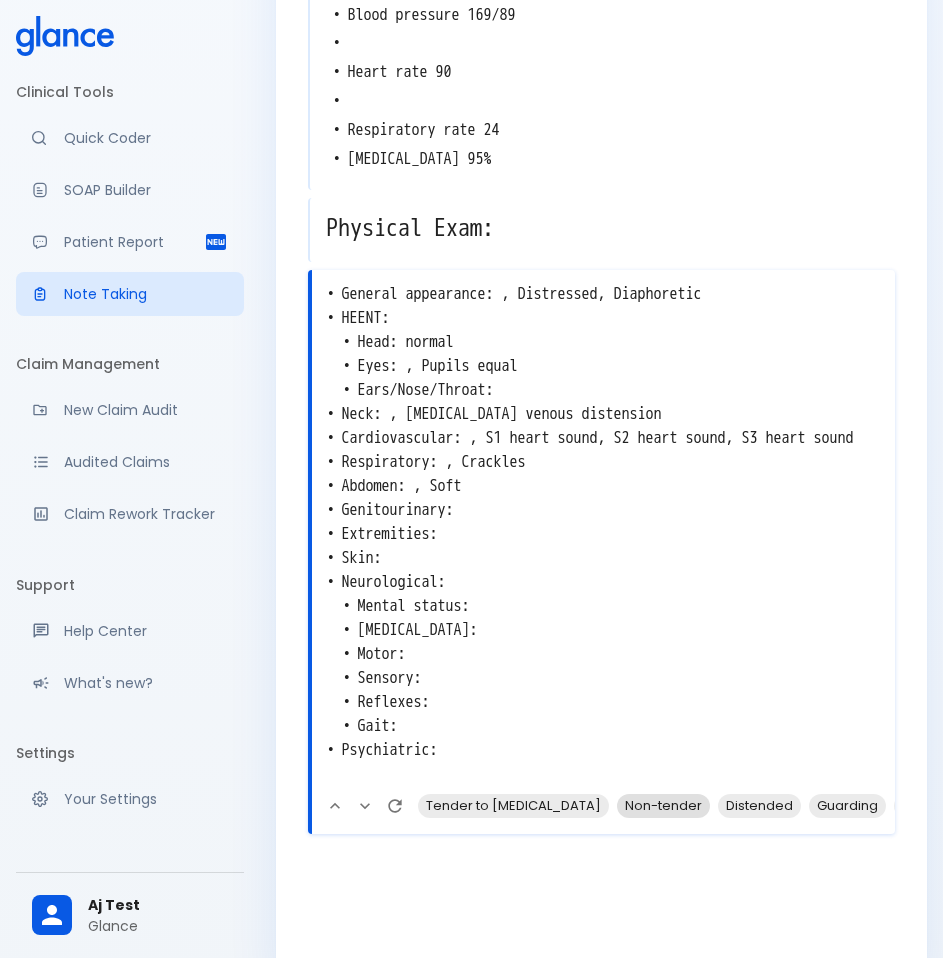 click on "Non-tender" at bounding box center [663, 805] 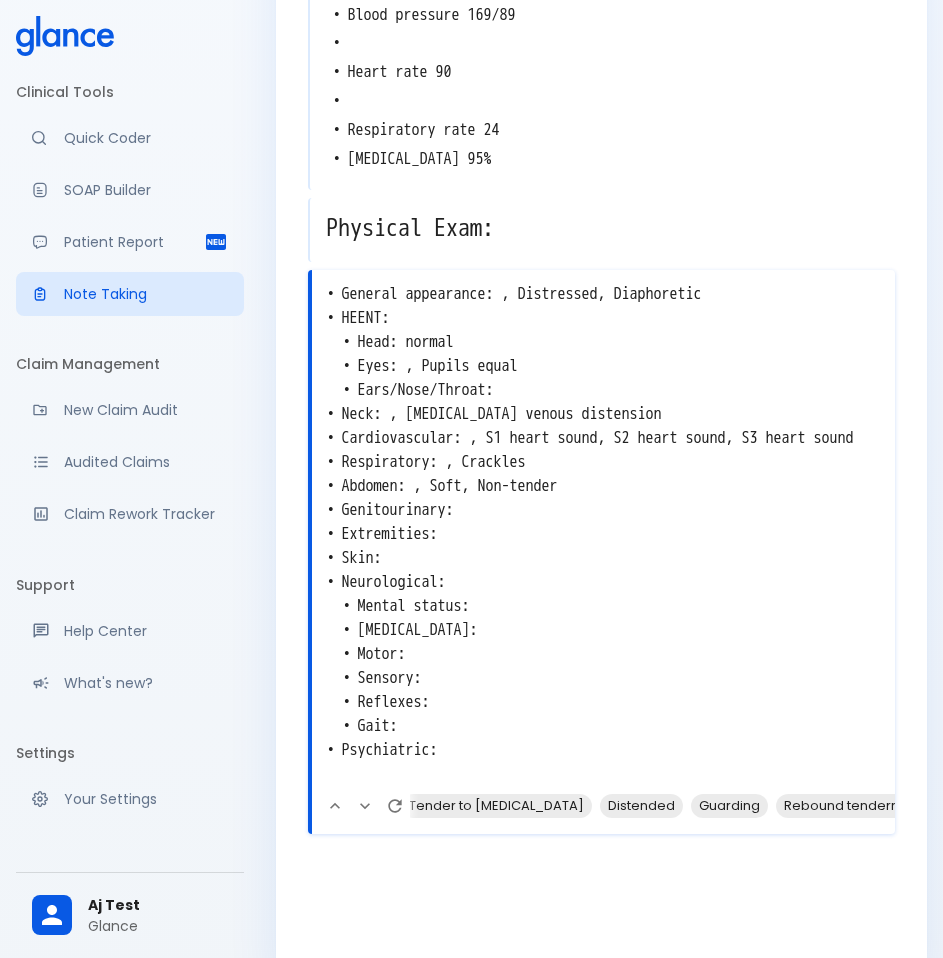 scroll, scrollTop: 0, scrollLeft: 0, axis: both 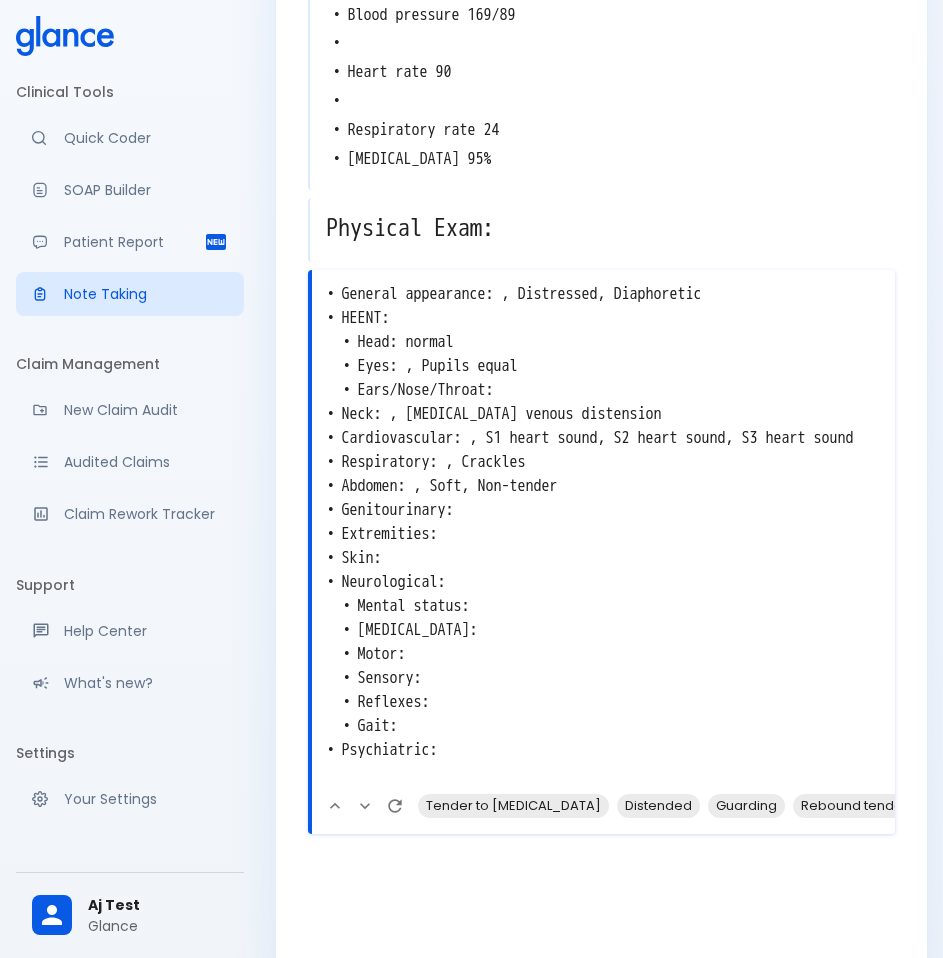 click on "• General appearance: , Distressed, Diaphoretic
• HEENT:
• Head: normal
• Eyes: , Pupils equal
• Ears/Nose/Throat:
• Neck: , [MEDICAL_DATA] venous distension
• Cardiovascular: , S1 heart sound, S2 heart sound, S3 heart sound
• Respiratory: , Crackles
• Abdomen: , Soft, Non-tender
• Genitourinary:
• Extremities:
• Skin:
• Neurological:
• Mental status:
• [MEDICAL_DATA]:
• Motor:
• Sensory:
• Reflexes:
• Gait:
• Psychiatric:" at bounding box center (603, 534) 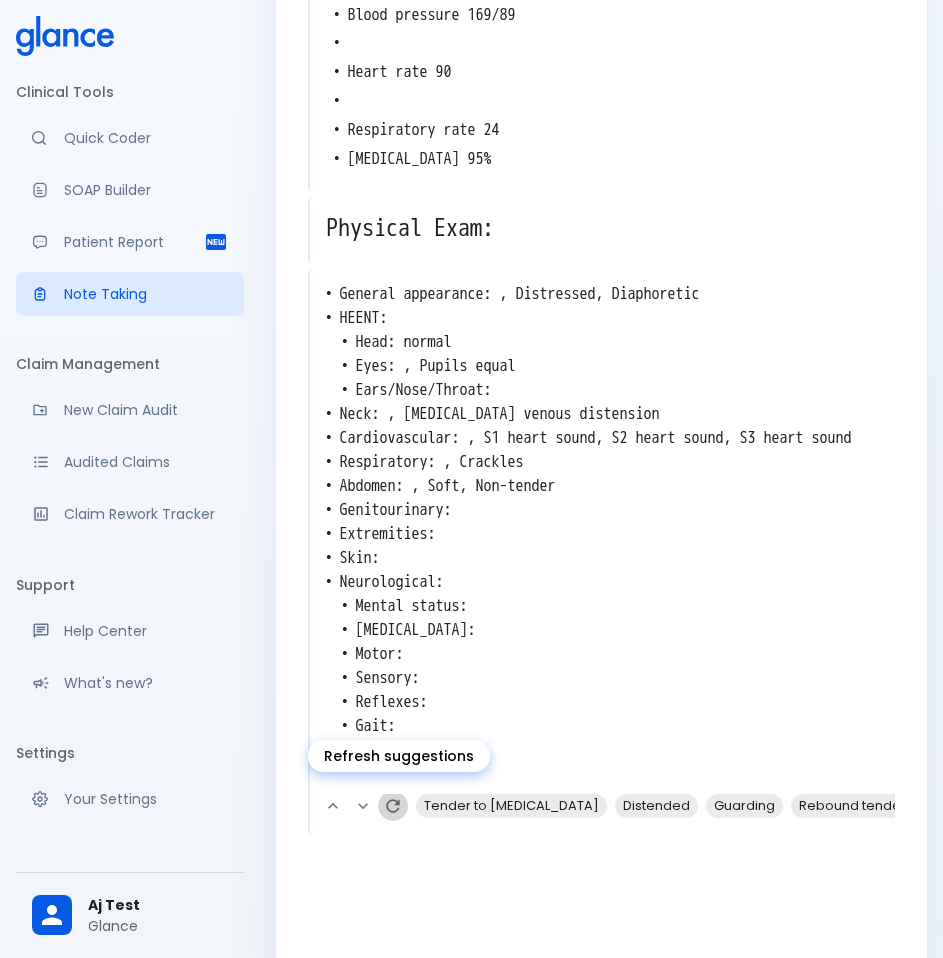 click 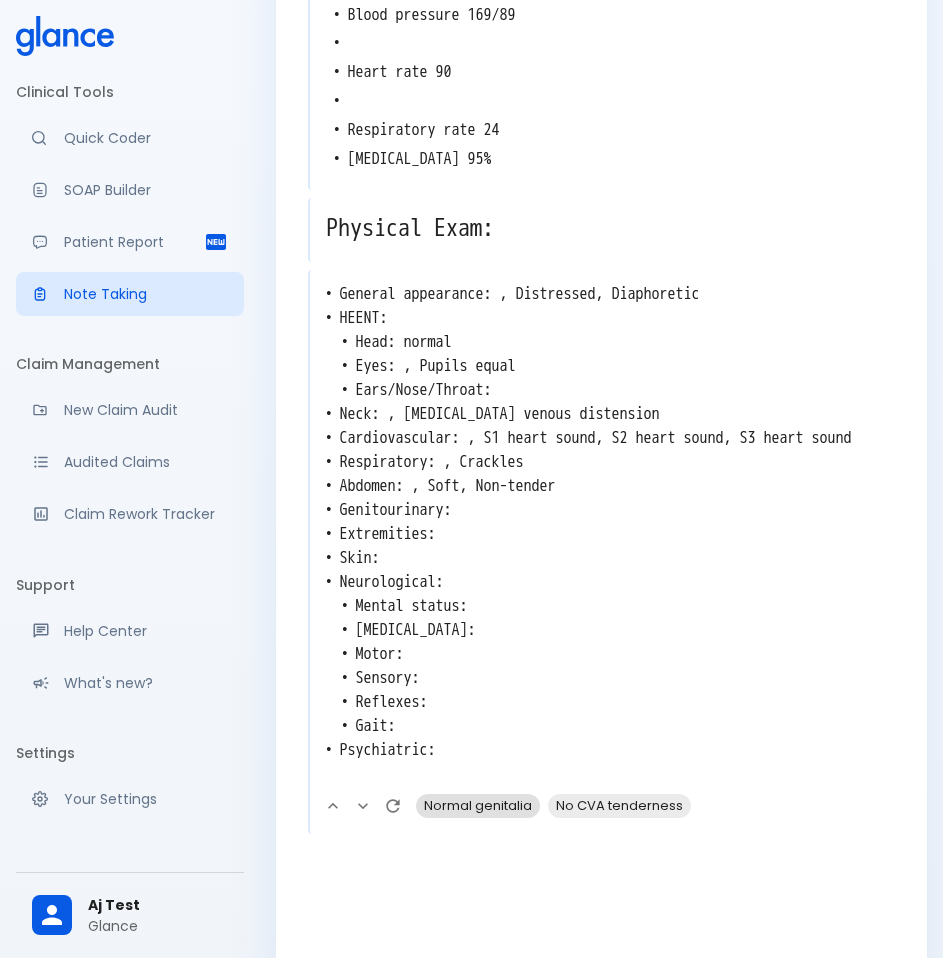 click on "Normal genitalia" at bounding box center [478, 805] 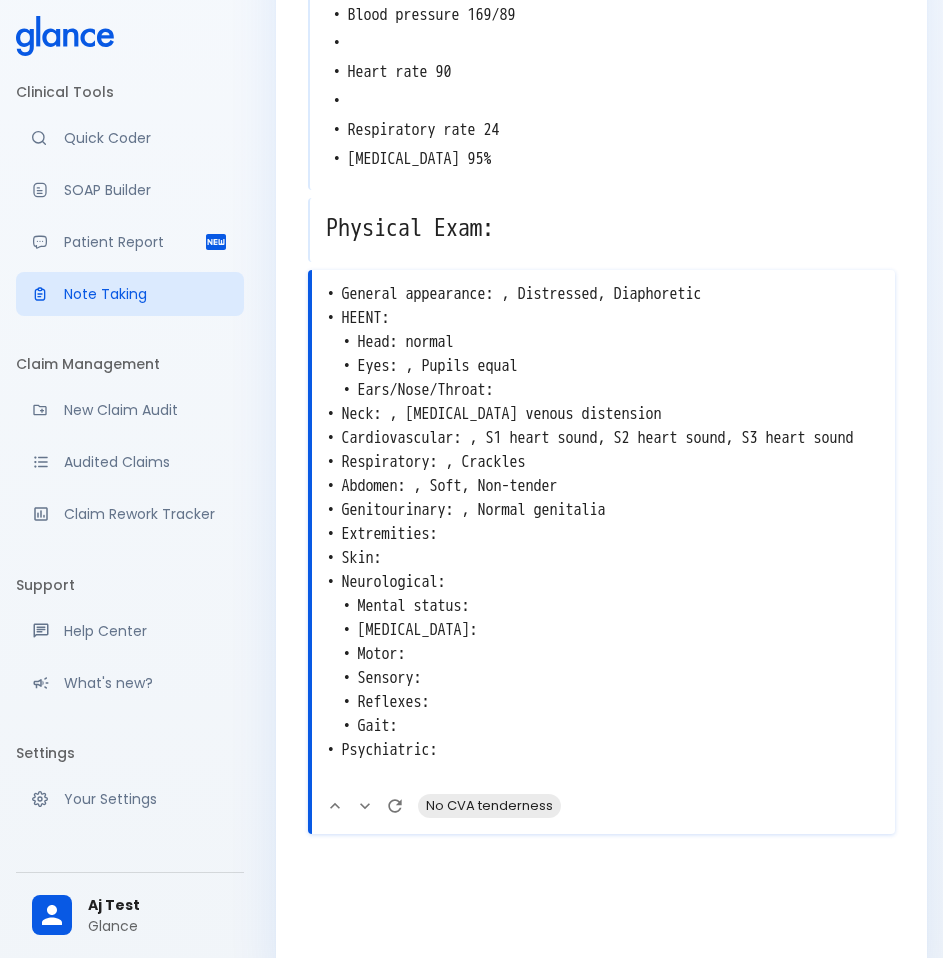 click on "• General appearance: , Distressed, Diaphoretic
• HEENT:
• Head: normal
• Eyes: , Pupils equal
• Ears/Nose/Throat:
• Neck: , [MEDICAL_DATA] venous distension
• Cardiovascular: , S1 heart sound, S2 heart sound, S3 heart sound
• Respiratory: , Crackles
• Abdomen: , Soft, Non-tender
• Genitourinary: , Normal genitalia
• Extremities:
• Skin:
• Neurological:
• Mental status:
• [MEDICAL_DATA]:
• Motor:
• Sensory:
• Reflexes:
• Gait:
• Psychiatric:" at bounding box center (603, 534) 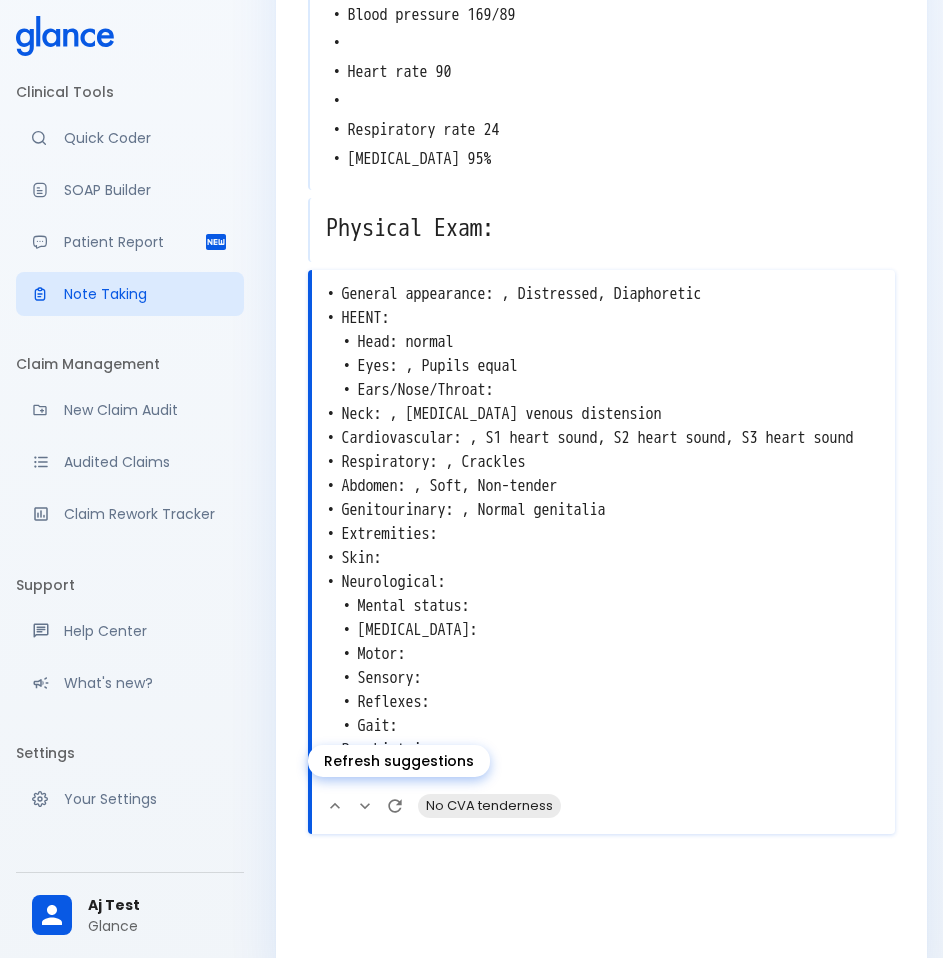 click 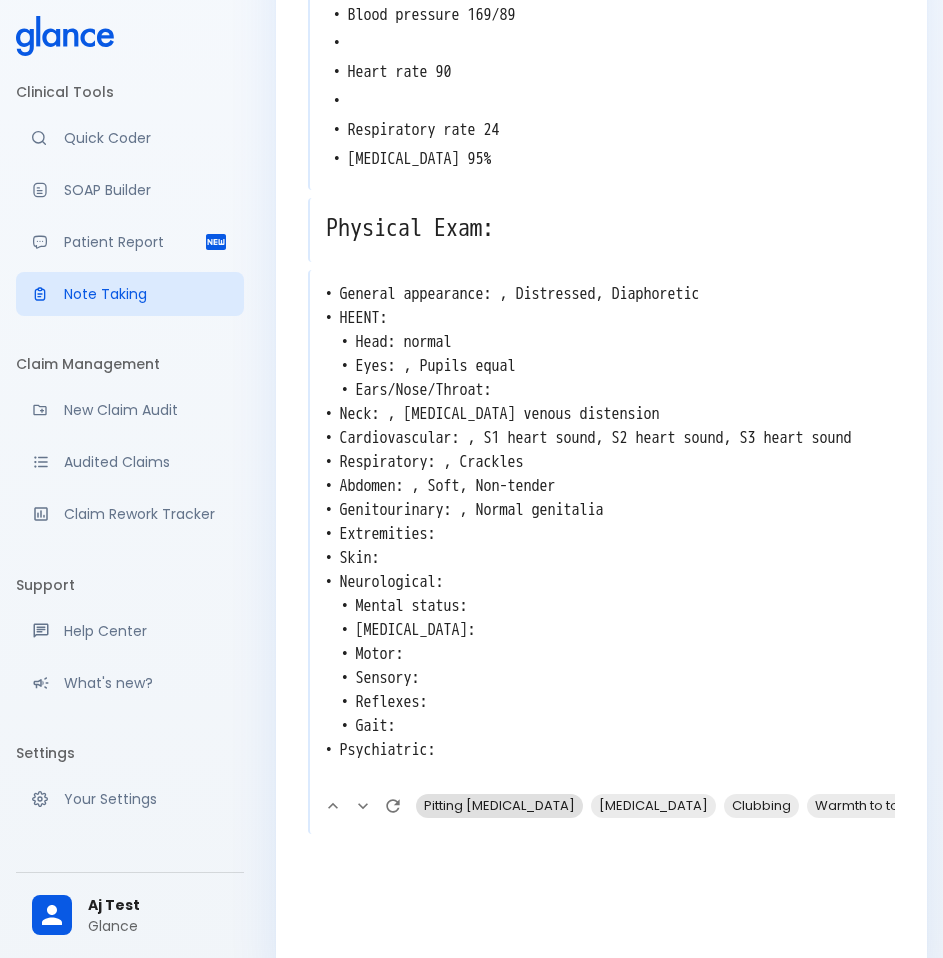click on "Pitting [MEDICAL_DATA]" at bounding box center [499, 805] 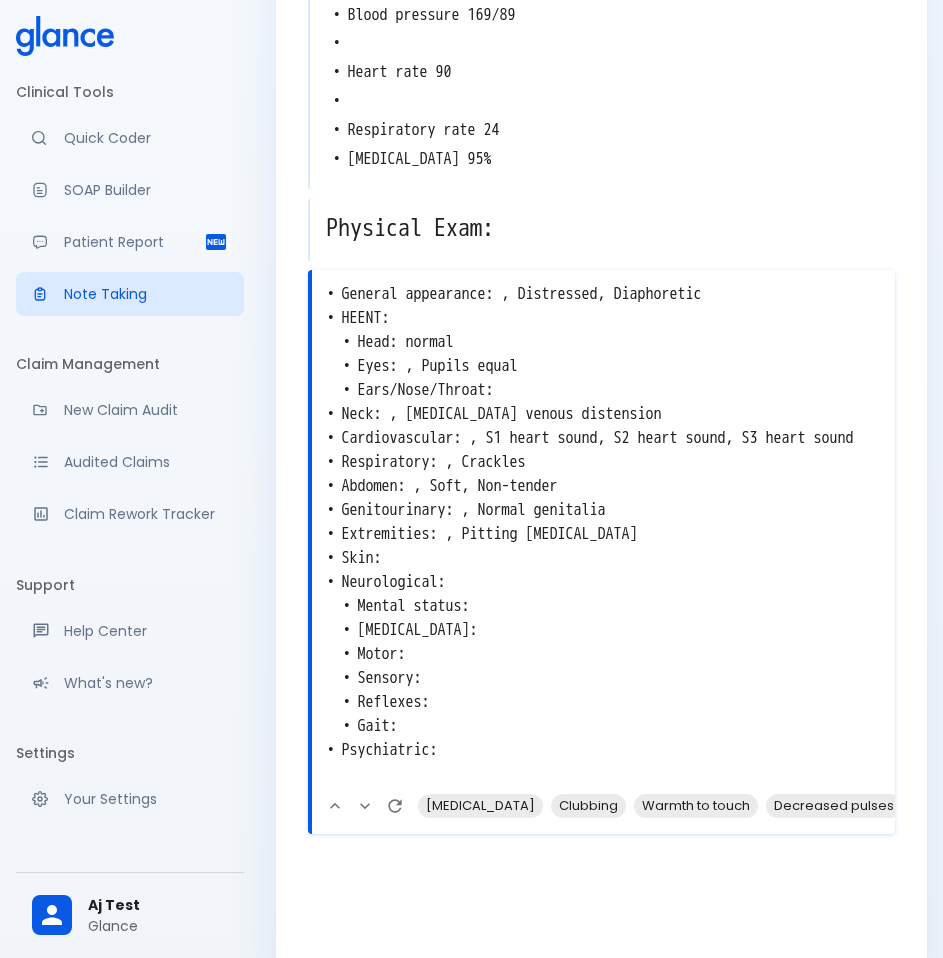 click on "• General appearance: , Distressed, Diaphoretic
• HEENT:
• Head: normal
• Eyes: , Pupils equal
• Ears/Nose/Throat:
• Neck: , [MEDICAL_DATA] venous distension
• Cardiovascular: , S1 heart sound, S2 heart sound, S3 heart sound
• Respiratory: , Crackles
• Abdomen: , Soft, Non-tender
• Genitourinary: , Normal genitalia
• Extremities: , Pitting [MEDICAL_DATA]
• Skin:
• Neurological:
• Mental status:
• [MEDICAL_DATA]:
• Motor:
• Sensory:
• Reflexes:
• Gait:
• Psychiatric:" at bounding box center [603, 534] 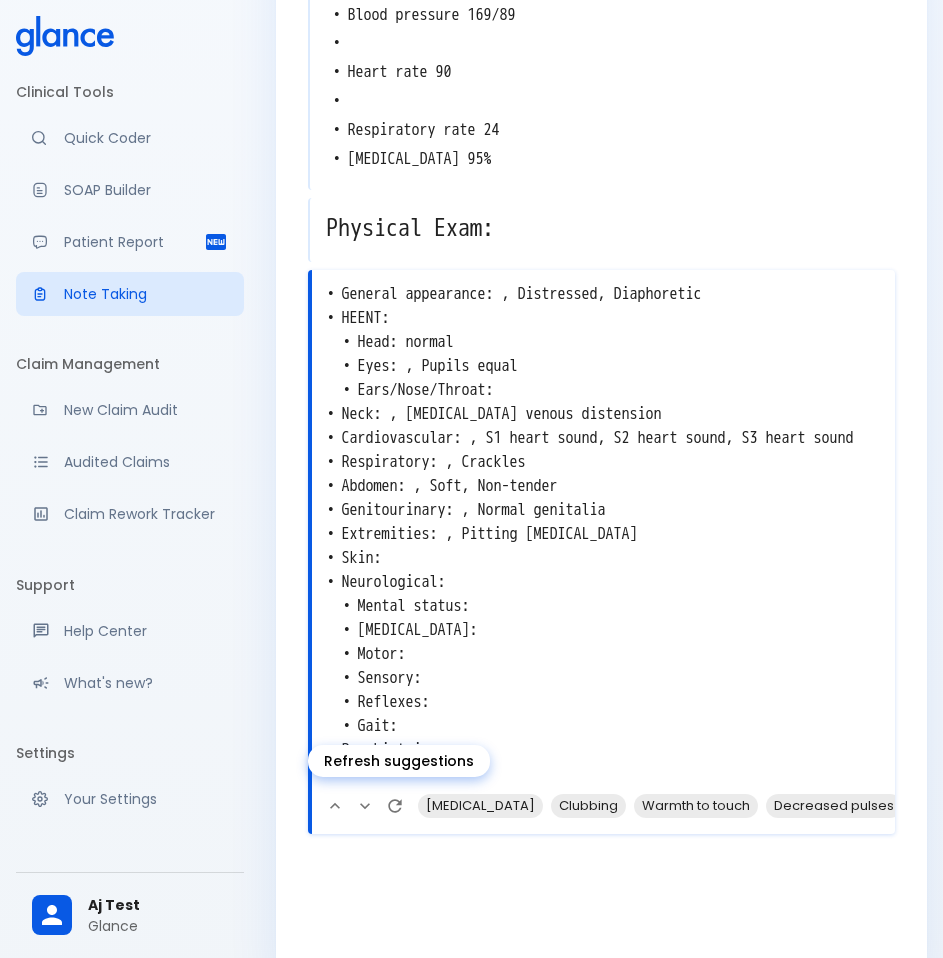 click 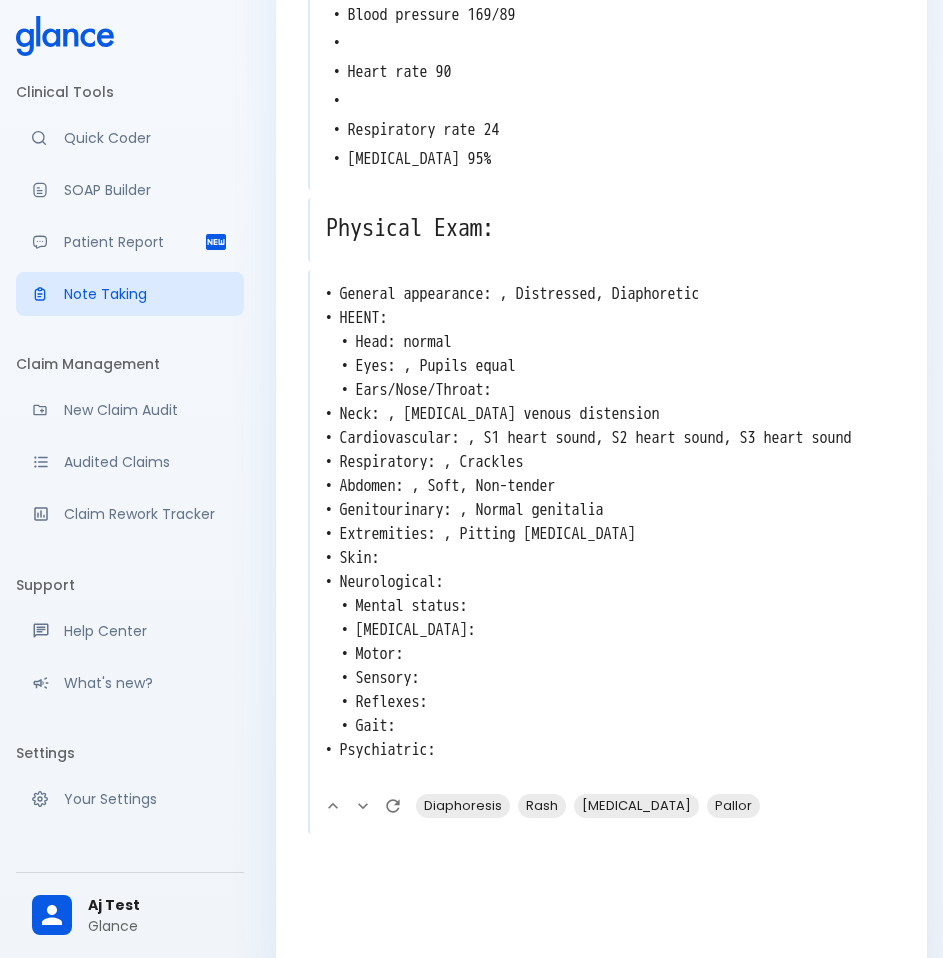 click on "• General appearance: , Distressed, Diaphoretic
• HEENT:
• Head: normal
• Eyes: , Pupils equal
• Ears/Nose/Throat:
• Neck: , [MEDICAL_DATA] venous distension
• Cardiovascular: , S1 heart sound, S2 heart sound, S3 heart sound
• Respiratory: , Crackles
• Abdomen: , Soft, Non-tender
• Genitourinary: , Normal genitalia
• Extremities: , Pitting [MEDICAL_DATA]
• Skin:
• Neurological:
• Mental status:
• [MEDICAL_DATA]:
• Motor:
• Sensory:
• Reflexes:
• Gait:
• Psychiatric:" at bounding box center [602, 534] 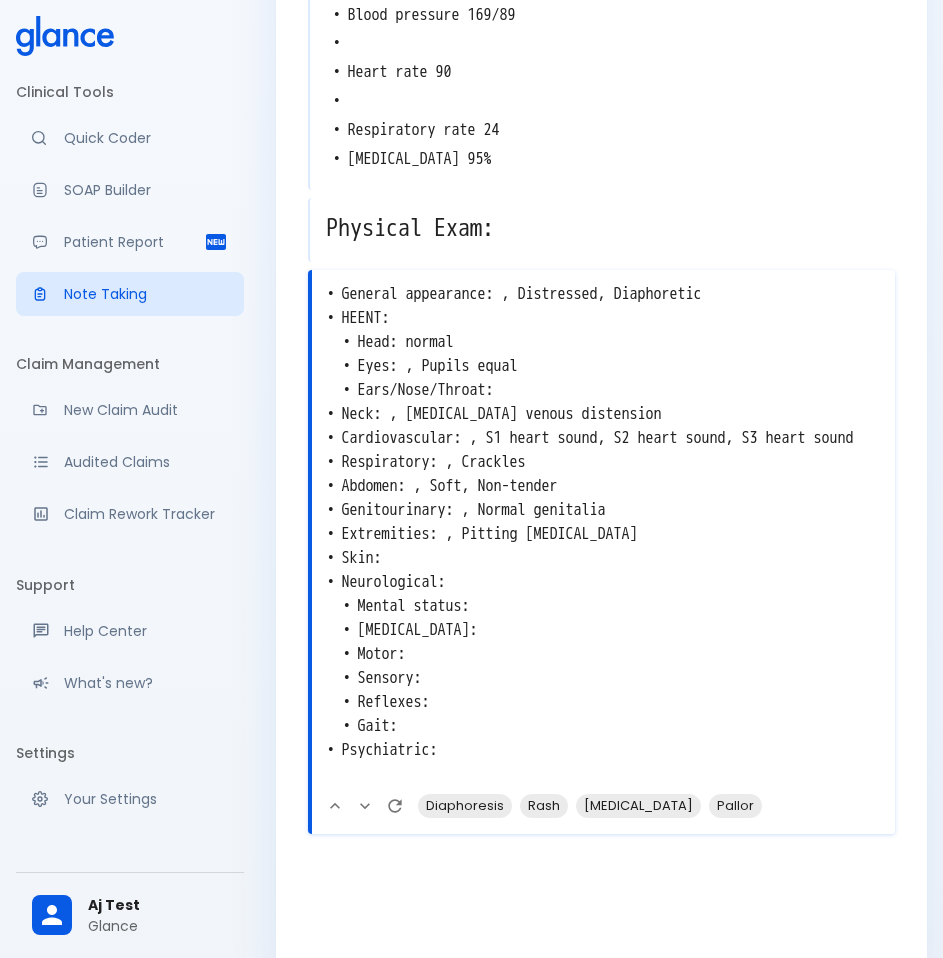 click on "• General appearance: , Distressed, Diaphoretic
• HEENT:
• Head: normal
• Eyes: , Pupils equal
• Ears/Nose/Throat:
• Neck: , [MEDICAL_DATA] venous distension
• Cardiovascular: , S1 heart sound, S2 heart sound, S3 heart sound
• Respiratory: , Crackles
• Abdomen: , Soft, Non-tender
• Genitourinary: , Normal genitalia
• Extremities: , Pitting [MEDICAL_DATA]
• Skin:
• Neurological:
• Mental status:
• [MEDICAL_DATA]:
• Motor:
• Sensory:
• Reflexes:
• Gait:
• Psychiatric:" at bounding box center [603, 534] 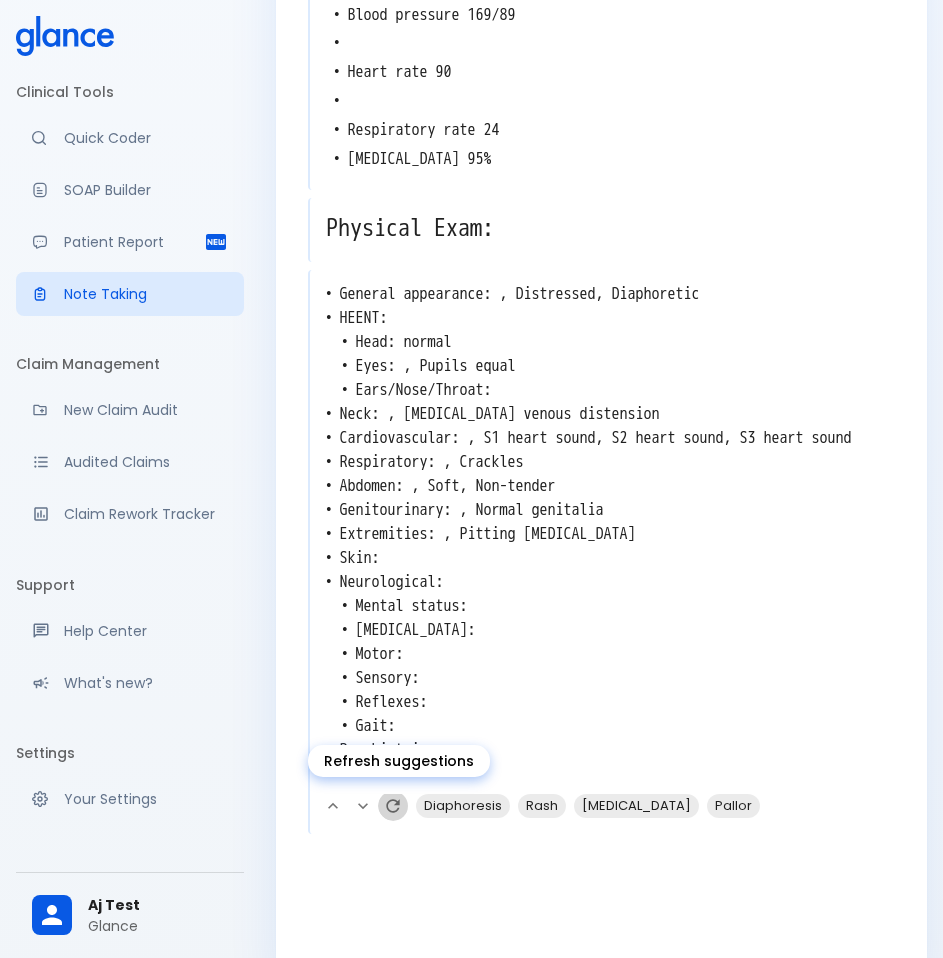 click 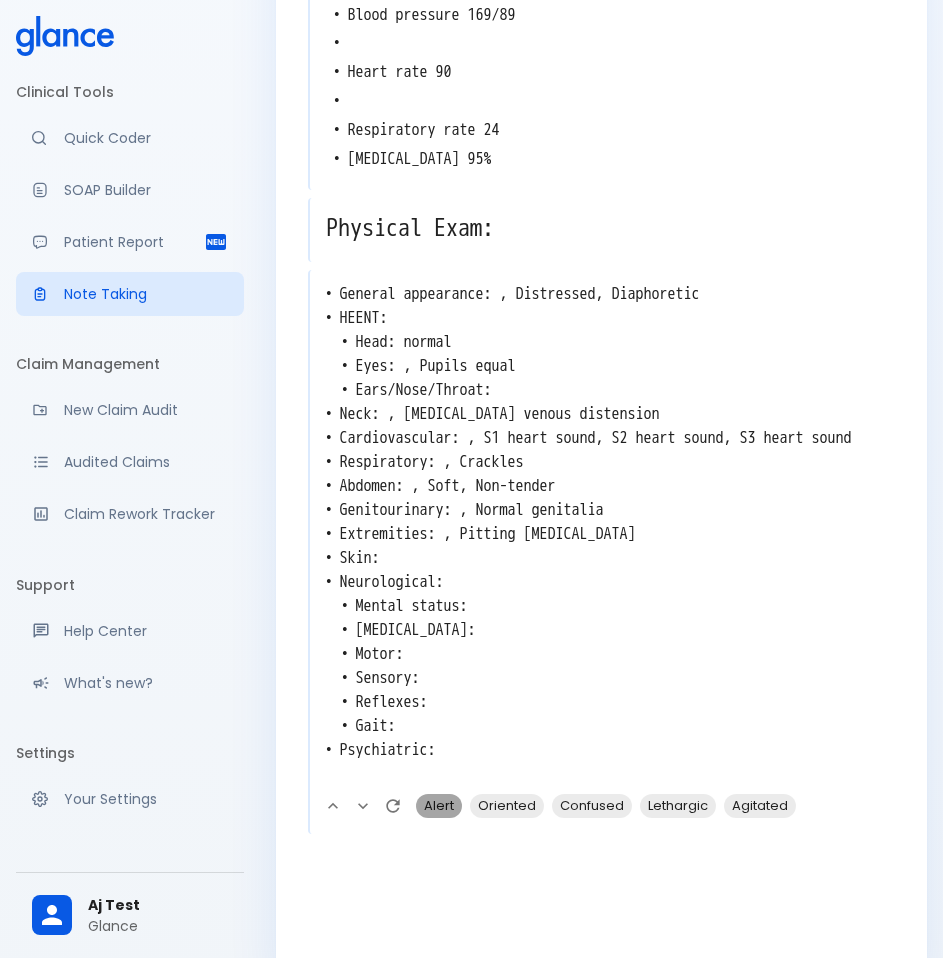 click on "Alert" at bounding box center [439, 805] 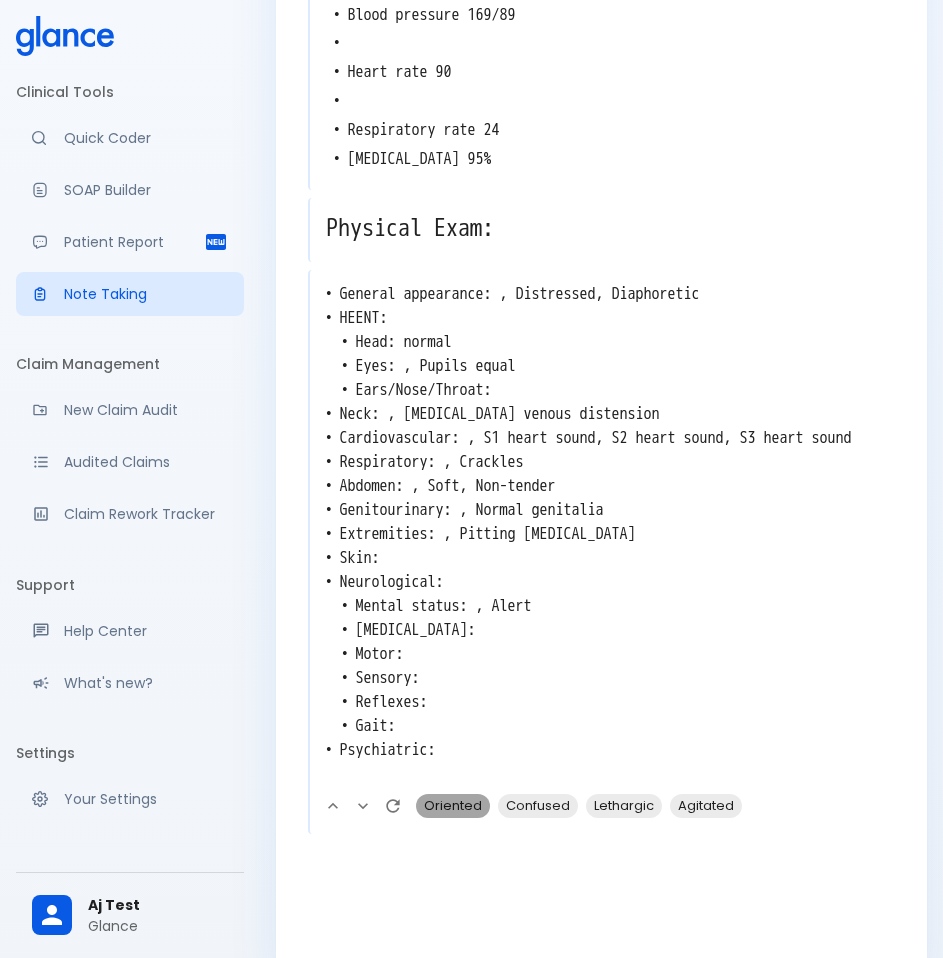 click on "Oriented" at bounding box center (453, 805) 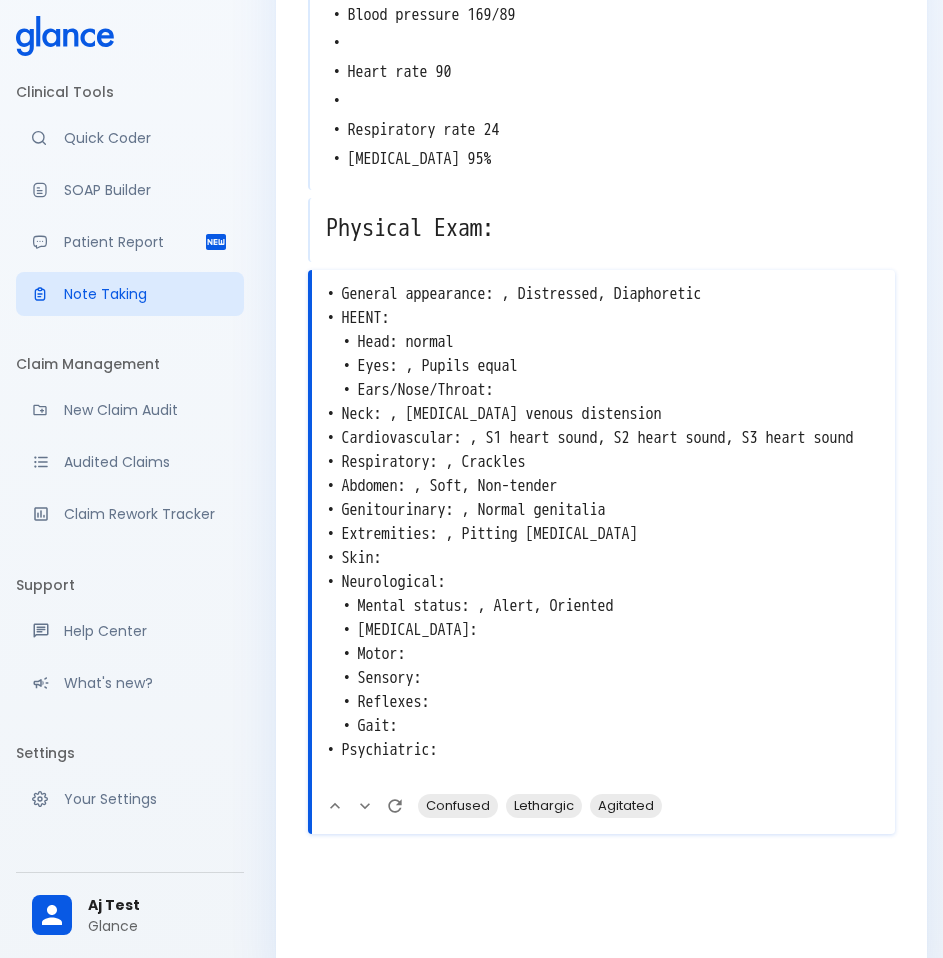 click on "• General appearance: , Distressed, Diaphoretic
• HEENT:
• Head: normal
• Eyes: , Pupils equal
• Ears/Nose/Throat:
• Neck: , [MEDICAL_DATA] venous distension
• Cardiovascular: , S1 heart sound, S2 heart sound, S3 heart sound
• Respiratory: , Crackles
• Abdomen: , Soft, Non-tender
• Genitourinary: , Normal genitalia
• Extremities: , Pitting [MEDICAL_DATA]
• Skin:
• Neurological:
• Mental status: , Alert, Oriented
• [MEDICAL_DATA]:
• Motor:
• Sensory:
• Reflexes:
• Gait:
• Psychiatric:" at bounding box center [603, 534] 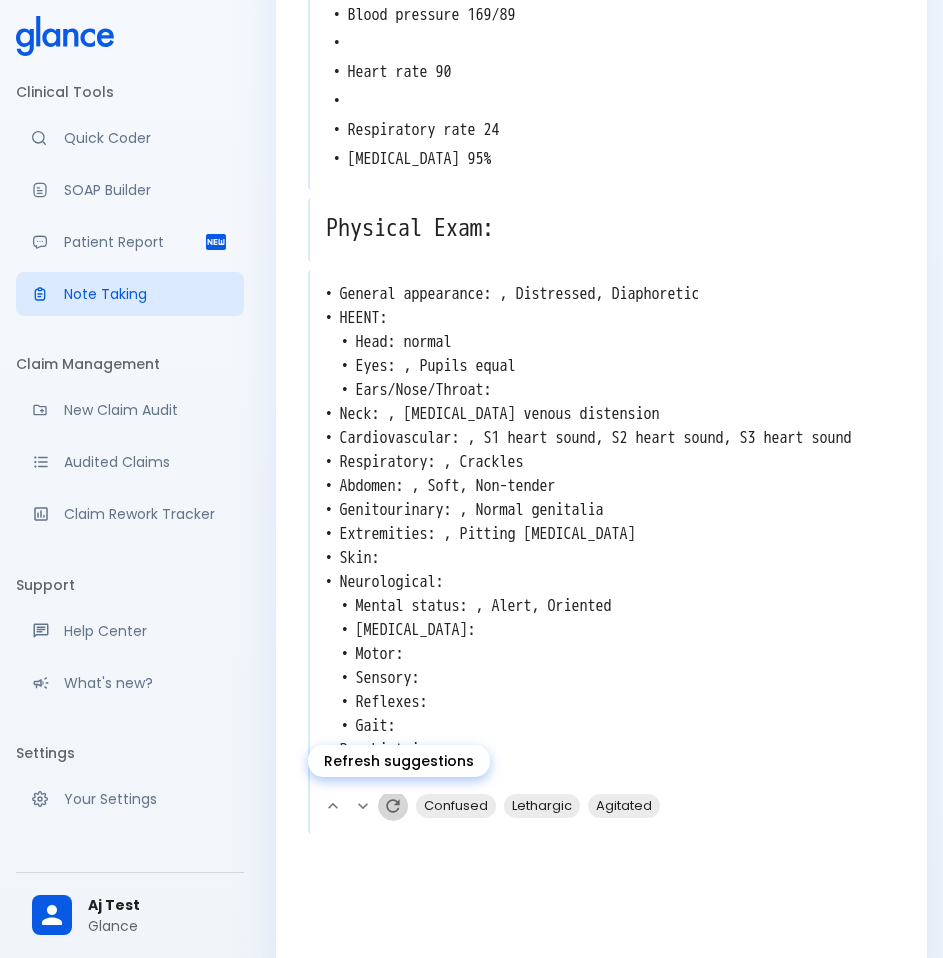 click 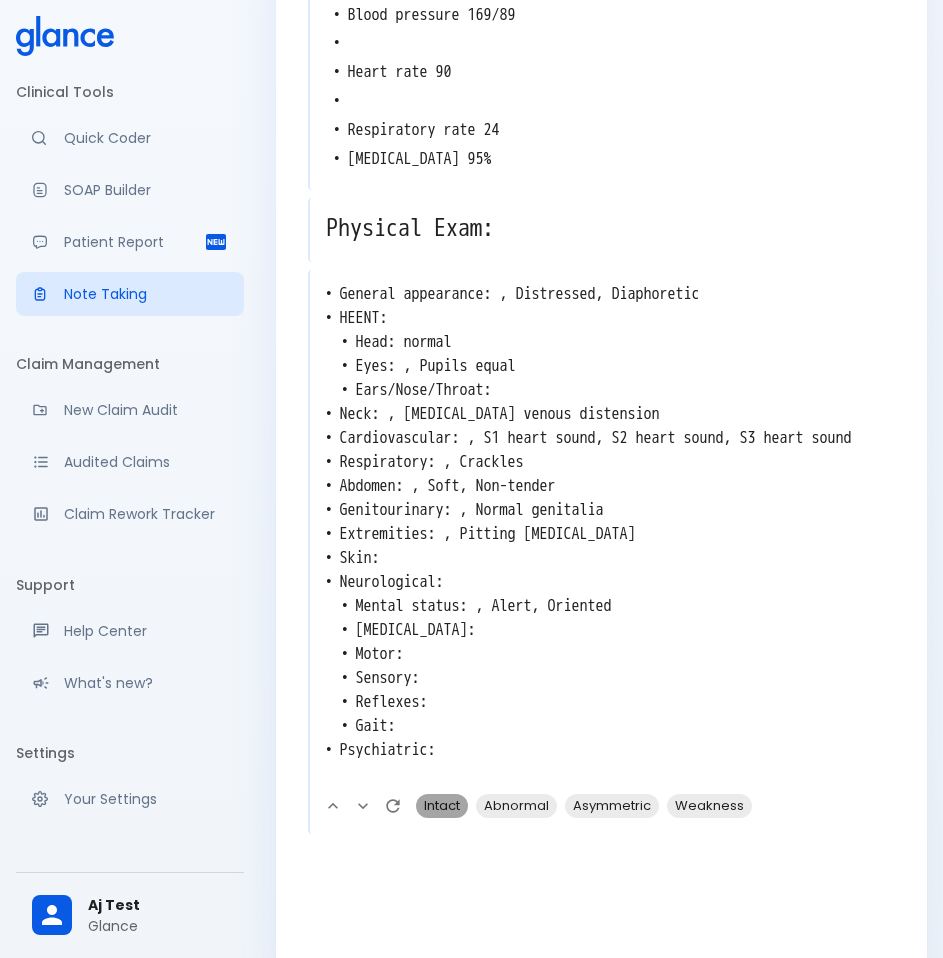 click on "Intact" at bounding box center (442, 805) 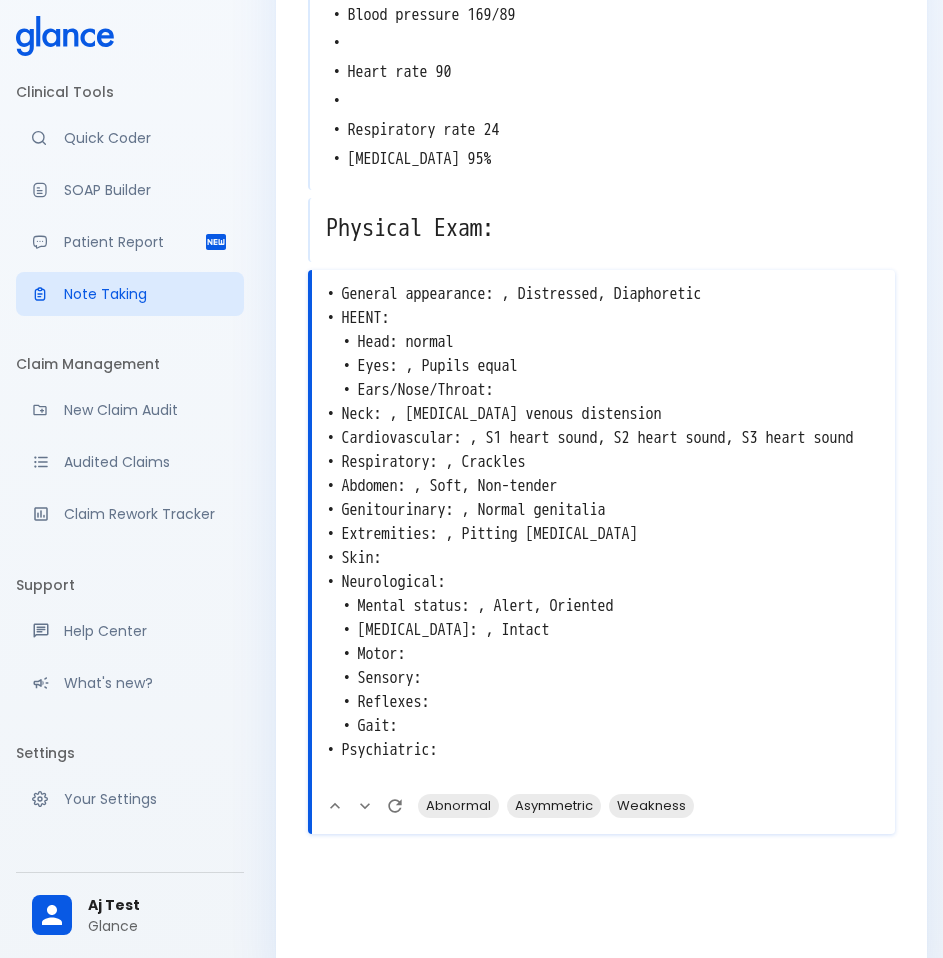 click on "• General appearance: , Distressed, Diaphoretic
• HEENT:
• Head: normal
• Eyes: , Pupils equal
• Ears/Nose/Throat:
• Neck: , [MEDICAL_DATA] venous distension
• Cardiovascular: , S1 heart sound, S2 heart sound, S3 heart sound
• Respiratory: , Crackles
• Abdomen: , Soft, Non-tender
• Genitourinary: , Normal genitalia
• Extremities: , Pitting [MEDICAL_DATA]
• Skin:
• Neurological:
• Mental status: , Alert, Oriented
• [MEDICAL_DATA]: , Intact
• Motor:
• Sensory:
• Reflexes:
• Gait:
• Psychiatric:" at bounding box center (603, 534) 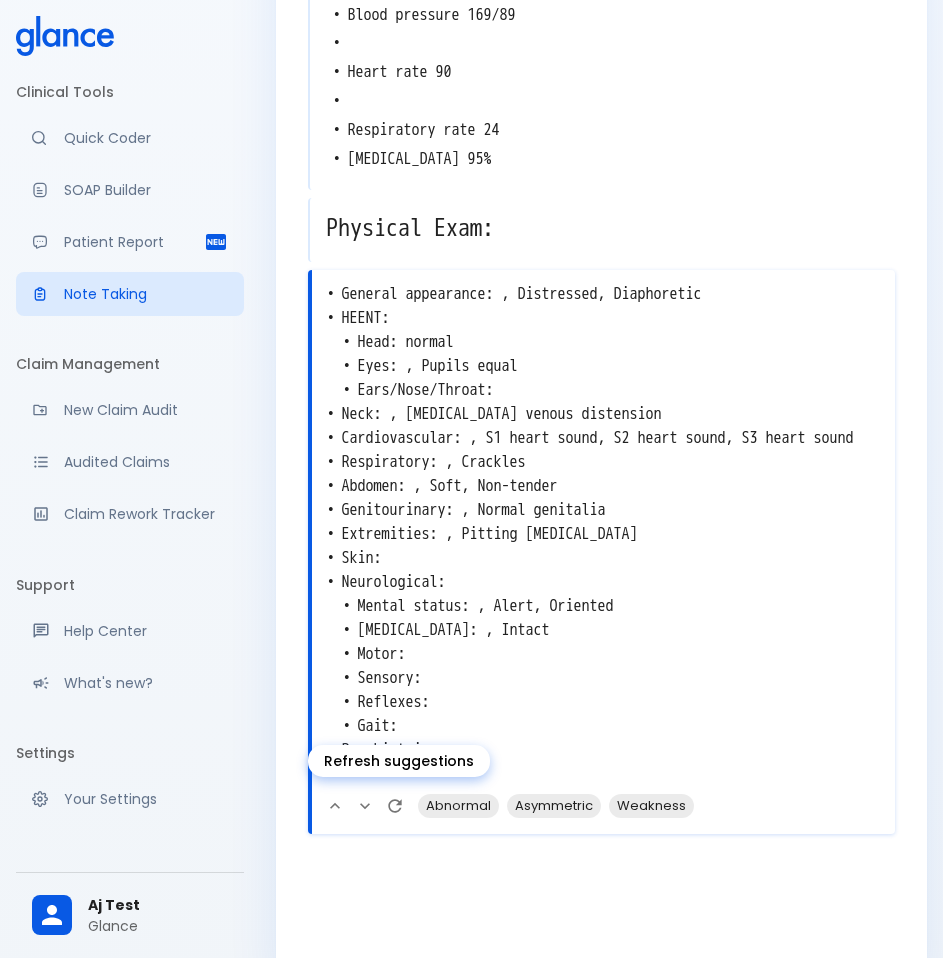 click 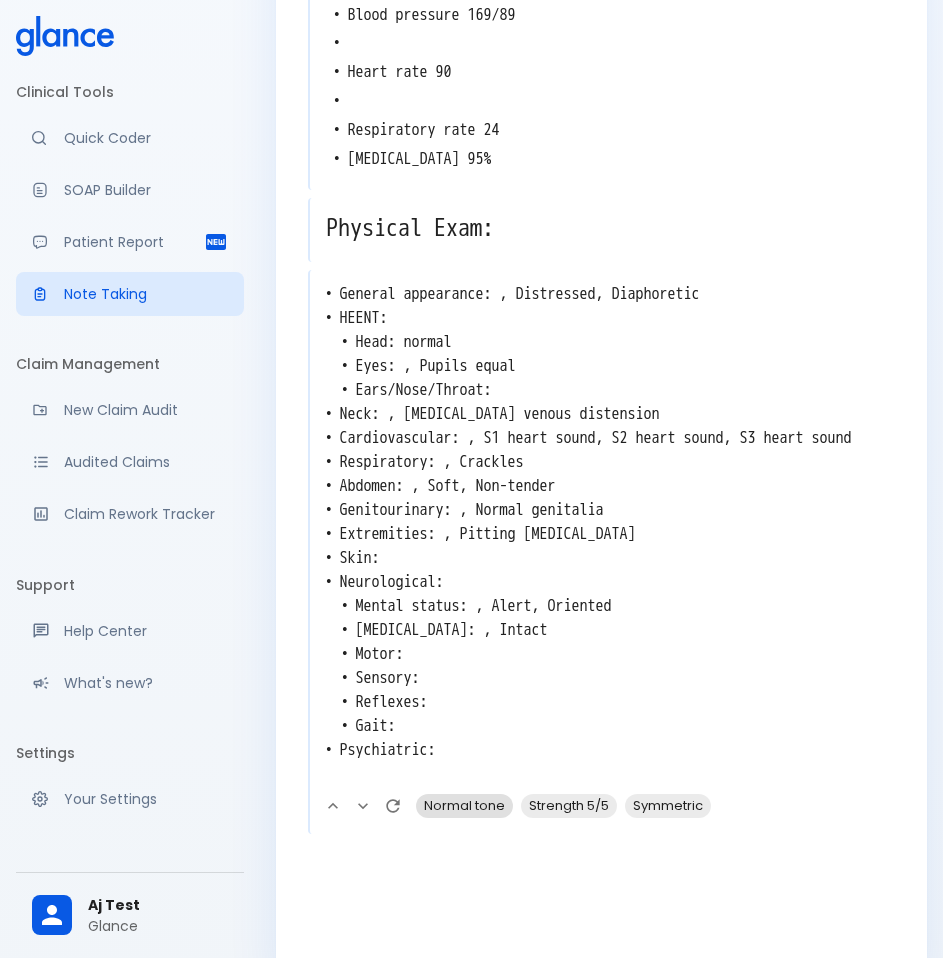 click on "Normal tone" at bounding box center [464, 805] 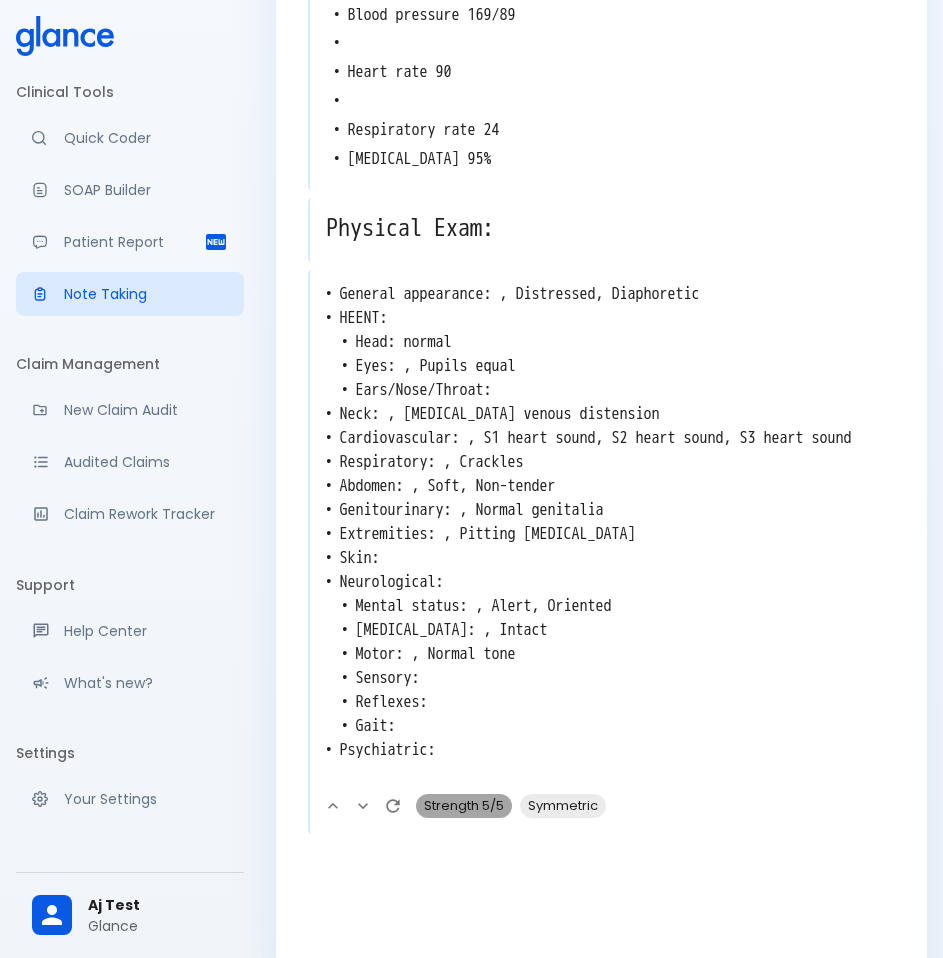 click on "Strength 5/5" at bounding box center (464, 805) 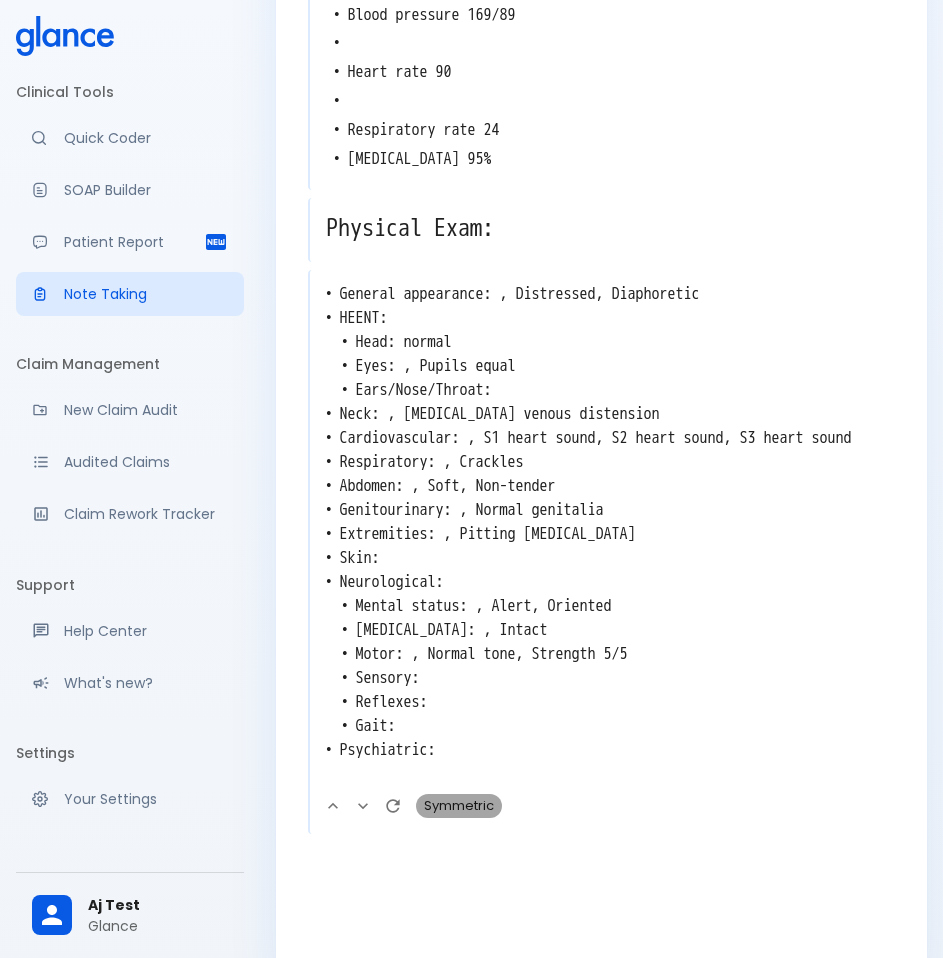 click on "Symmetric" at bounding box center (459, 805) 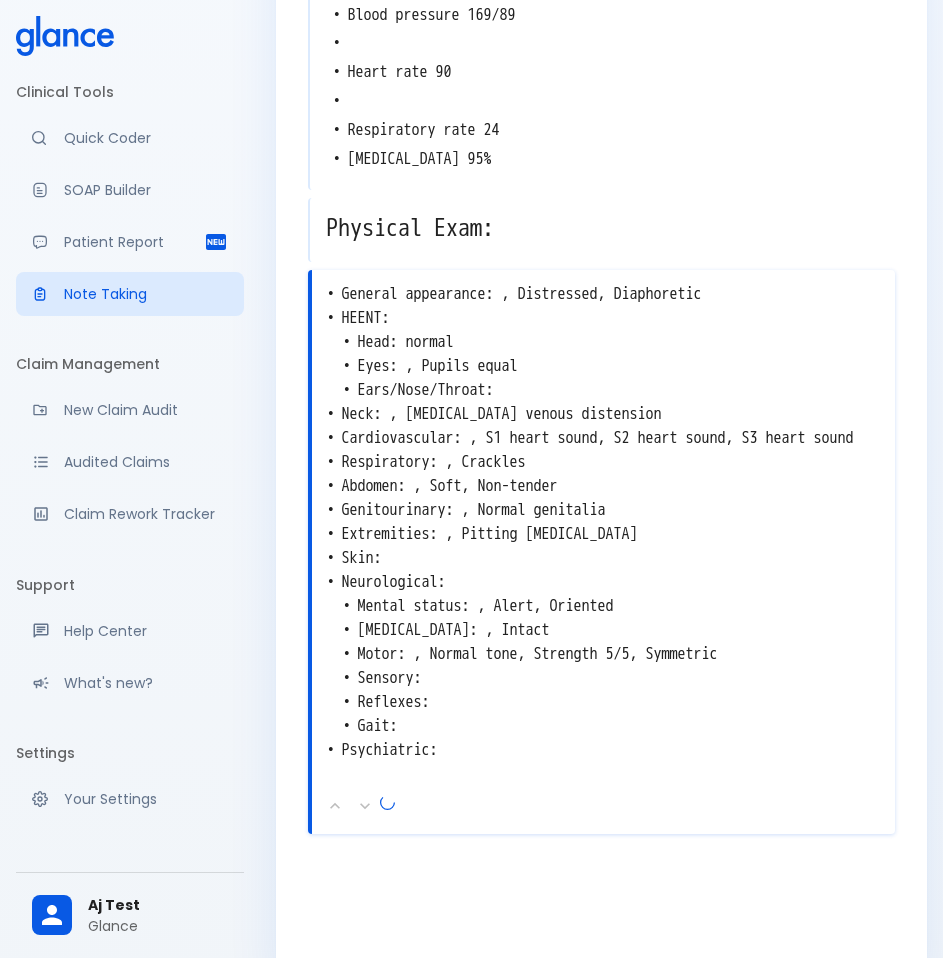 click on "• General appearance: , Distressed, Diaphoretic
• HEENT:
• Head: normal
• Eyes: , Pupils equal
• Ears/Nose/Throat:
• Neck: , [MEDICAL_DATA] venous distension
• Cardiovascular: , S1 heart sound, S2 heart sound, S3 heart sound
• Respiratory: , Crackles
• Abdomen: , Soft, Non-tender
• Genitourinary: , Normal genitalia
• Extremities: , Pitting [MEDICAL_DATA]
• Skin:
• Neurological:
• Mental status: , Alert, Oriented
• [MEDICAL_DATA]: , Intact
• Motor: , Normal tone, Strength 5/5, Symmetric
• Sensory:
• Reflexes:
• Gait:
• Psychiatric:" at bounding box center [603, 534] 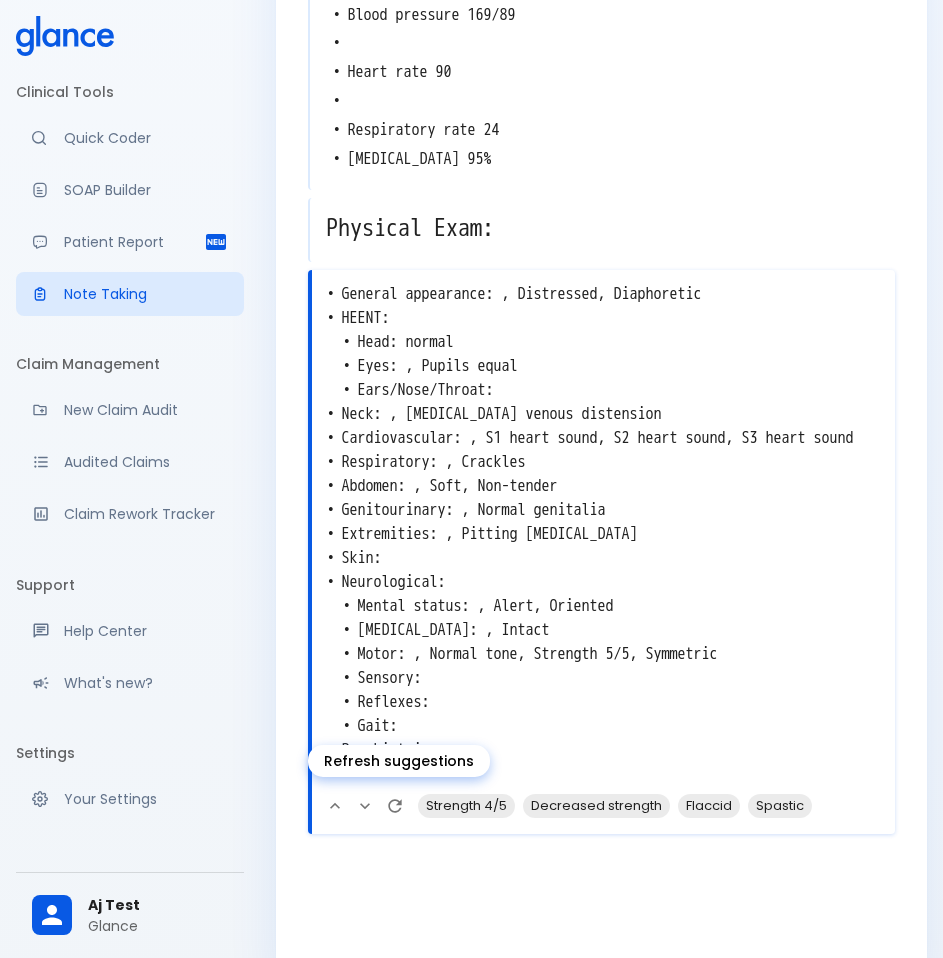 click 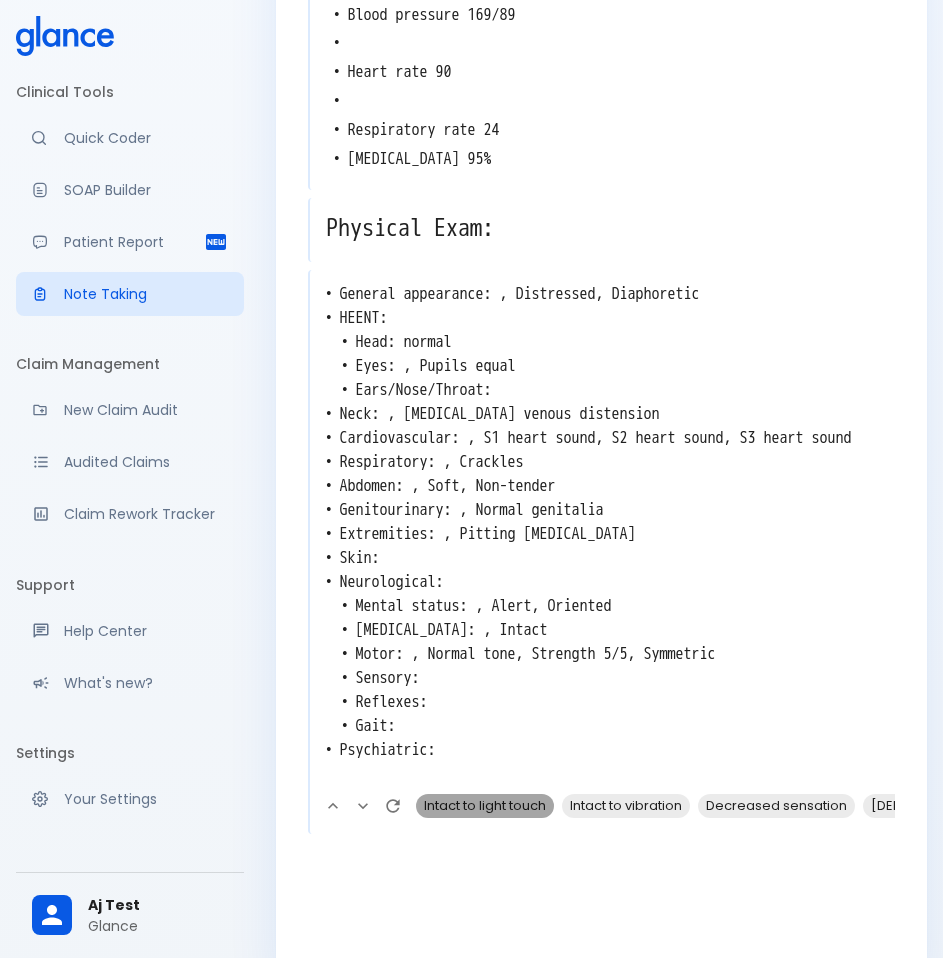 click on "Intact to light touch" at bounding box center [485, 805] 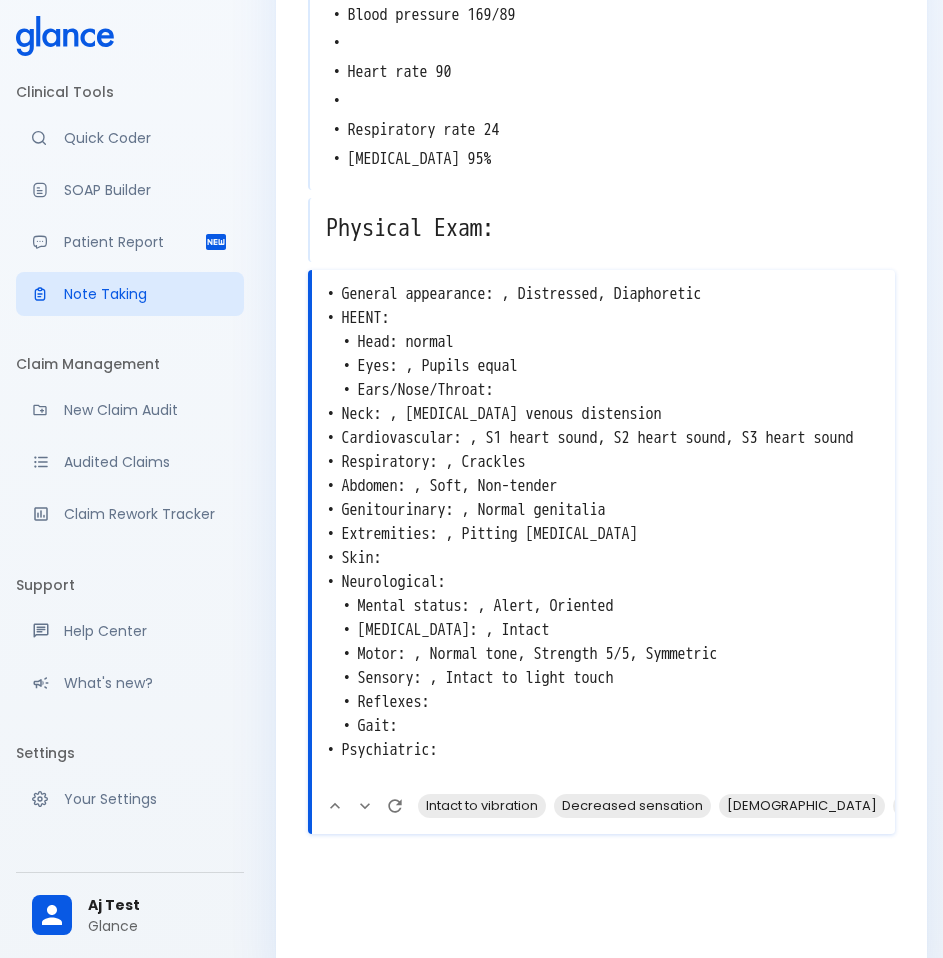 click on "Intact to vibration" at bounding box center [482, 805] 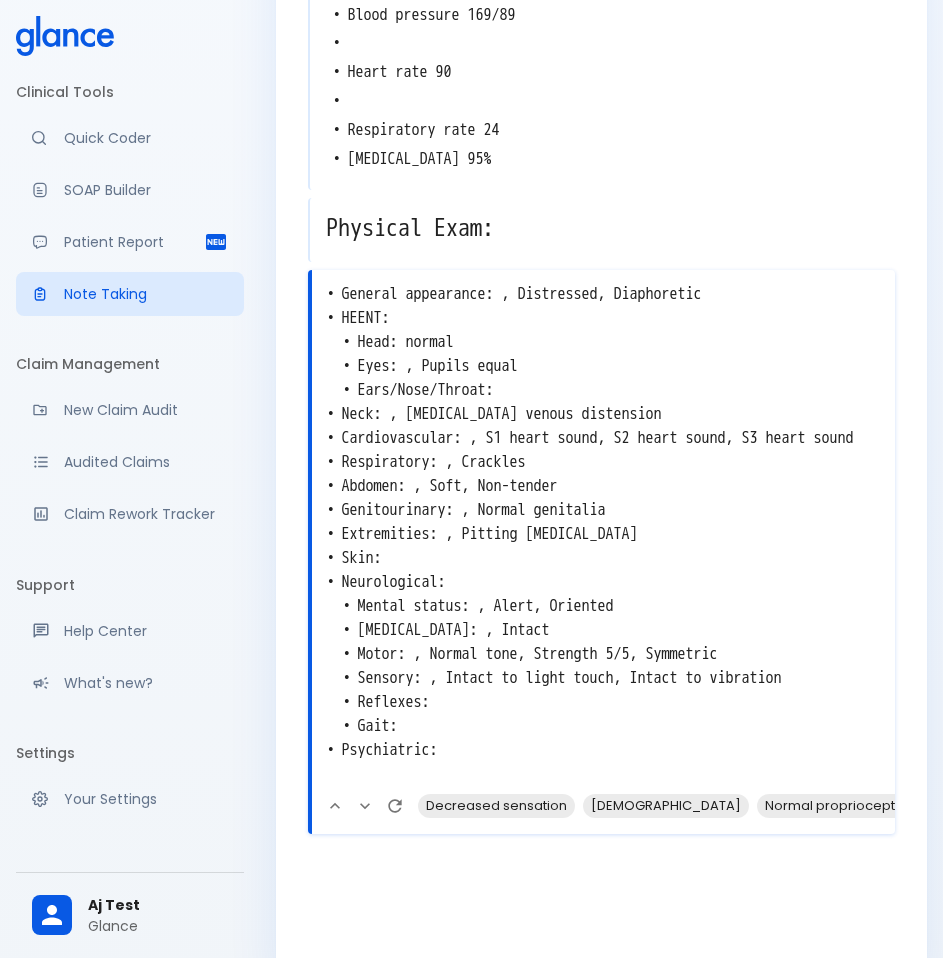 click on "• General appearance: , Distressed, Diaphoretic
• HEENT:
• Head: normal
• Eyes: , Pupils equal
• Ears/Nose/Throat:
• Neck: , [MEDICAL_DATA] venous distension
• Cardiovascular: , S1 heart sound, S2 heart sound, S3 heart sound
• Respiratory: , Crackles
• Abdomen: , Soft, Non-tender
• Genitourinary: , Normal genitalia
• Extremities: , Pitting [MEDICAL_DATA]
• Skin:
• Neurological:
• Mental status: , Alert, Oriented
• [MEDICAL_DATA]: , Intact
• Motor: , Normal tone, Strength 5/5, Symmetric
• Sensory: , Intact to light touch, Intact to vibration
• Reflexes:
• Gait:
• Psychiatric:" at bounding box center [603, 534] 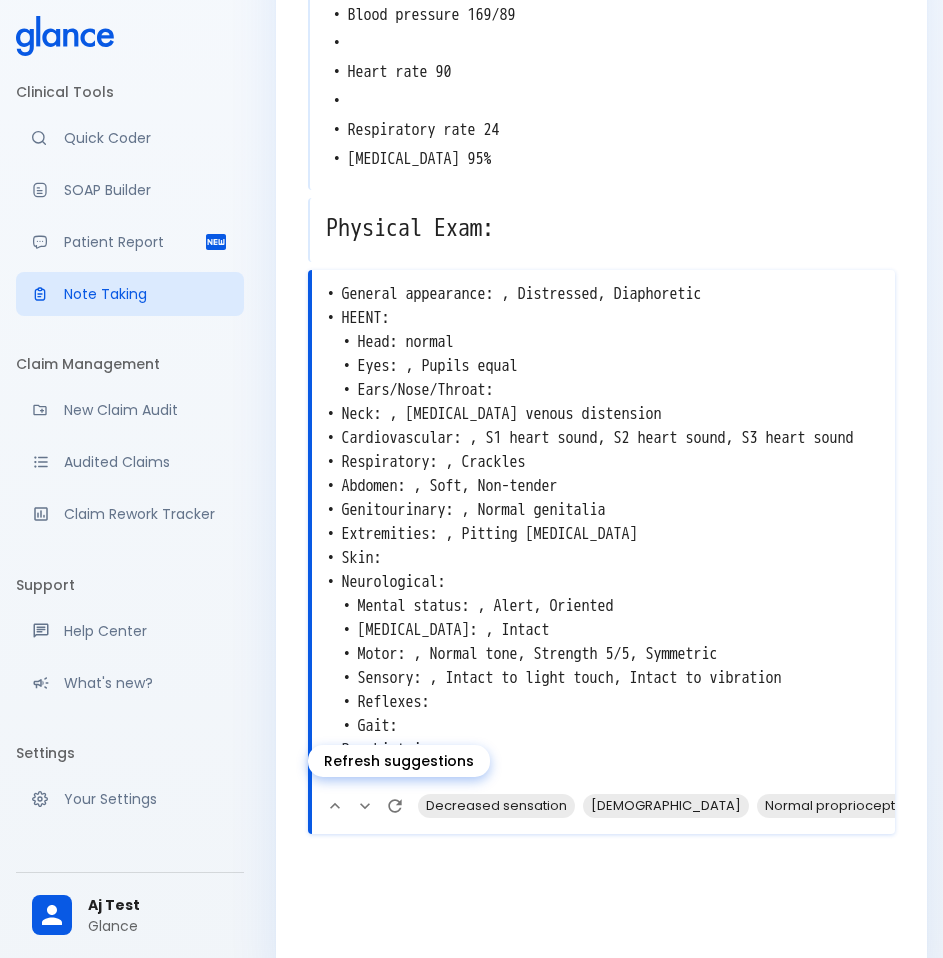 click 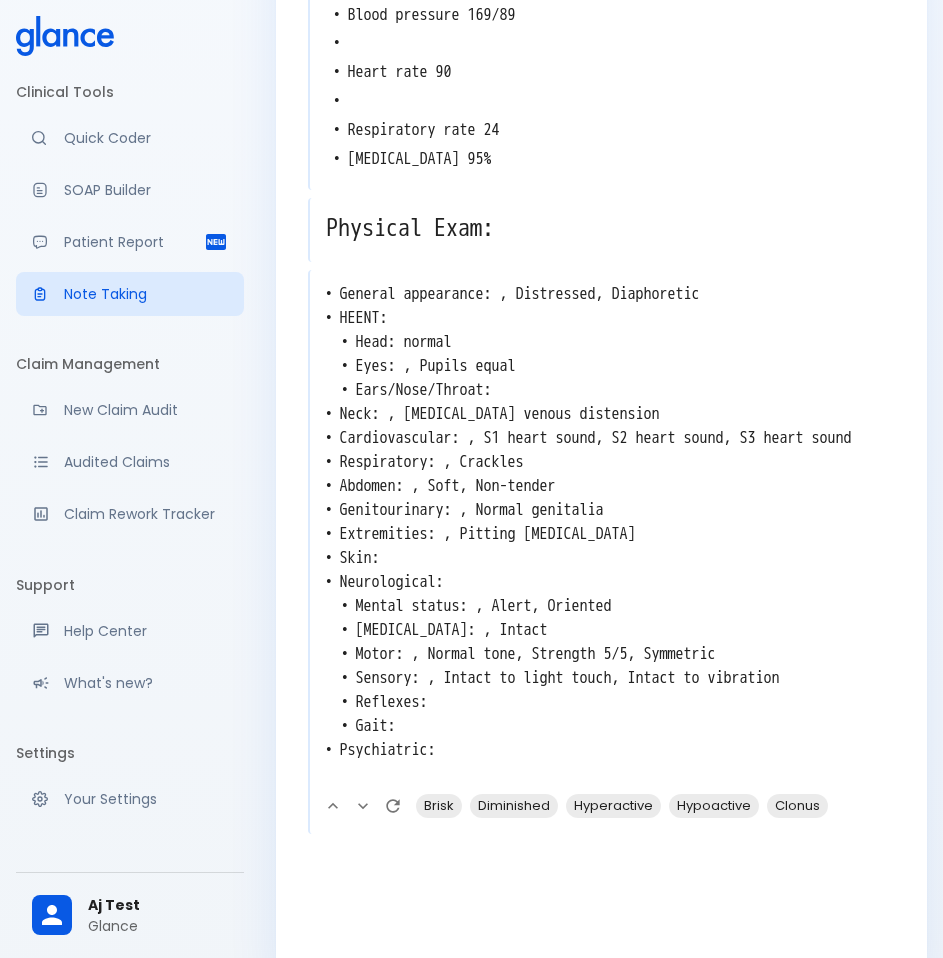 click on "• General appearance: , Distressed, Diaphoretic
• HEENT:
• Head: normal
• Eyes: , Pupils equal
• Ears/Nose/Throat:
• Neck: , [MEDICAL_DATA] venous distension
• Cardiovascular: , S1 heart sound, S2 heart sound, S3 heart sound
• Respiratory: , Crackles
• Abdomen: , Soft, Non-tender
• Genitourinary: , Normal genitalia
• Extremities: , Pitting [MEDICAL_DATA]
• Skin:
• Neurological:
• Mental status: , Alert, Oriented
• [MEDICAL_DATA]: , Intact
• Motor: , Normal tone, Strength 5/5, Symmetric
• Sensory: , Intact to light touch, Intact to vibration
• Reflexes:
• Gait:
• Psychiatric:" at bounding box center (602, 534) 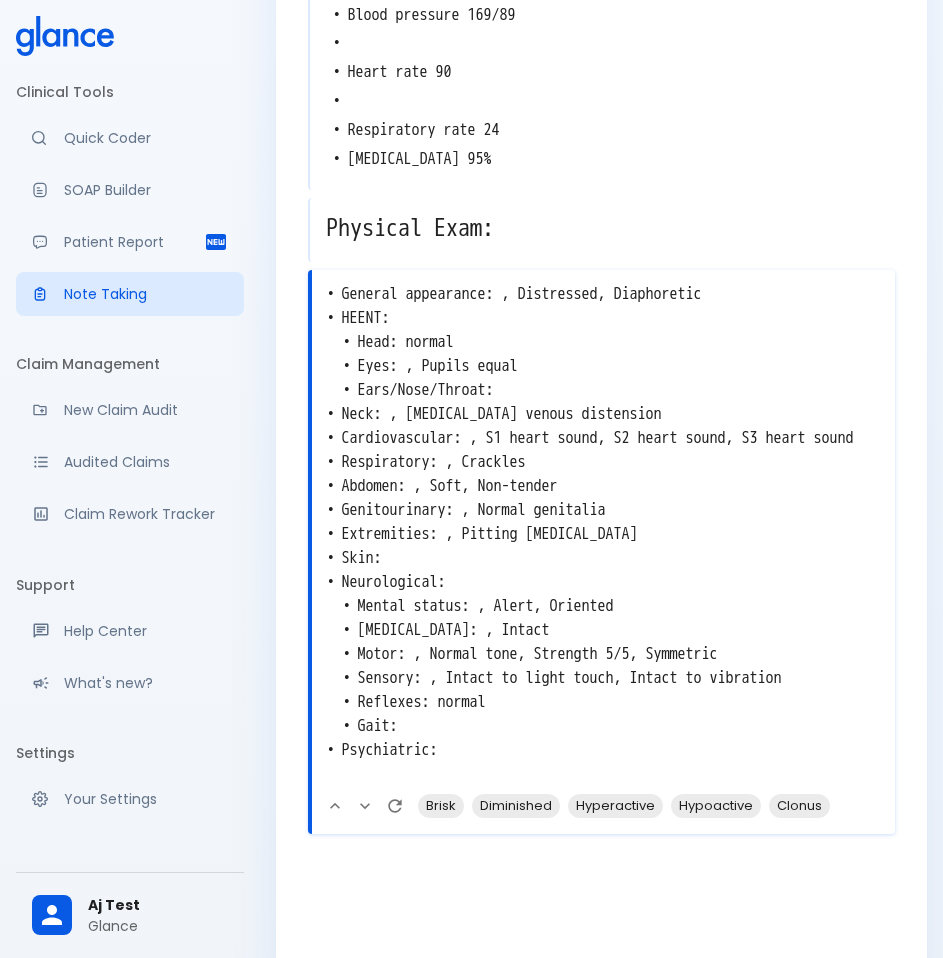 click on "• General appearance: , Distressed, Diaphoretic
• HEENT:
• Head: normal
• Eyes: , Pupils equal
• Ears/Nose/Throat:
• Neck: , [MEDICAL_DATA] venous distension
• Cardiovascular: , S1 heart sound, S2 heart sound, S3 heart sound
• Respiratory: , Crackles
• Abdomen: , Soft, Non-tender
• Genitourinary: , Normal genitalia
• Extremities: , Pitting [MEDICAL_DATA]
• Skin:
• Neurological:
• Mental status: , Alert, Oriented
• [MEDICAL_DATA]: , Intact
• Motor: , Normal tone, Strength 5/5, Symmetric
• Sensory: , Intact to light touch, Intact to vibration
• Reflexes: normal
• Gait:
• Psychiatric:" at bounding box center (603, 534) 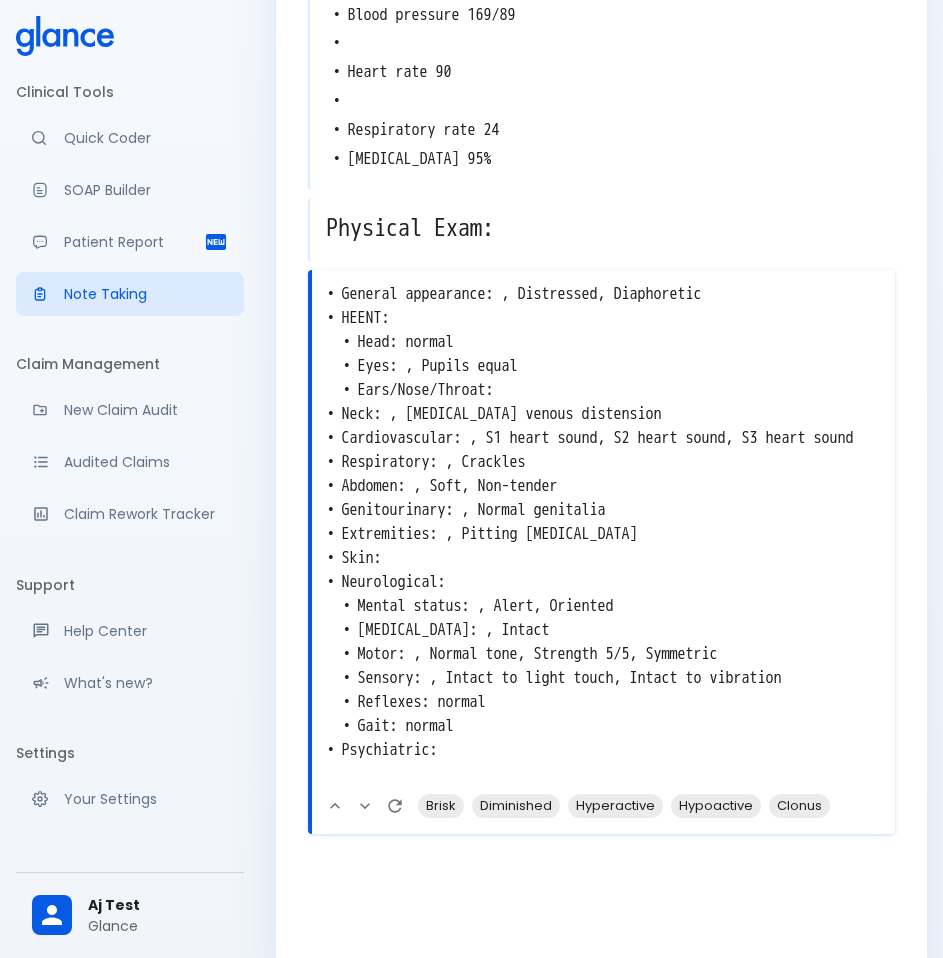 click on "• General appearance: , Distressed, Diaphoretic
• HEENT:
• Head: normal
• Eyes: , Pupils equal
• Ears/Nose/Throat:
• Neck: , [MEDICAL_DATA] venous distension
• Cardiovascular: , S1 heart sound, S2 heart sound, S3 heart sound
• Respiratory: , Crackles
• Abdomen: , Soft, Non-tender
• Genitourinary: , Normal genitalia
• Extremities: , Pitting [MEDICAL_DATA]
• Skin:
• Neurological:
• Mental status: , Alert, Oriented
• [MEDICAL_DATA]: , Intact
• Motor: , Normal tone, Strength 5/5, Symmetric
• Sensory: , Intact to light touch, Intact to vibration
• Reflexes: normal
• Gait: normal
• Psychiatric:" at bounding box center [603, 534] 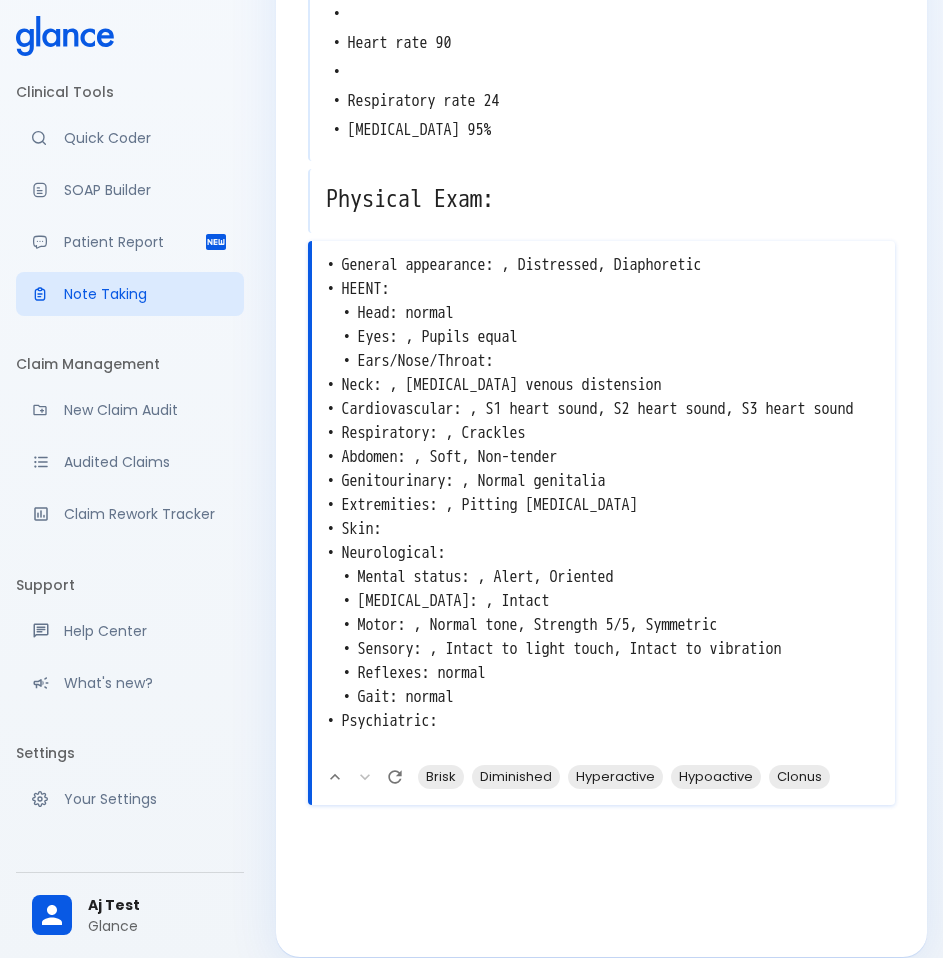 scroll, scrollTop: 839, scrollLeft: 0, axis: vertical 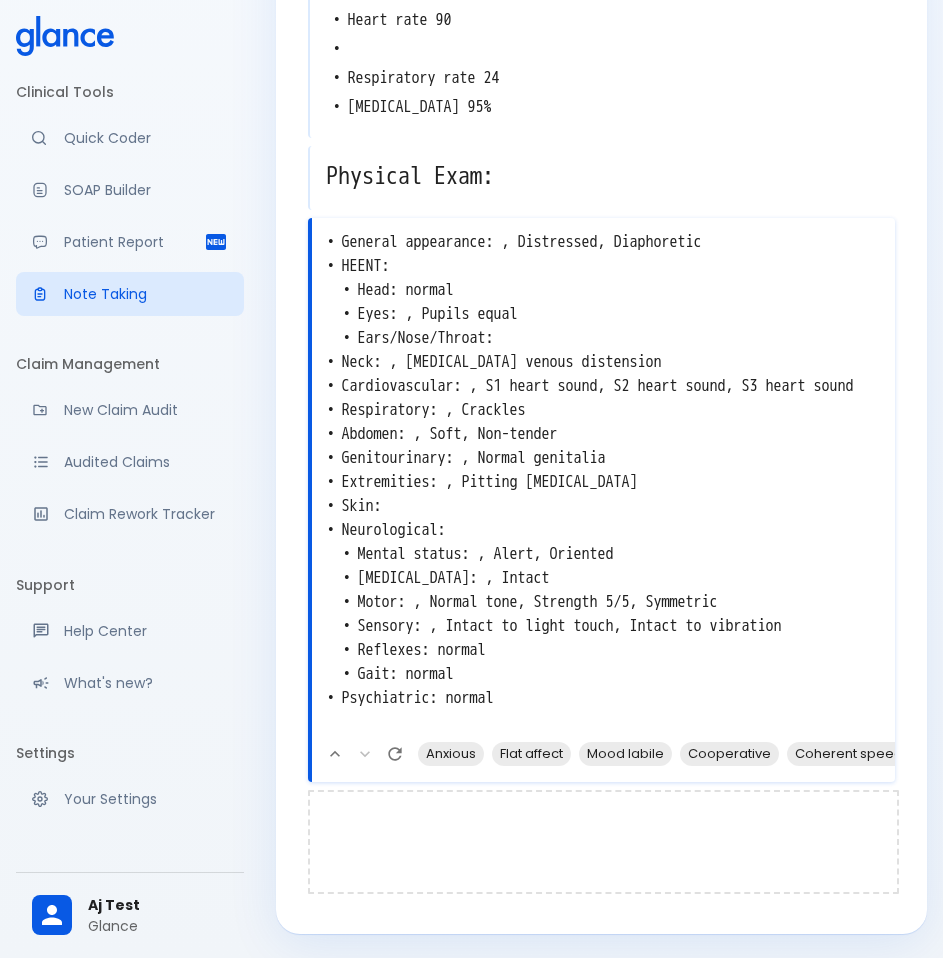 type on "• General appearance: , Distressed, Diaphoretic
• HEENT:
• Head: normal
• Eyes: , Pupils equal
• Ears/Nose/Throat:
• Neck: , [MEDICAL_DATA] venous distension
• Cardiovascular: , S1 heart sound, S2 heart sound, S3 heart sound
• Respiratory: , Crackles
• Abdomen: , Soft, Non-tender
• Genitourinary: , Normal genitalia
• Extremities: , Pitting [MEDICAL_DATA]
• Skin:
• Neurological:
• Mental status: , Alert, Oriented
• [MEDICAL_DATA]: , Intact
• Motor: , Normal tone, Strength 5/5, Symmetric
• Sensory: , Intact to light touch, Intact to vibration
• Reflexes: normal
• Gait: normal
• Psychiatric: normal" 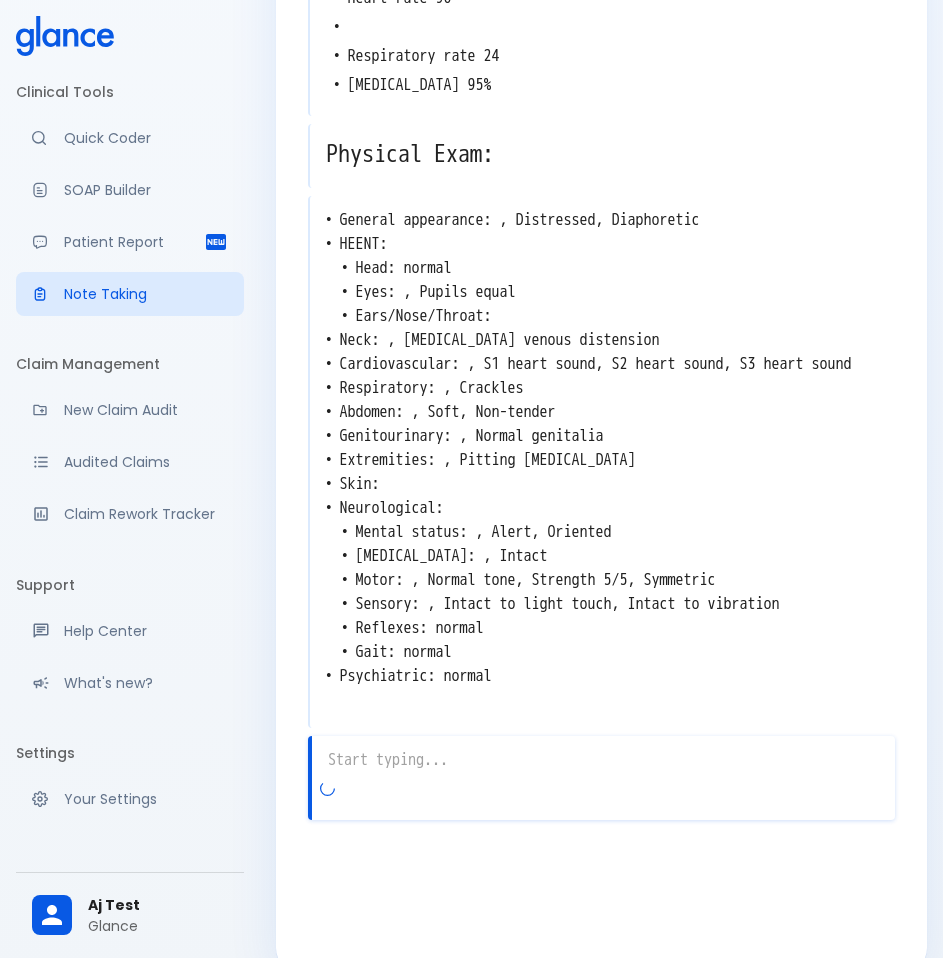 scroll, scrollTop: 899, scrollLeft: 0, axis: vertical 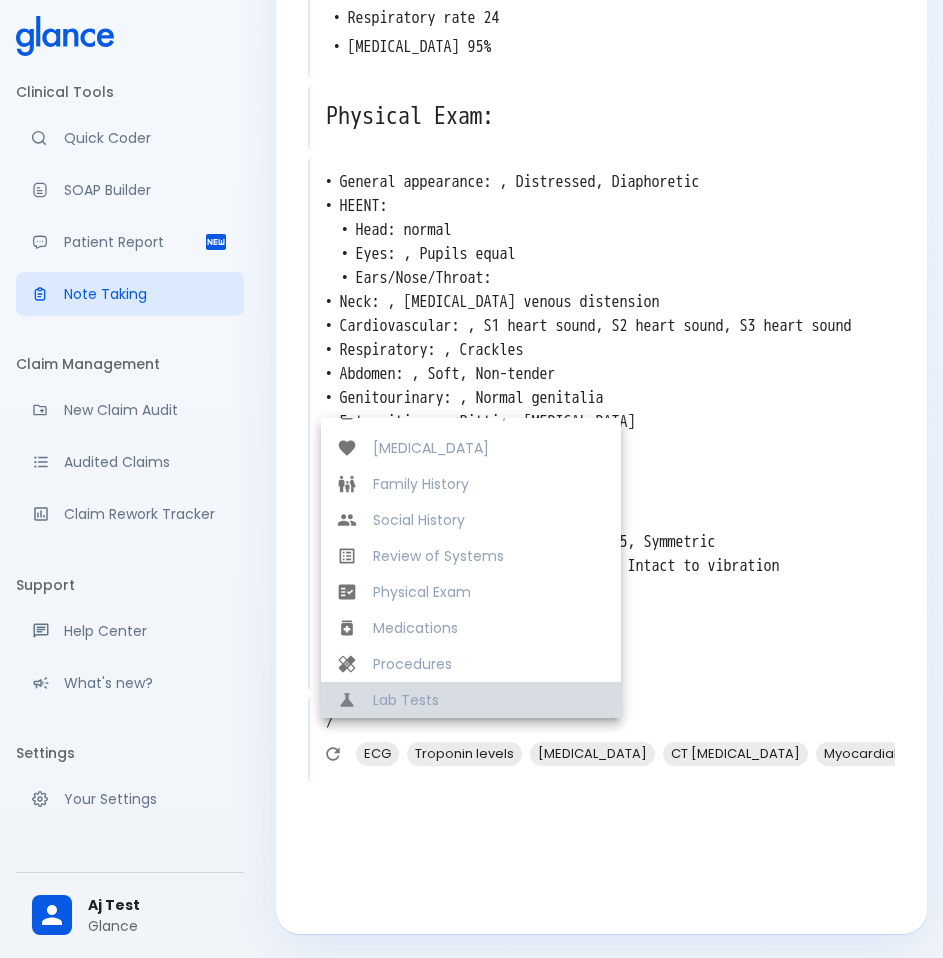 click on "Lab Tests" at bounding box center (489, 700) 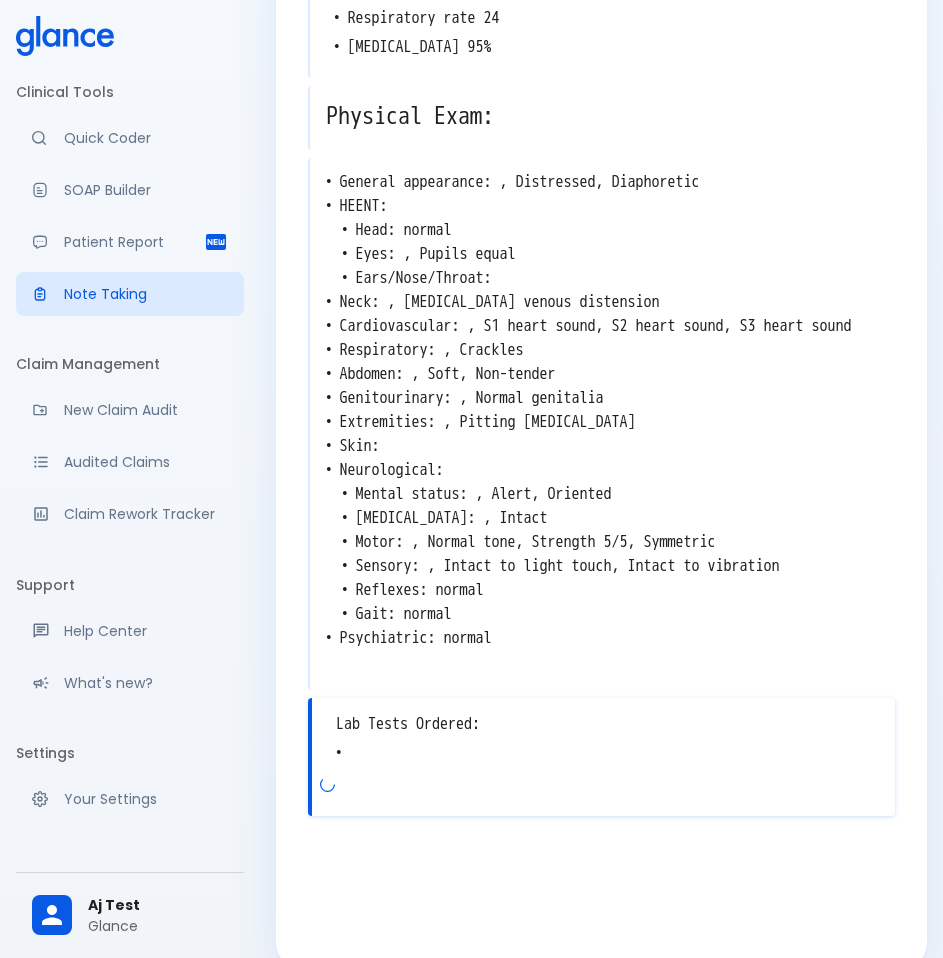 click at bounding box center (607, 794) 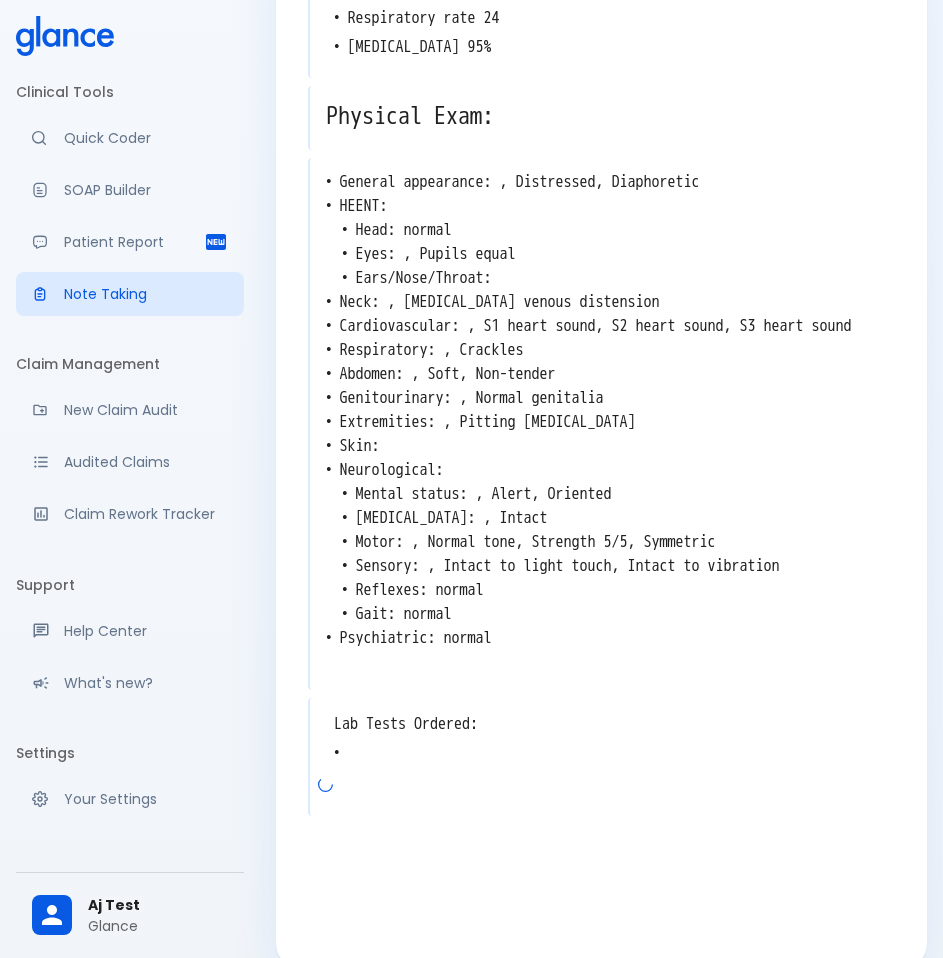 click on "Lab Tests Ordered:
•" at bounding box center (602, 739) 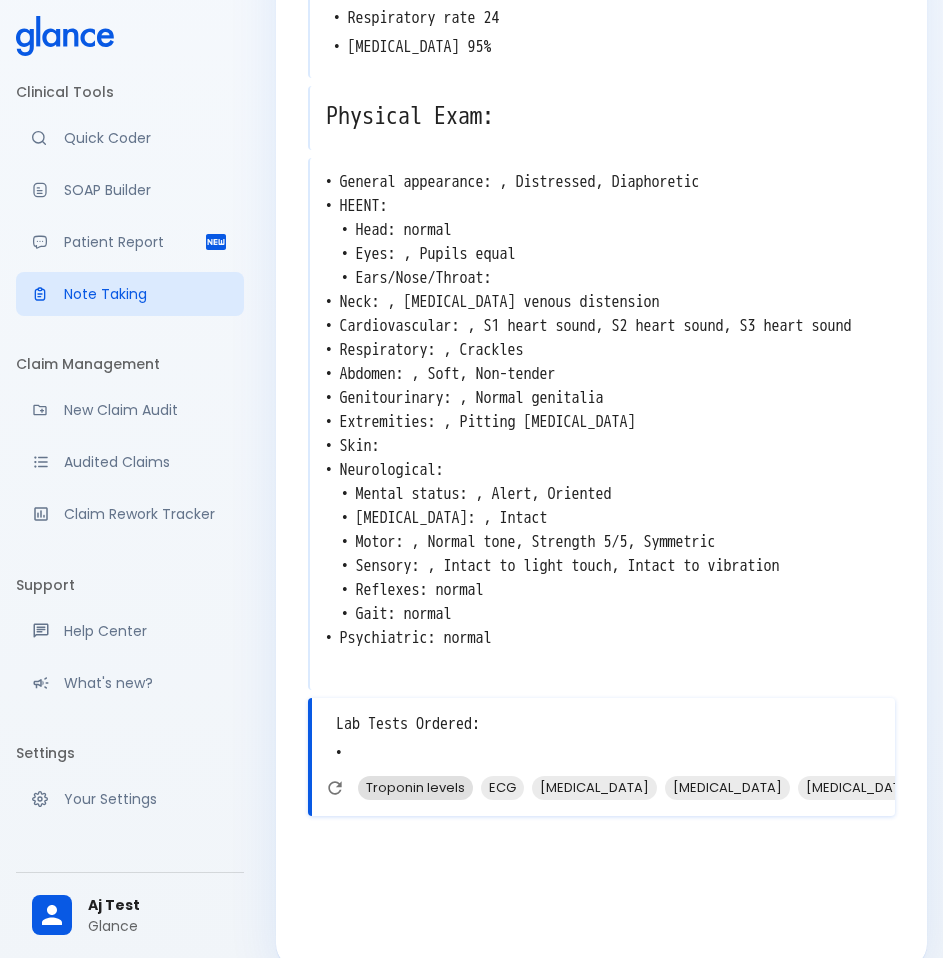 click on "Troponin levels" at bounding box center (415, 787) 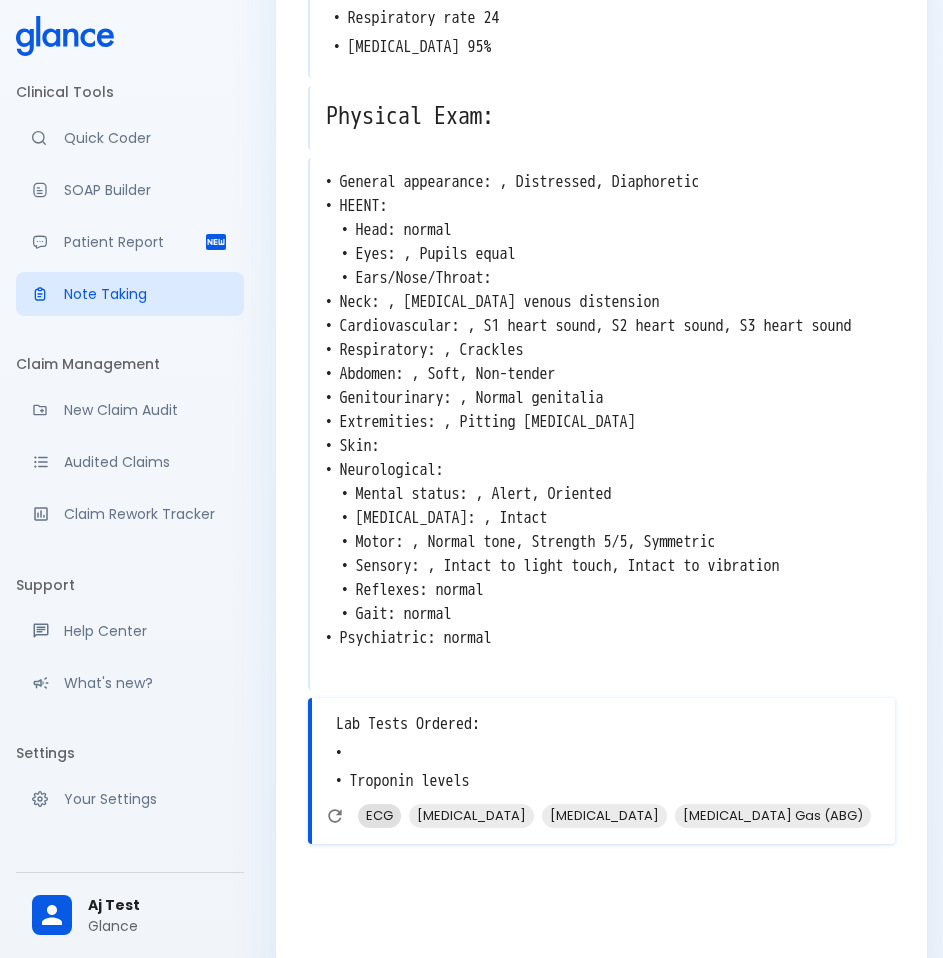 click on "ECG" at bounding box center (379, 815) 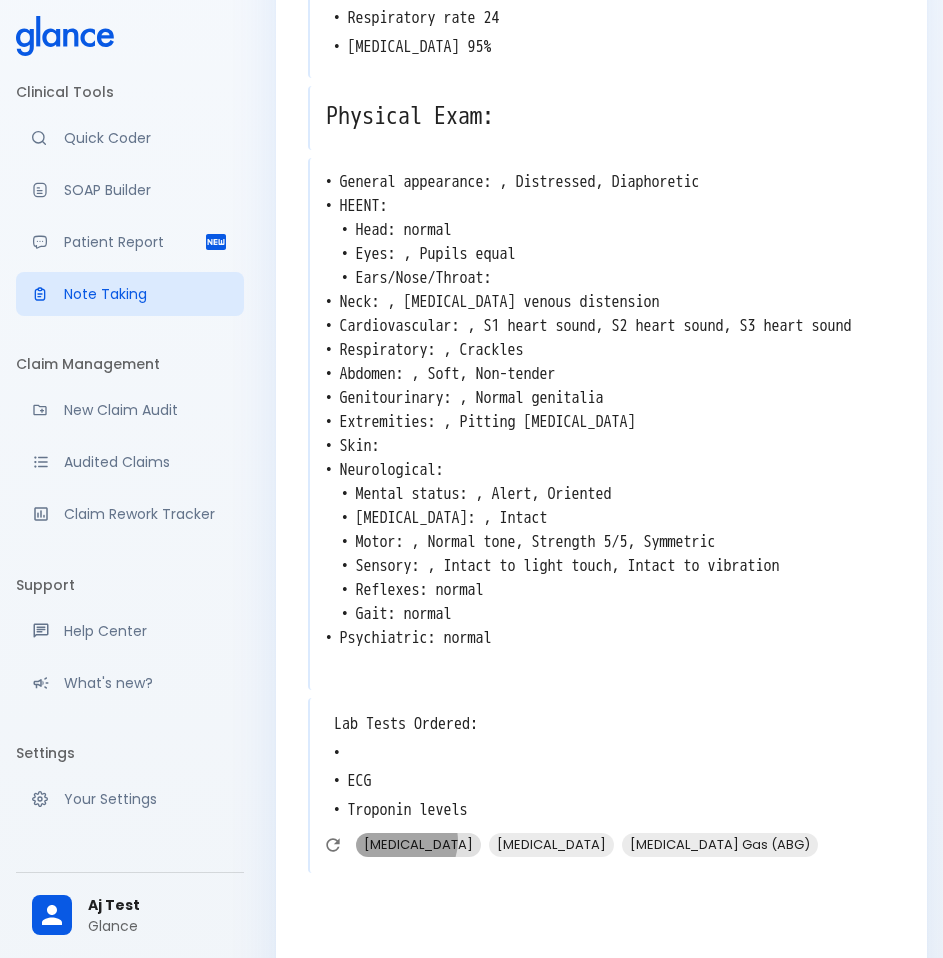 click on "[MEDICAL_DATA]" at bounding box center (418, 844) 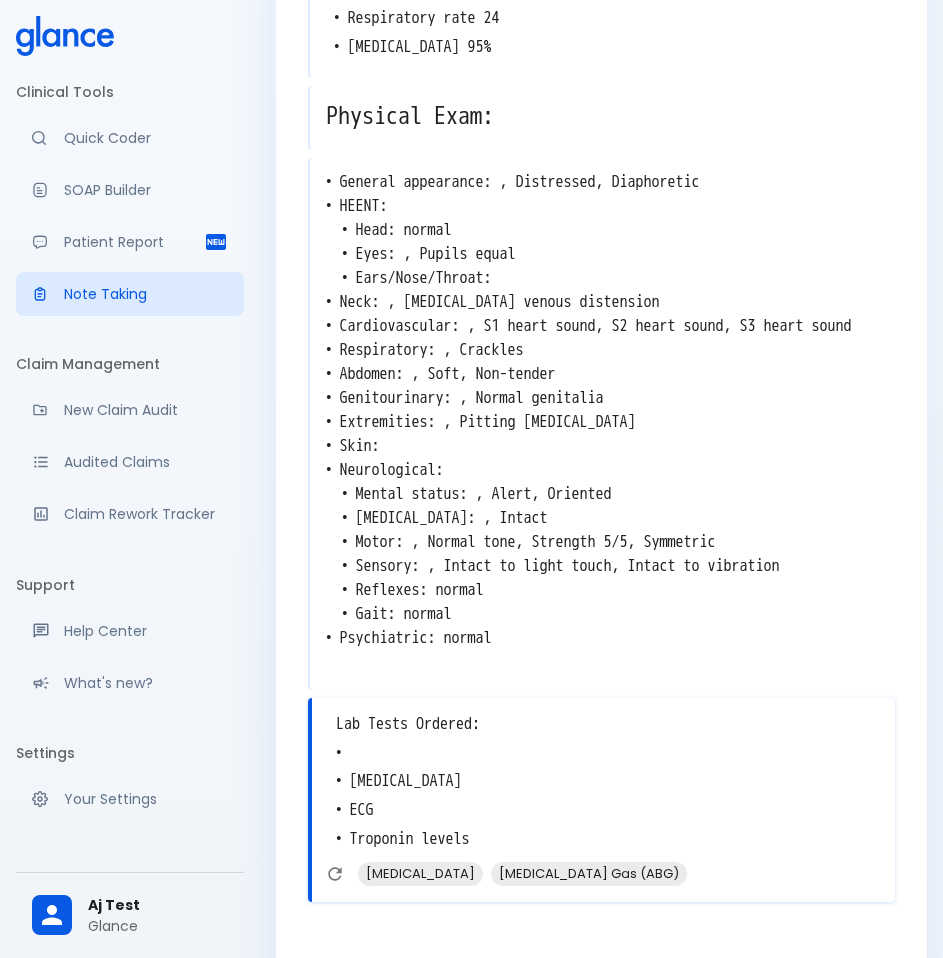 click on "[MEDICAL_DATA]" at bounding box center (420, 873) 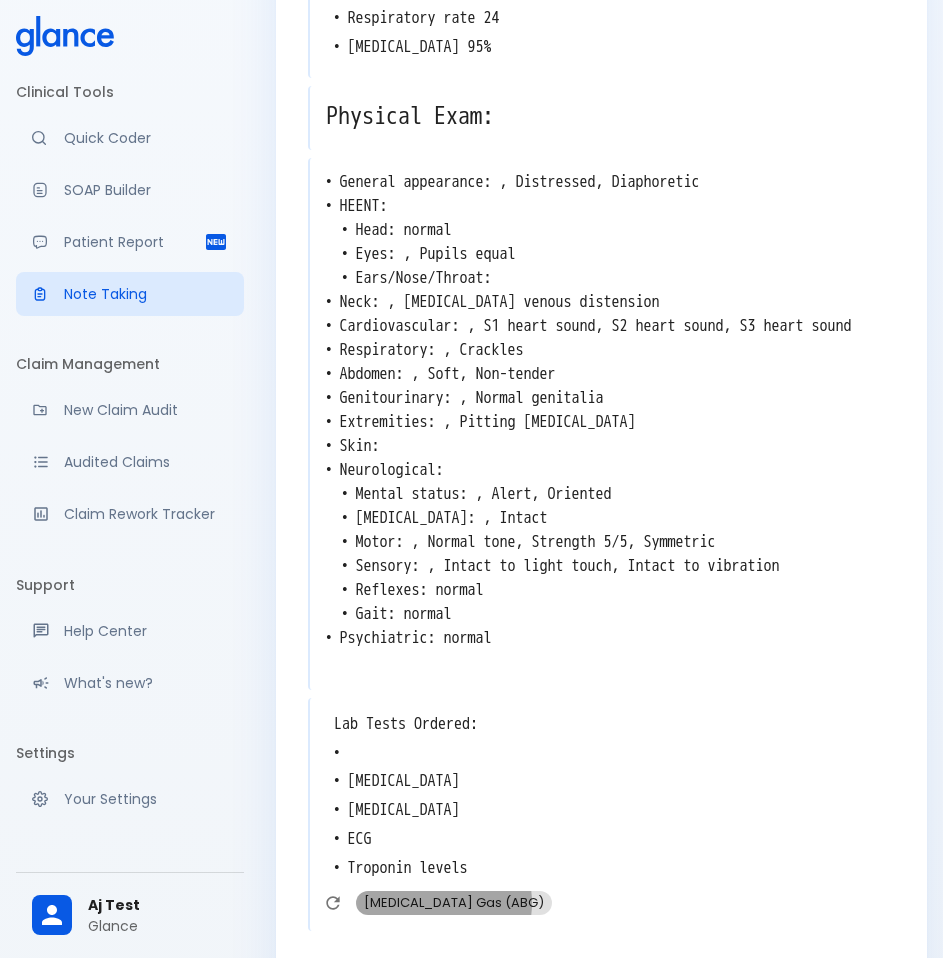 click on "[MEDICAL_DATA] Gas (ABG)" at bounding box center [454, 902] 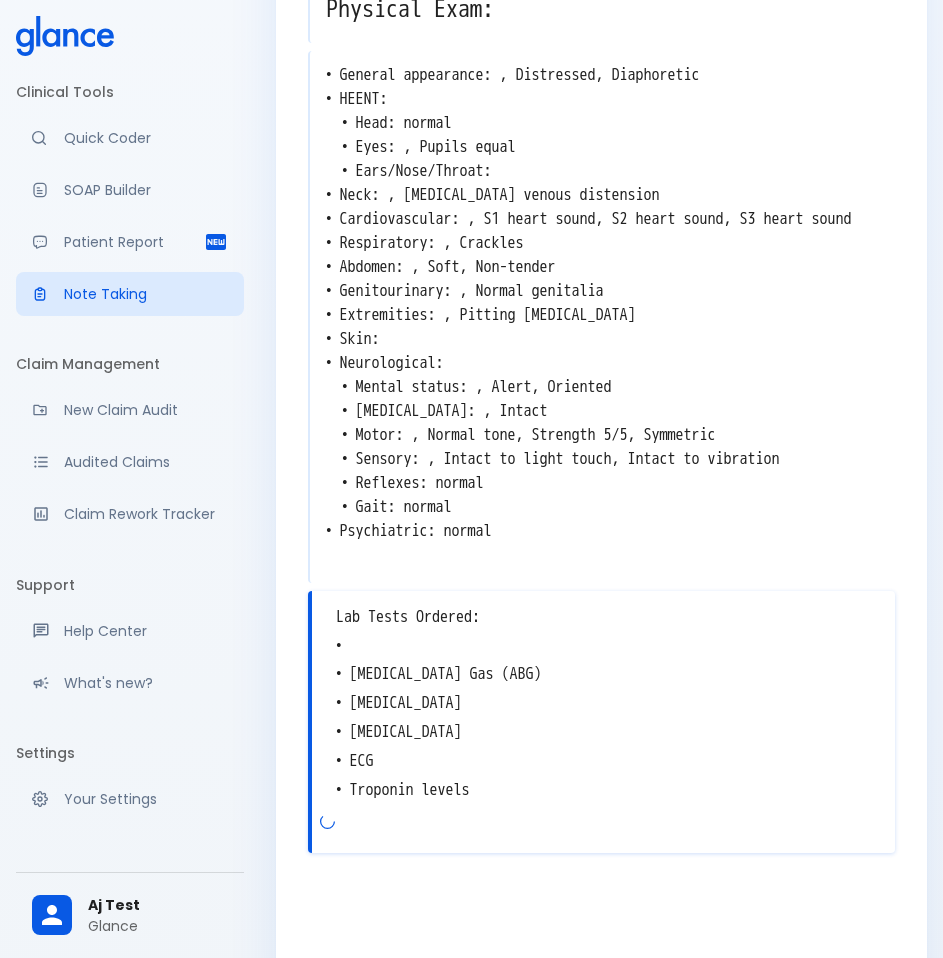 scroll, scrollTop: 1077, scrollLeft: 0, axis: vertical 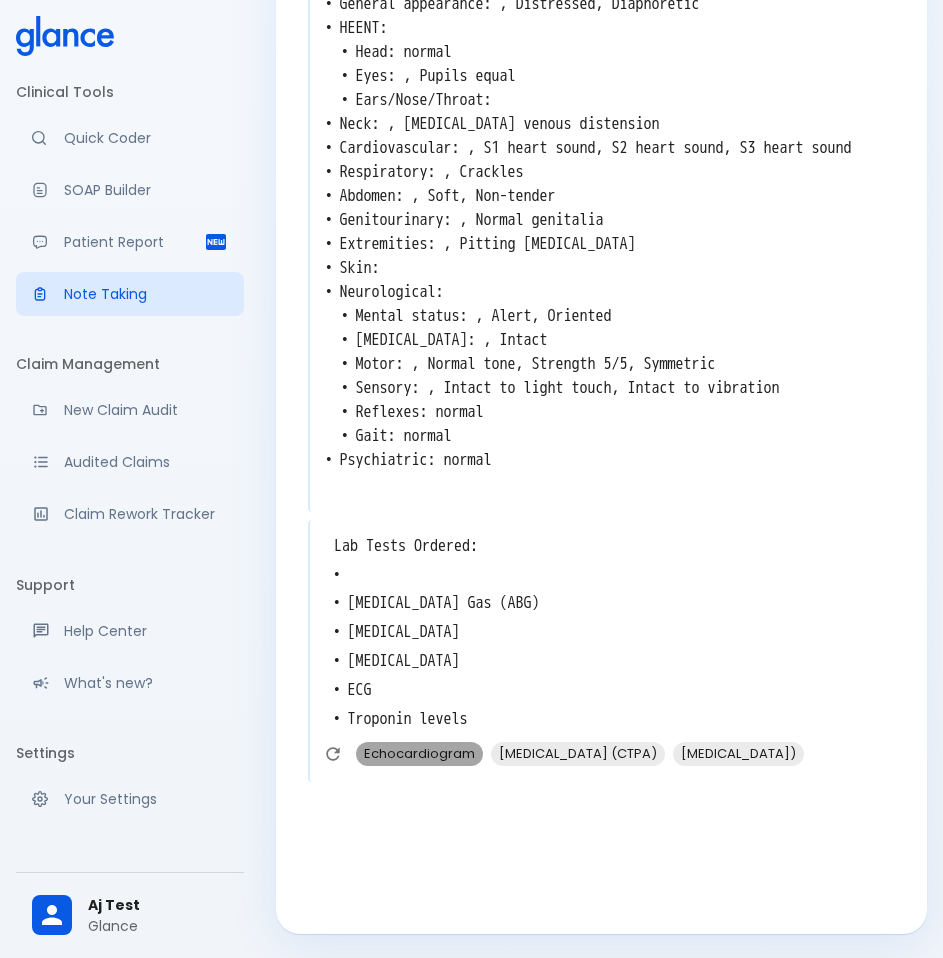 click on "Echocardiogram" at bounding box center [419, 753] 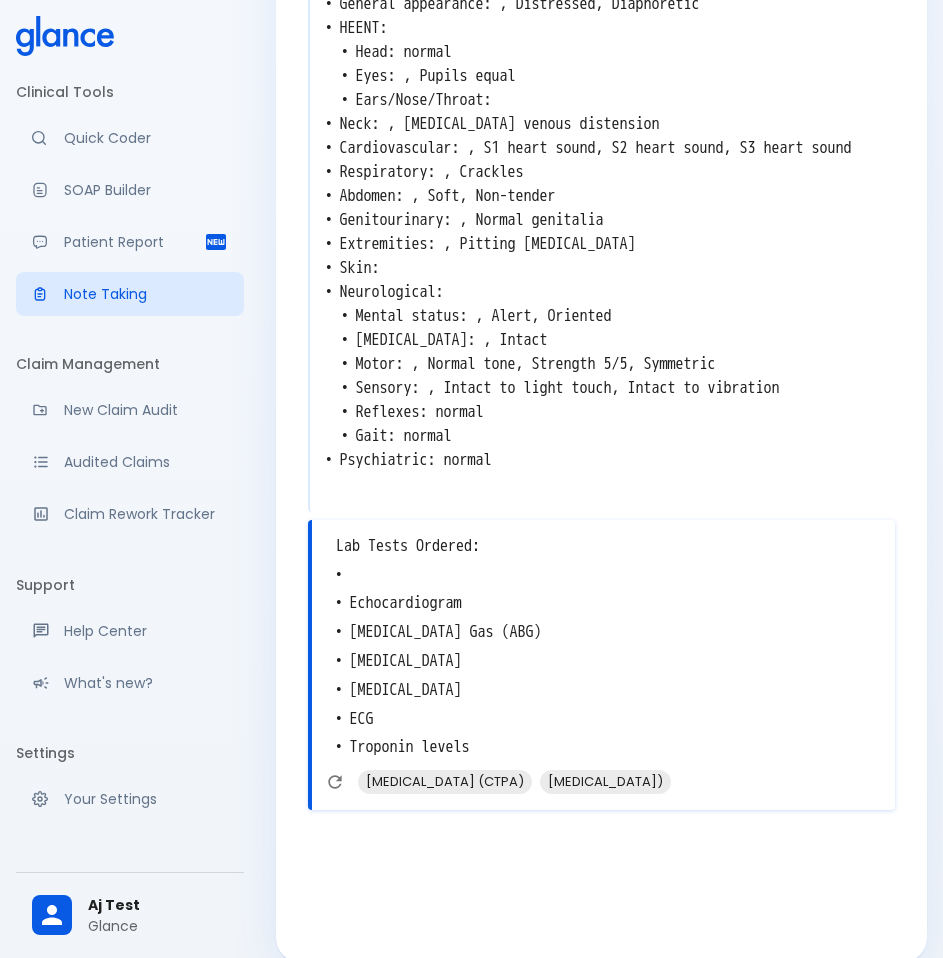 click on "[MEDICAL_DATA] (CTPA)" at bounding box center (445, 781) 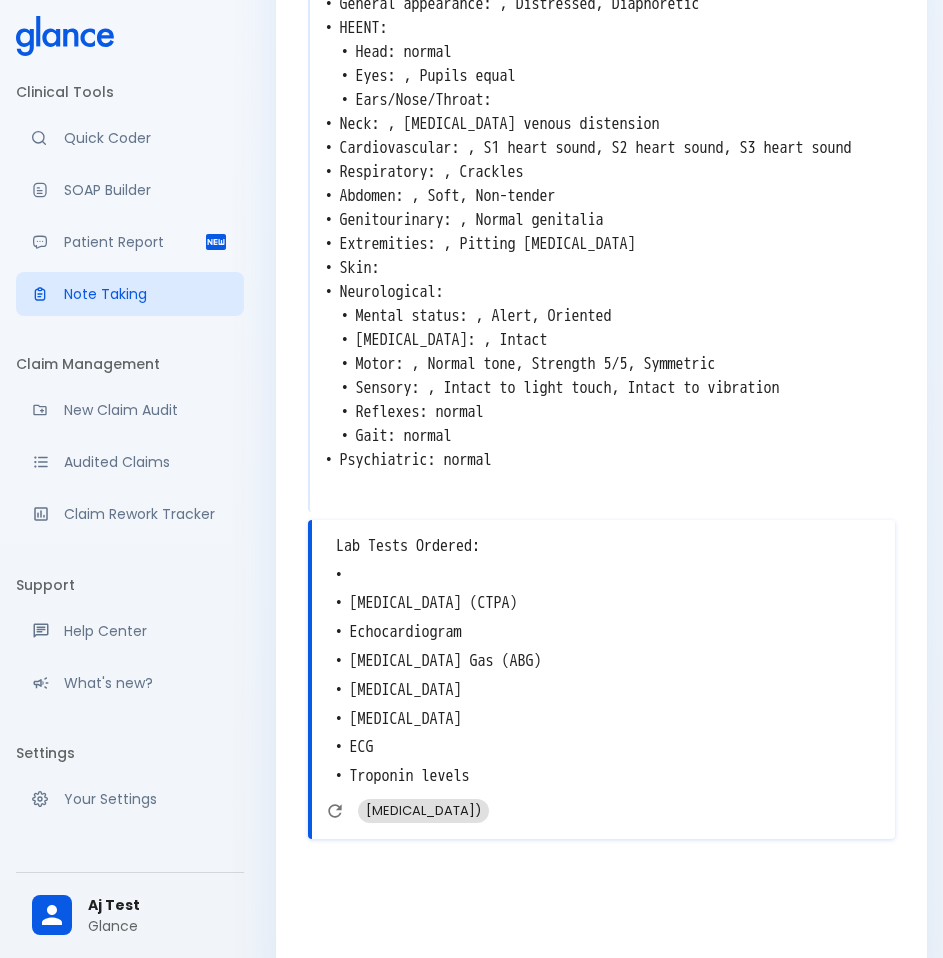 click on "[MEDICAL_DATA])" at bounding box center [423, 810] 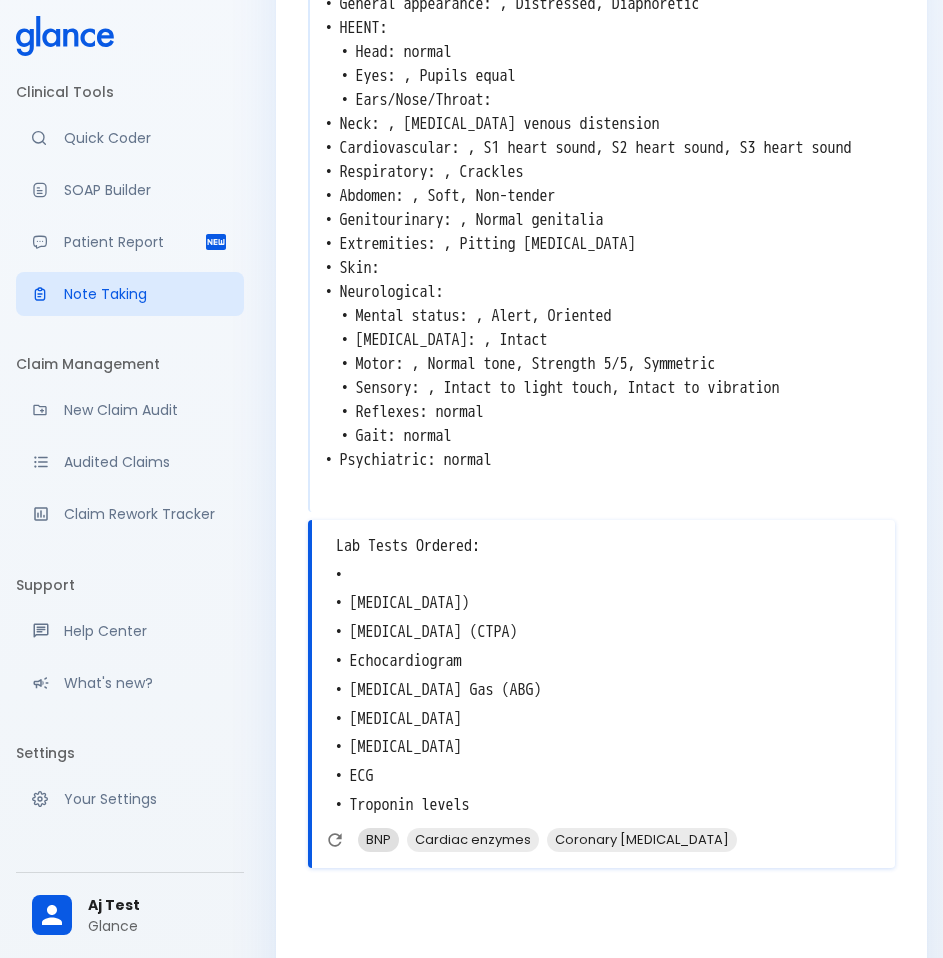 click on "BNP" at bounding box center (378, 839) 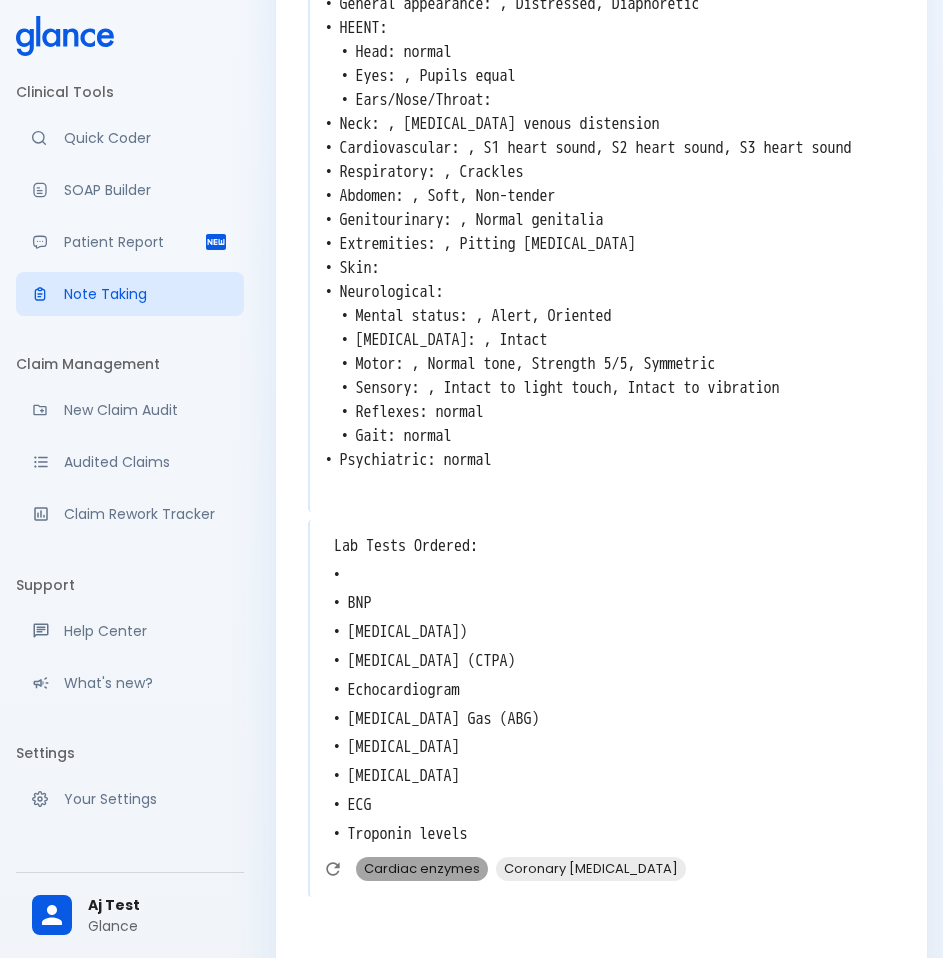 click on "Cardiac enzymes" at bounding box center [422, 868] 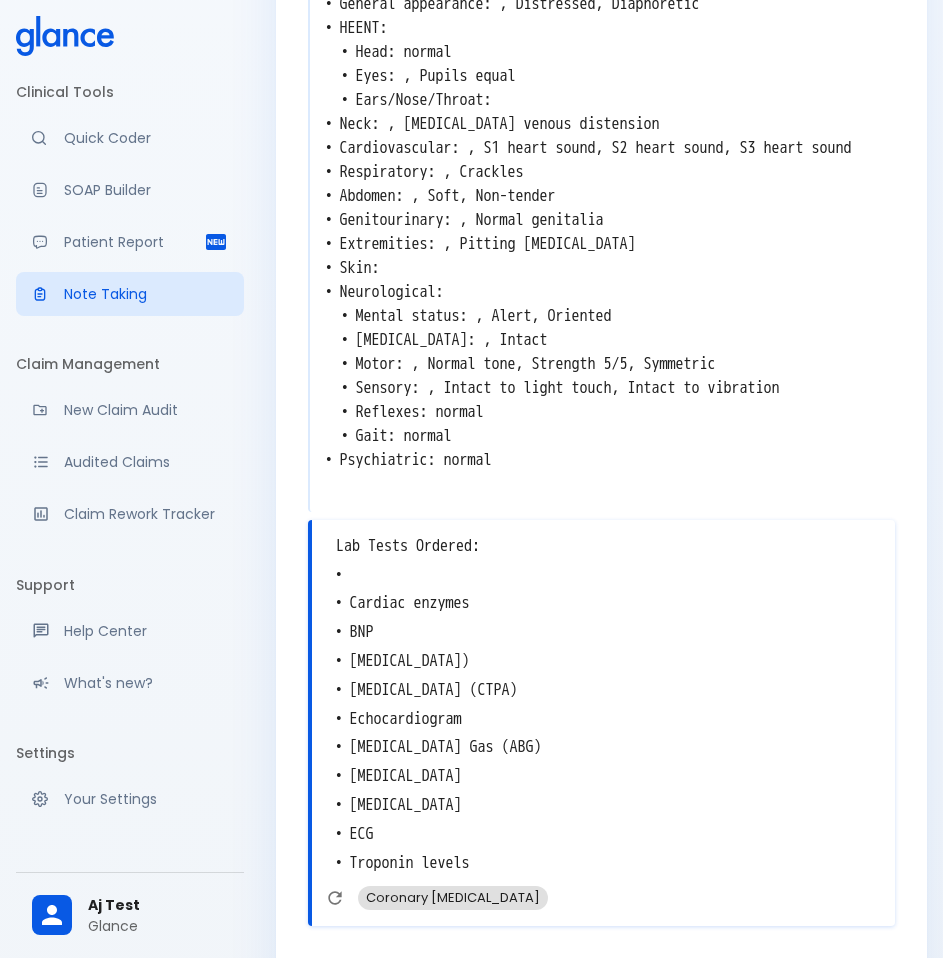 click on "Coronary [MEDICAL_DATA]" at bounding box center [453, 897] 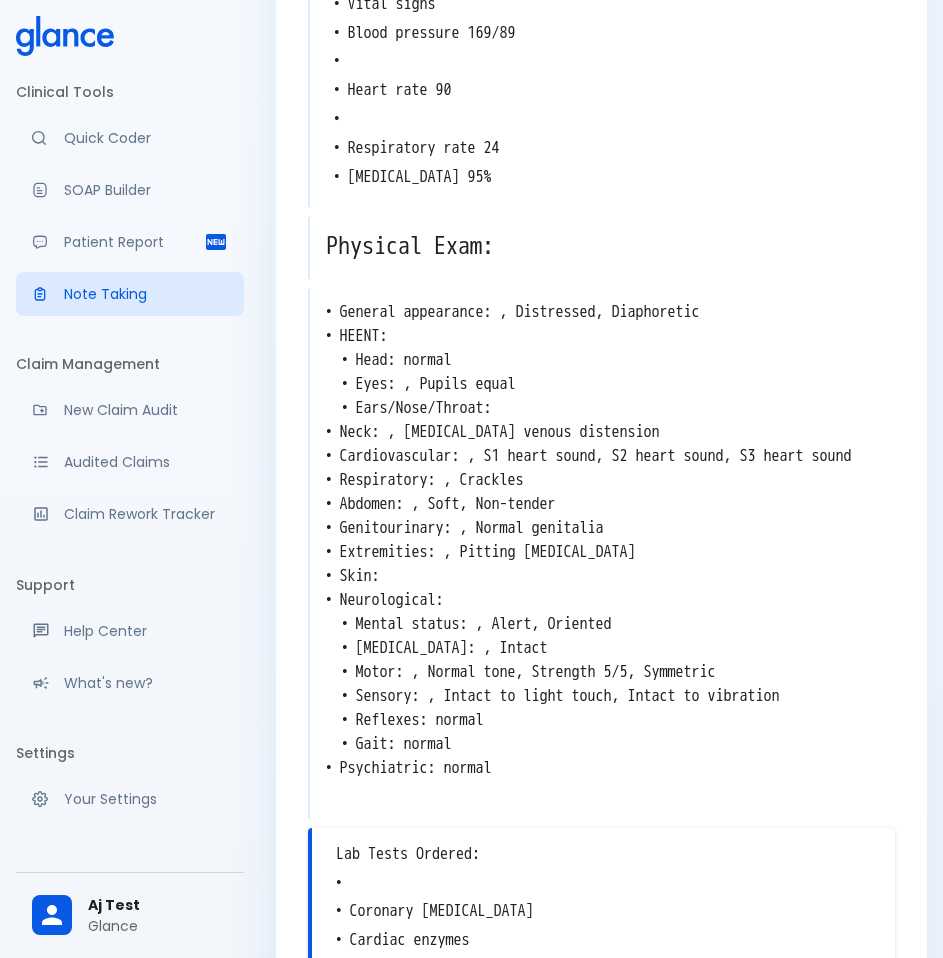 scroll, scrollTop: 777, scrollLeft: 0, axis: vertical 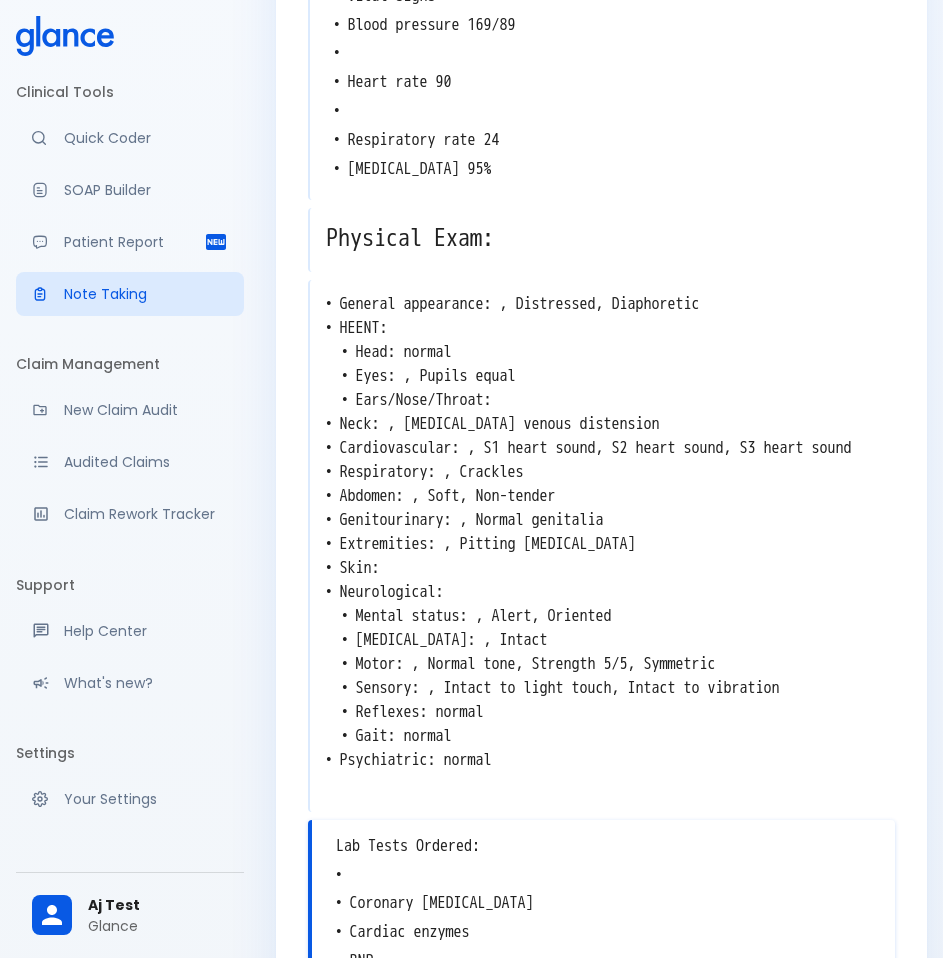 click on "• General appearance: , Distressed, Diaphoretic
• HEENT:
• Head: normal
• Eyes: , Pupils equal
• Ears/Nose/Throat:
• Neck: , [MEDICAL_DATA] venous distension
• Cardiovascular: , S1 heart sound, S2 heart sound, S3 heart sound
• Respiratory: , Crackles
• Abdomen: , Soft, Non-tender
• Genitourinary: , Normal genitalia
• Extremities: , Pitting [MEDICAL_DATA]
• Skin:
• Neurological:
• Mental status: , Alert, Oriented
• [MEDICAL_DATA]: , Intact
• Motor: , Normal tone, Strength 5/5, Symmetric
• Sensory: , Intact to light touch, Intact to vibration
• Reflexes: normal
• Gait: normal
• Psychiatric: normal" at bounding box center [602, 544] 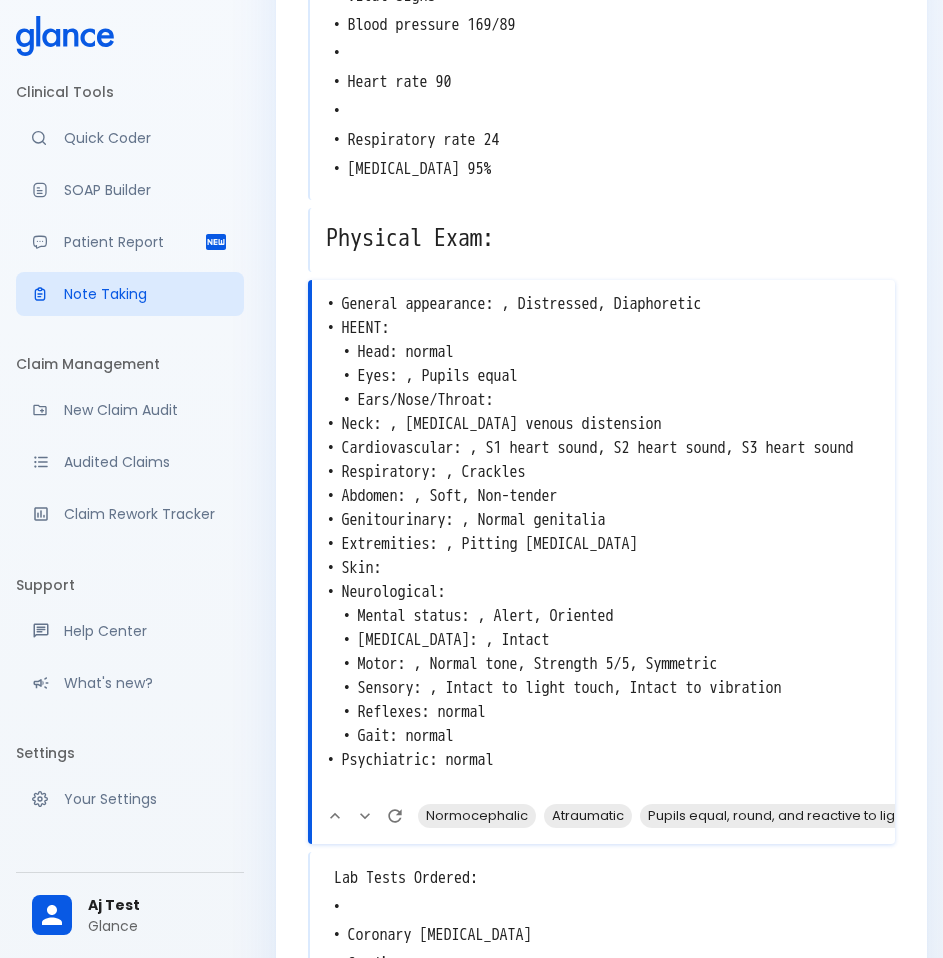 click on "• General appearance: , Distressed, Diaphoretic
• HEENT:
• Head: normal
• Eyes: , Pupils equal
• Ears/Nose/Throat:
• Neck: , [MEDICAL_DATA] venous distension
• Cardiovascular: , S1 heart sound, S2 heart sound, S3 heart sound
• Respiratory: , Crackles
• Abdomen: , Soft, Non-tender
• Genitourinary: , Normal genitalia
• Extremities: , Pitting [MEDICAL_DATA]
• Skin:
• Neurological:
• Mental status: , Alert, Oriented
• [MEDICAL_DATA]: , Intact
• Motor: , Normal tone, Strength 5/5, Symmetric
• Sensory: , Intact to light touch, Intact to vibration
• Reflexes: normal
• Gait: normal
• Psychiatric: normal" at bounding box center (603, 544) 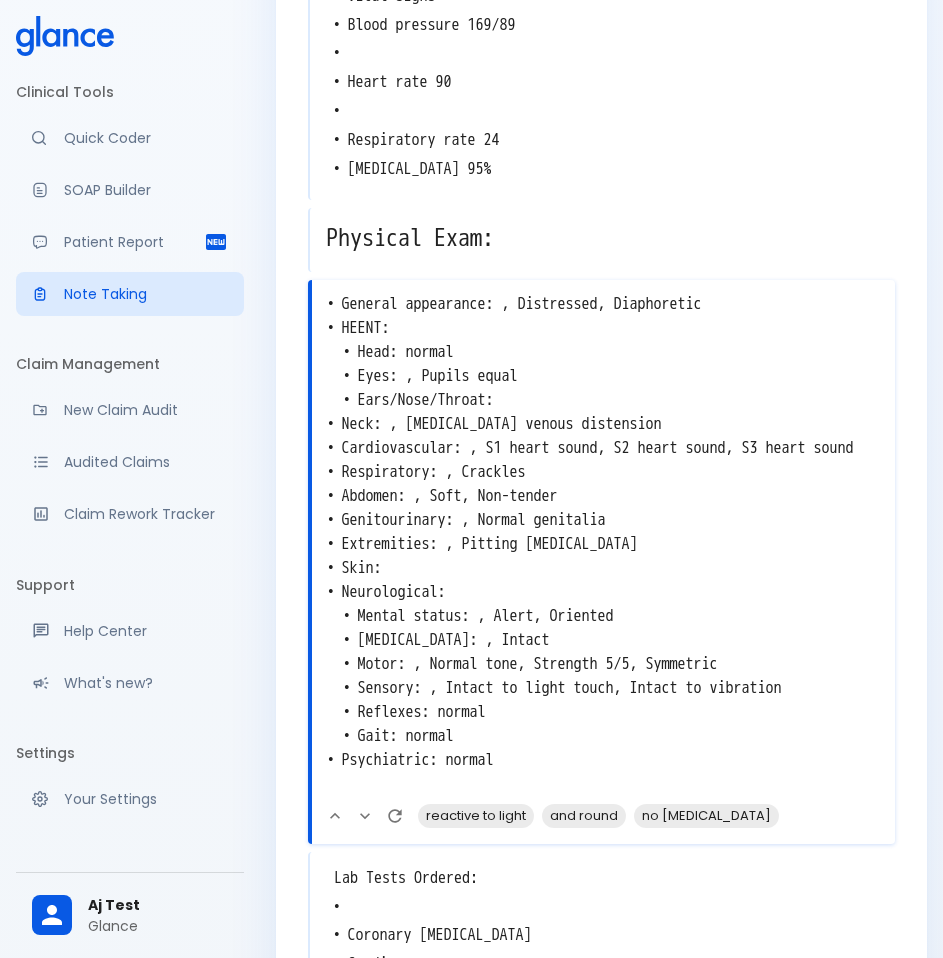 click on "• General appearance: , Distressed, Diaphoretic
• HEENT:
• Head: normal
• Eyes: , Pupils equal
• Ears/Nose/Throat:
• Neck: , [MEDICAL_DATA] venous distension
• Cardiovascular: , S1 heart sound, S2 heart sound, S3 heart sound
• Respiratory: , Crackles
• Abdomen: , Soft, Non-tender
• Genitourinary: , Normal genitalia
• Extremities: , Pitting [MEDICAL_DATA]
• Skin:
• Neurological:
• Mental status: , Alert, Oriented
• [MEDICAL_DATA]: , Intact
• Motor: , Normal tone, Strength 5/5, Symmetric
• Sensory: , Intact to light touch, Intact to vibration
• Reflexes: normal
• Gait: normal
• Psychiatric: normal" at bounding box center (603, 544) 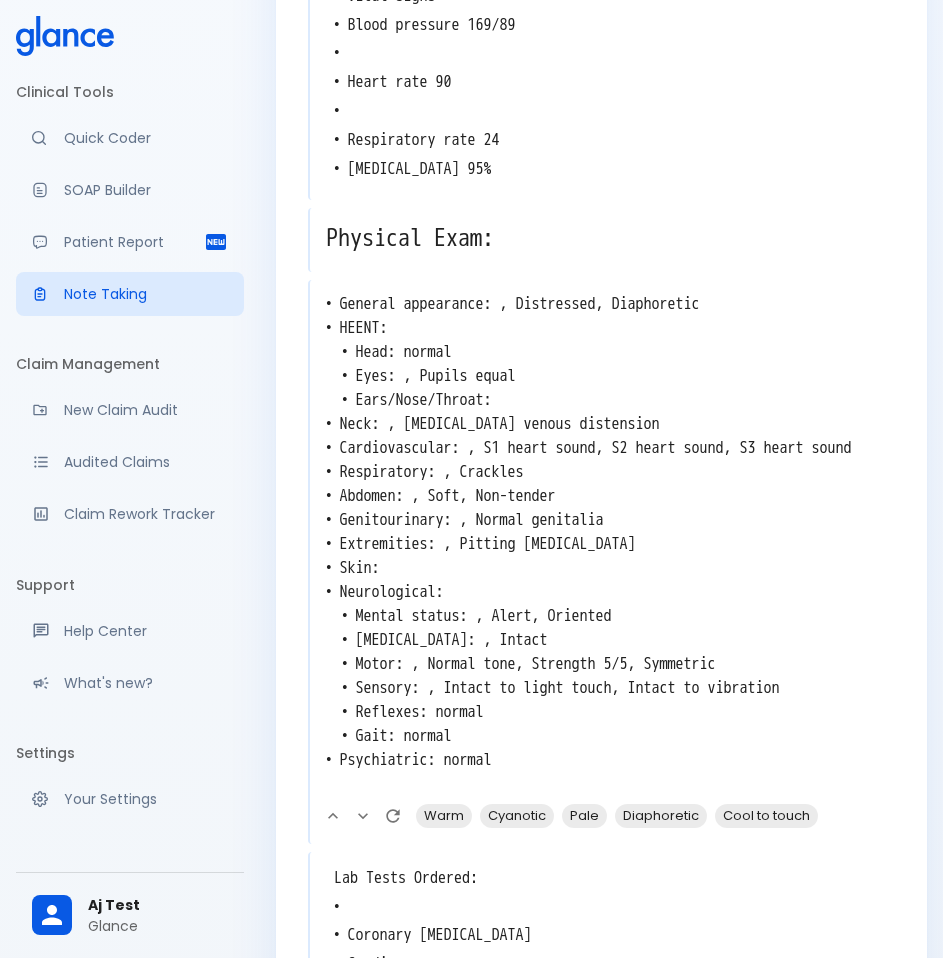 click on "• General appearance: , Distressed, Diaphoretic
• HEENT:
• Head: normal
• Eyes: , Pupils equal
• Ears/Nose/Throat:
• Neck: , [MEDICAL_DATA] venous distension
• Cardiovascular: , S1 heart sound, S2 heart sound, S3 heart sound
• Respiratory: , Crackles
• Abdomen: , Soft, Non-tender
• Genitourinary: , Normal genitalia
• Extremities: , Pitting [MEDICAL_DATA]
• Skin:
• Neurological:
• Mental status: , Alert, Oriented
• [MEDICAL_DATA]: , Intact
• Motor: , Normal tone, Strength 5/5, Symmetric
• Sensory: , Intact to light touch, Intact to vibration
• Reflexes: normal
• Gait: normal
• Psychiatric: normal" at bounding box center (602, 544) 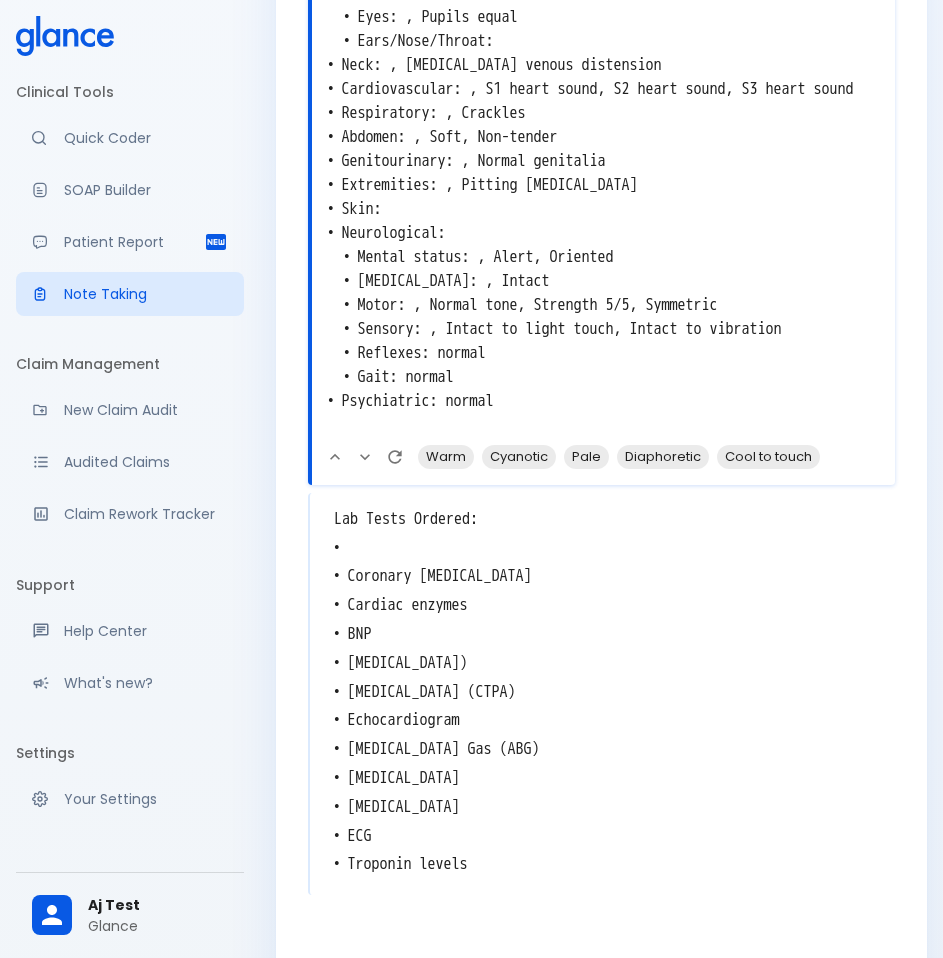 scroll, scrollTop: 1249, scrollLeft: 0, axis: vertical 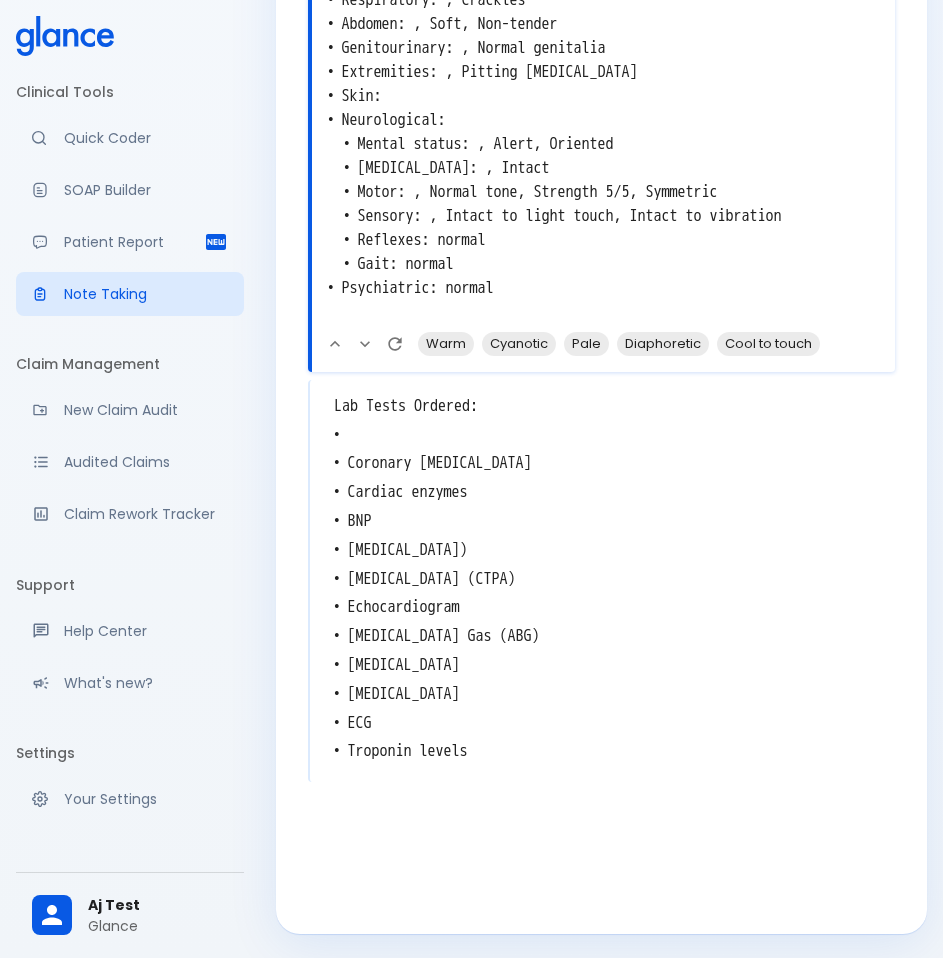click on "Lab Tests Ordered:
•
• Coronary [MEDICAL_DATA]
• Cardiac enzymes
• BNP
• [MEDICAL_DATA])
• [MEDICAL_DATA] (CTPA)
• Echocardiogram
• [MEDICAL_DATA] Gas (ABG)
• [MEDICAL_DATA]
• [MEDICAL_DATA]
• ECG
• Troponin levels x" at bounding box center (601, 581) 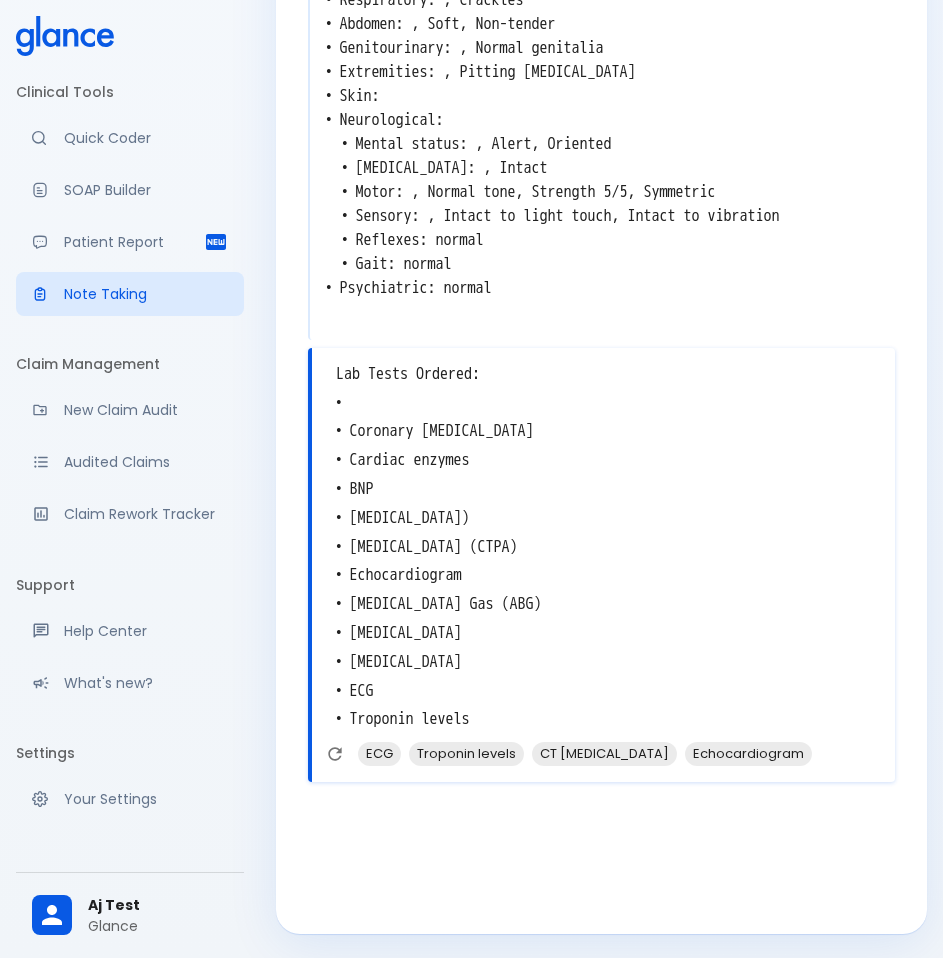 click on "Lab Tests Ordered:
•
• Coronary [MEDICAL_DATA]
• Cardiac enzymes
• BNP
• [MEDICAL_DATA])
• [MEDICAL_DATA] (CTPA)
• Echocardiogram
• [MEDICAL_DATA] Gas (ABG)
• [MEDICAL_DATA]
• [MEDICAL_DATA]
• ECG
• Troponin levels" at bounding box center [603, 547] 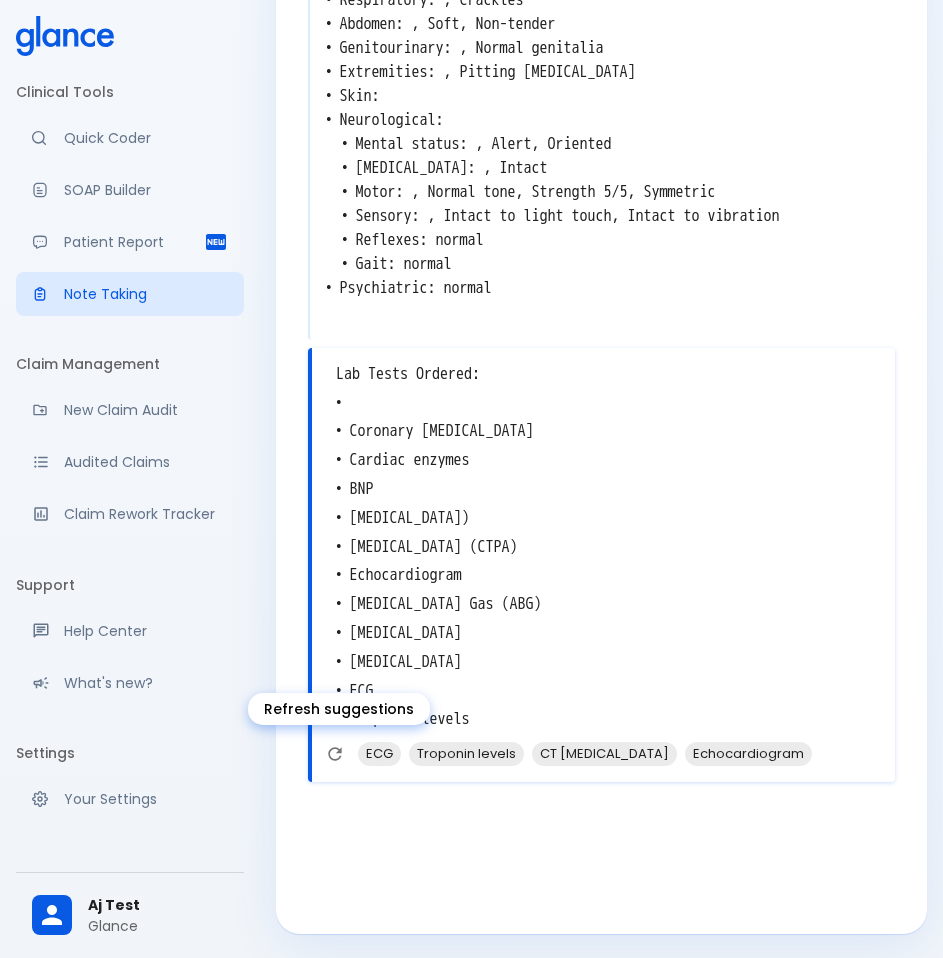 type on "Lab Tests Ordered:
•
• Coronary [MEDICAL_DATA]
• Cardiac enzymes
• BNP
• [MEDICAL_DATA])
• [MEDICAL_DATA] (CTPA)
• Echocardiogram
• [MEDICAL_DATA] Gas (ABG)
• [MEDICAL_DATA]
• [MEDICAL_DATA]
• ECG
• Troponin levels" 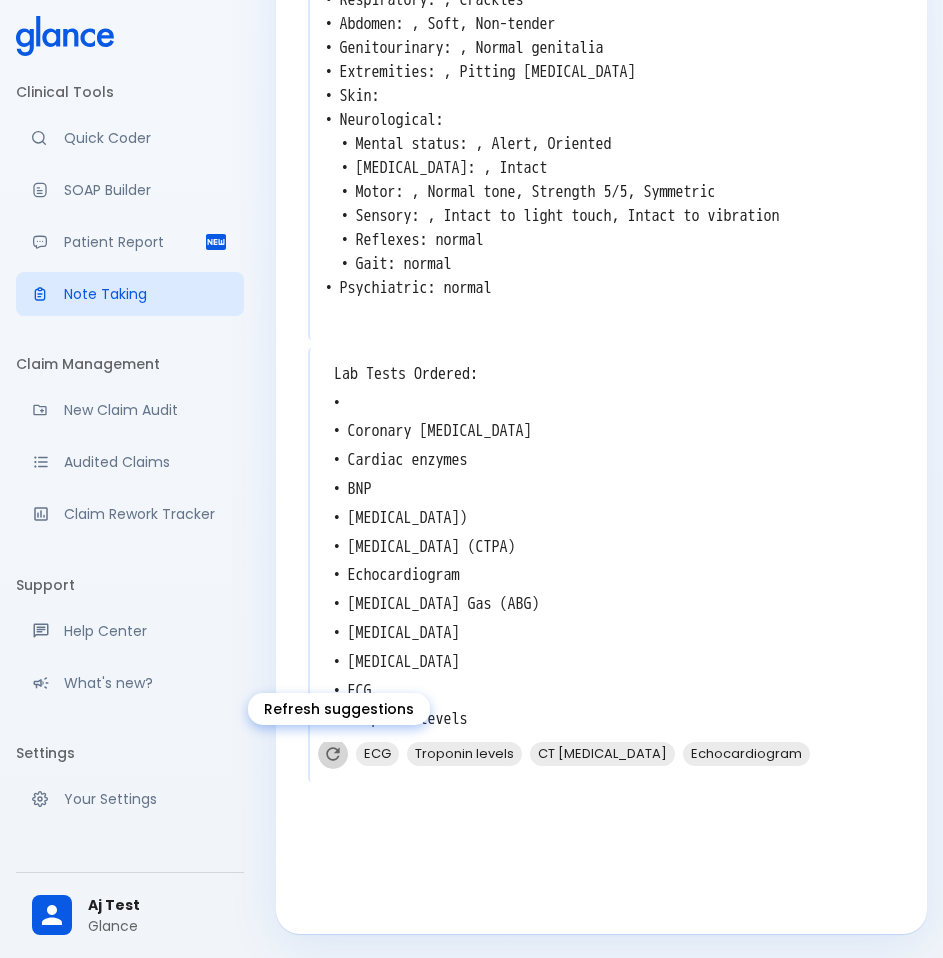 click 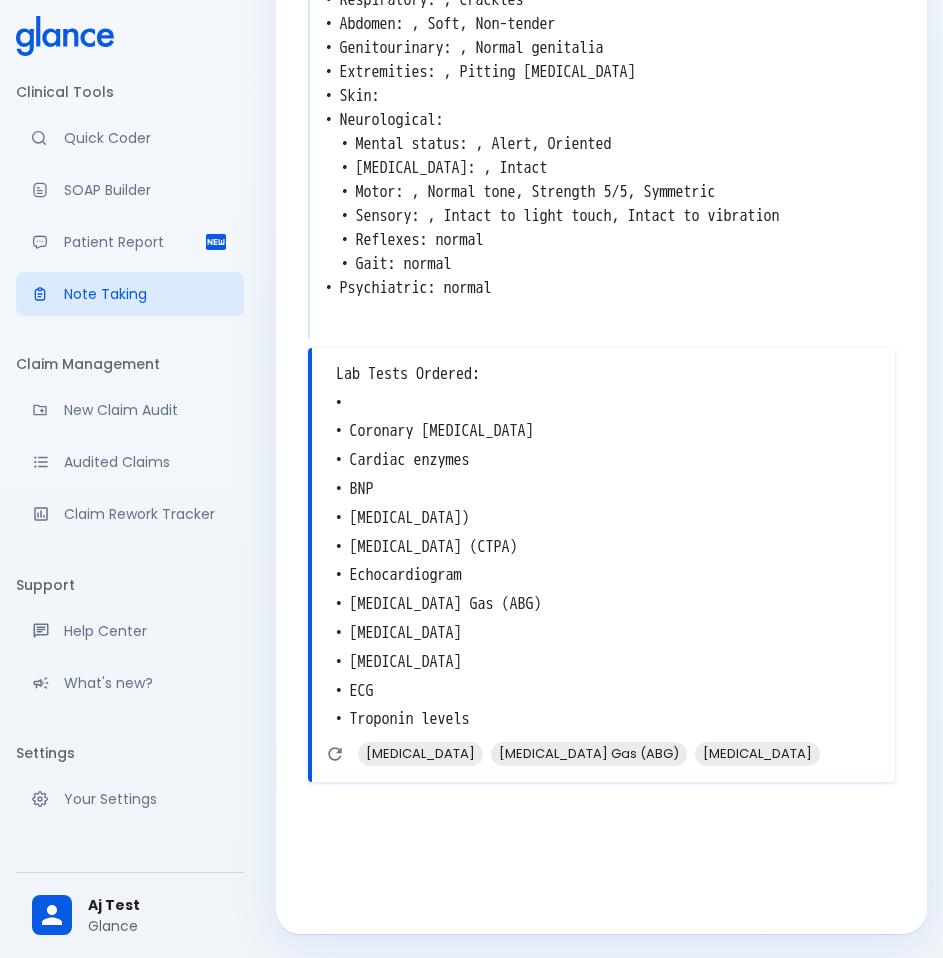 click on "Lab Tests Ordered:
•
• Coronary [MEDICAL_DATA]
• Cardiac enzymes
• BNP
• [MEDICAL_DATA])
• [MEDICAL_DATA] (CTPA)
• Echocardiogram
• [MEDICAL_DATA] Gas (ABG)
• [MEDICAL_DATA]
• [MEDICAL_DATA]
• ECG
• Troponin levels" at bounding box center (603, 547) 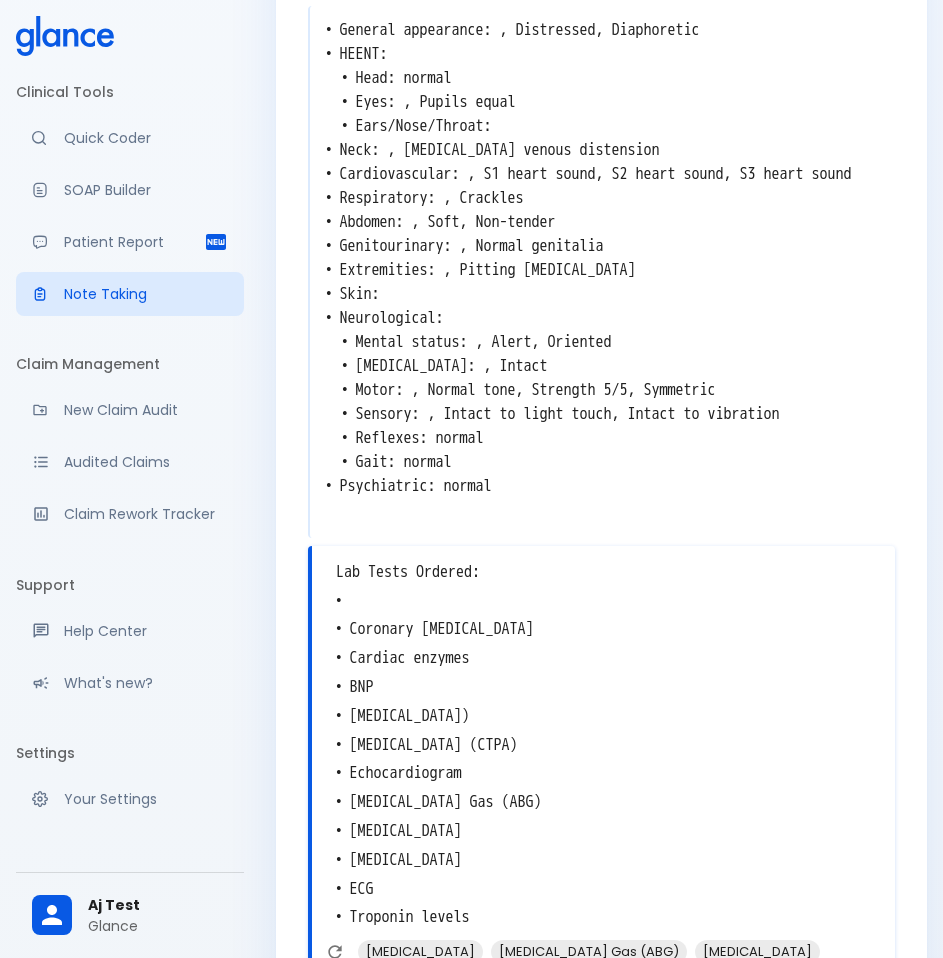scroll, scrollTop: 1049, scrollLeft: 0, axis: vertical 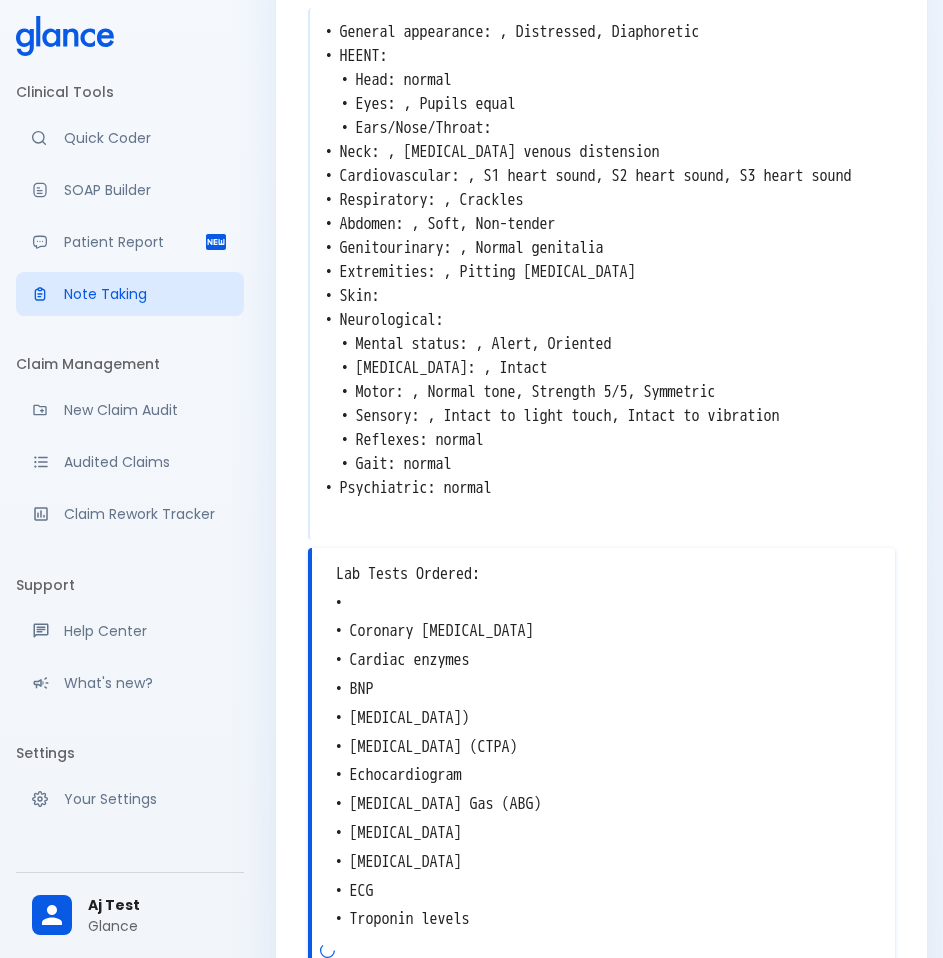 click on "• General appearance: , Distressed, Diaphoretic
• HEENT:
• Head: normal
• Eyes: , Pupils equal
• Ears/Nose/Throat:
• Neck: , [MEDICAL_DATA] venous distension
• Cardiovascular: , S1 heart sound, S2 heart sound, S3 heart sound
• Respiratory: , Crackles
• Abdomen: , Soft, Non-tender
• Genitourinary: , Normal genitalia
• Extremities: , Pitting [MEDICAL_DATA]
• Skin:
• Neurological:
• Mental status: , Alert, Oriented
• [MEDICAL_DATA]: , Intact
• Motor: , Normal tone, Strength 5/5, Symmetric
• Sensory: , Intact to light touch, Intact to vibration
• Reflexes: normal
• Gait: normal
• Psychiatric: normal" at bounding box center (602, 272) 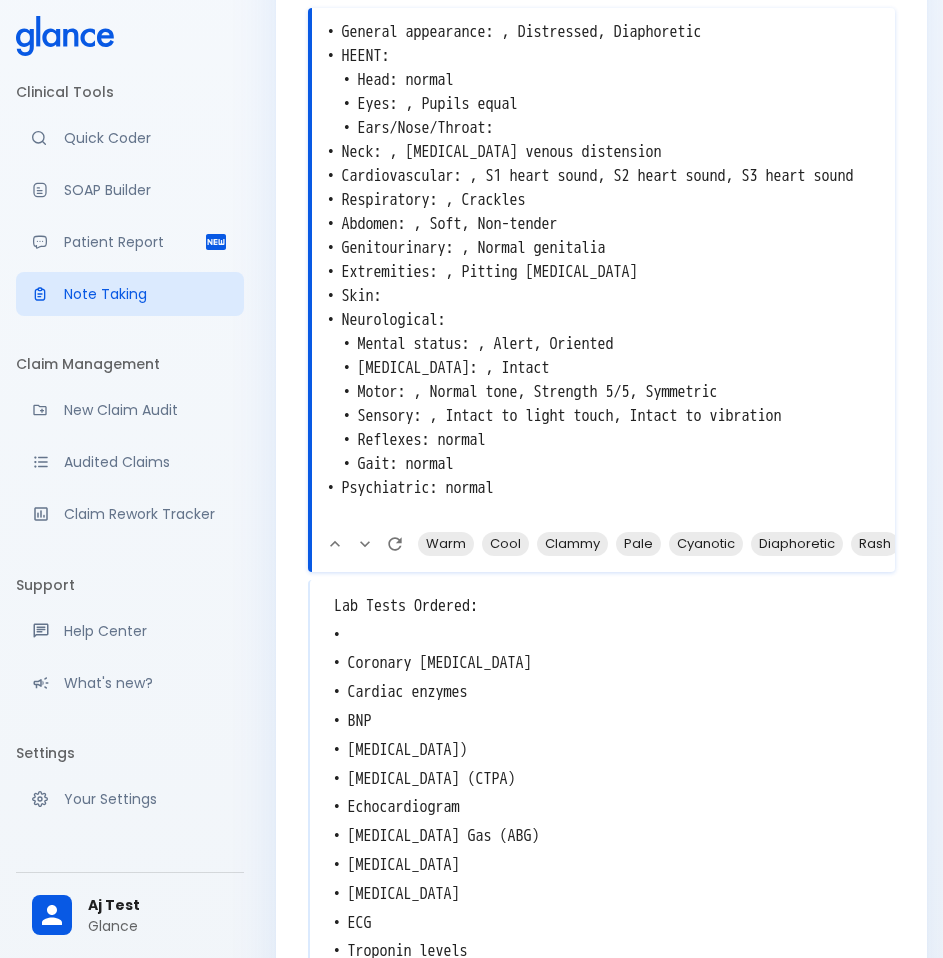click on "Lab Tests Ordered:
•
• Coronary [MEDICAL_DATA]
• Cardiac enzymes
• BNP
• [MEDICAL_DATA])
• [MEDICAL_DATA] (CTPA)
• Echocardiogram
• [MEDICAL_DATA] Gas (ABG)
• [MEDICAL_DATA]
• [MEDICAL_DATA]
• ECG
• Troponin levels" at bounding box center [602, 779] 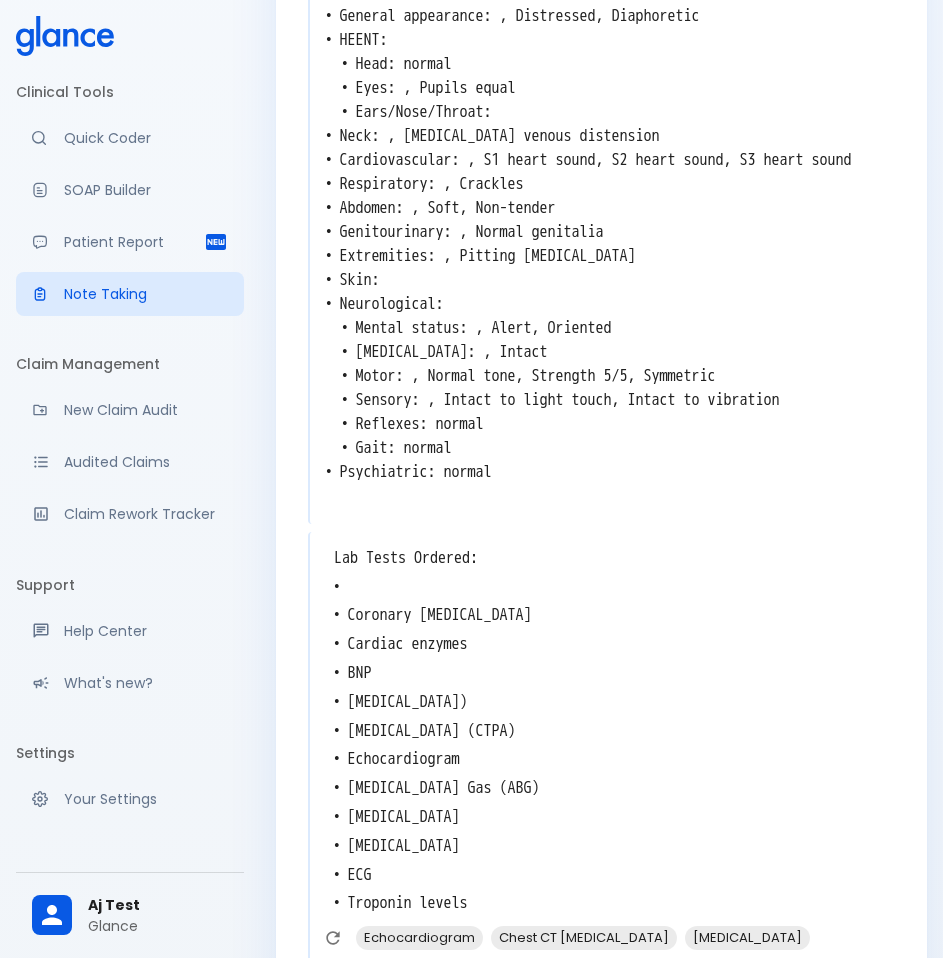 scroll, scrollTop: 1049, scrollLeft: 0, axis: vertical 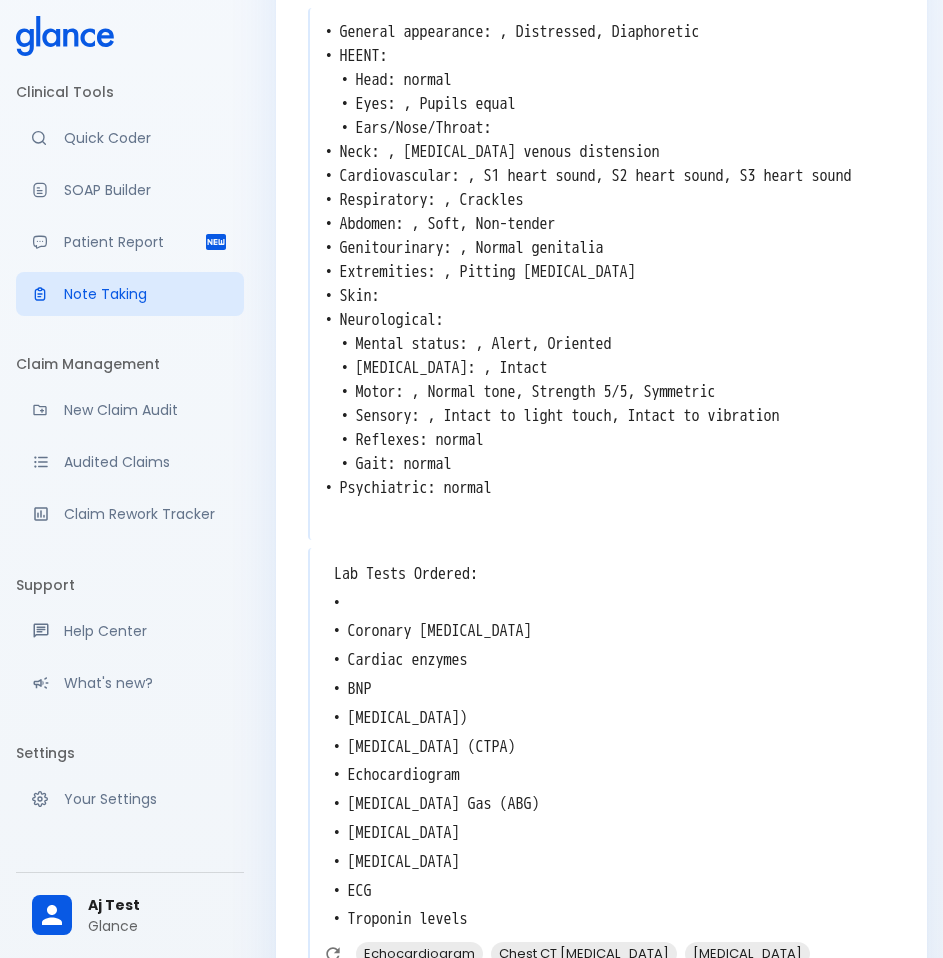 click on "• General appearance: , Distressed, Diaphoretic
• HEENT:
• Head: normal
• Eyes: , Pupils equal
• Ears/Nose/Throat:
• Neck: , [MEDICAL_DATA] venous distension
• Cardiovascular: , S1 heart sound, S2 heart sound, S3 heart sound
• Respiratory: , Crackles
• Abdomen: , Soft, Non-tender
• Genitourinary: , Normal genitalia
• Extremities: , Pitting [MEDICAL_DATA]
• Skin:
• Neurological:
• Mental status: , Alert, Oriented
• [MEDICAL_DATA]: , Intact
• Motor: , Normal tone, Strength 5/5, Symmetric
• Sensory: , Intact to light touch, Intact to vibration
• Reflexes: normal
• Gait: normal
• Psychiatric: normal" at bounding box center [602, 272] 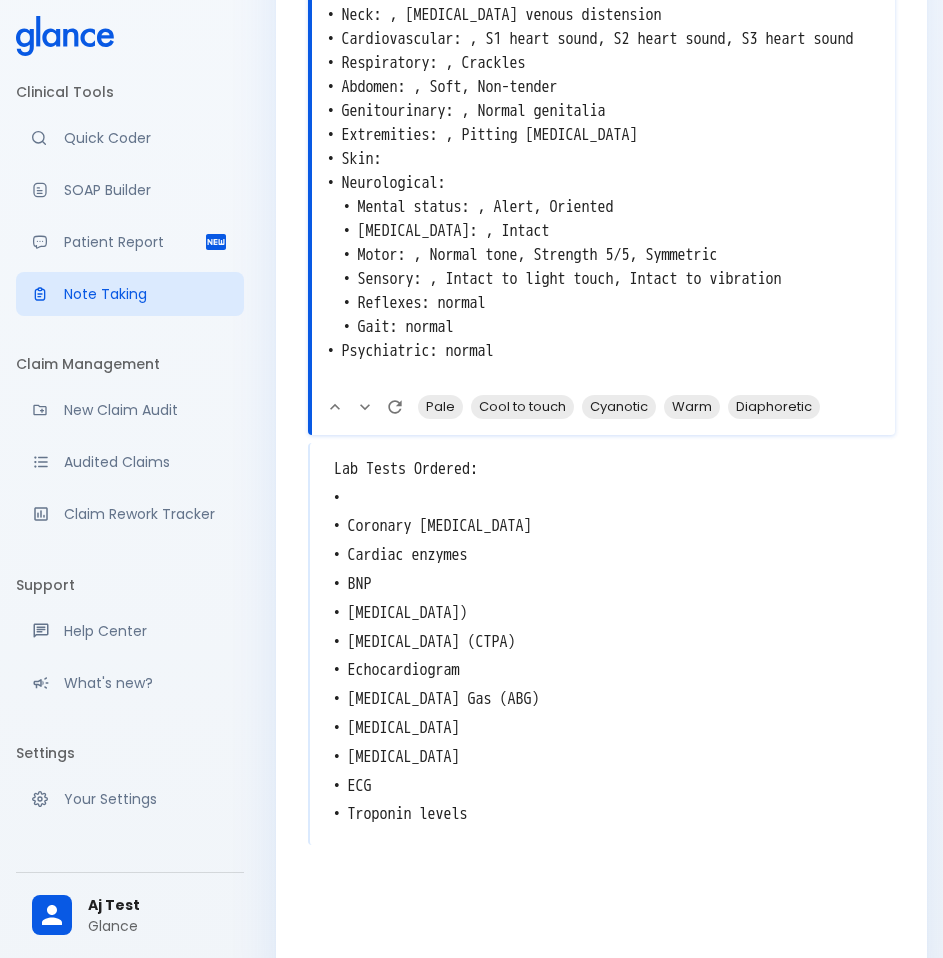 scroll, scrollTop: 1249, scrollLeft: 0, axis: vertical 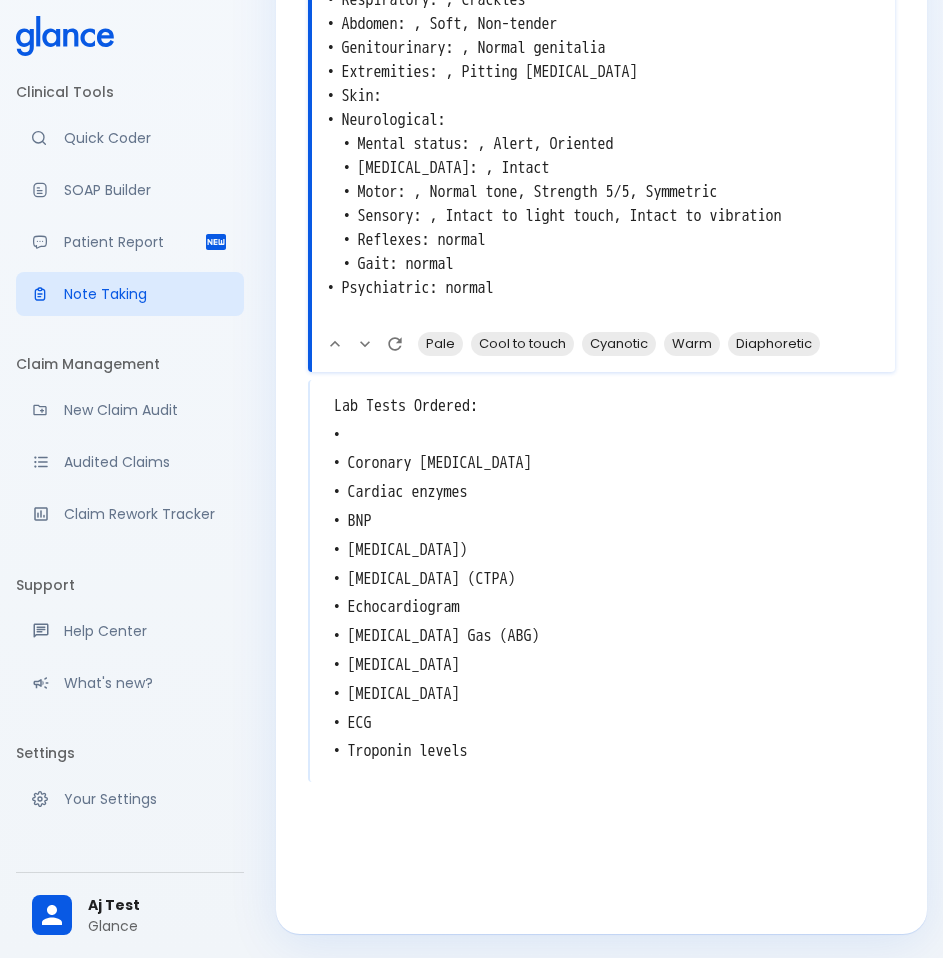 click on "Lab Tests Ordered:
•
• Coronary [MEDICAL_DATA]
• Cardiac enzymes
• BNP
• [MEDICAL_DATA])
• [MEDICAL_DATA] (CTPA)
• Echocardiogram
• [MEDICAL_DATA] Gas (ABG)
• [MEDICAL_DATA]
• [MEDICAL_DATA]
• ECG
• Troponin levels x" at bounding box center (601, 581) 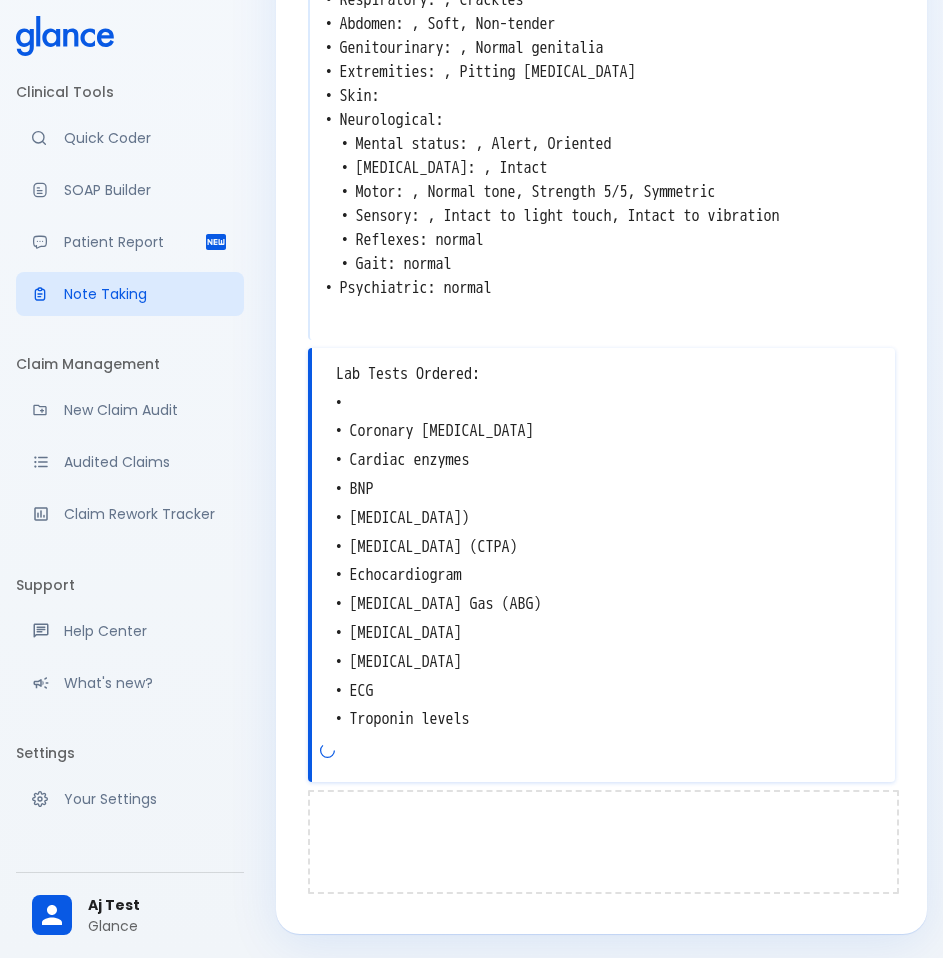 click at bounding box center [603, 842] 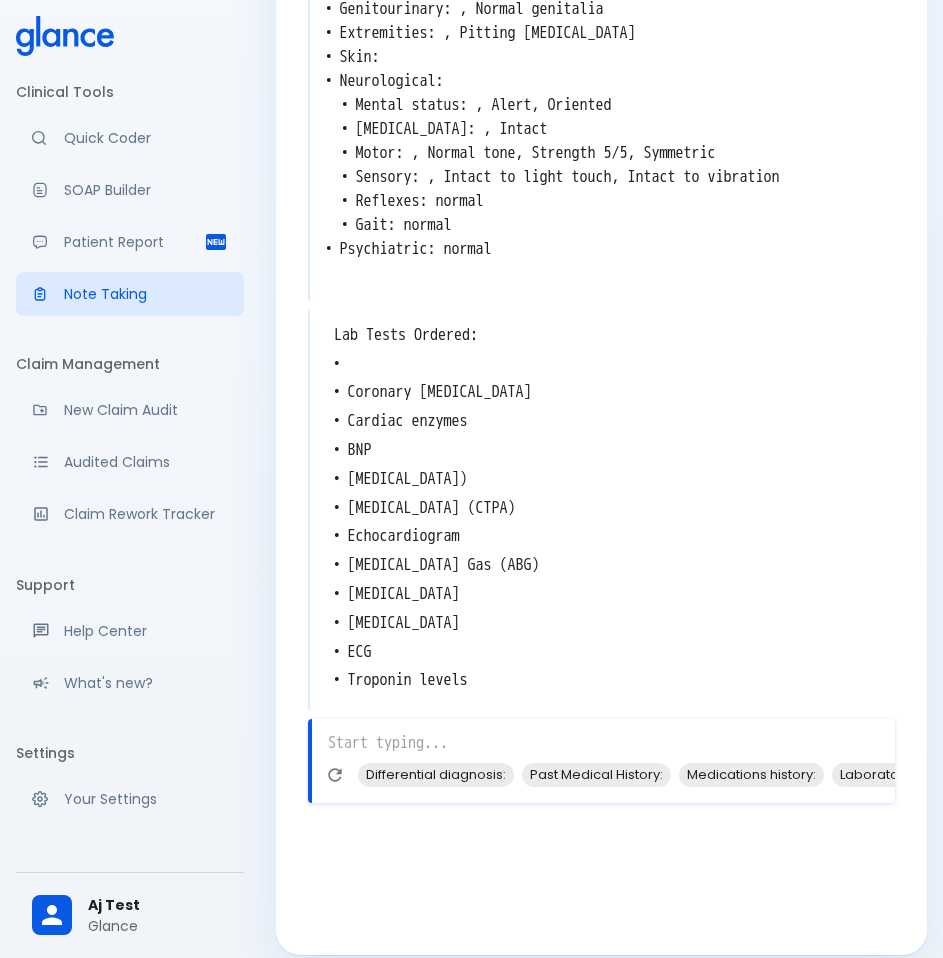 scroll, scrollTop: 1309, scrollLeft: 0, axis: vertical 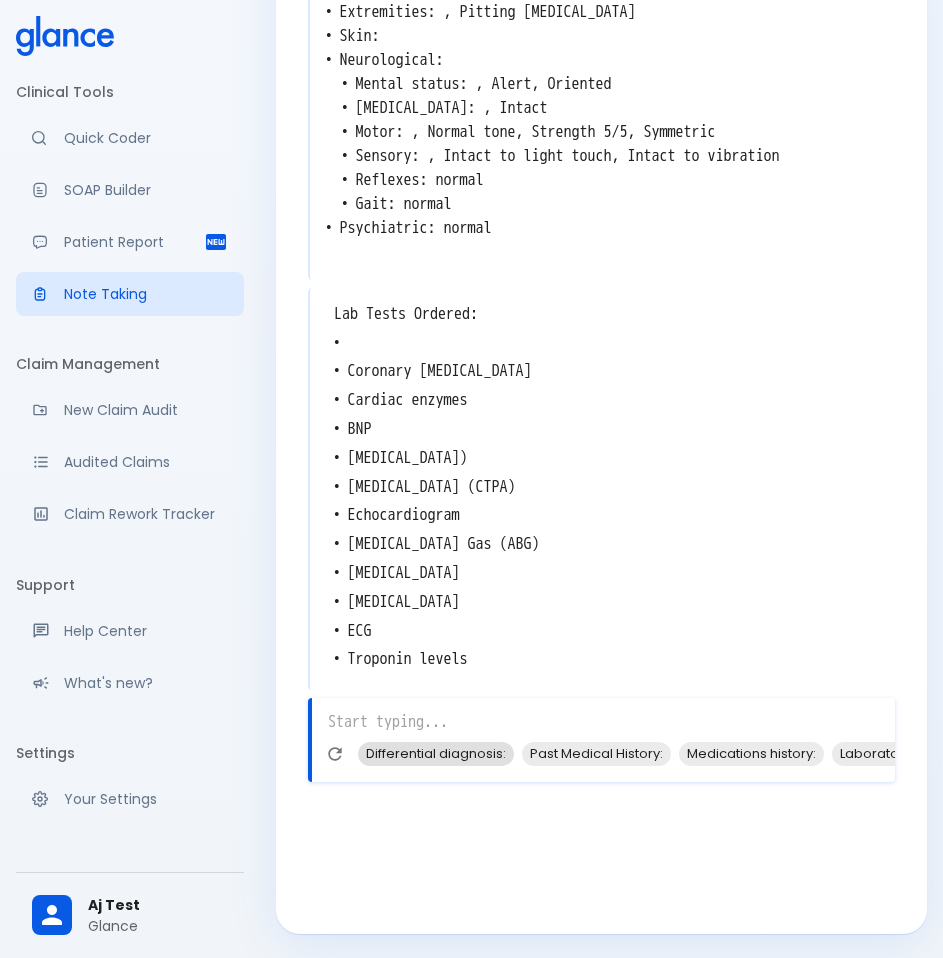 click on "Differential diagnosis:" at bounding box center [436, 754] 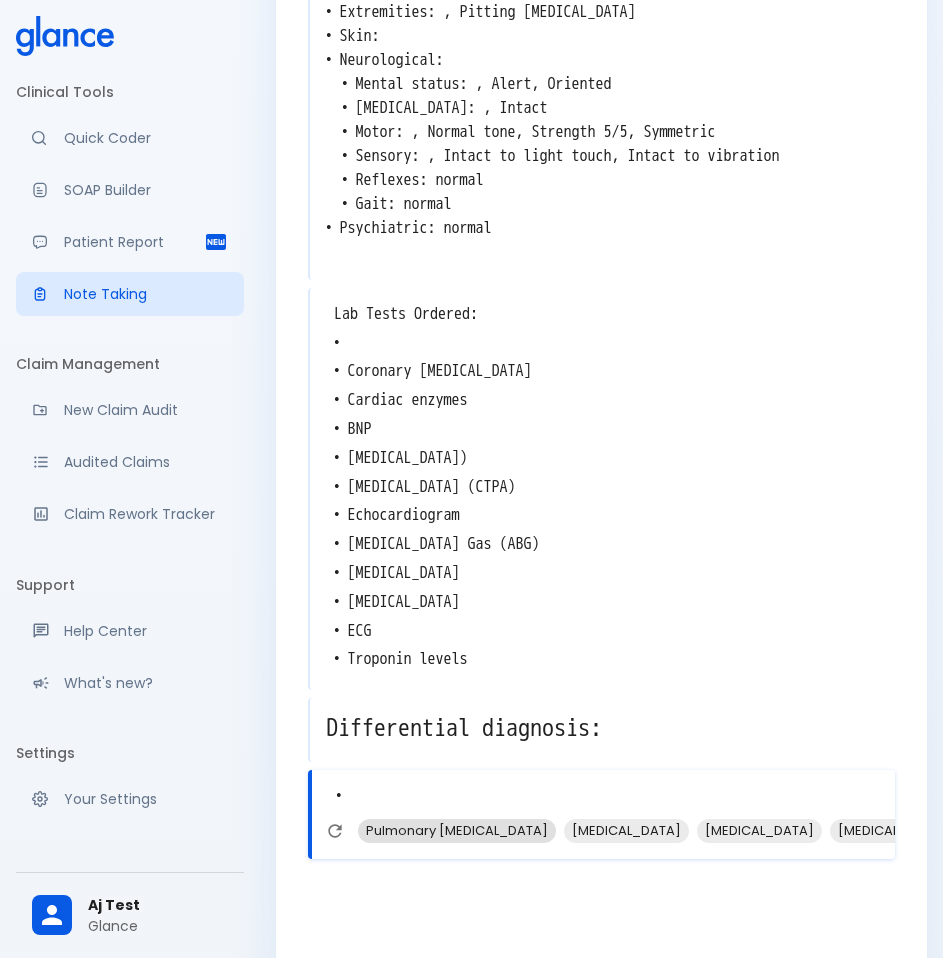 click on "Pulmonary [MEDICAL_DATA]" at bounding box center [457, 830] 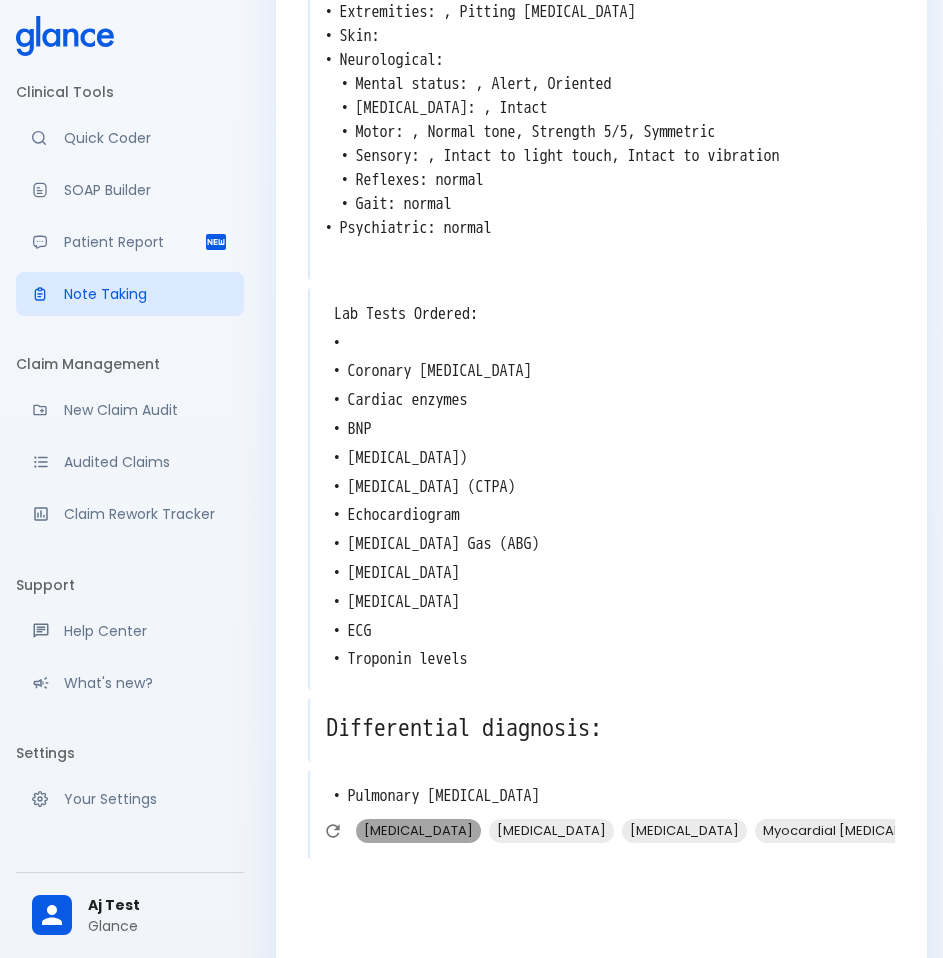 click on "[MEDICAL_DATA]" at bounding box center [418, 830] 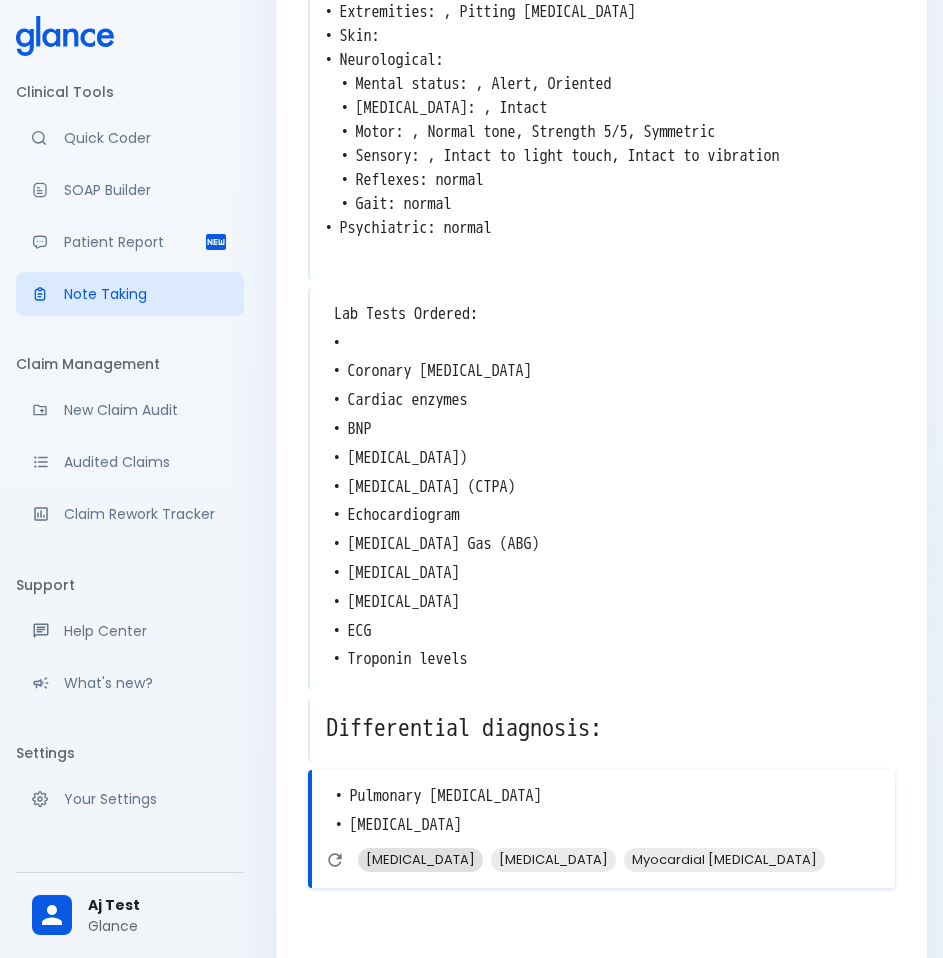 click on "[MEDICAL_DATA]" at bounding box center (420, 859) 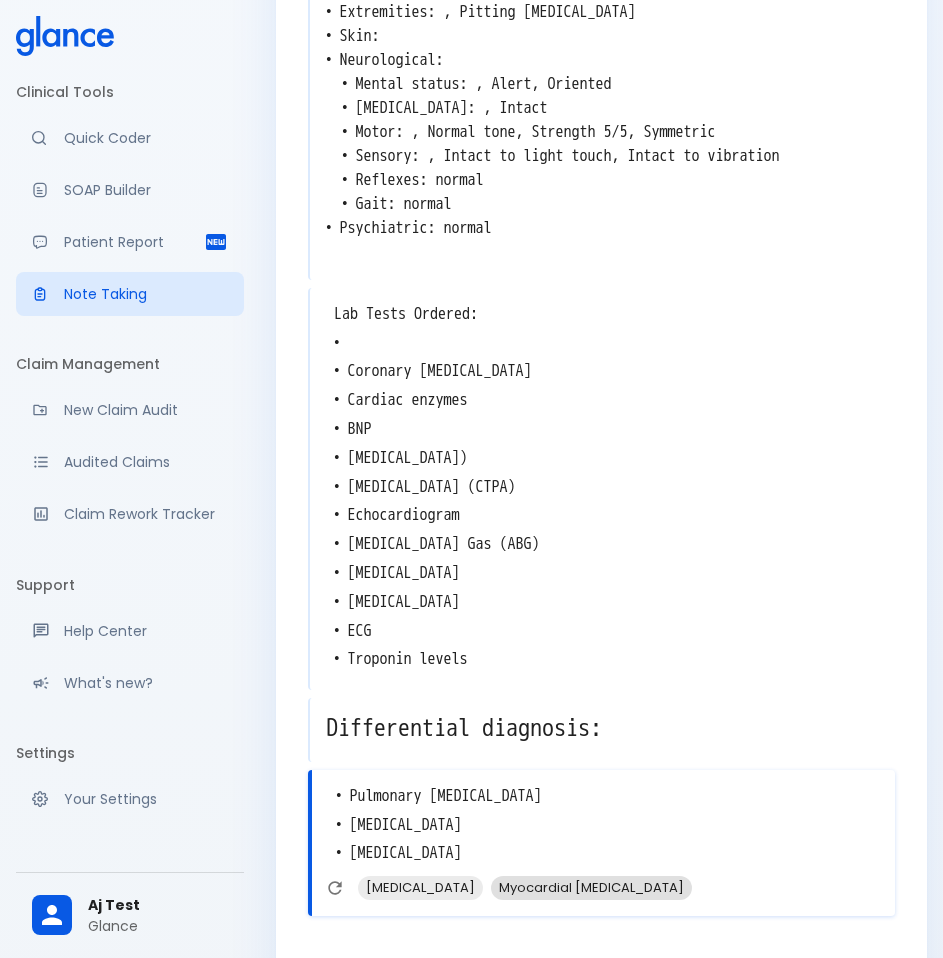 click on "Myocardial [MEDICAL_DATA]" at bounding box center (591, 887) 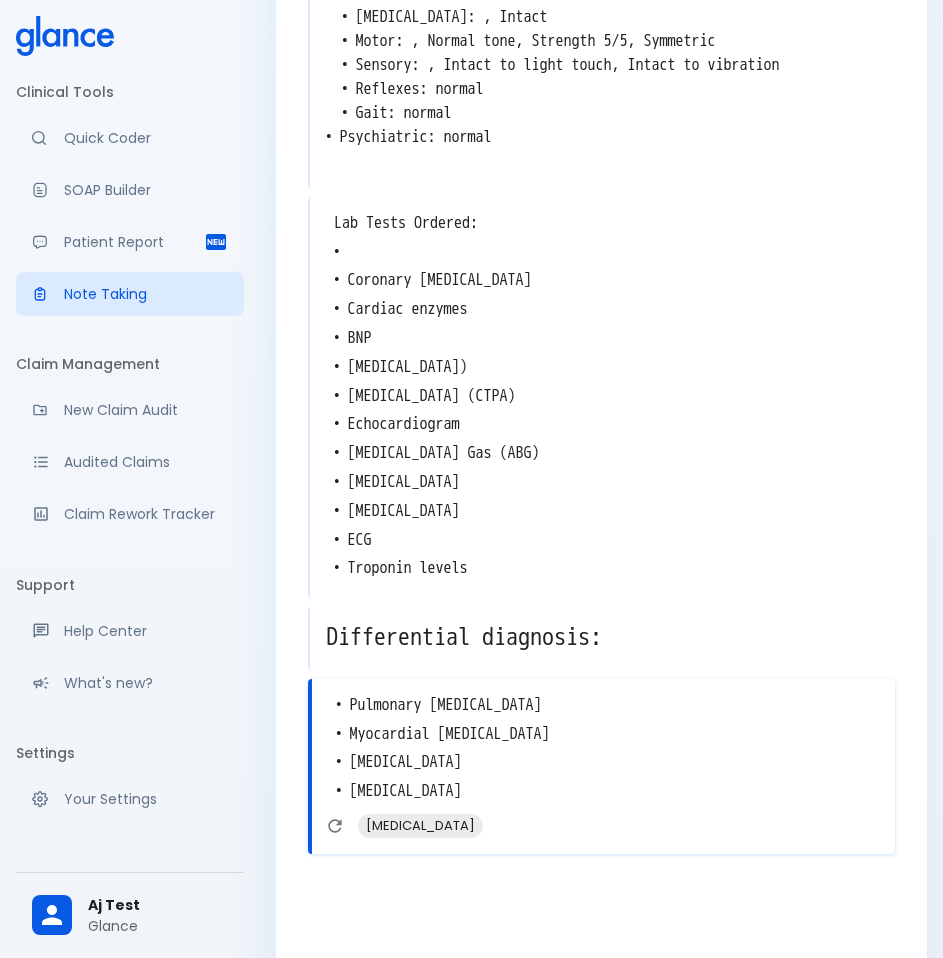 scroll, scrollTop: 1472, scrollLeft: 0, axis: vertical 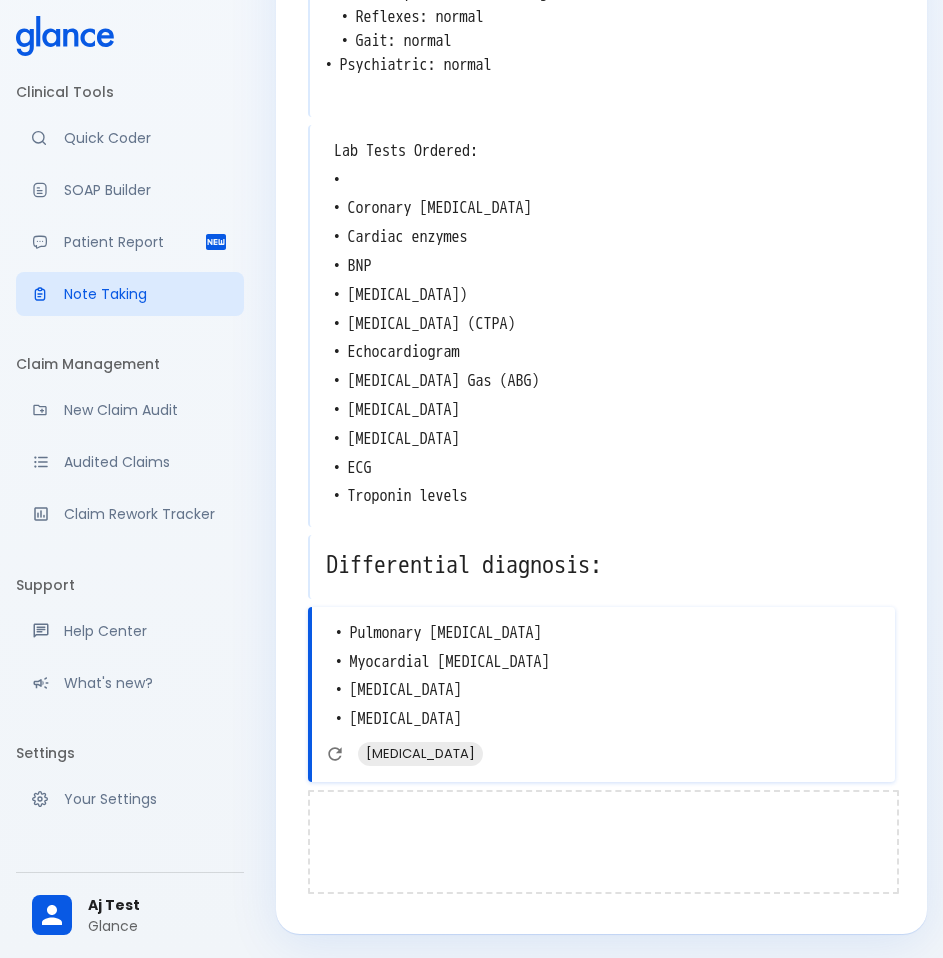 click at bounding box center (603, 842) 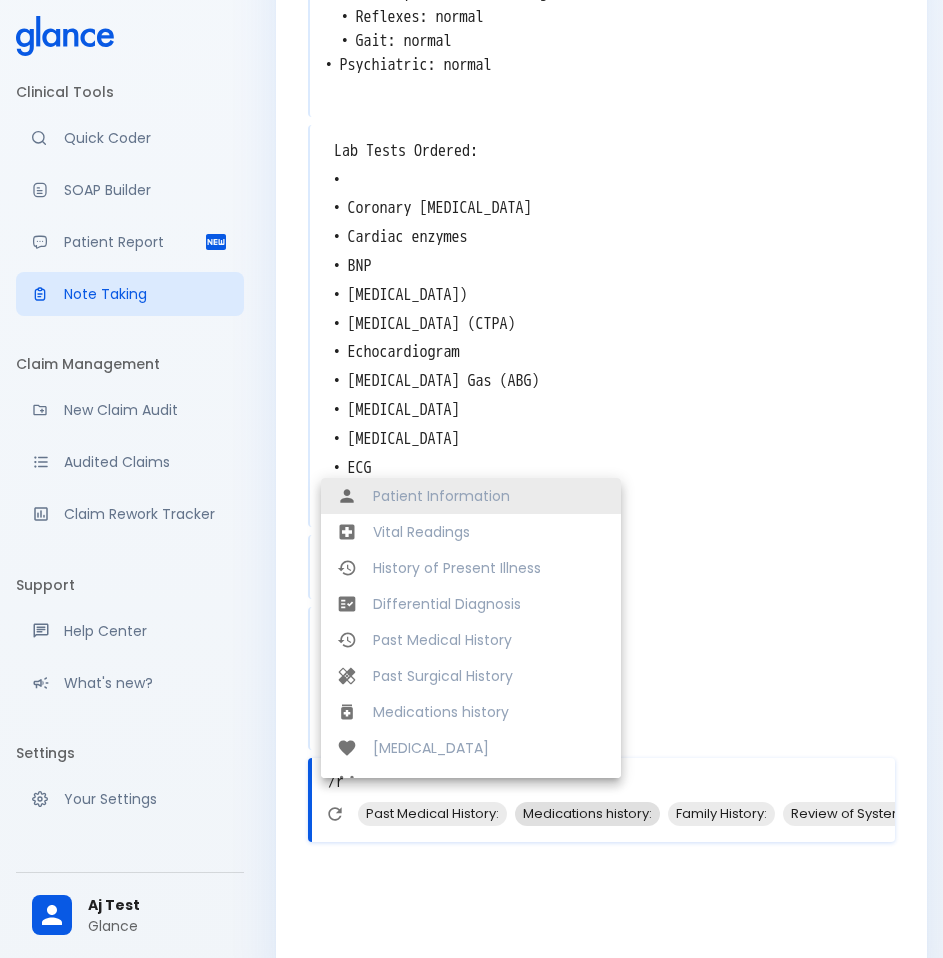 type on "/" 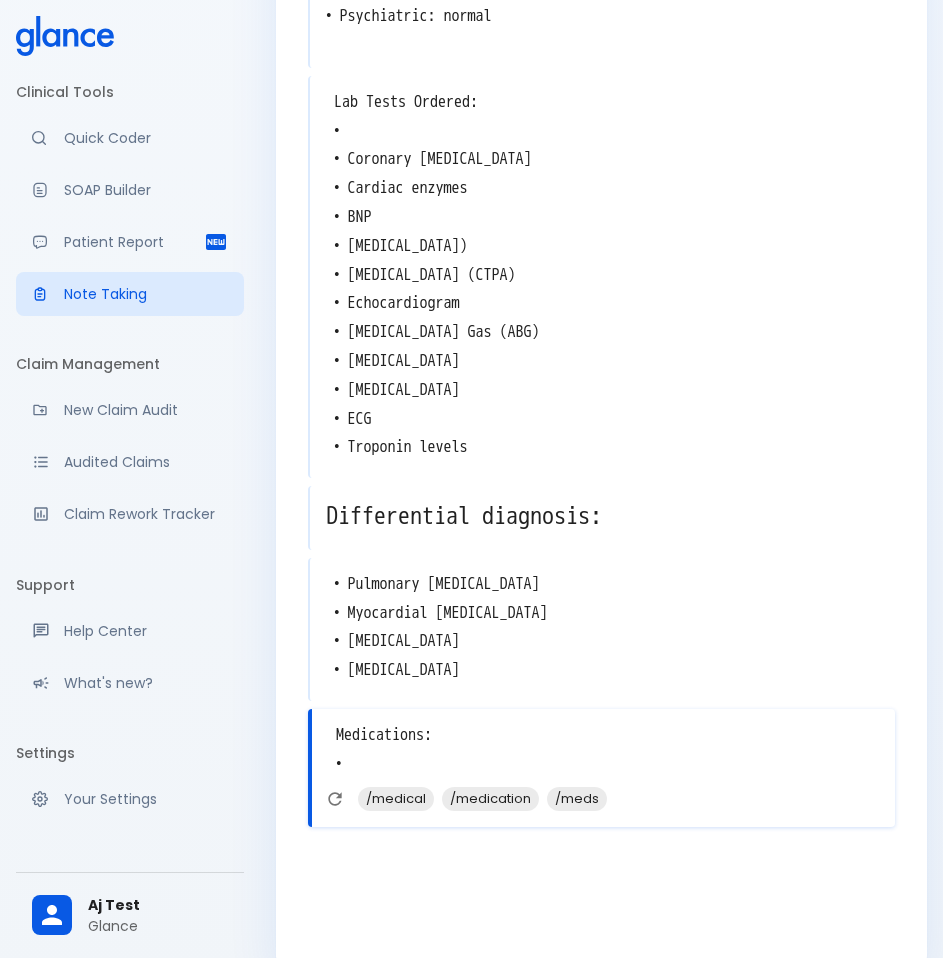 scroll, scrollTop: 1566, scrollLeft: 0, axis: vertical 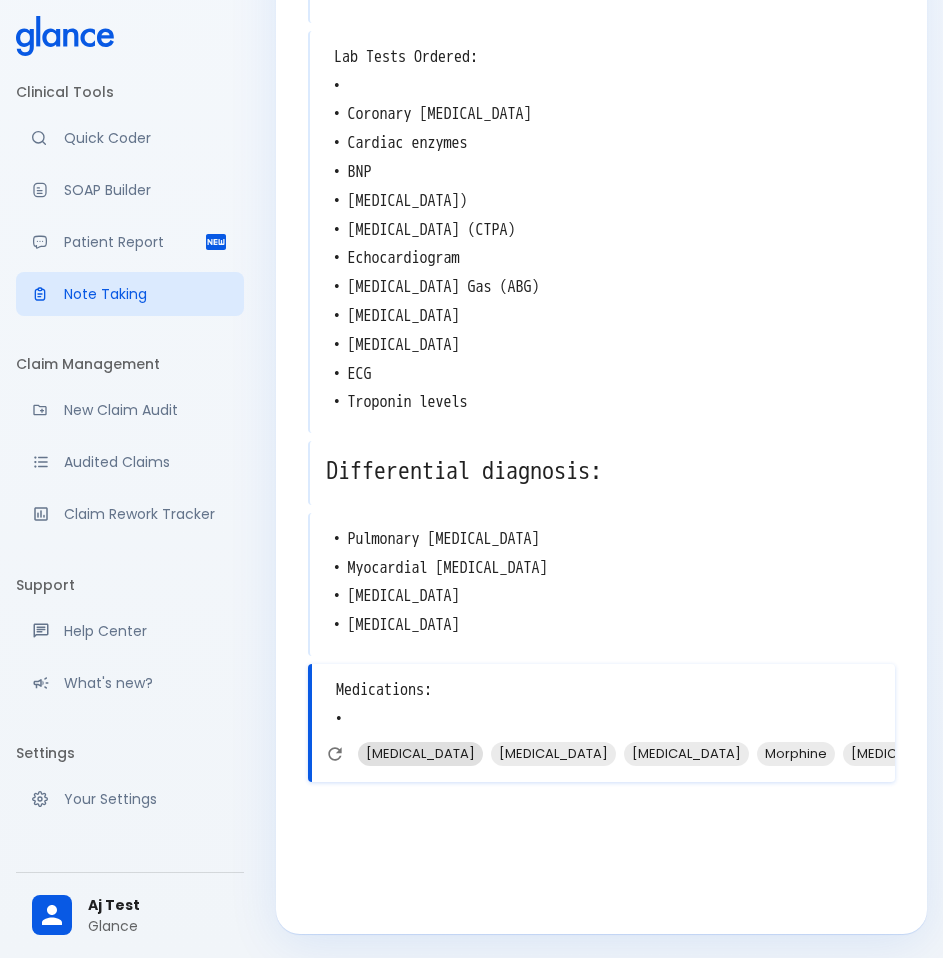 click on "[MEDICAL_DATA]" at bounding box center (420, 753) 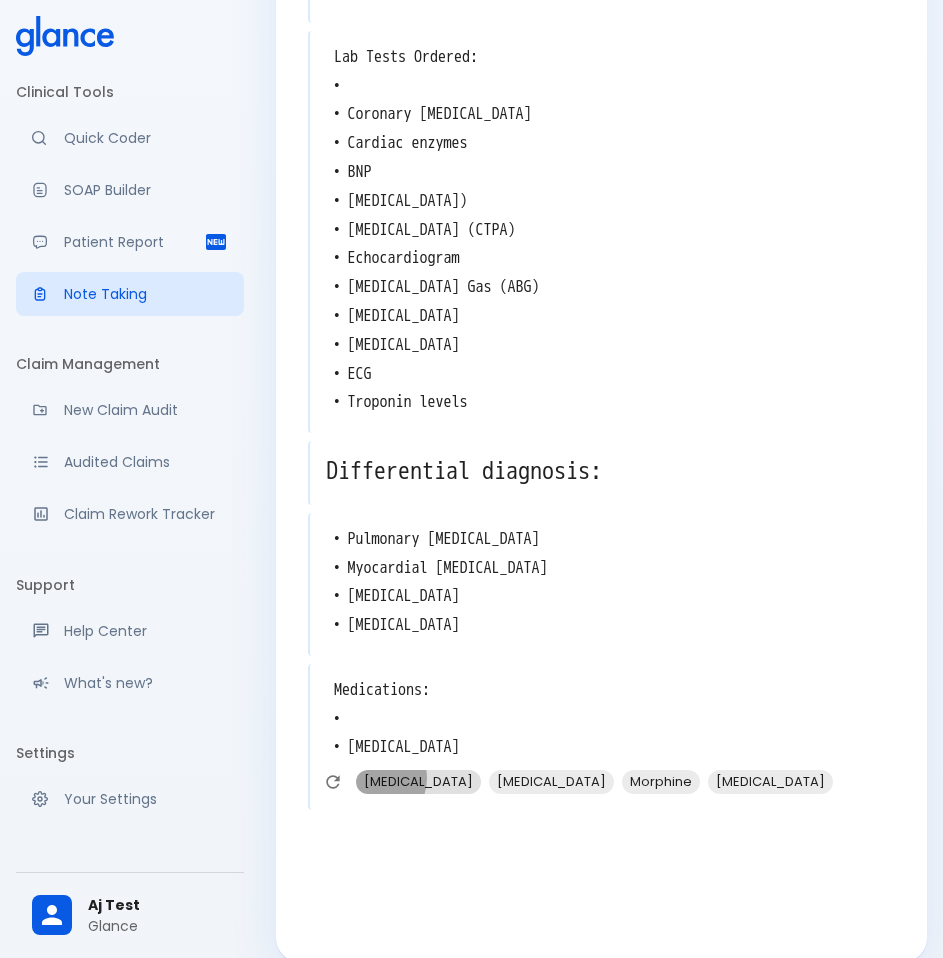 click on "[MEDICAL_DATA]" at bounding box center (418, 781) 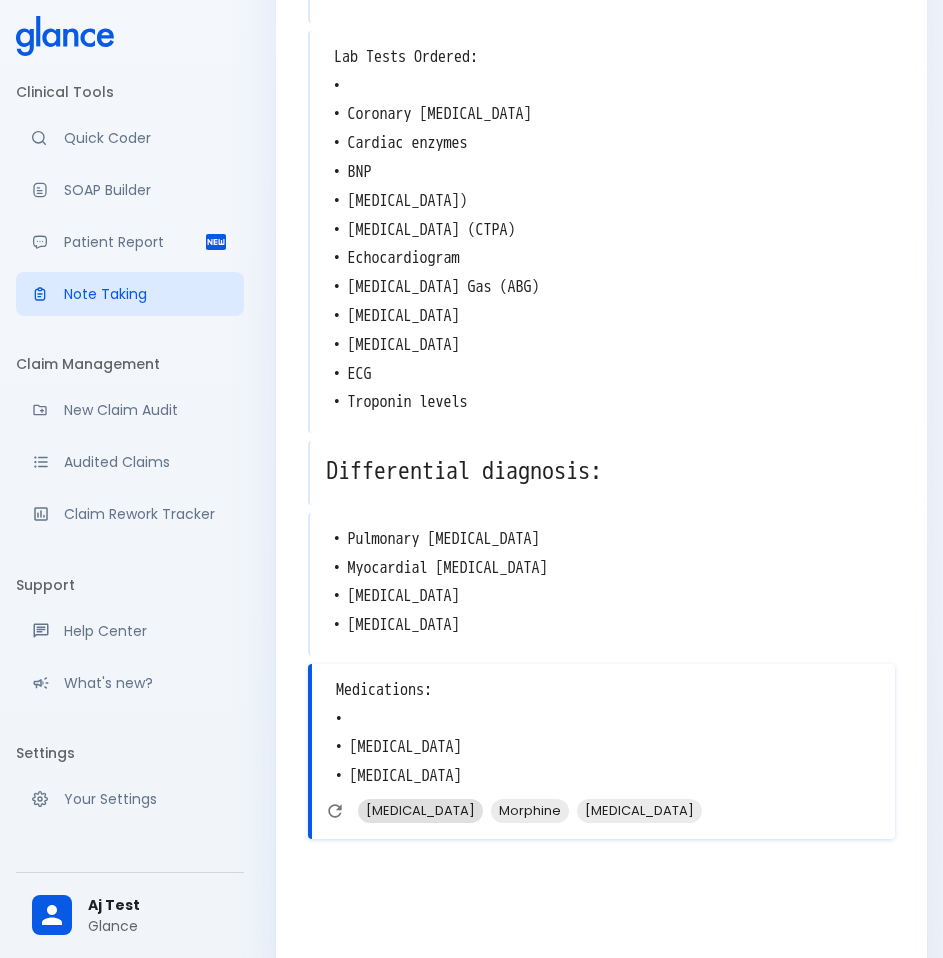 click on "[MEDICAL_DATA]" at bounding box center [420, 810] 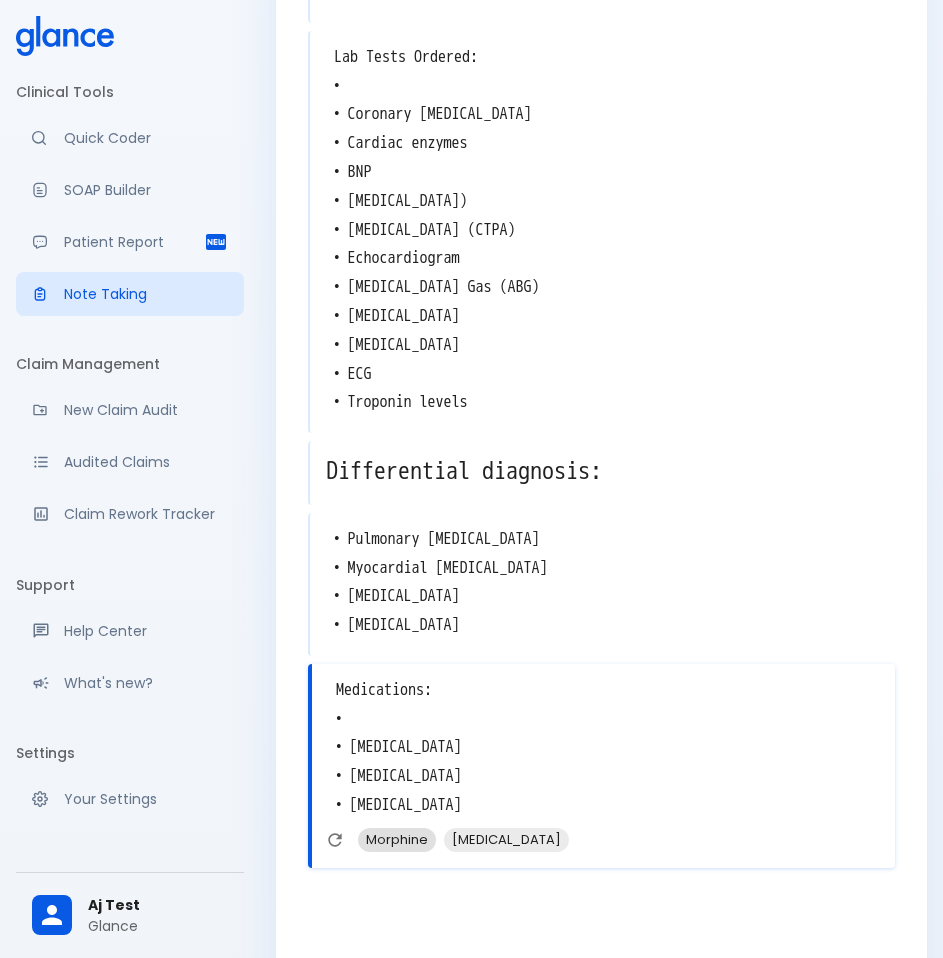 click on "Morphine" at bounding box center [397, 839] 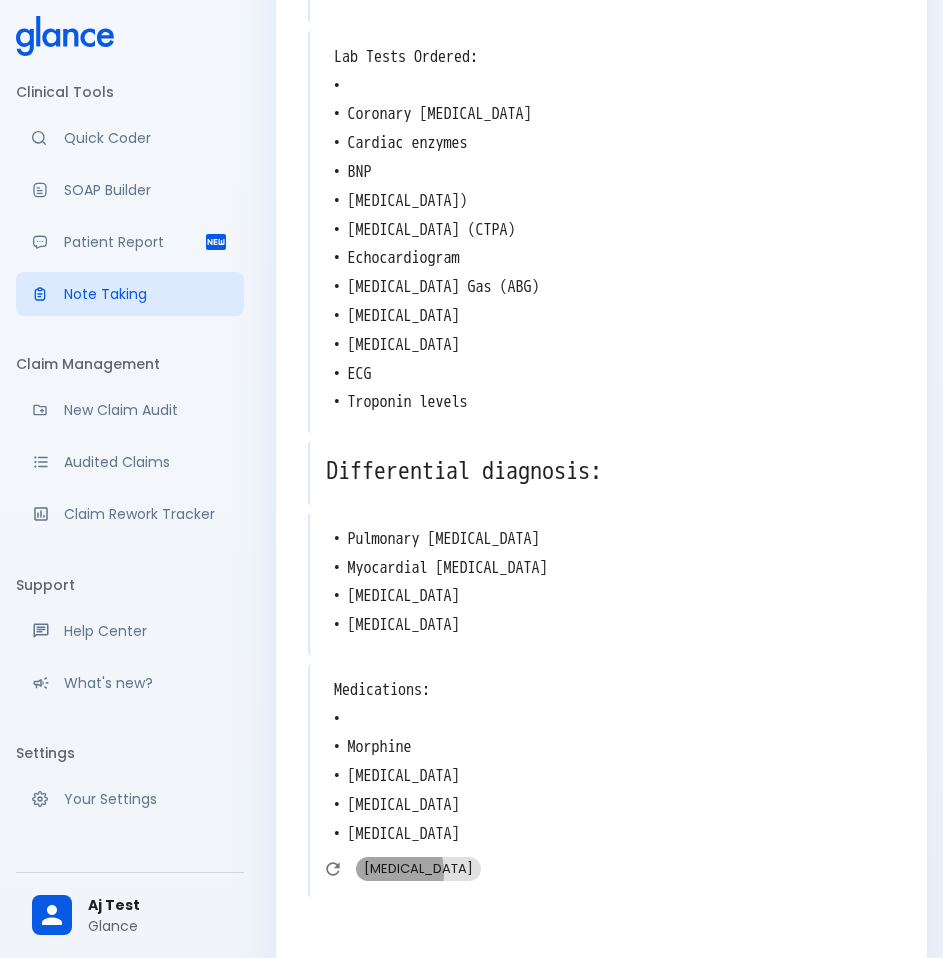 click on "[MEDICAL_DATA]" at bounding box center [418, 868] 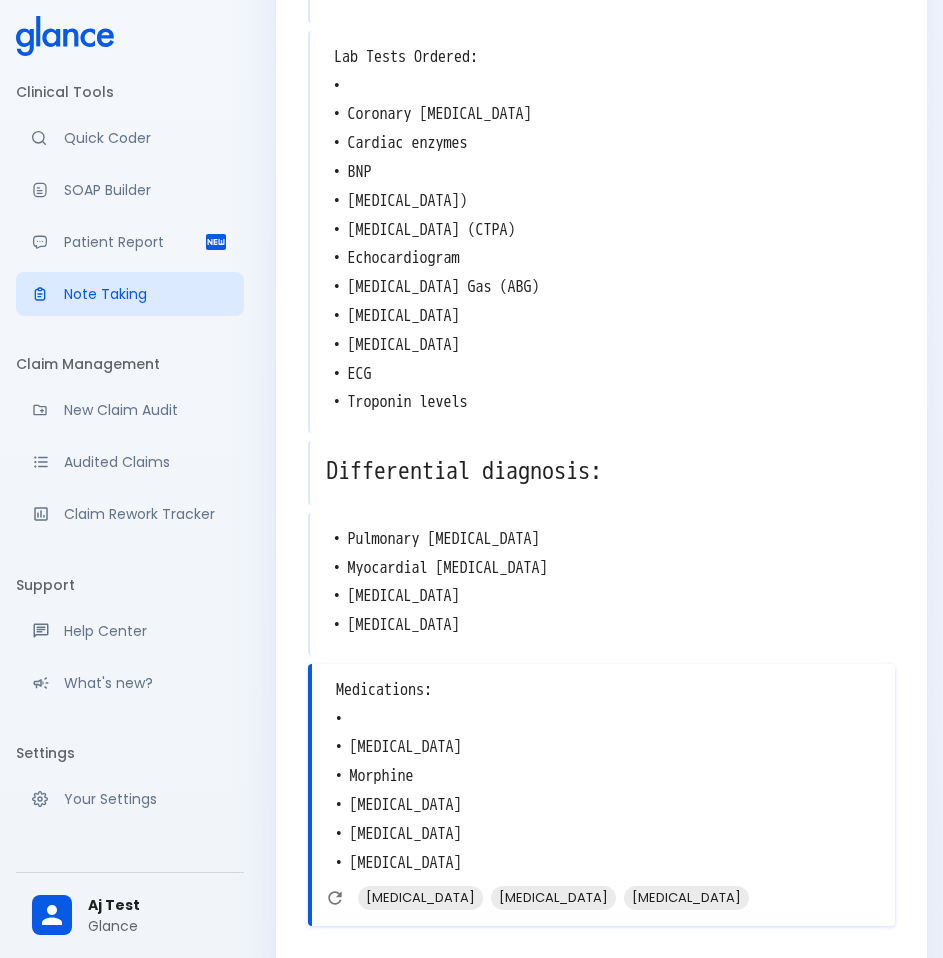 click on "Medications:
•
• [MEDICAL_DATA]
• Morphine
• [MEDICAL_DATA]
• [MEDICAL_DATA]
• [MEDICAL_DATA]" at bounding box center [603, 777] 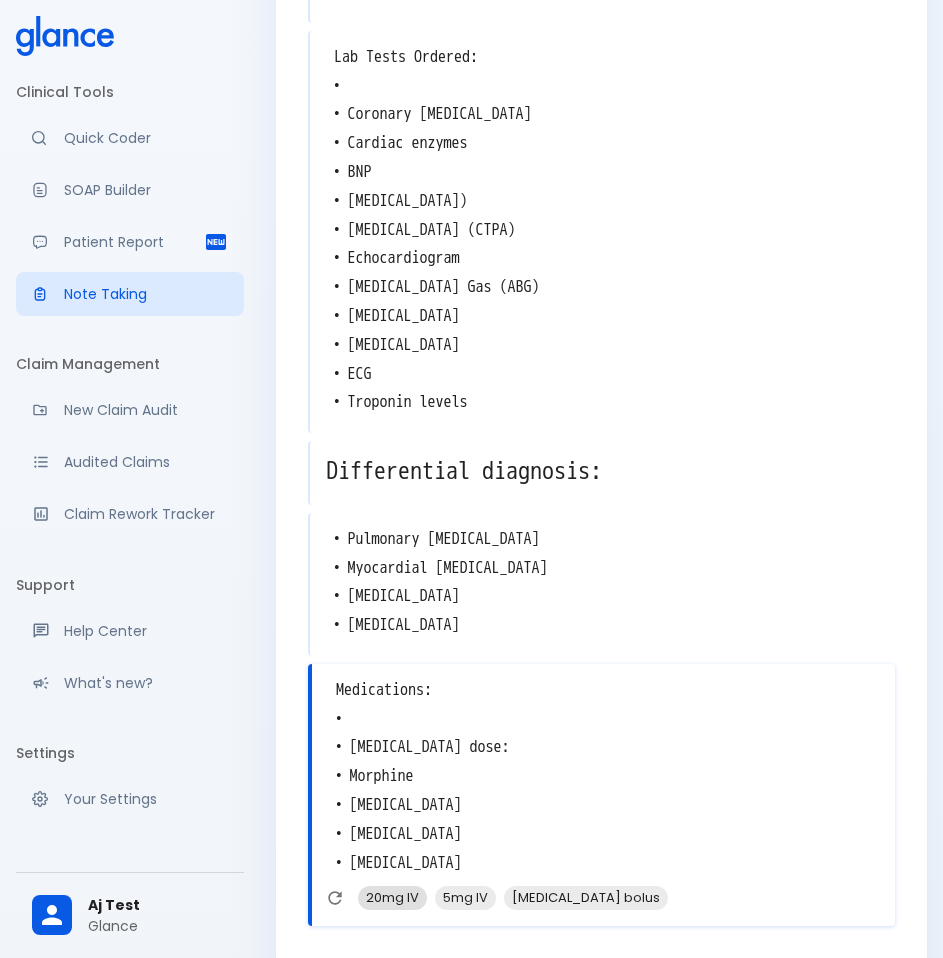 click on "20mg IV" at bounding box center [392, 897] 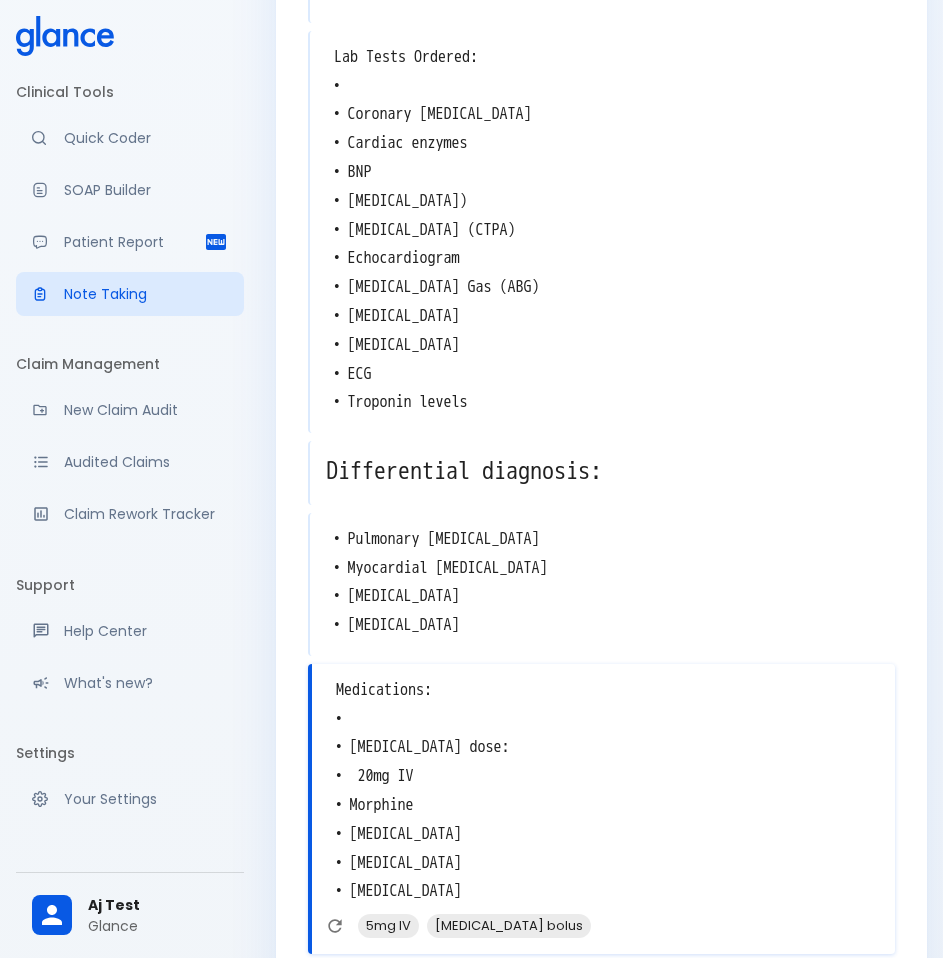 click on "Medications:
•
• [MEDICAL_DATA] dose:
•  20mg IV
• Morphine
• [MEDICAL_DATA]
• [MEDICAL_DATA]
• [MEDICAL_DATA]" at bounding box center (603, 791) 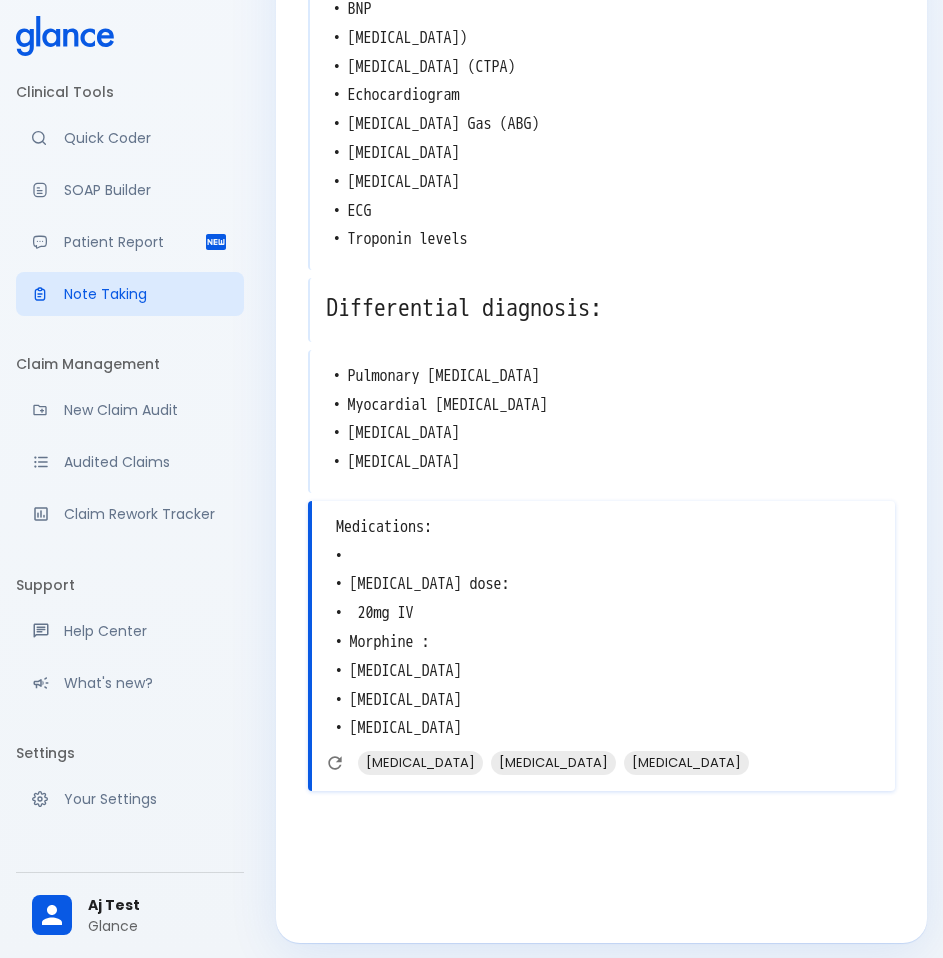 scroll, scrollTop: 1738, scrollLeft: 0, axis: vertical 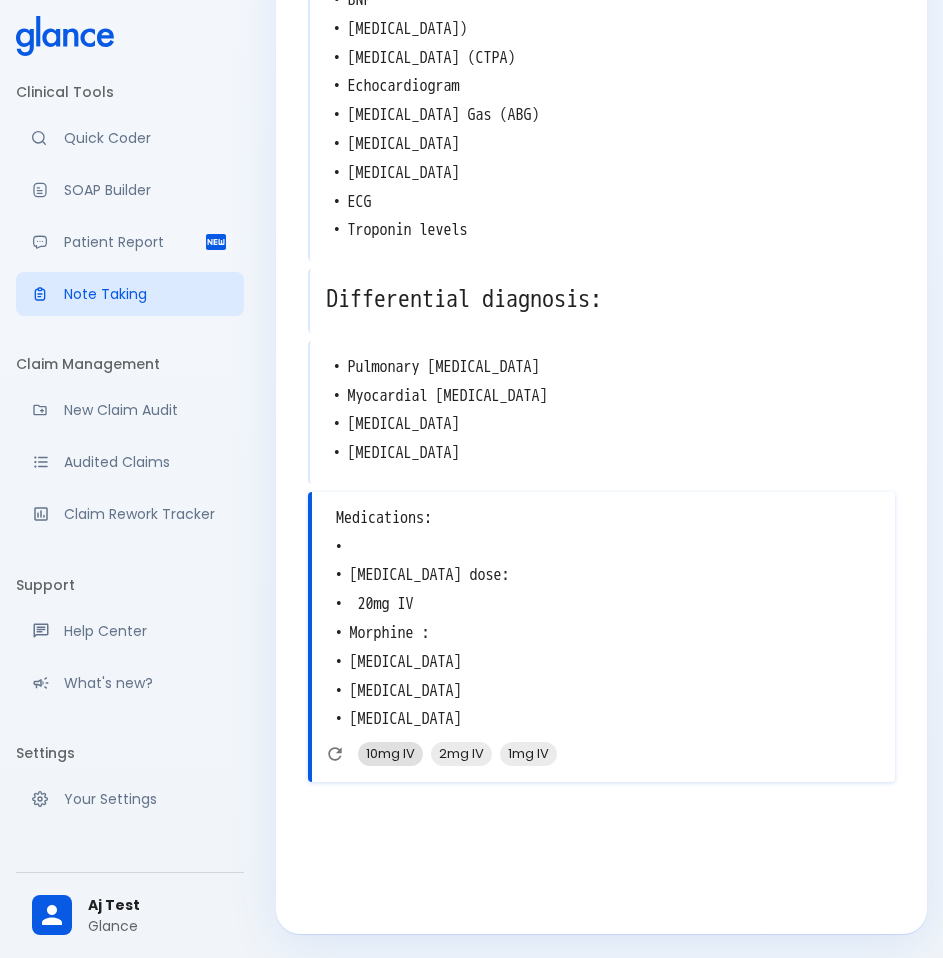 click on "10mg IV" at bounding box center [390, 753] 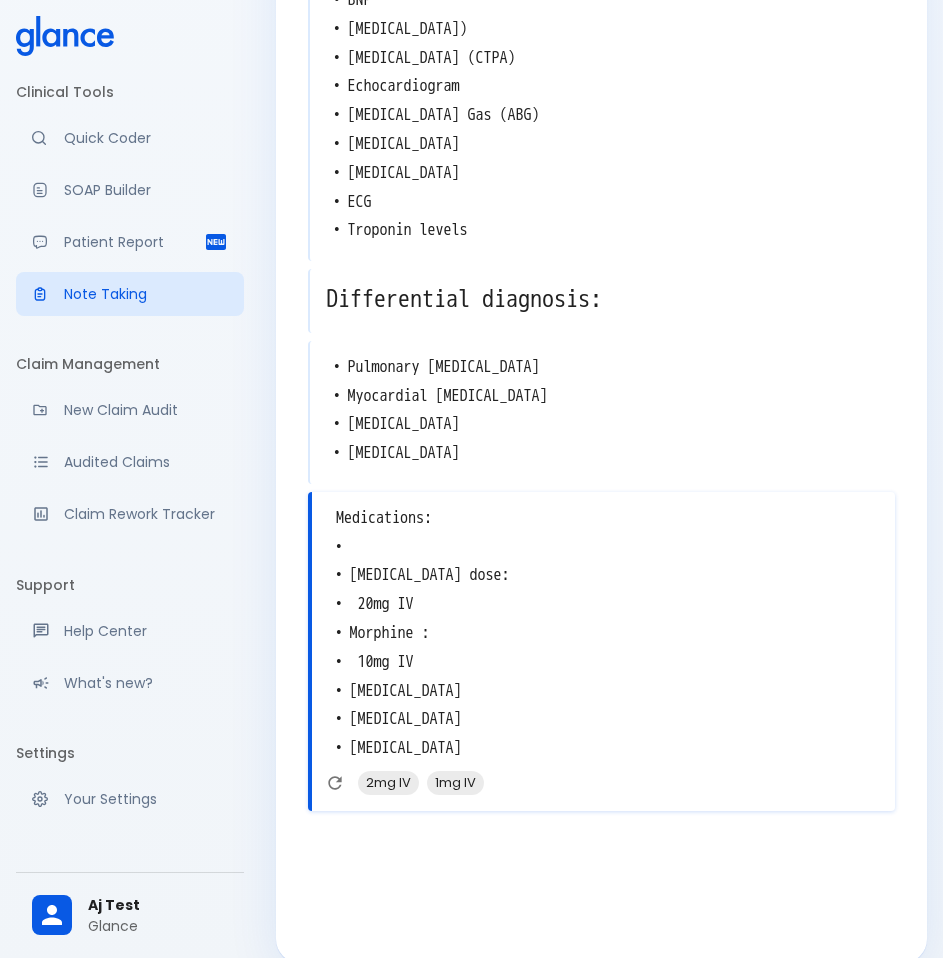 click on "Medications:
•
• [MEDICAL_DATA] dose:
•  20mg IV
• Morphine :
•  10mg IV
• [MEDICAL_DATA]
• [MEDICAL_DATA]
• [MEDICAL_DATA]" at bounding box center (603, 633) 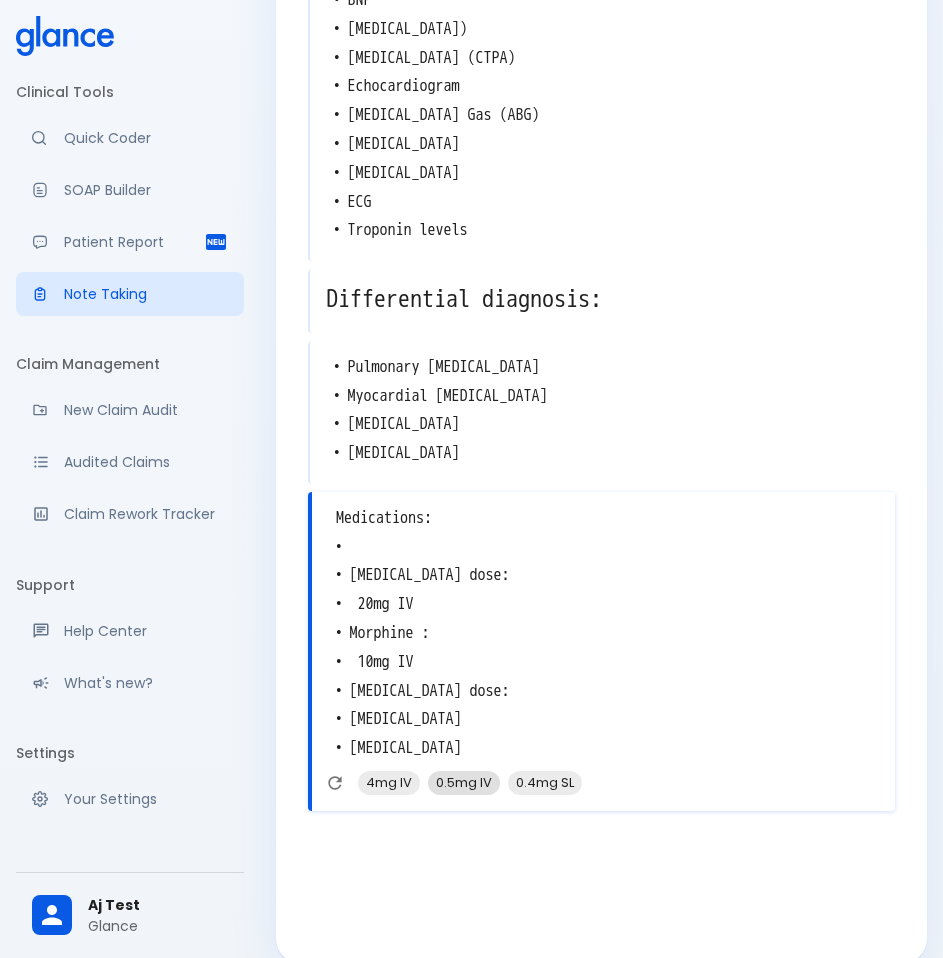 click on "0.5mg IV" at bounding box center [464, 782] 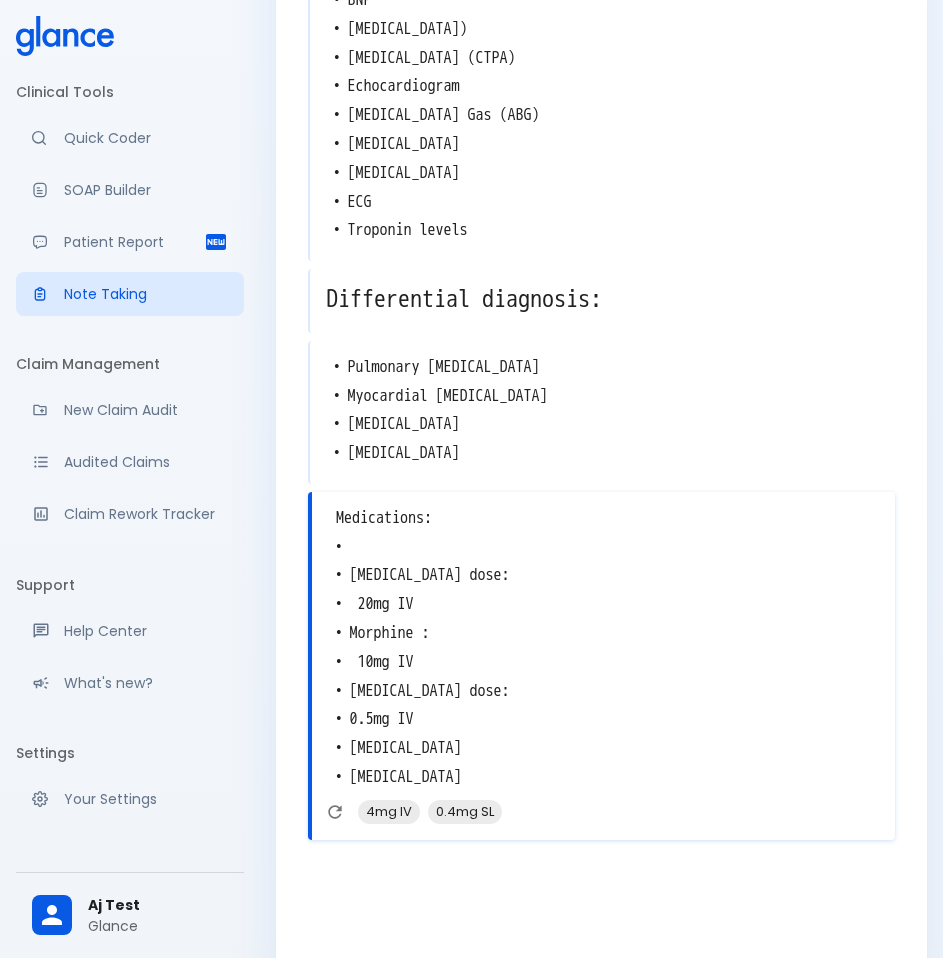 click on "Medications:
•
• [MEDICAL_DATA] dose:
•  20mg IV
• Morphine :
•  10mg IV
• [MEDICAL_DATA] dose:
• 0.5mg IV
• [MEDICAL_DATA]
• [MEDICAL_DATA]" at bounding box center (603, 648) 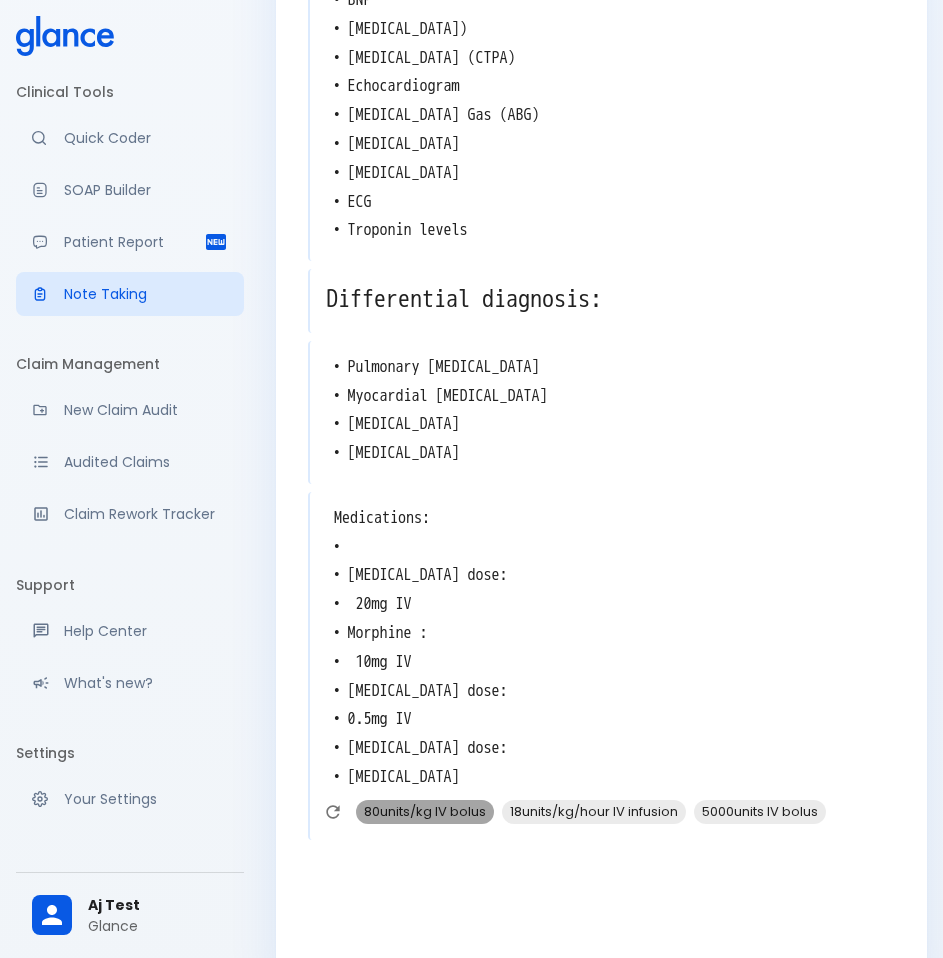 click on "80units/kg IV bolus" at bounding box center (425, 811) 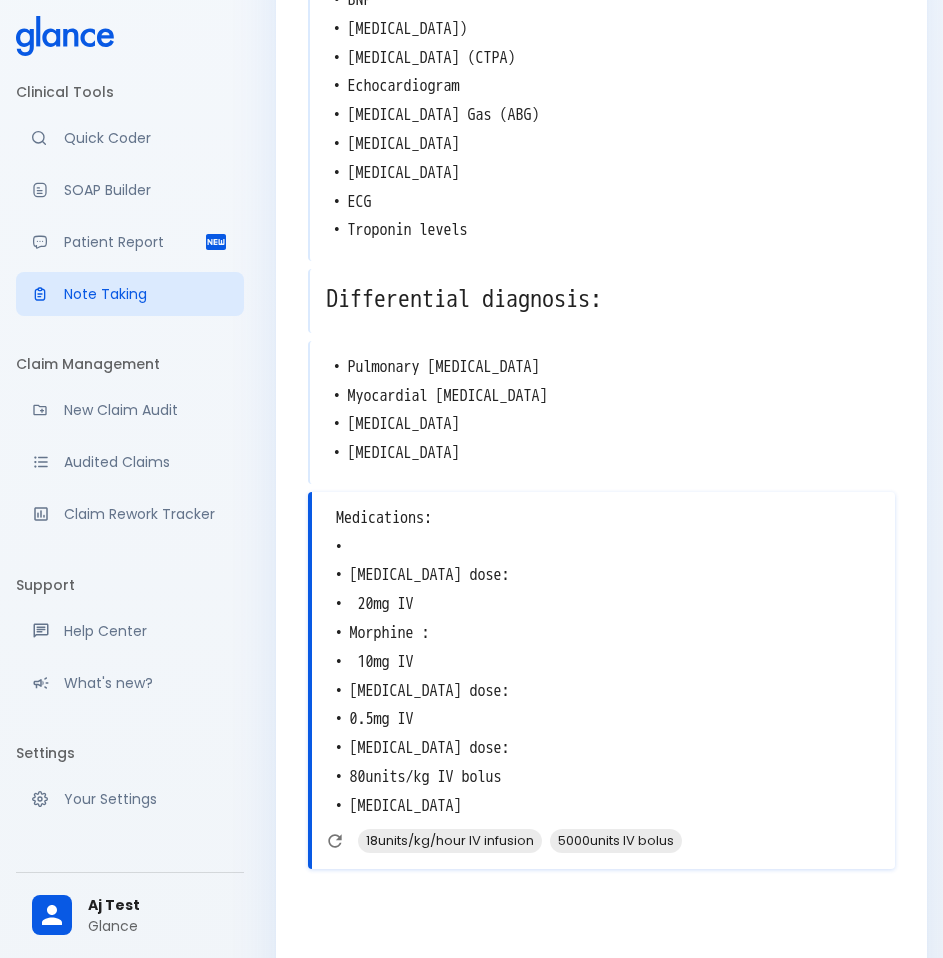 click on "Medications:
•
• [MEDICAL_DATA] dose:
•  20mg IV
• Morphine :
•  10mg IV
• [MEDICAL_DATA] dose:
• 0.5mg IV
• [MEDICAL_DATA] dose:
• 80units/kg IV bolus
• [MEDICAL_DATA]" at bounding box center (603, 662) 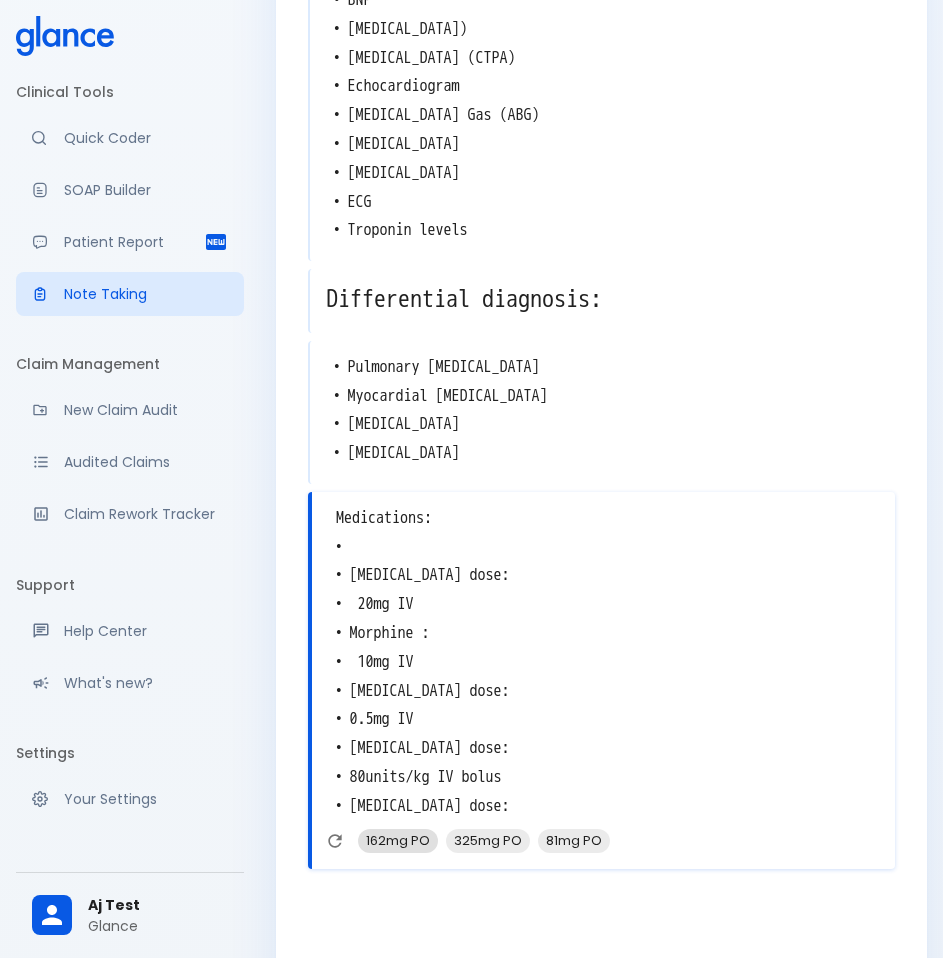click on "162mg PO" at bounding box center (398, 840) 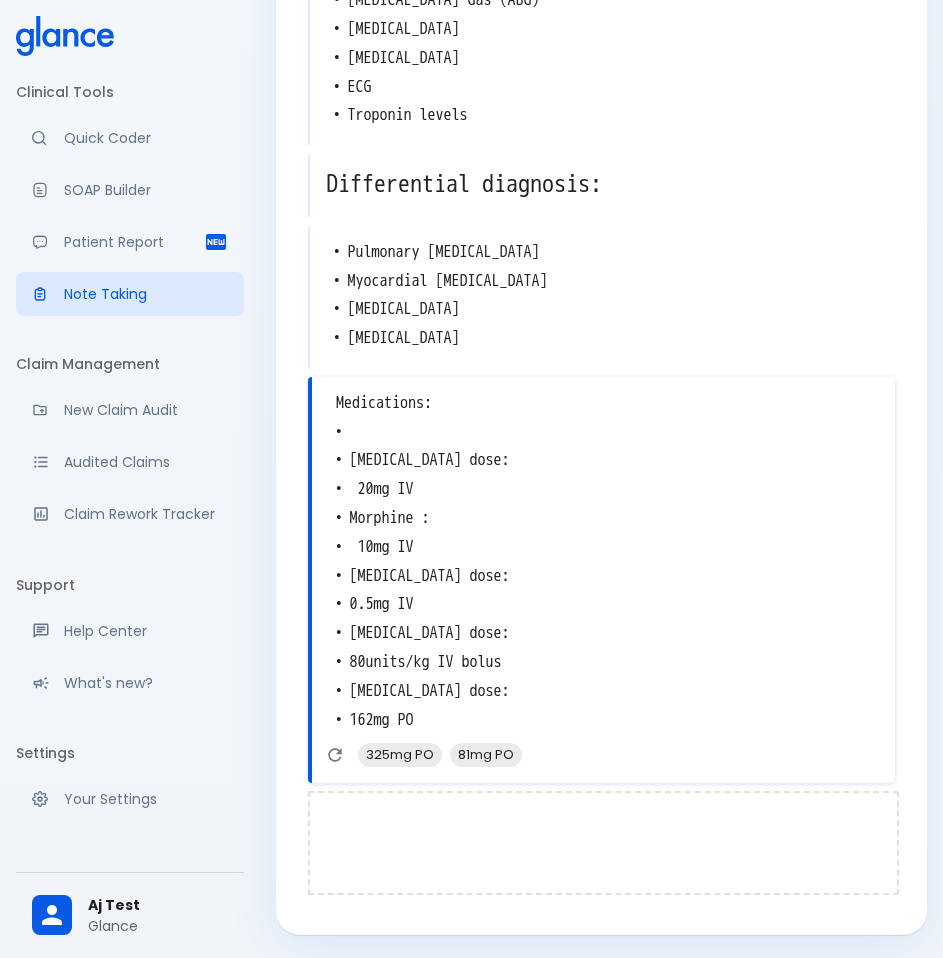 scroll, scrollTop: 1854, scrollLeft: 0, axis: vertical 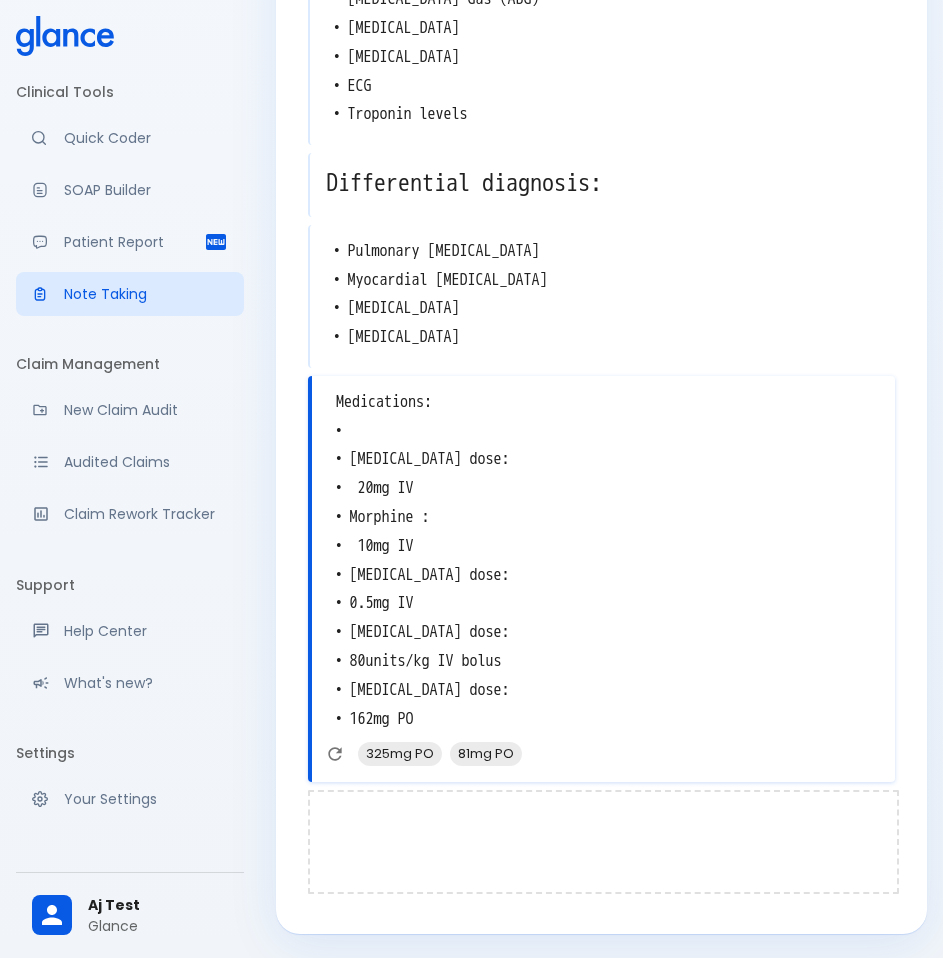 click at bounding box center (603, 842) 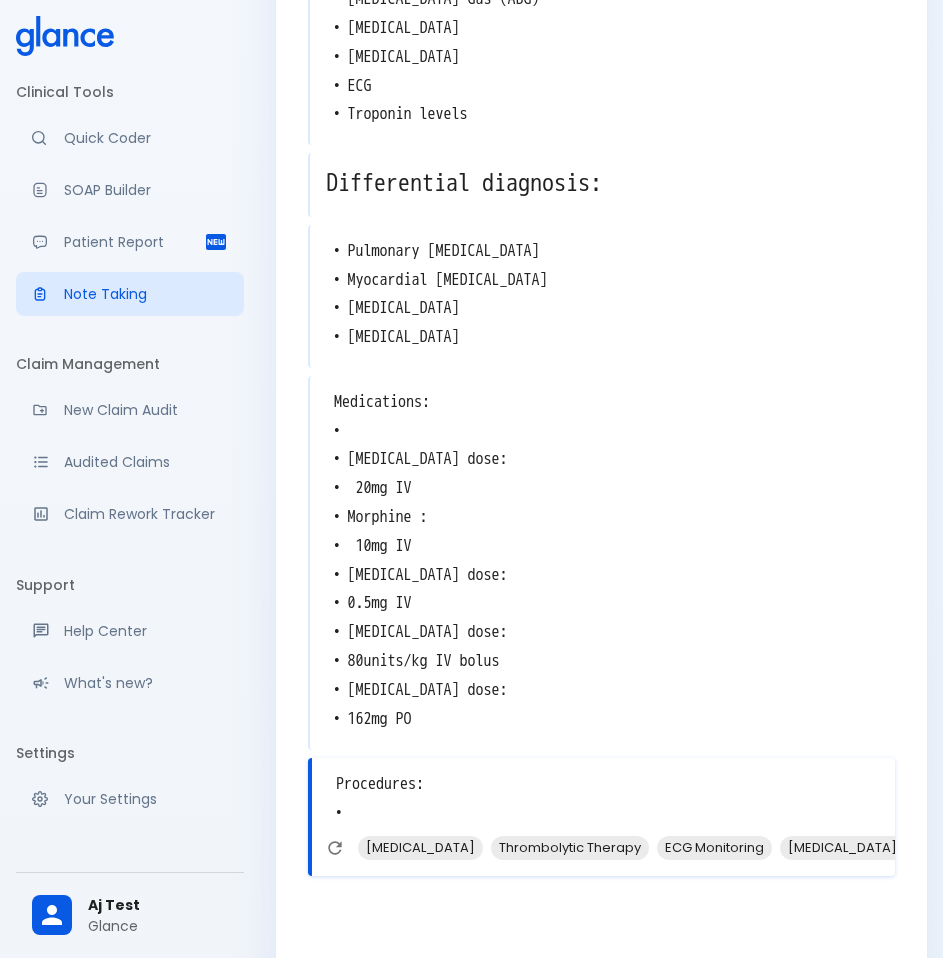 scroll, scrollTop: 1948, scrollLeft: 0, axis: vertical 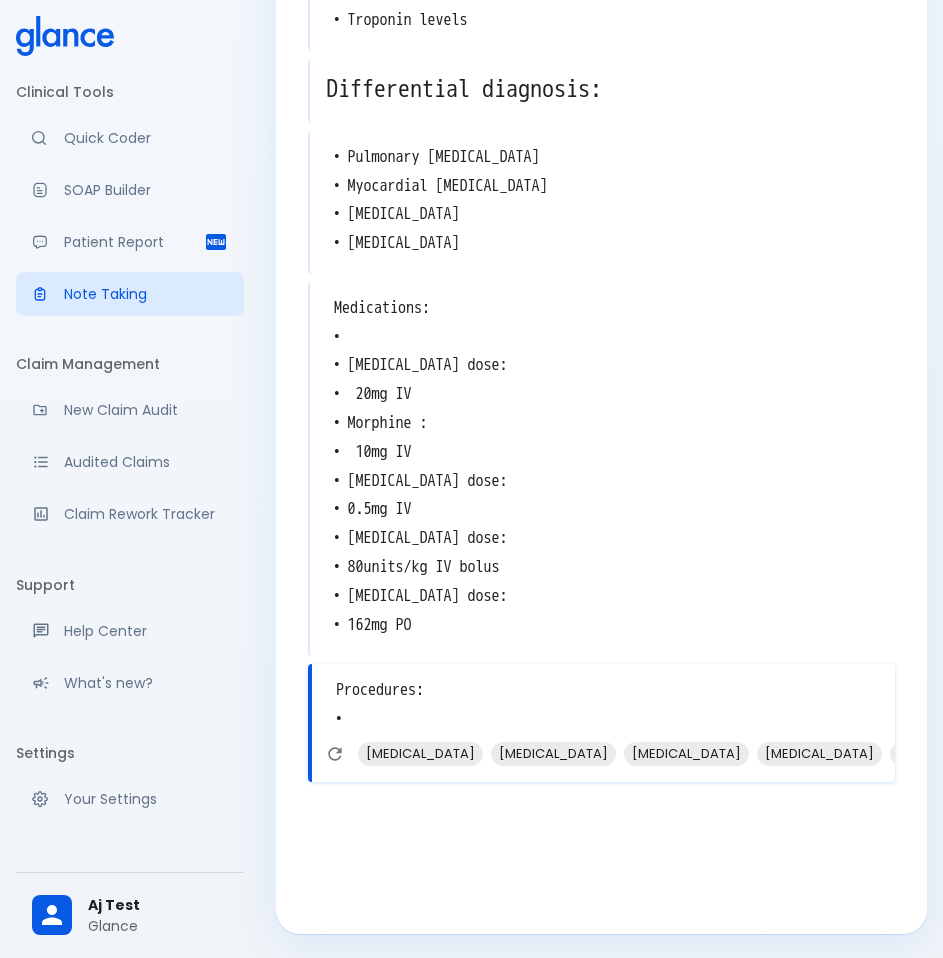 click on "Procedures:
•" at bounding box center (603, 705) 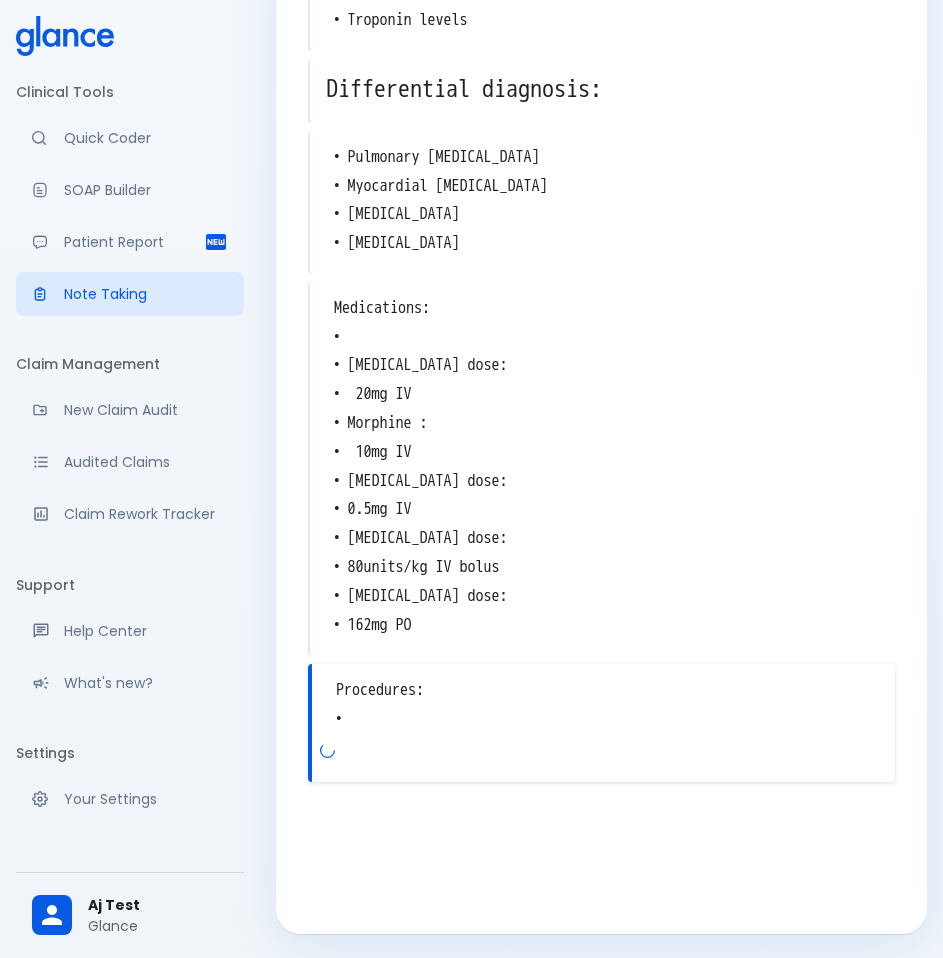 click on "Procedures:
•" at bounding box center [603, 705] 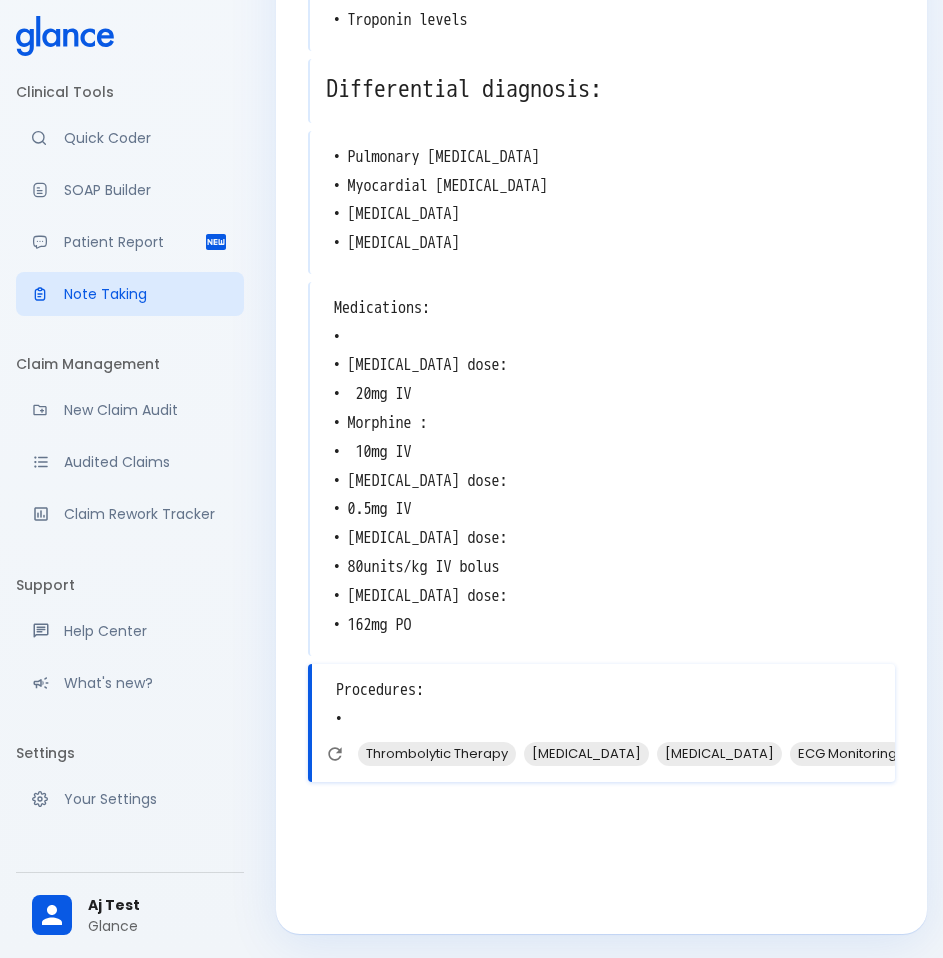 click on "Procedures:
•" at bounding box center (603, 705) 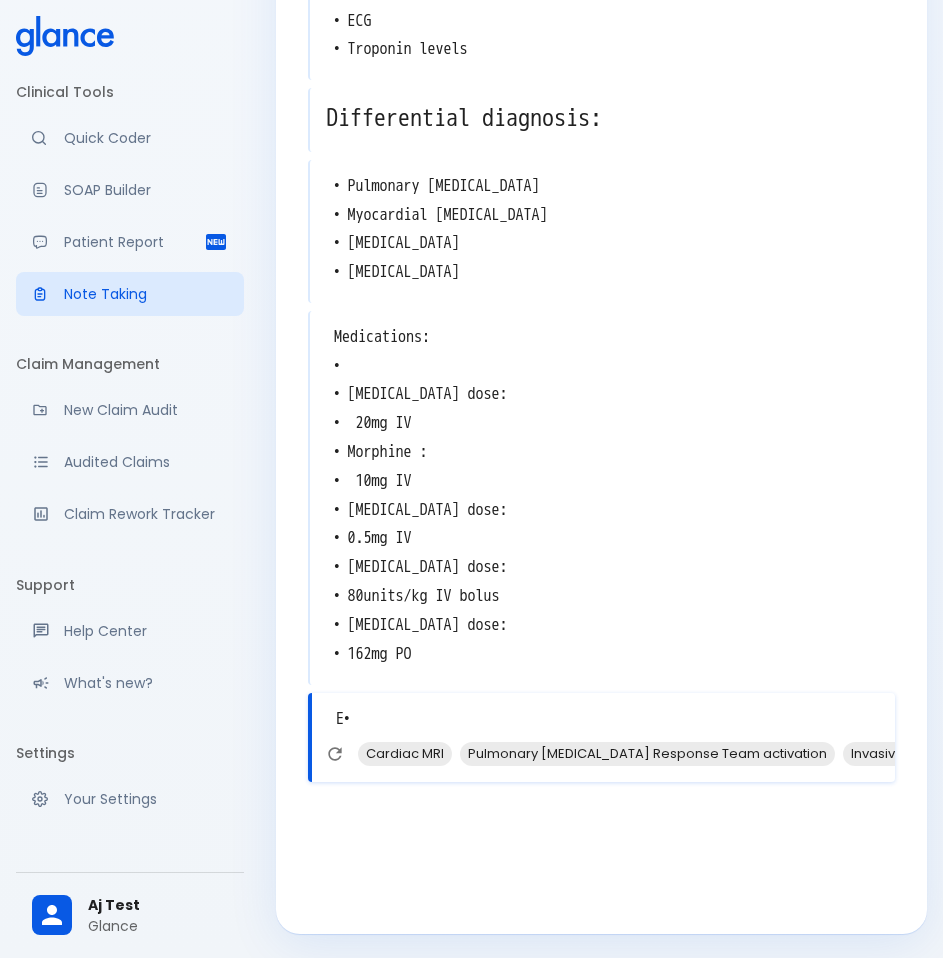 scroll, scrollTop: 1919, scrollLeft: 0, axis: vertical 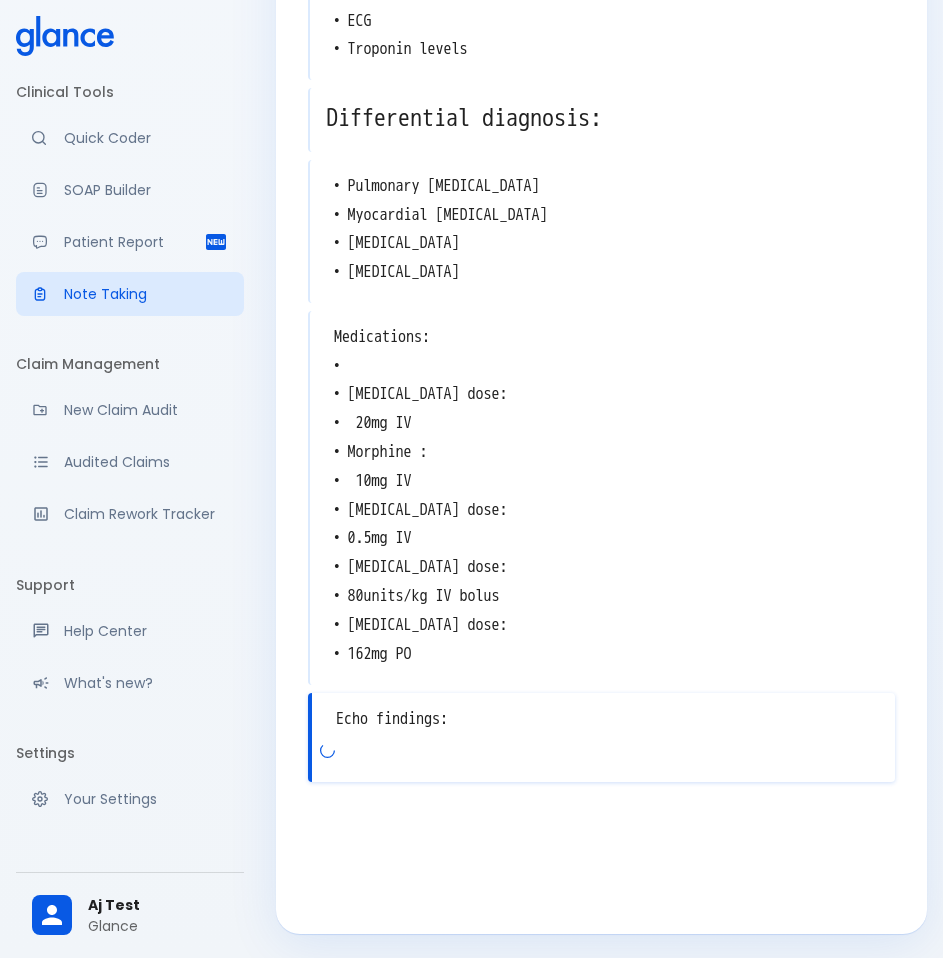 drag, startPoint x: 503, startPoint y: 776, endPoint x: 661, endPoint y: 778, distance: 158.01266 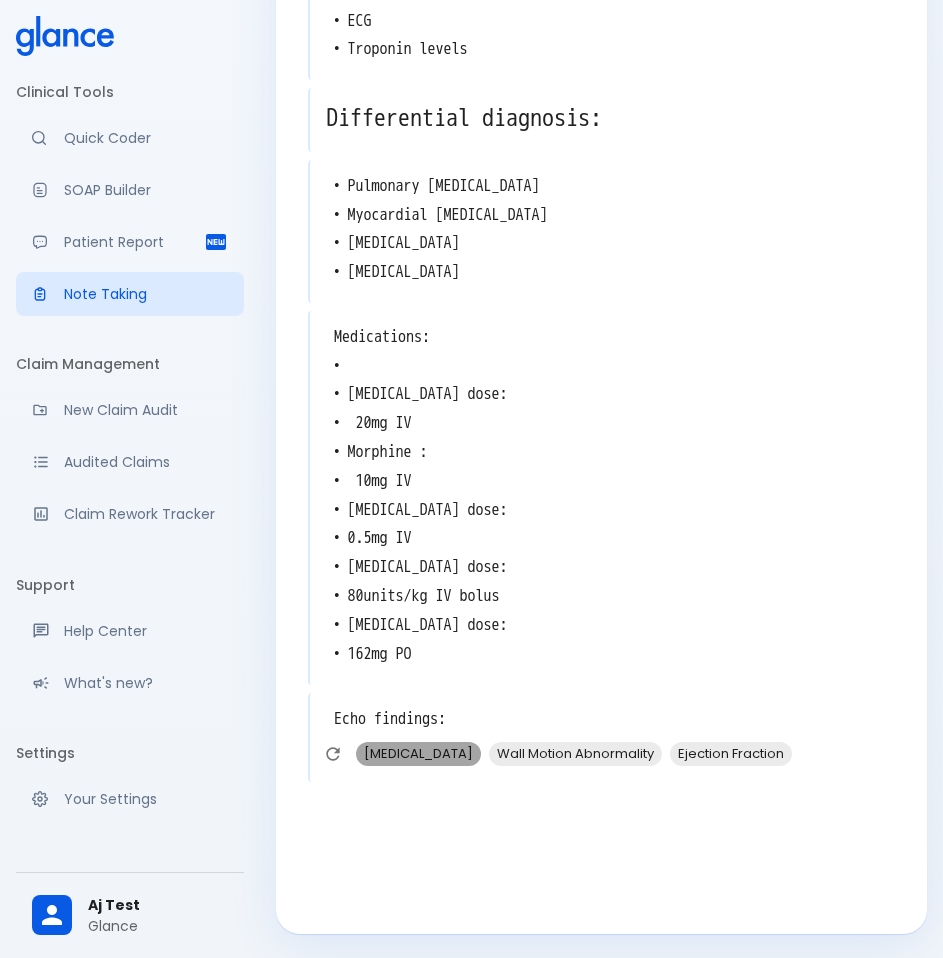 click on "[MEDICAL_DATA]" at bounding box center (418, 753) 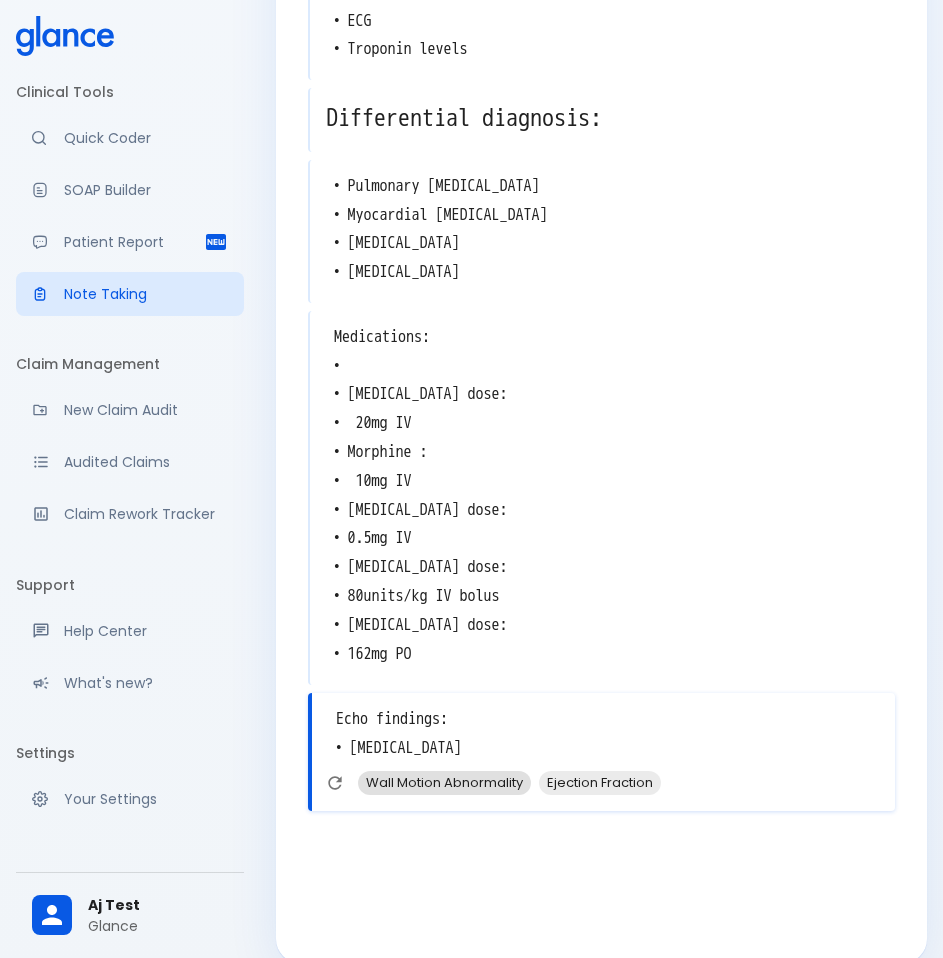 click on "Wall Motion Abnormality" at bounding box center (444, 782) 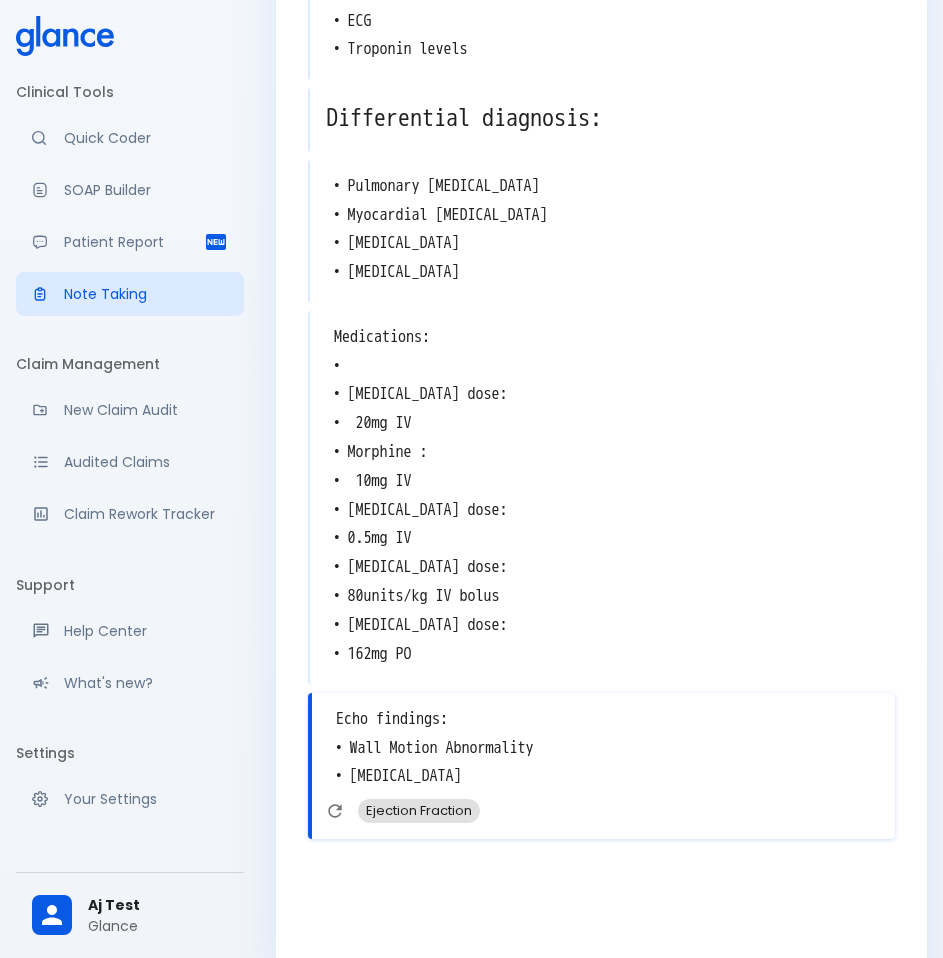 click on "Ejection Fraction" at bounding box center [419, 810] 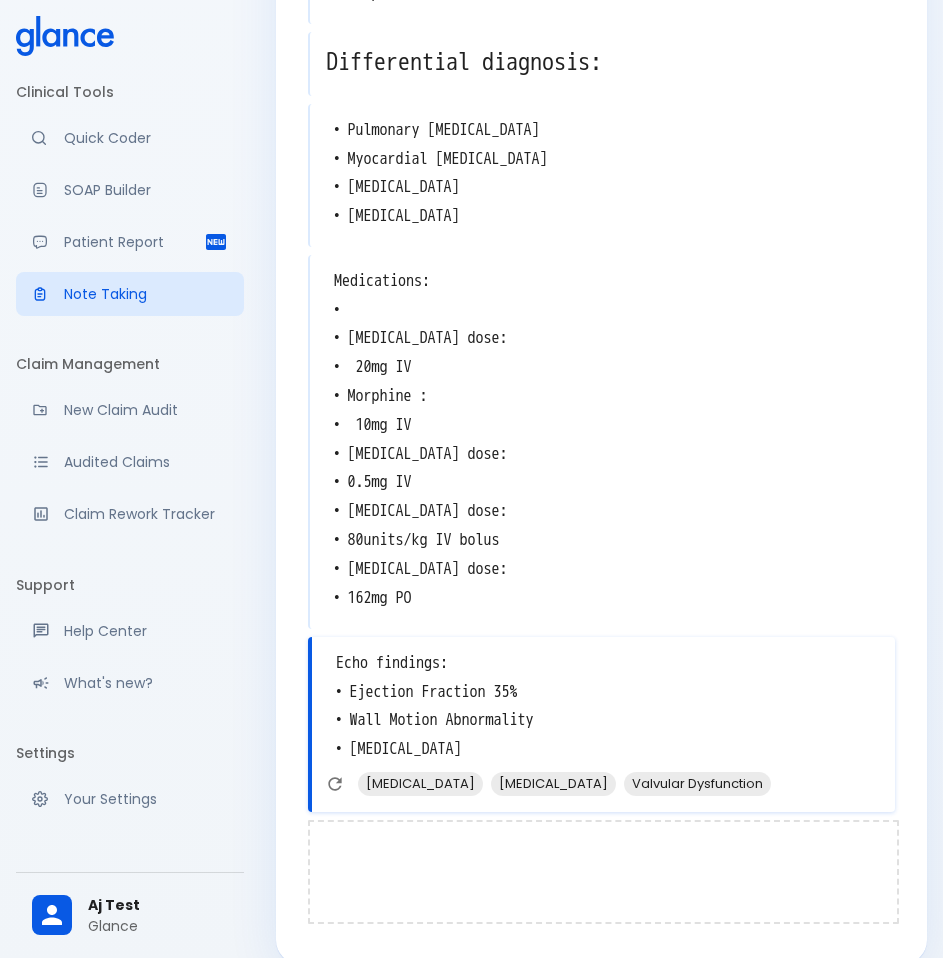 scroll, scrollTop: 2005, scrollLeft: 0, axis: vertical 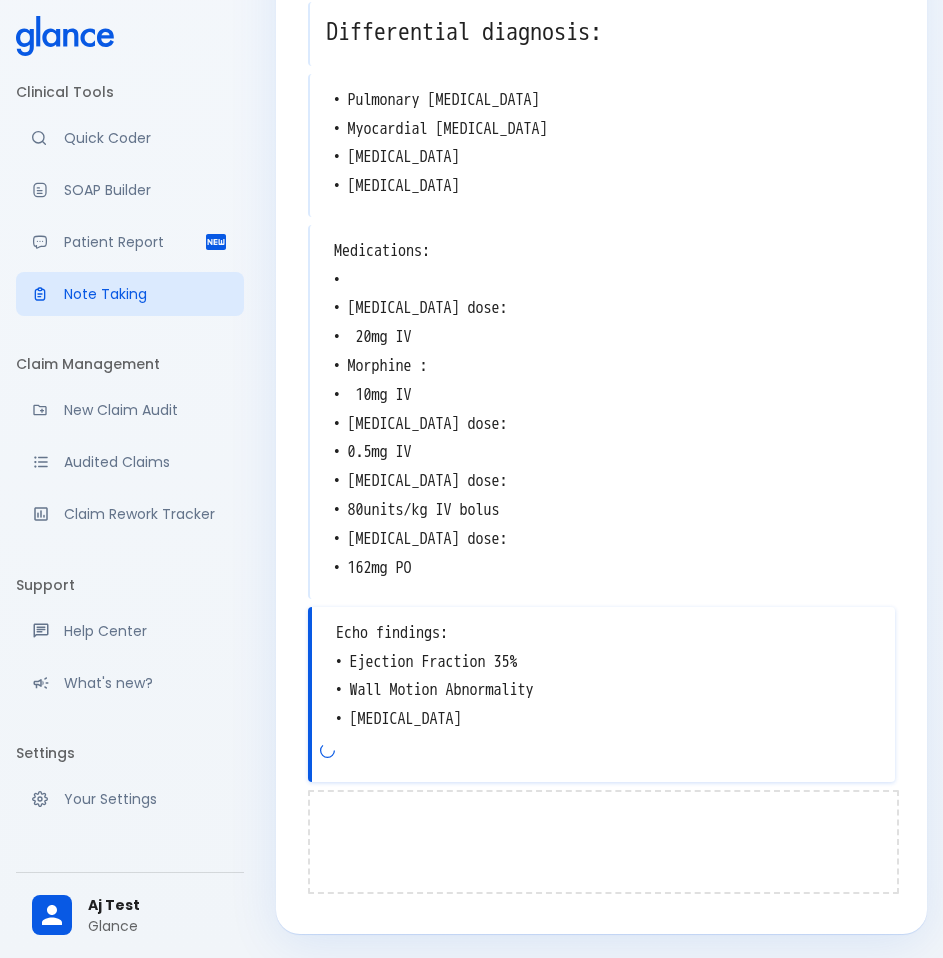 type on "Echo findings:
• Ejection Fraction 35%
• Wall Motion Abnormality
• [MEDICAL_DATA]" 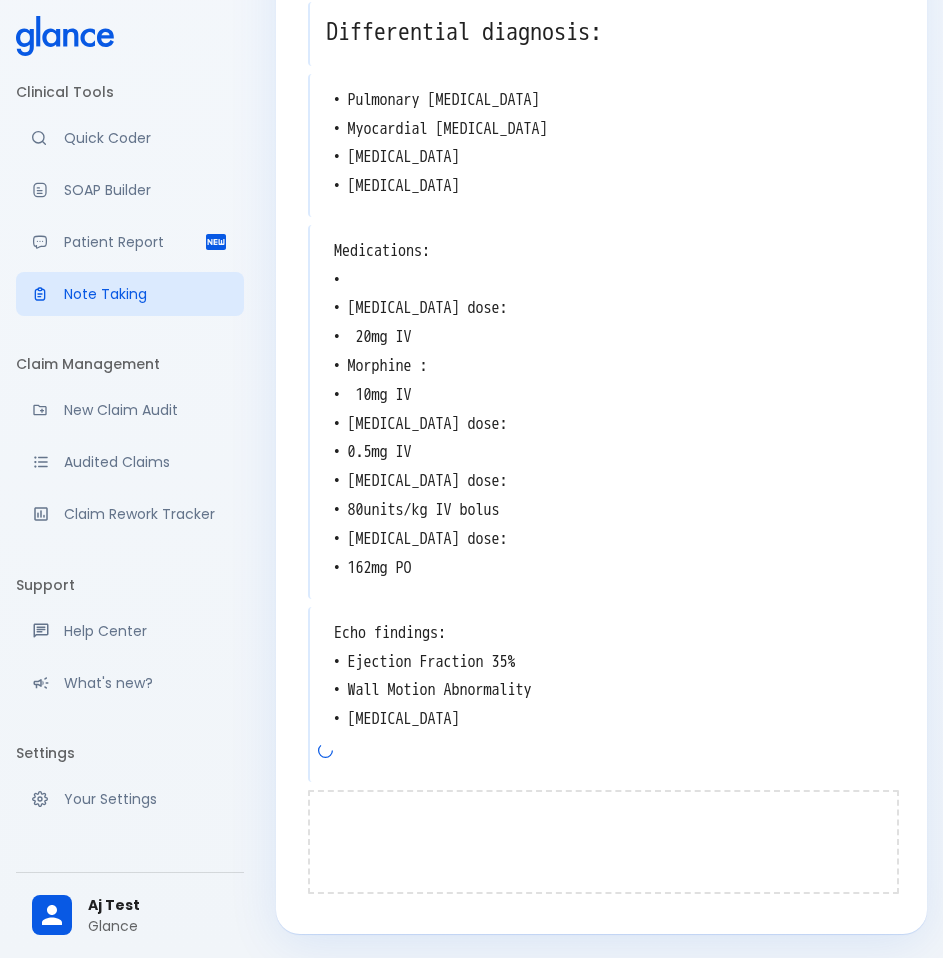 click at bounding box center [603, 842] 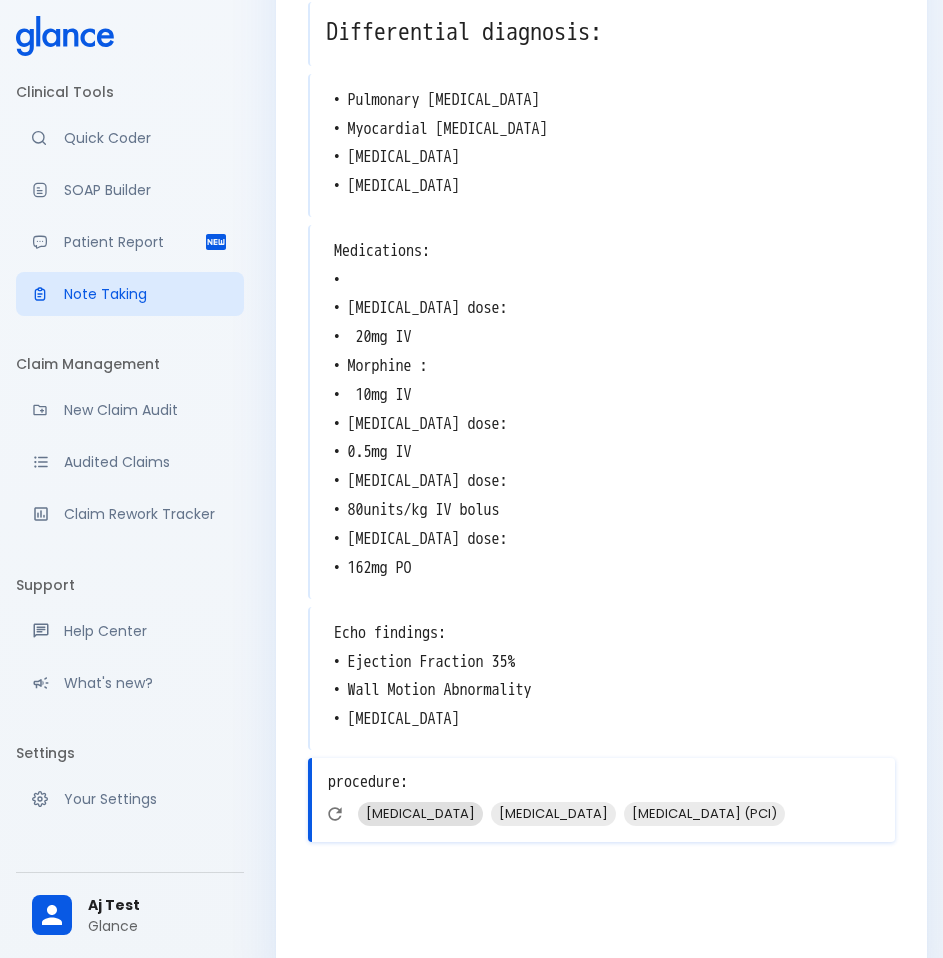 click on "[MEDICAL_DATA]" at bounding box center (420, 813) 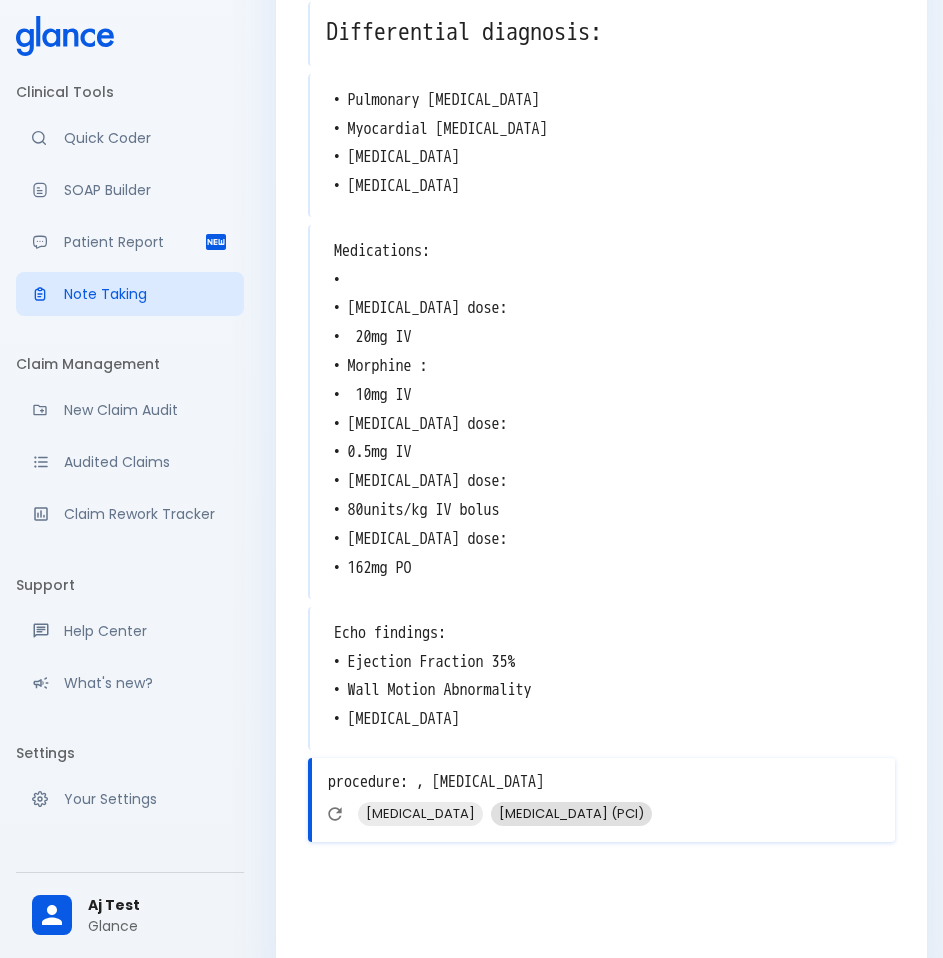 click on "[MEDICAL_DATA] (PCI)" at bounding box center [571, 813] 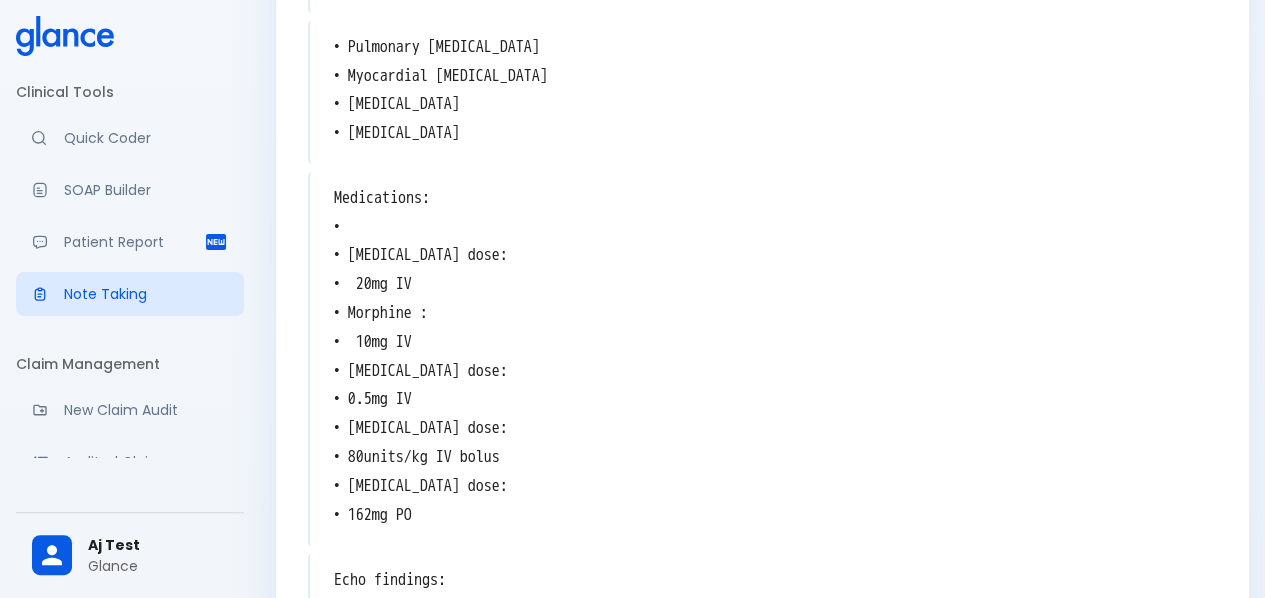 scroll, scrollTop: 1952, scrollLeft: 0, axis: vertical 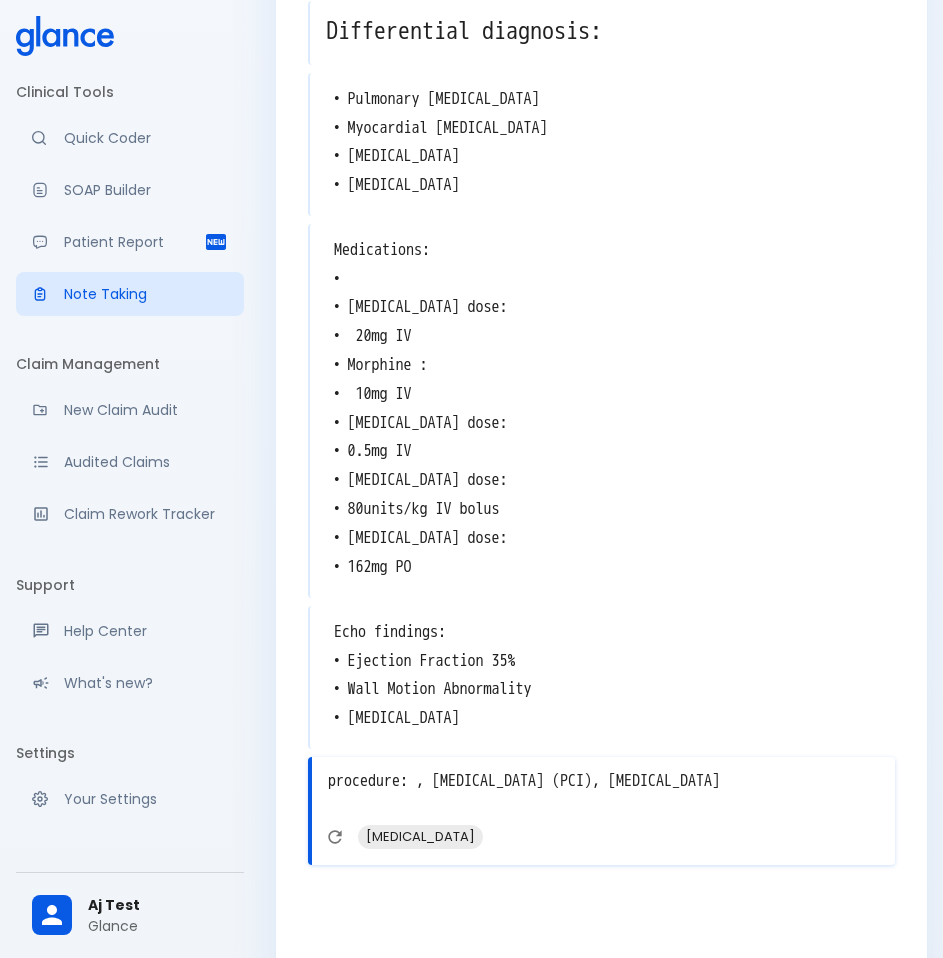 click on "procedure: , [MEDICAL_DATA] (PCI), [MEDICAL_DATA]" at bounding box center [603, 793] 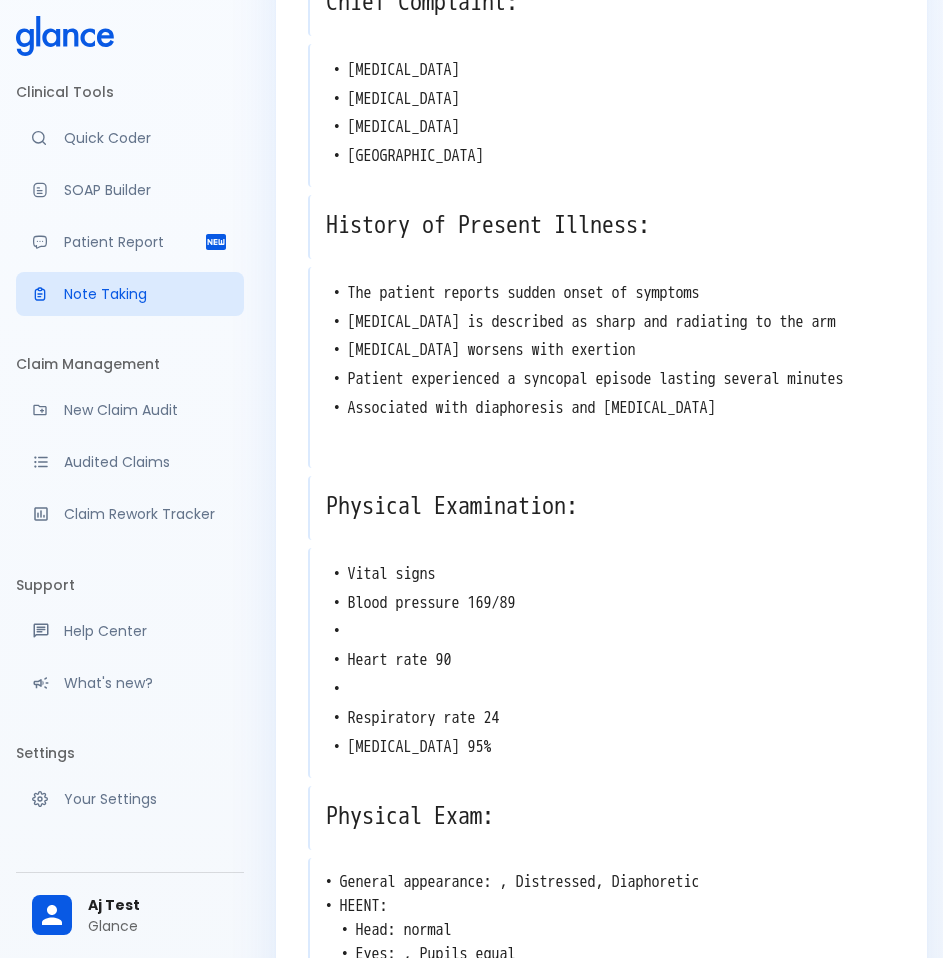 scroll, scrollTop: 200, scrollLeft: 0, axis: vertical 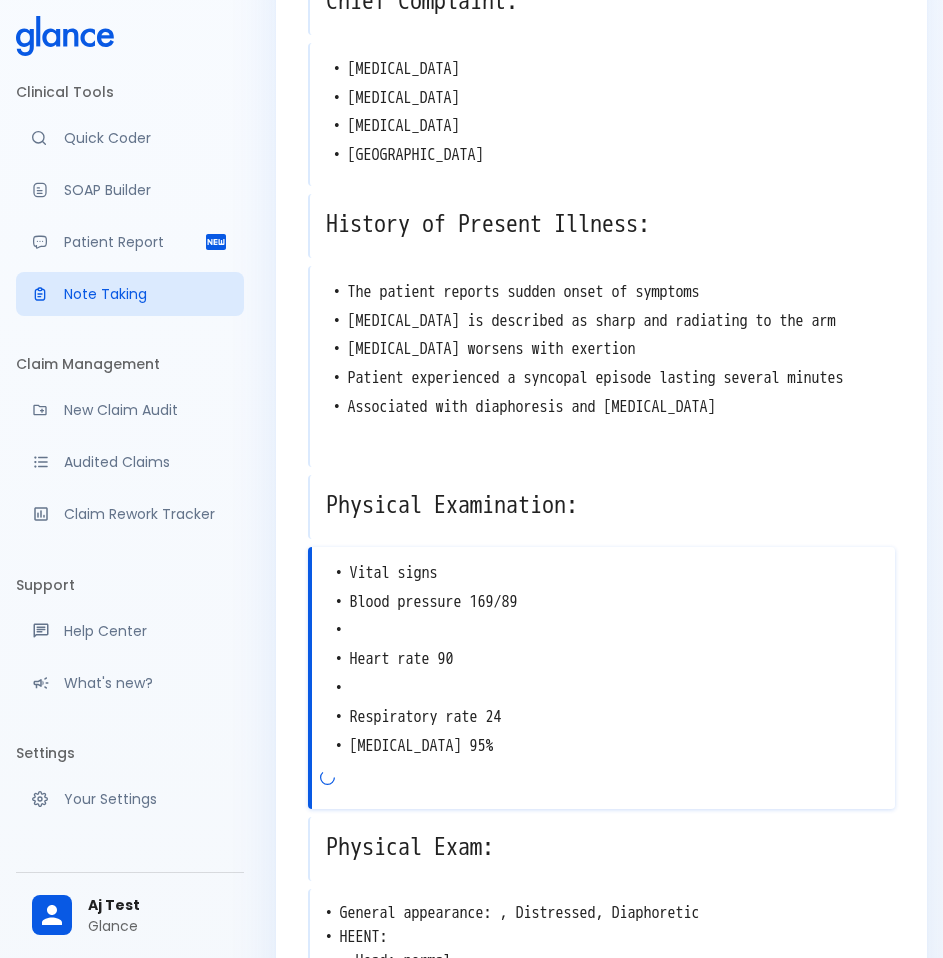click on "• Vital signs
• Blood pressure 169/89
•
• Heart rate 90
•
• Respiratory rate 24
• [MEDICAL_DATA] 95%" at bounding box center (603, 660) 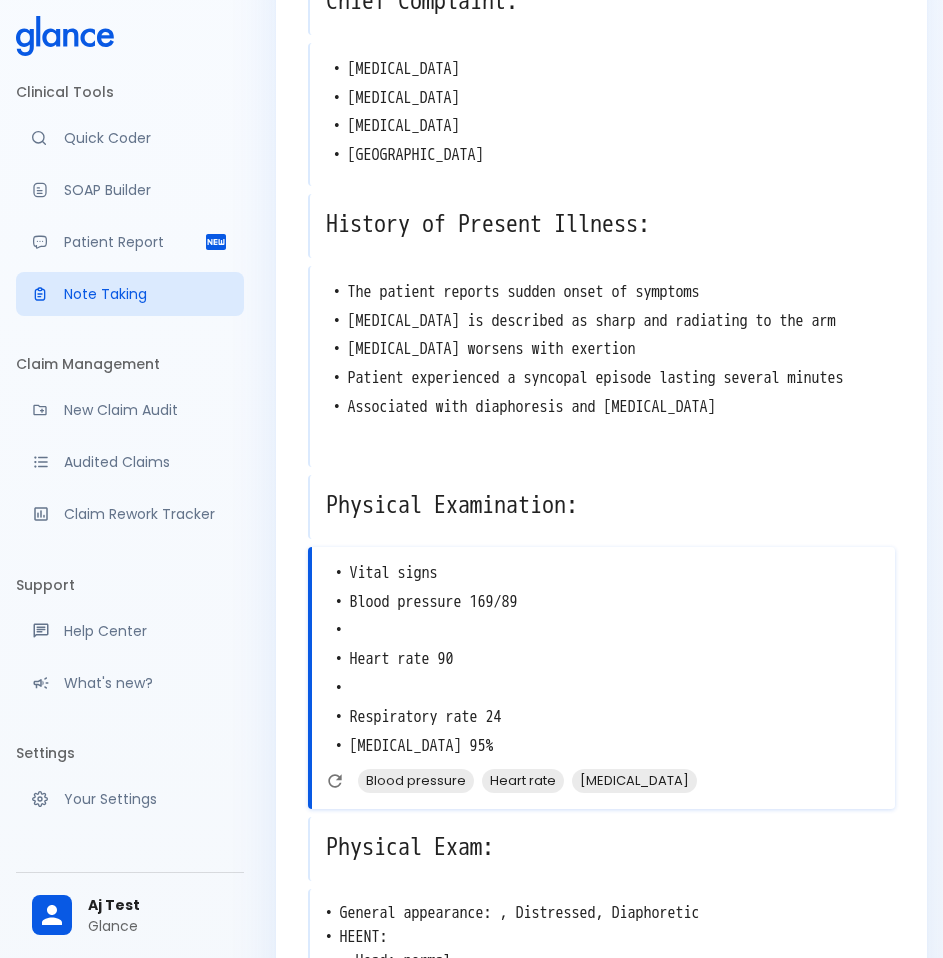 click on "• Vital signs
• Blood pressure 169/89
•
• Heart rate 90
•
• Respiratory rate 24
• [MEDICAL_DATA] 95%" at bounding box center (603, 660) 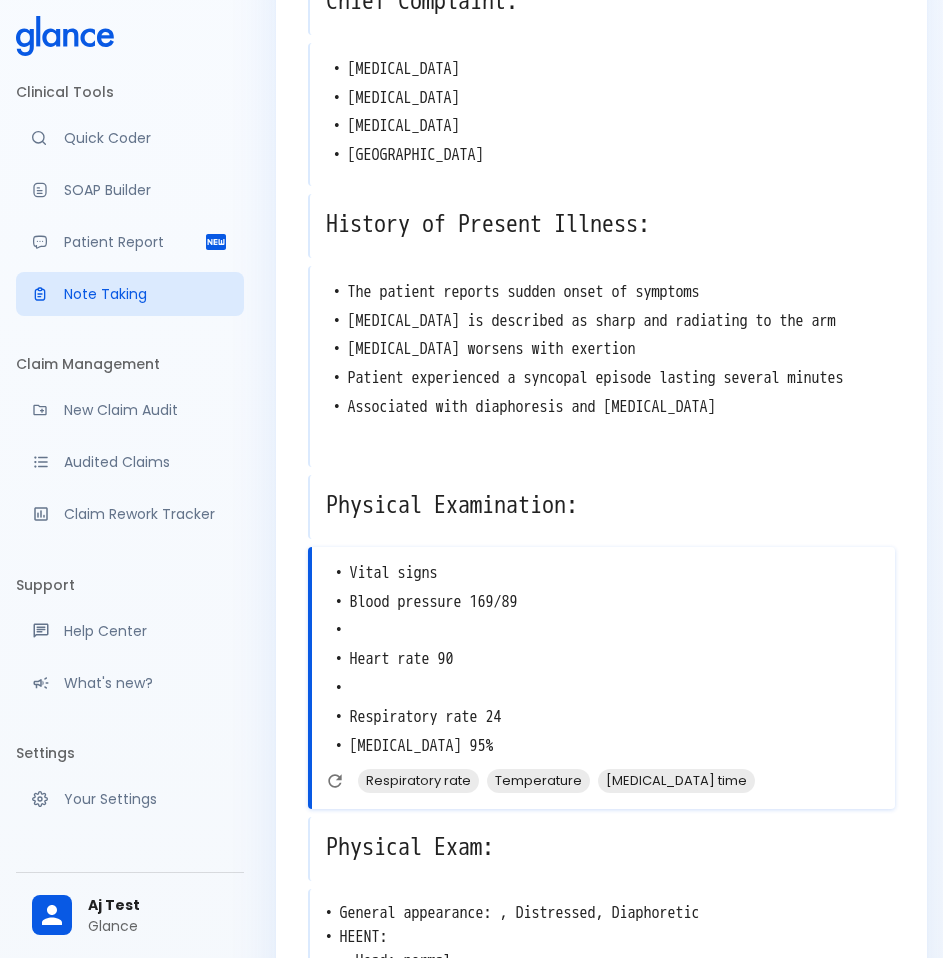 click on "• Vital signs
• Blood pressure 169/89
•
• Heart rate 90
•
• Respiratory rate 24
• [MEDICAL_DATA] 95%" at bounding box center [603, 660] 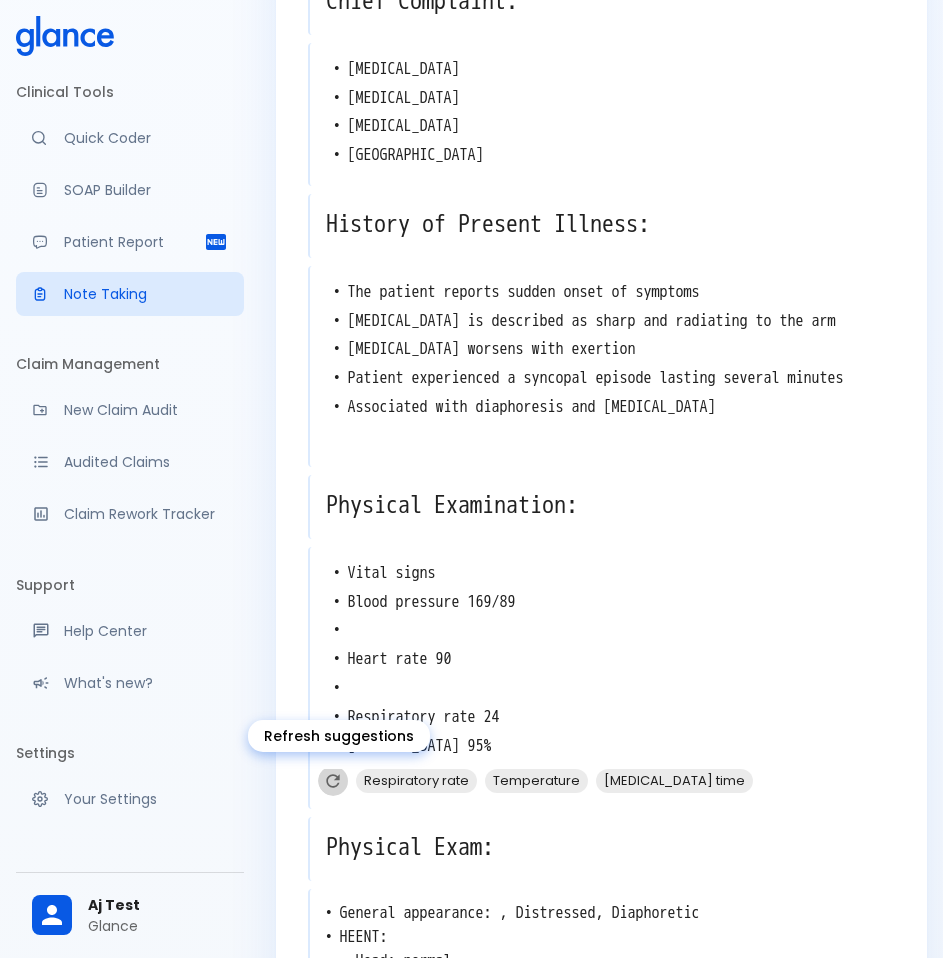 click 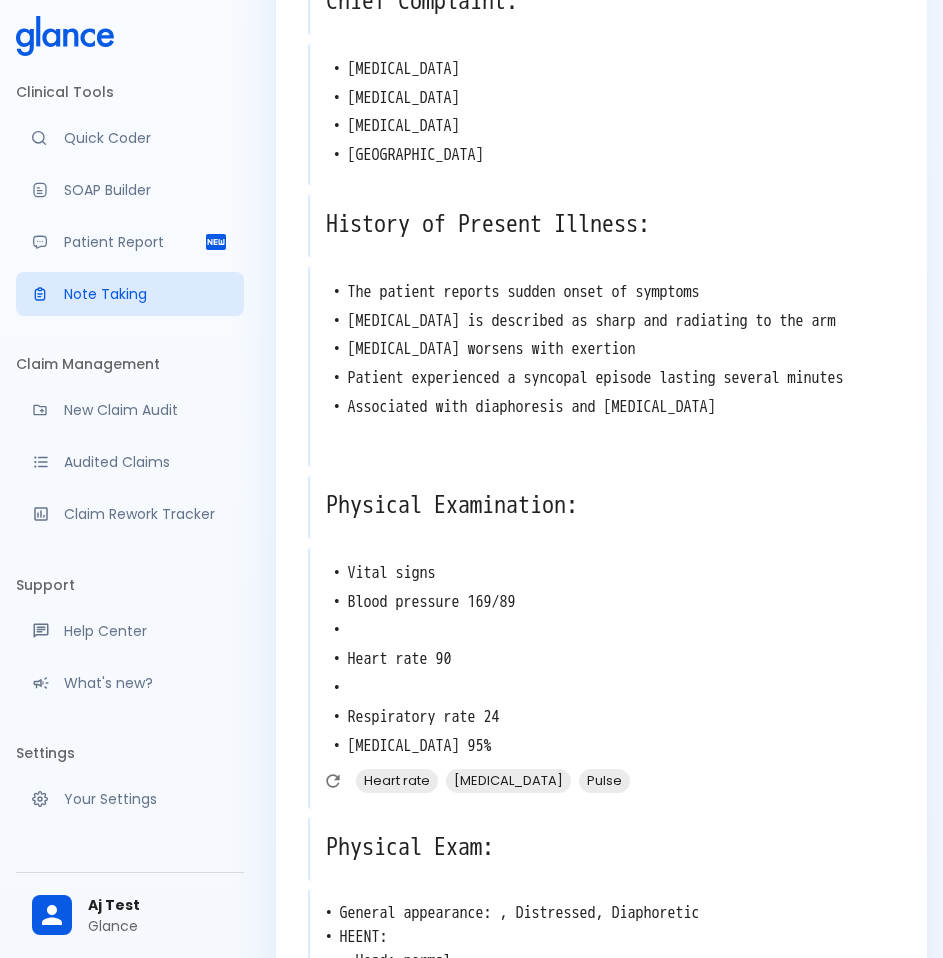 click on "• Vital signs
• Blood pressure 169/89
•
• Heart rate 90
•
• Respiratory rate 24
• [MEDICAL_DATA] 95%" at bounding box center [602, 660] 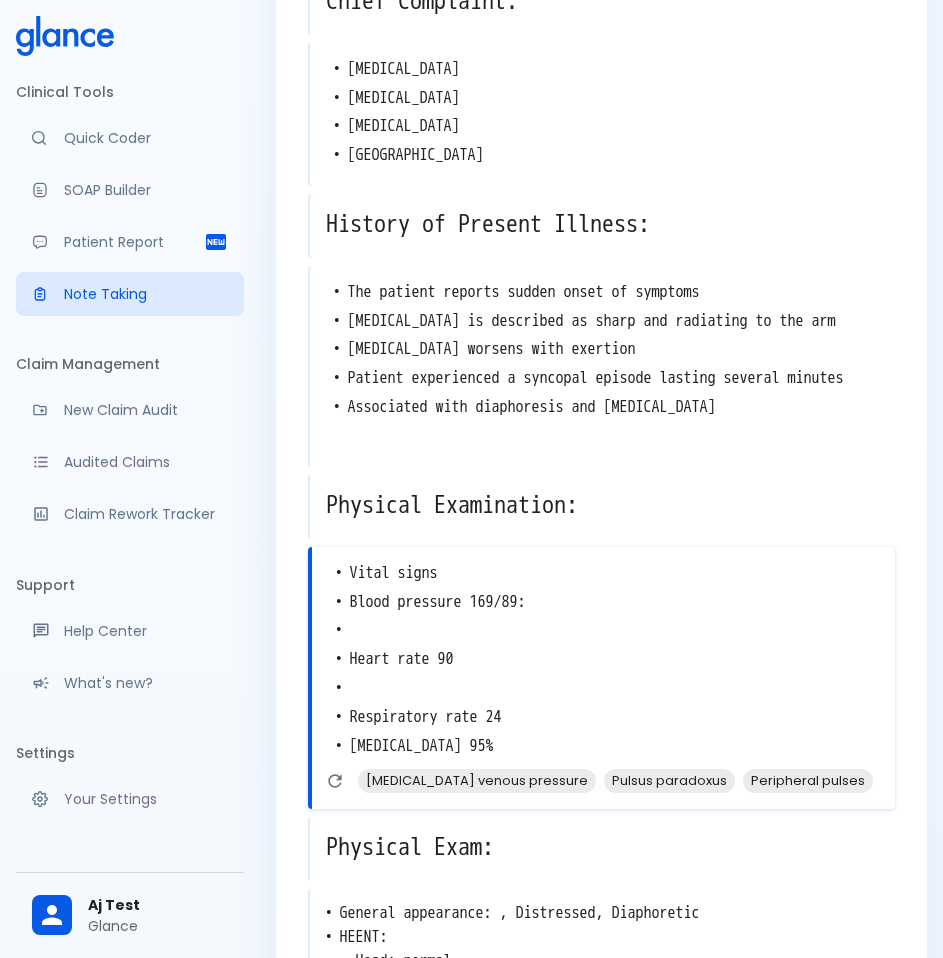 click on "• Vital signs
• Blood pressure 169/89:
•
• Heart rate 90
•
• Respiratory rate 24
• [MEDICAL_DATA] 95%" at bounding box center (603, 660) 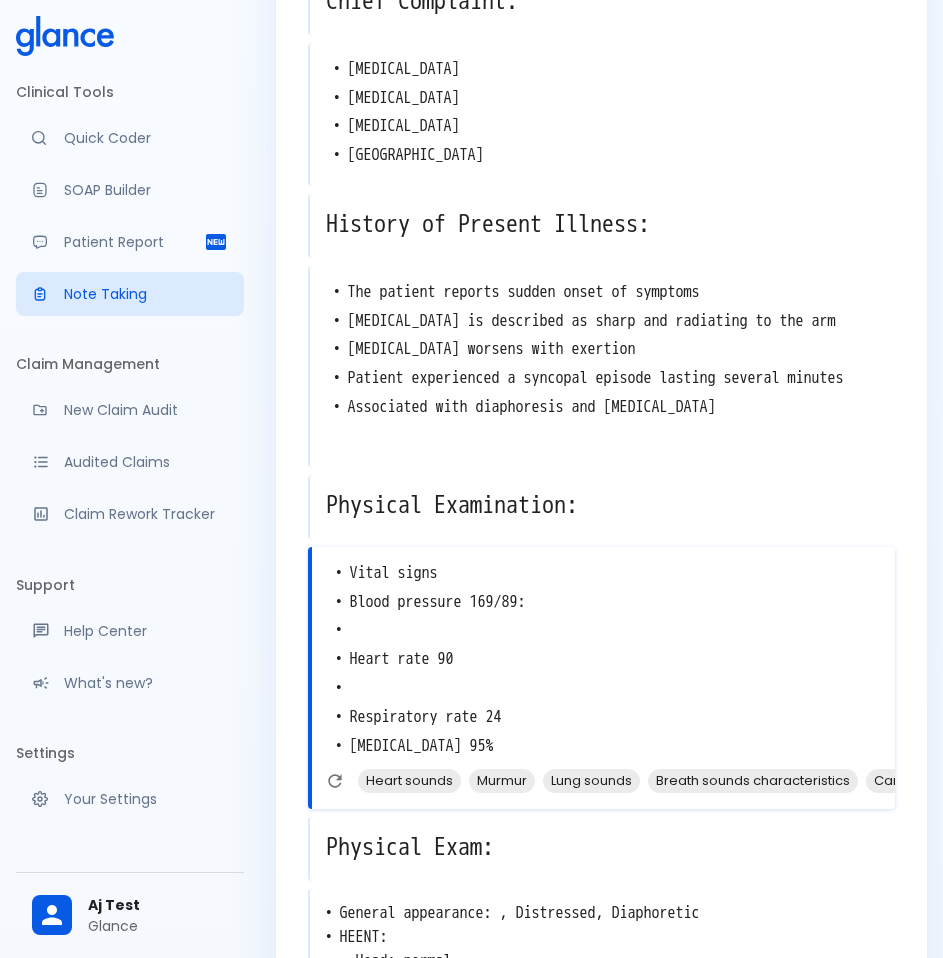 click on "• Vital signs
• Blood pressure 169/89:
•
• Heart rate 90
•
• Respiratory rate 24
• [MEDICAL_DATA] 95%" at bounding box center [603, 660] 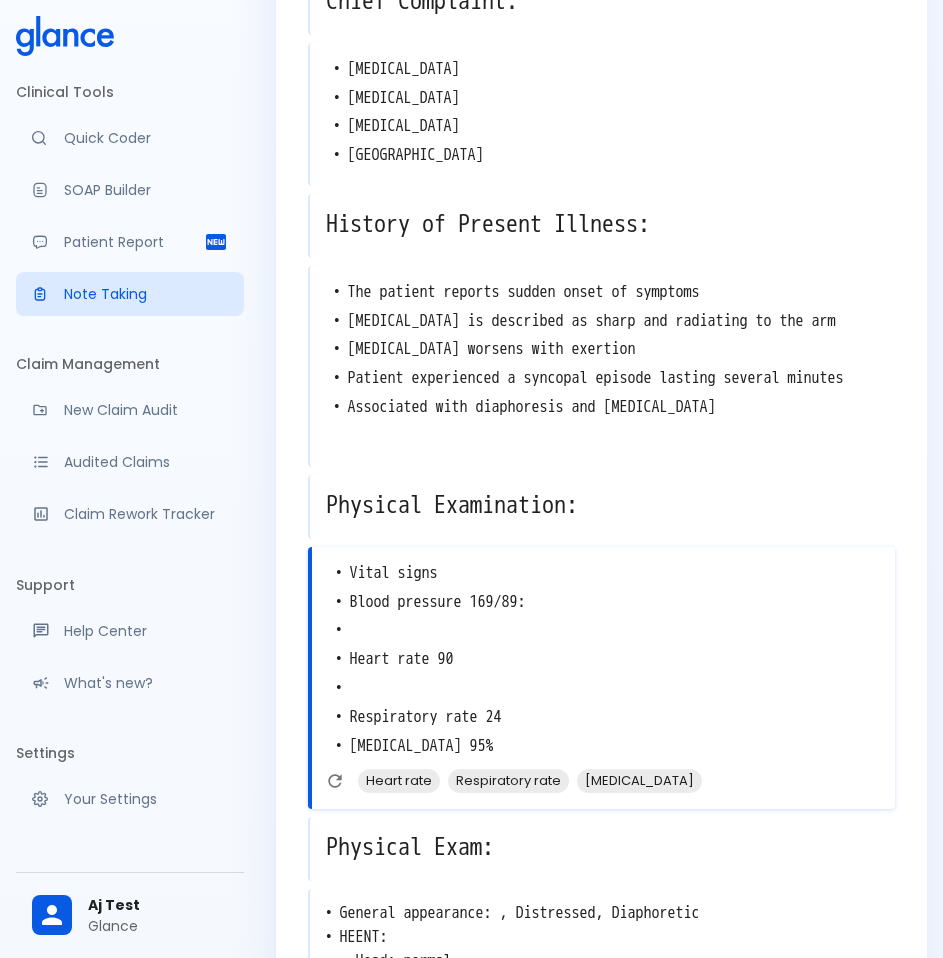 click on "• Vital signs
• Blood pressure 169/89:
•
• Heart rate 90
•
• Respiratory rate 24
• [MEDICAL_DATA] 95%" at bounding box center (603, 660) 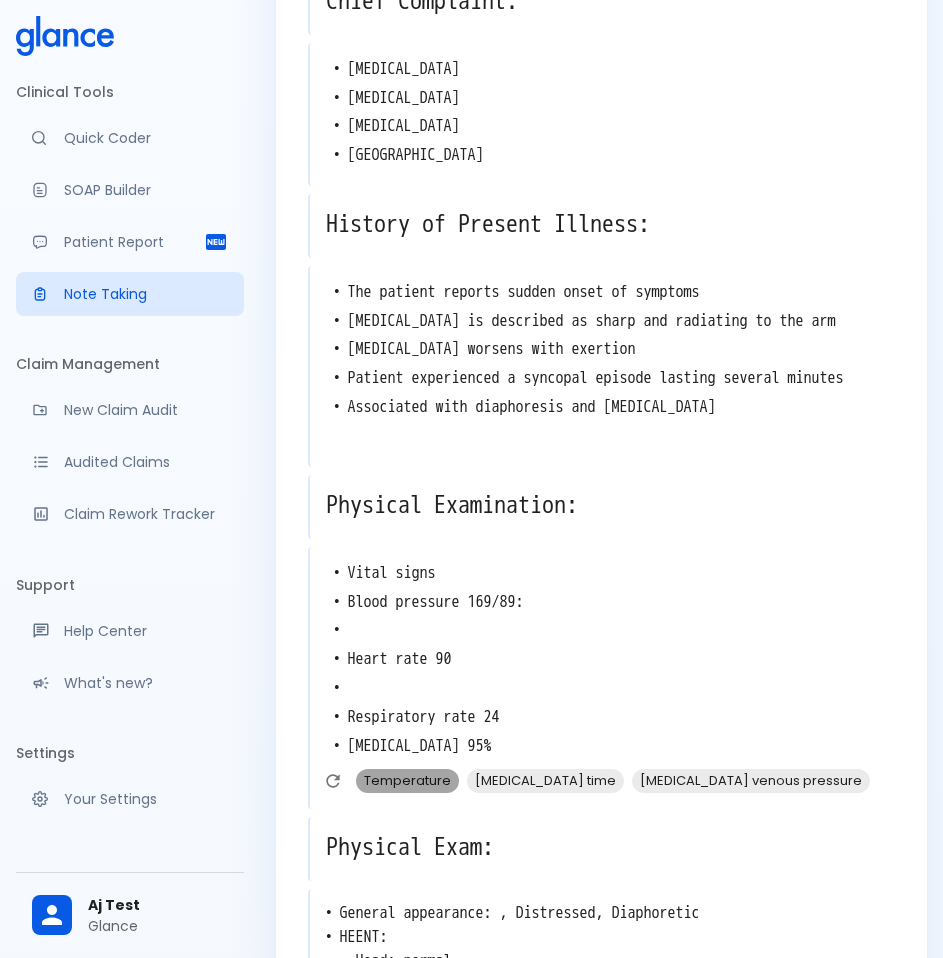 click on "Temperature" at bounding box center [407, 780] 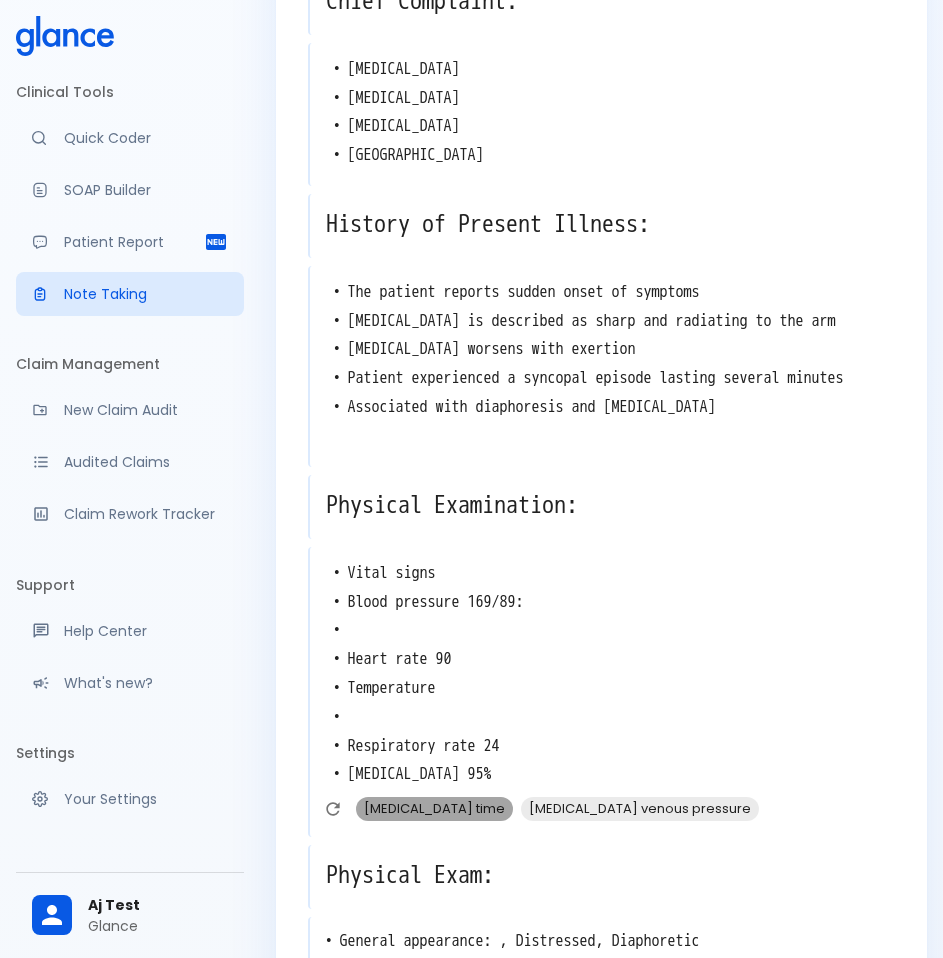 click on "[MEDICAL_DATA] time" at bounding box center (434, 808) 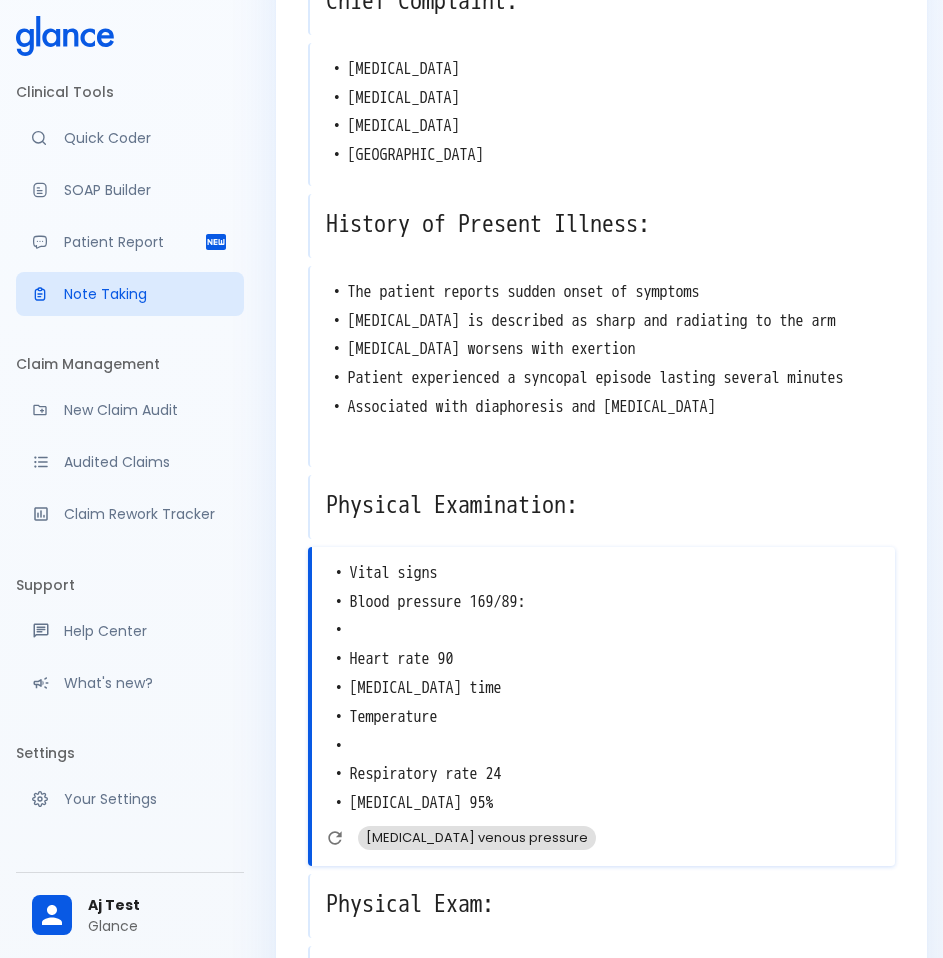 click on "[MEDICAL_DATA] venous pressure" at bounding box center [477, 837] 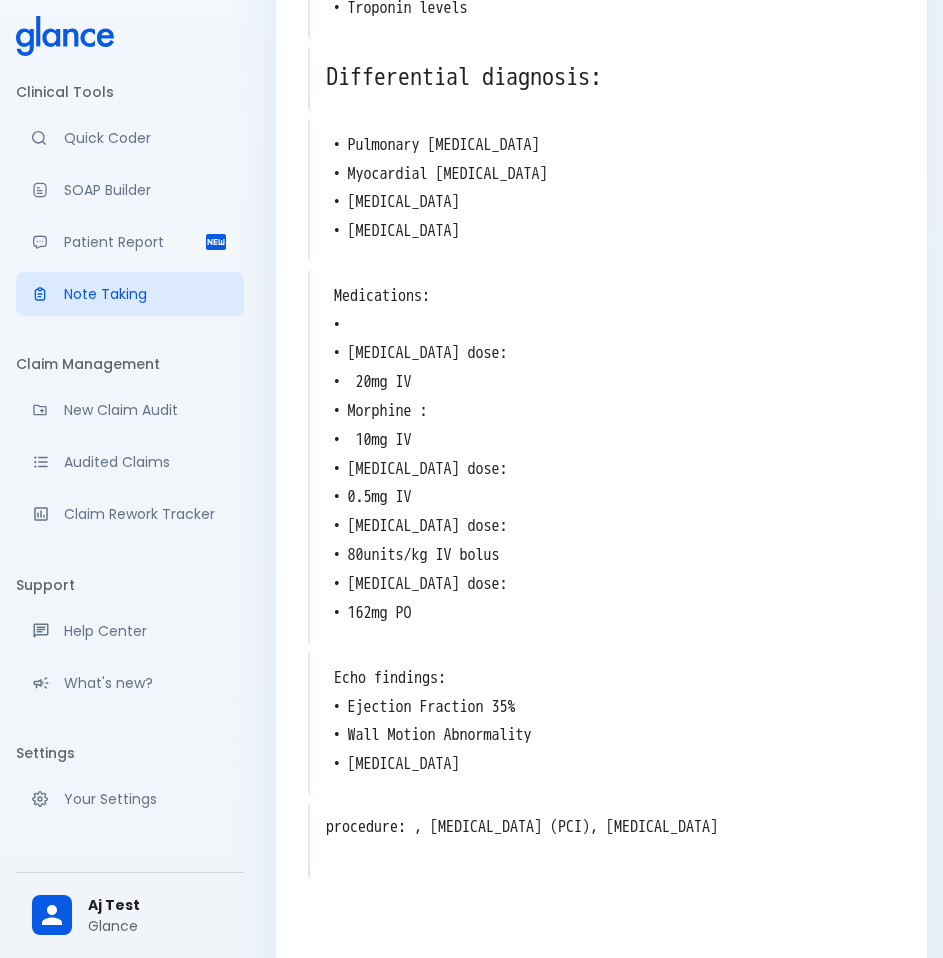 scroll, scrollTop: 2175, scrollLeft: 0, axis: vertical 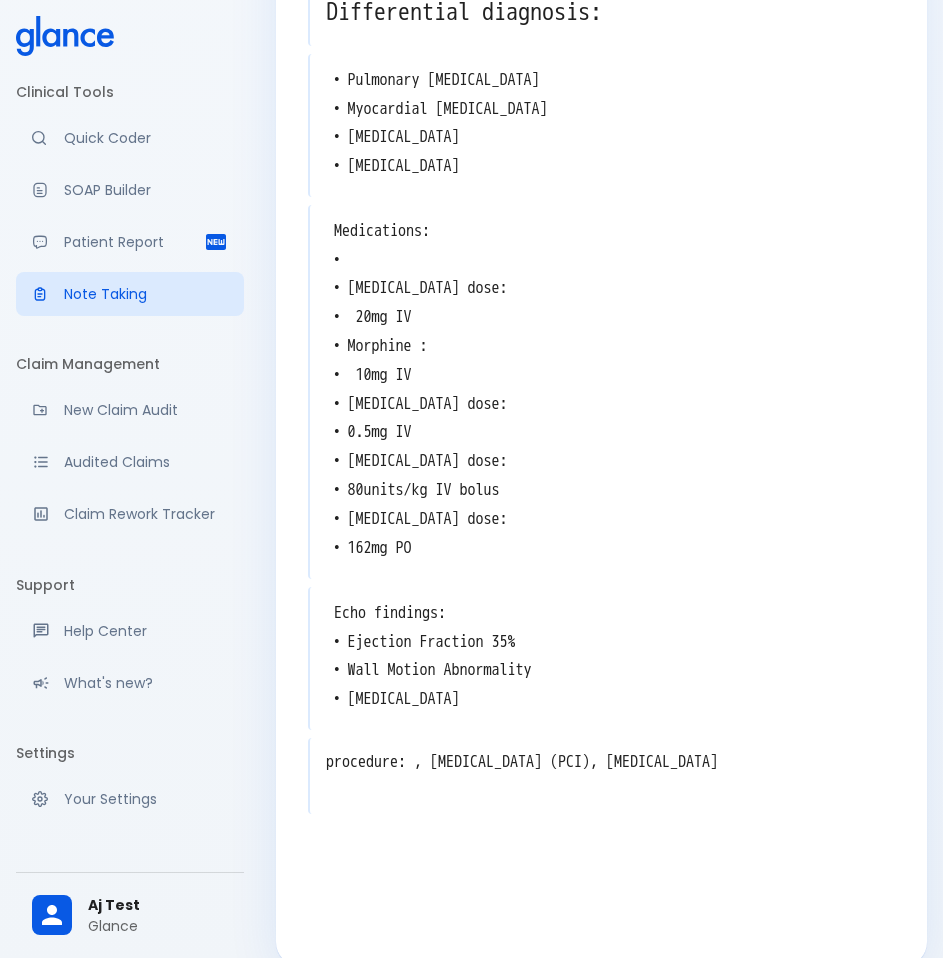 click on "procedure: , [MEDICAL_DATA] (PCI), [MEDICAL_DATA]" at bounding box center (602, 774) 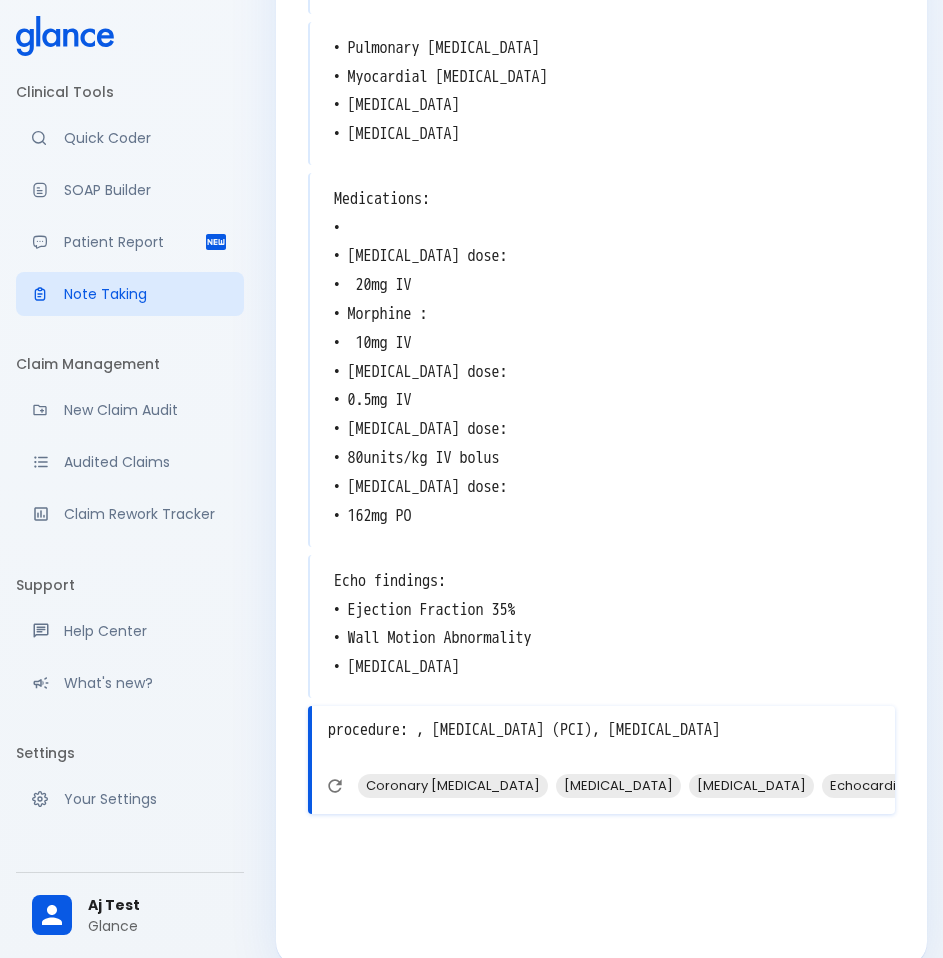 drag, startPoint x: 327, startPoint y: 729, endPoint x: 469, endPoint y: 749, distance: 143.40154 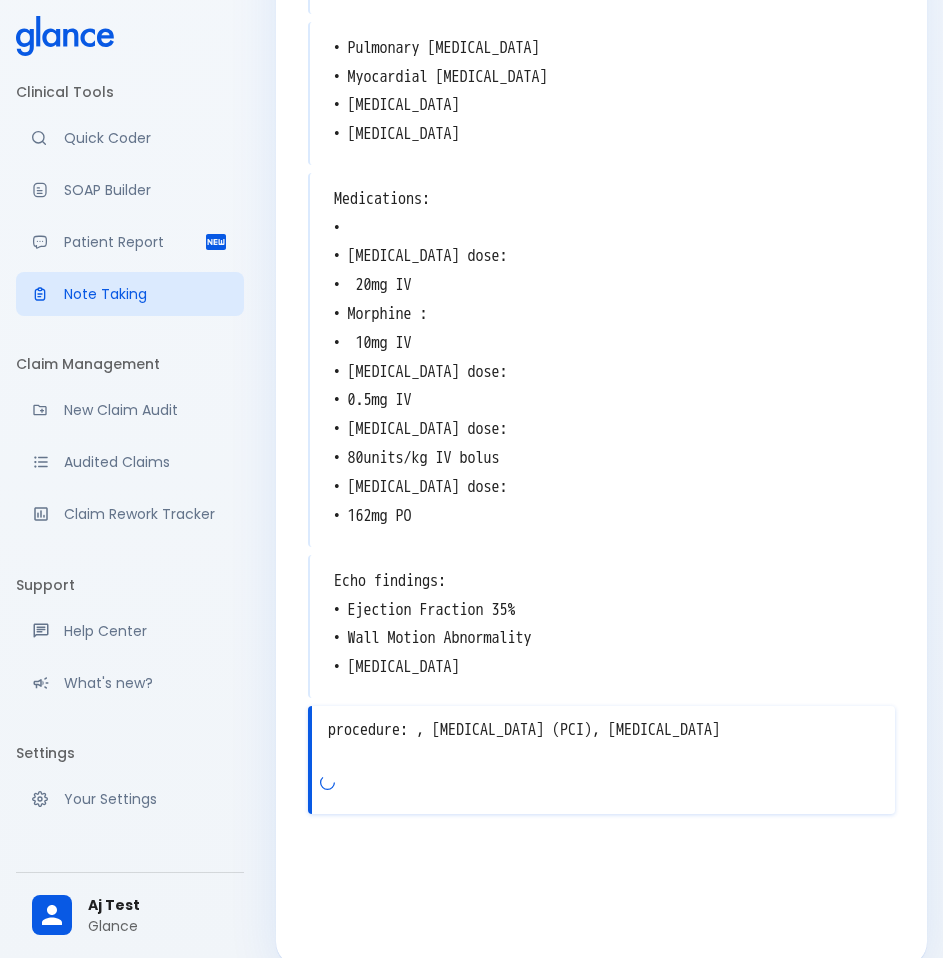 click on "procedure: , [MEDICAL_DATA] (PCI), [MEDICAL_DATA]" at bounding box center (603, 742) 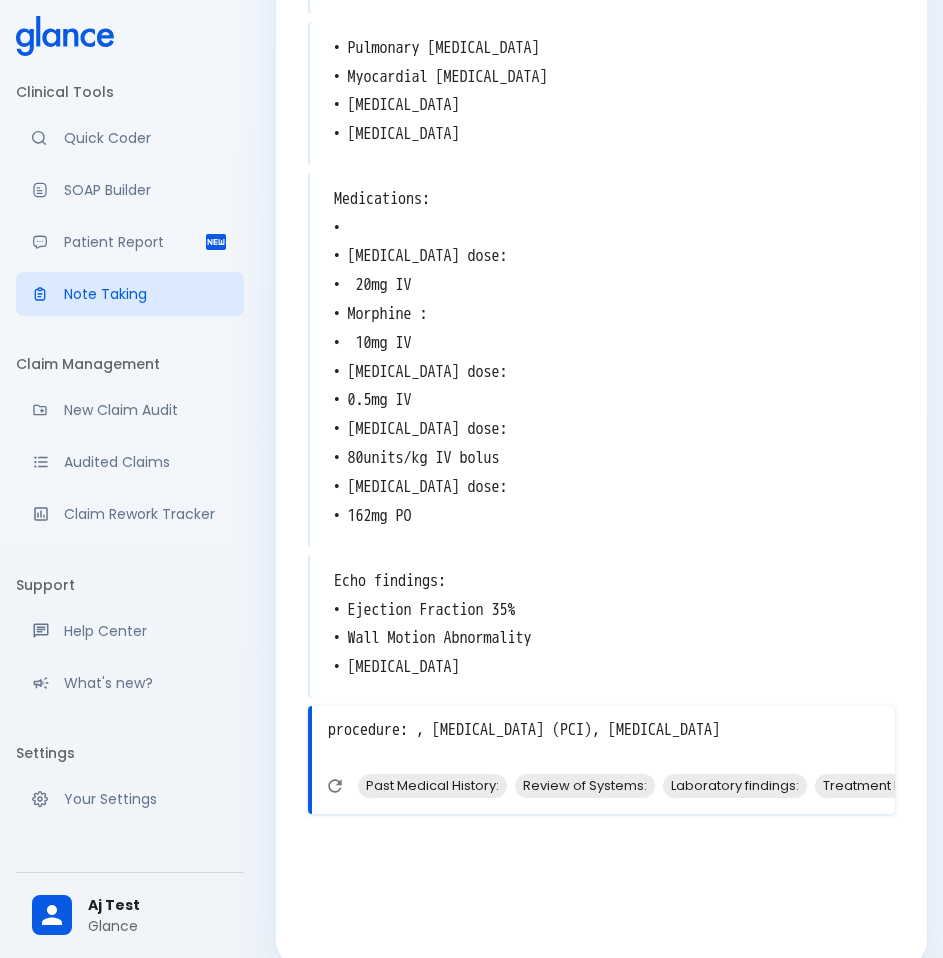 scroll, scrollTop: 2175, scrollLeft: 0, axis: vertical 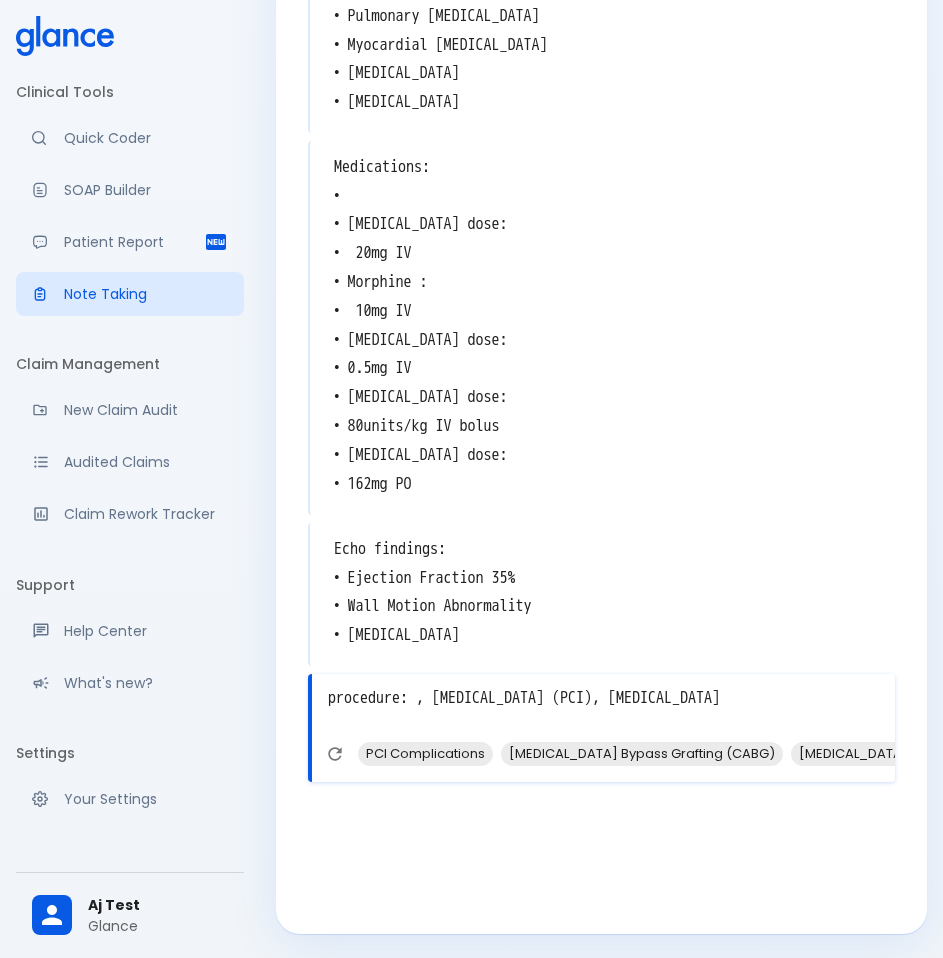 click on "procedure: , [MEDICAL_DATA] (PCI), [MEDICAL_DATA]" at bounding box center [603, 710] 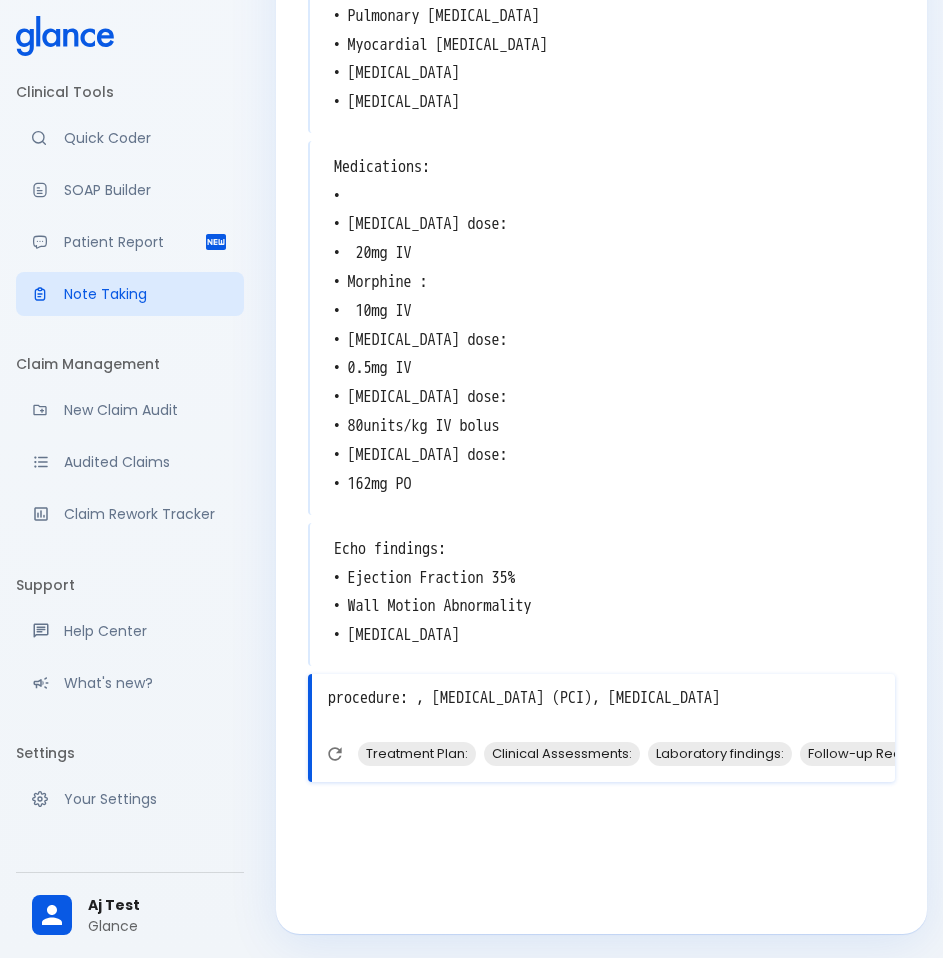 click on "procedure: , [MEDICAL_DATA] (PCI), [MEDICAL_DATA]" at bounding box center (603, 710) 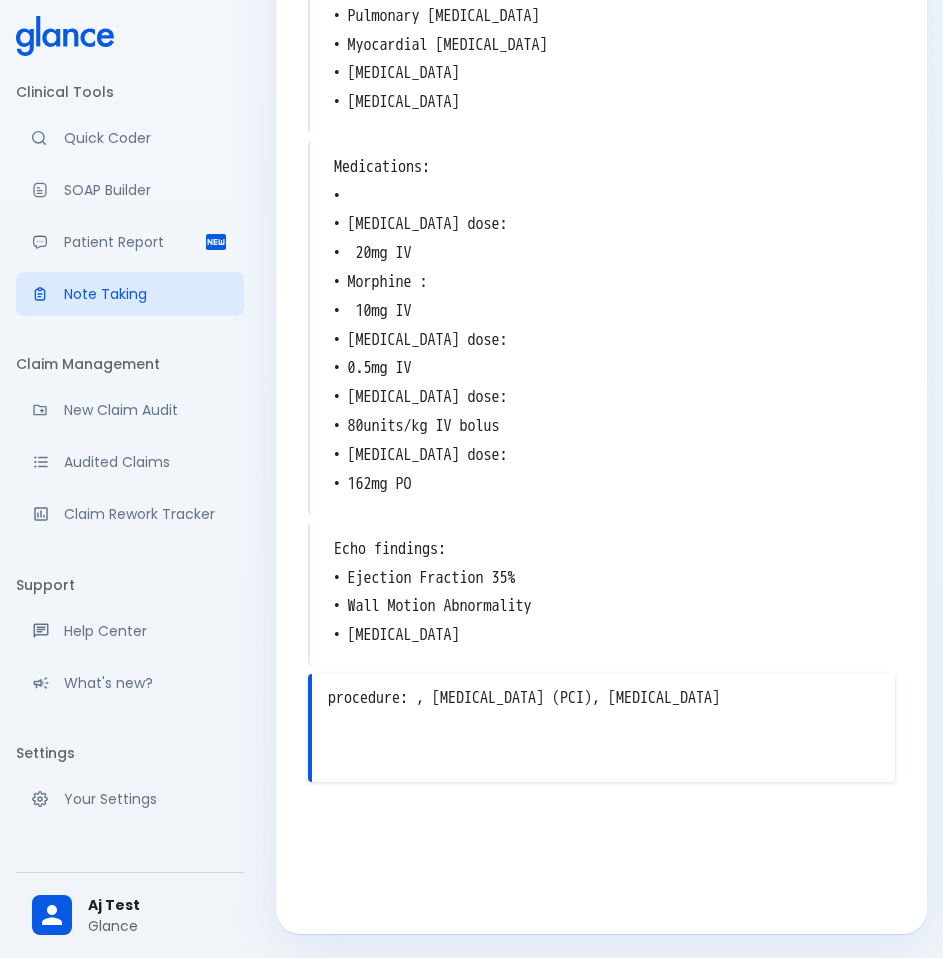 click on "procedure: , [MEDICAL_DATA] (PCI), [MEDICAL_DATA]" at bounding box center (603, 710) 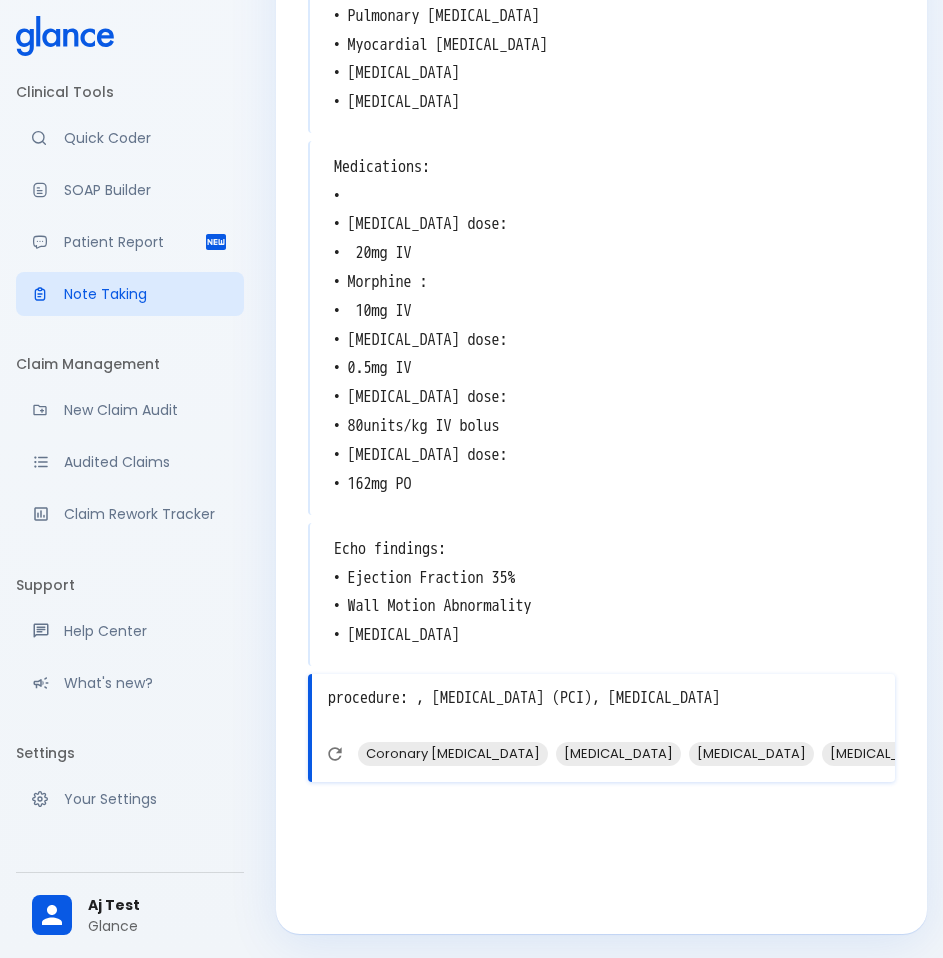 drag, startPoint x: 420, startPoint y: 699, endPoint x: 272, endPoint y: 695, distance: 148.05405 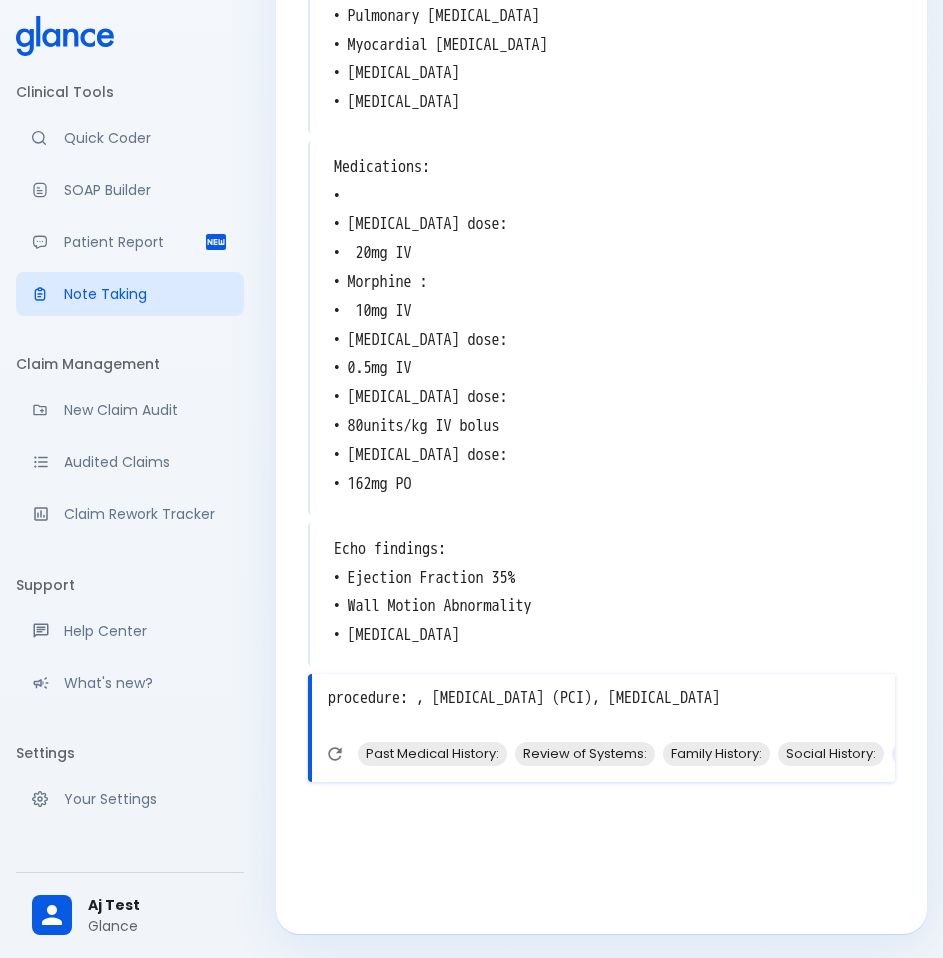 click on "procedure: , [MEDICAL_DATA] (PCI), [MEDICAL_DATA]" at bounding box center [603, 710] 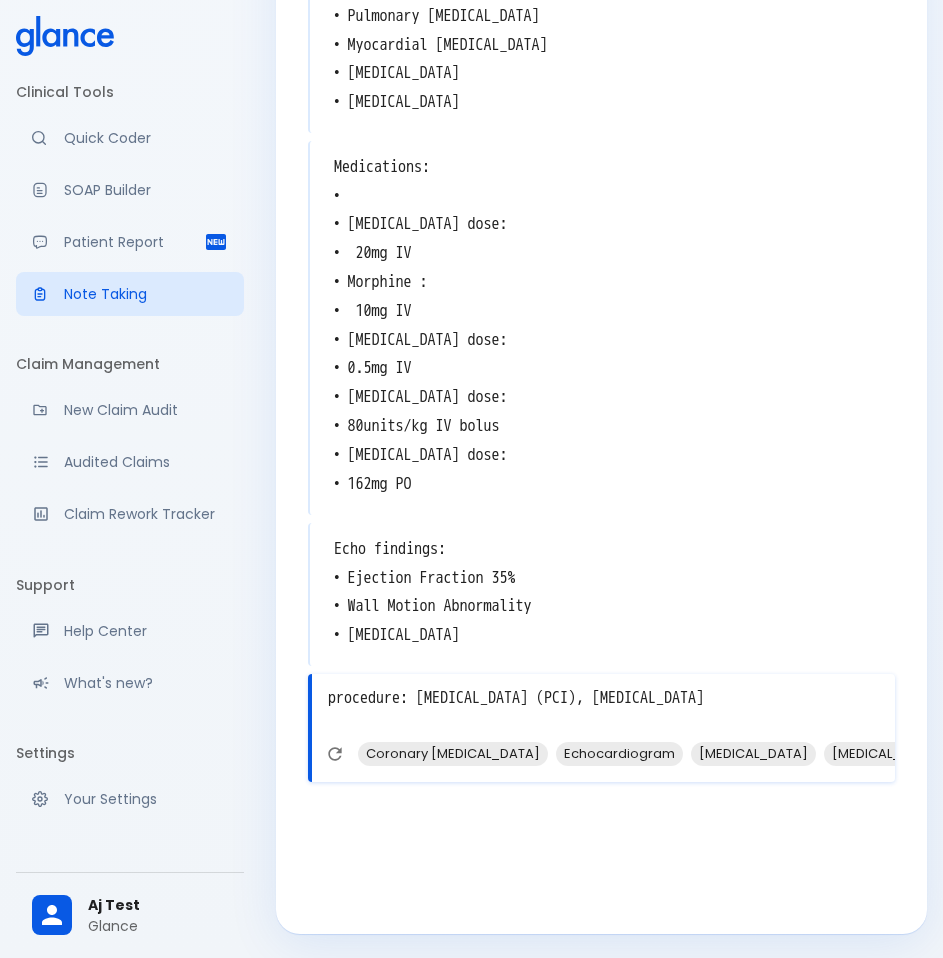 click on "procedure: [MEDICAL_DATA] (PCI), [MEDICAL_DATA]" at bounding box center (603, 710) 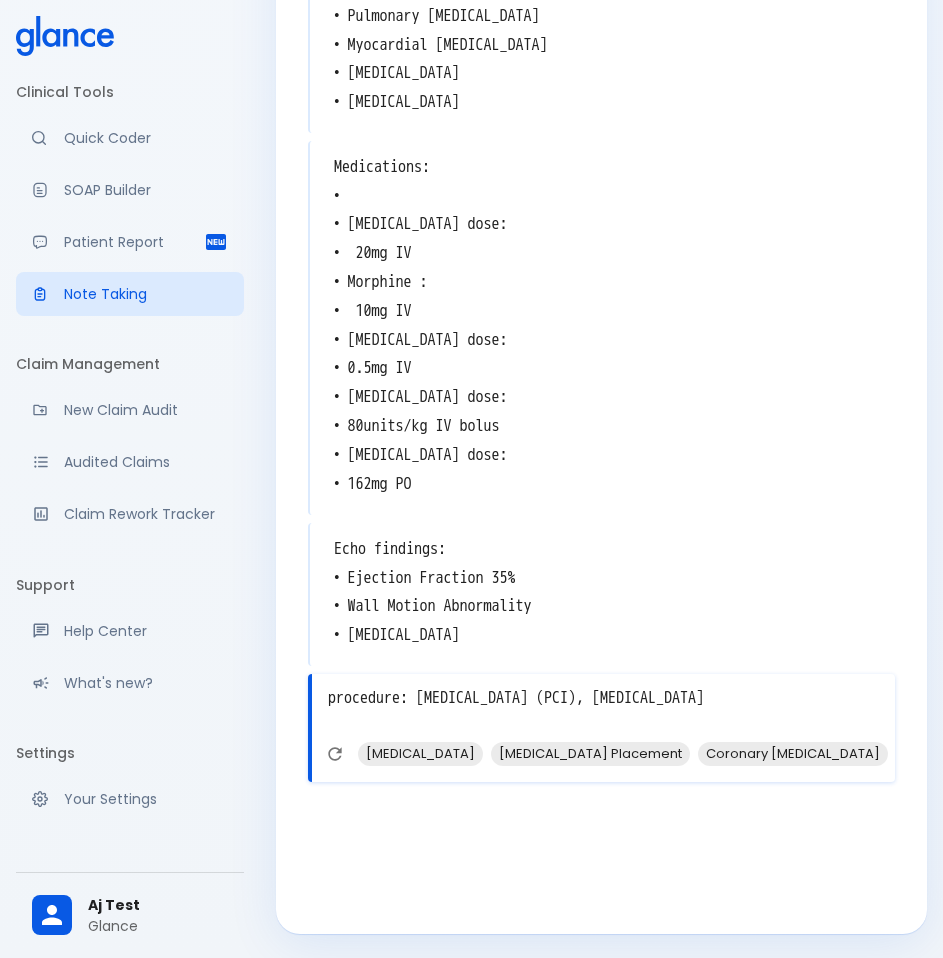 drag, startPoint x: 473, startPoint y: 715, endPoint x: 321, endPoint y: 692, distance: 153.73029 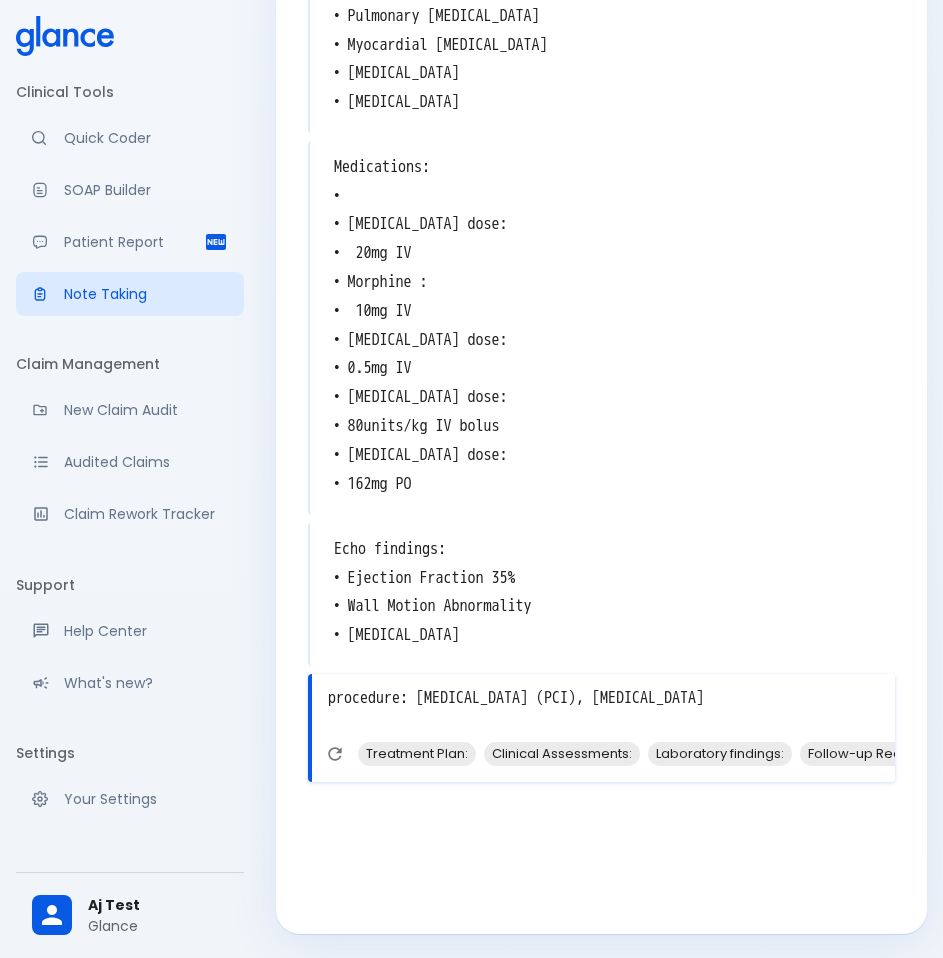click on "procedure: [MEDICAL_DATA] (PCI), [MEDICAL_DATA]" at bounding box center [603, 710] 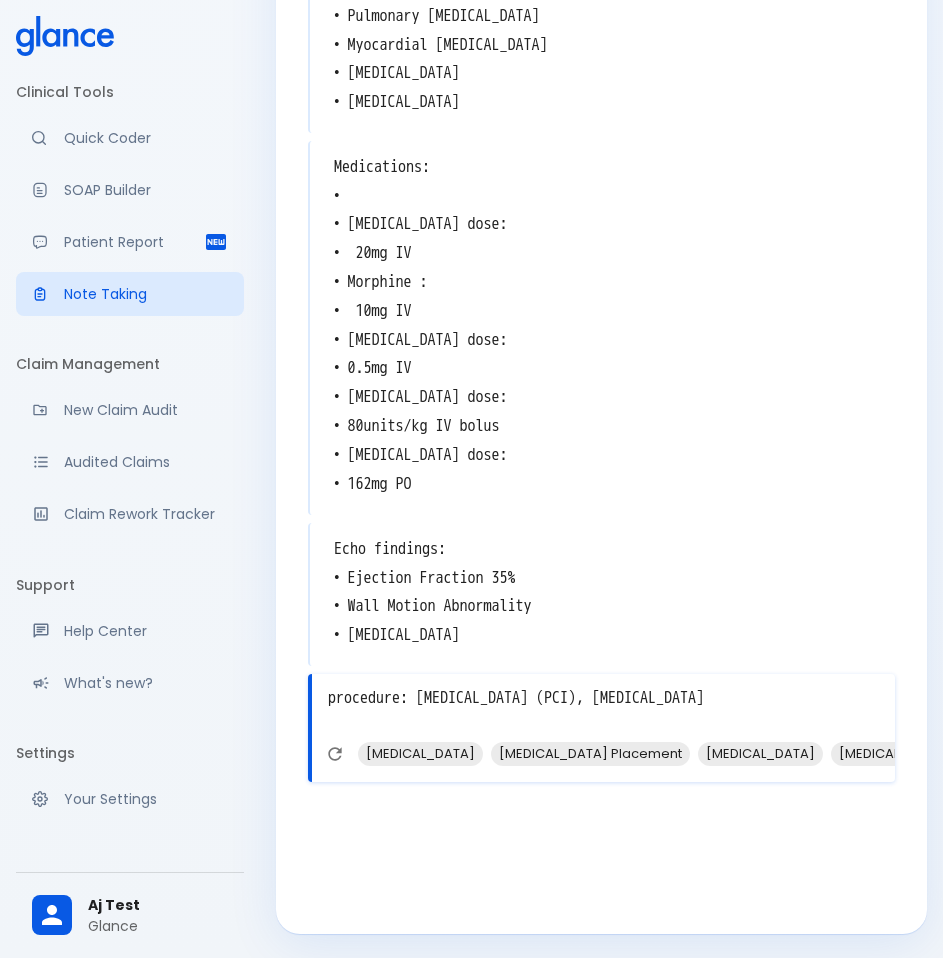 type on "procedure: [MEDICAL_DATA] (PCI), [MEDICAL_DATA]" 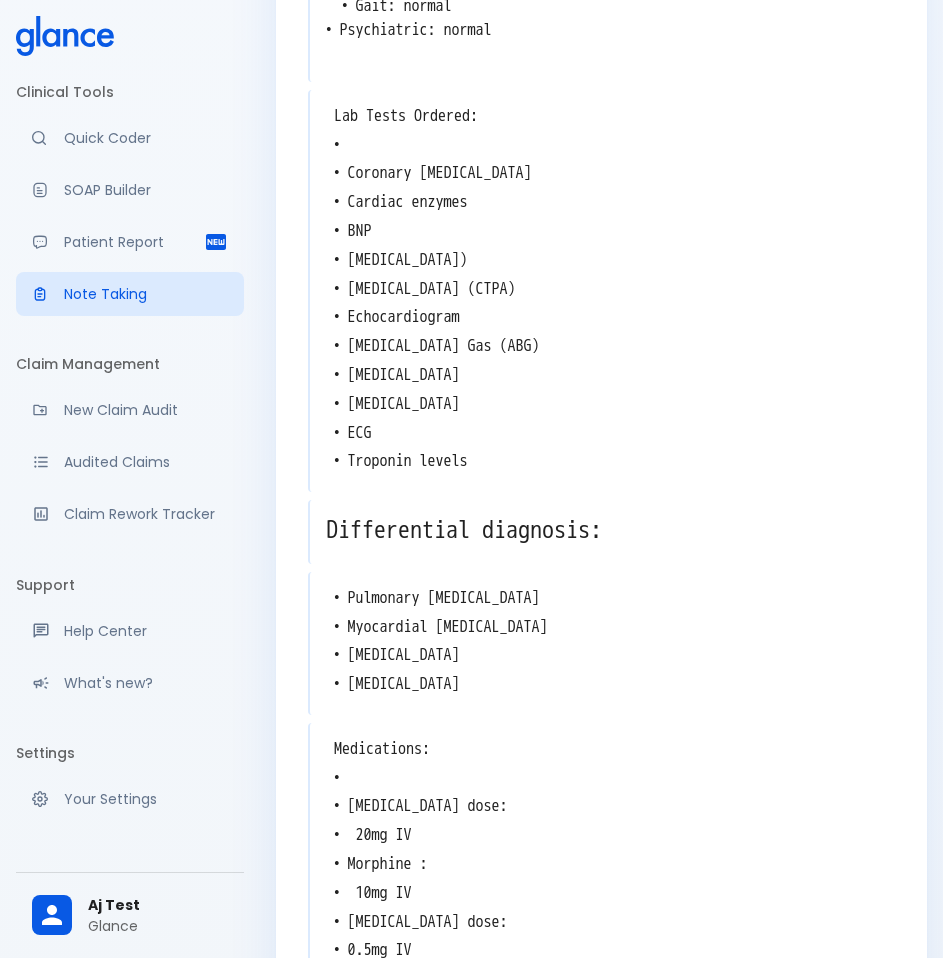 scroll, scrollTop: 1575, scrollLeft: 0, axis: vertical 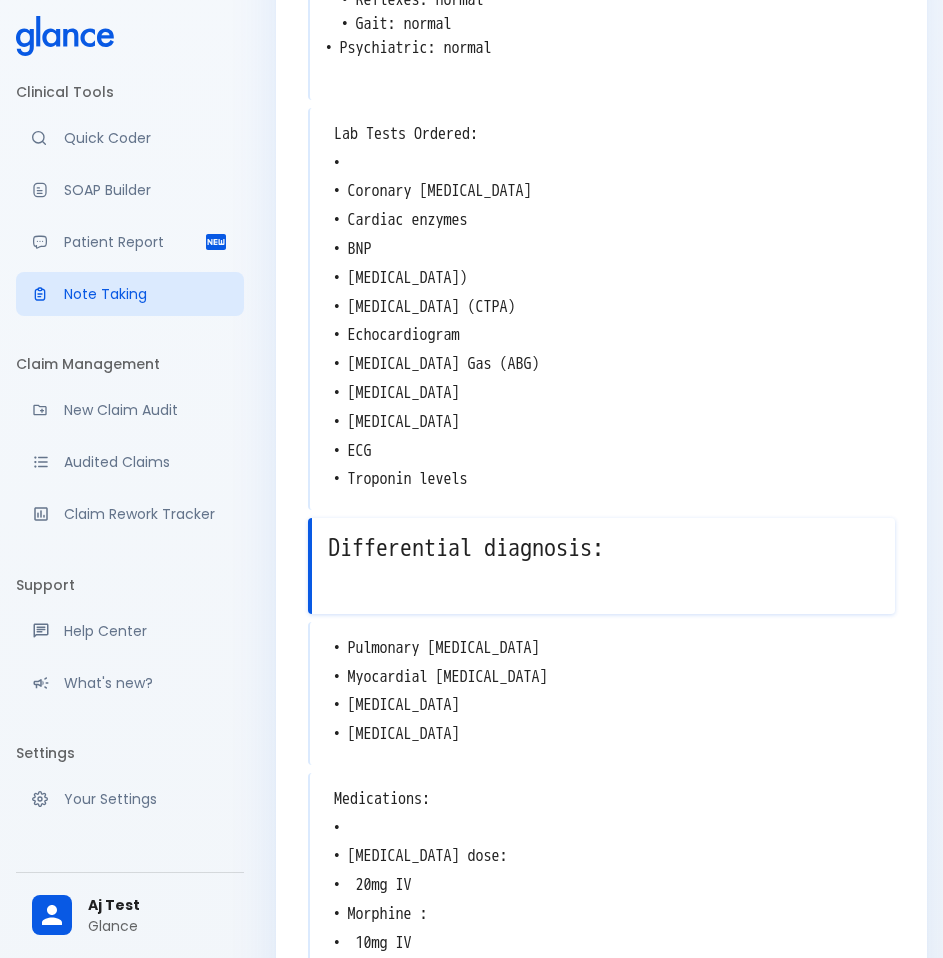 click on "Differential diagnosis:" at bounding box center (603, 548) 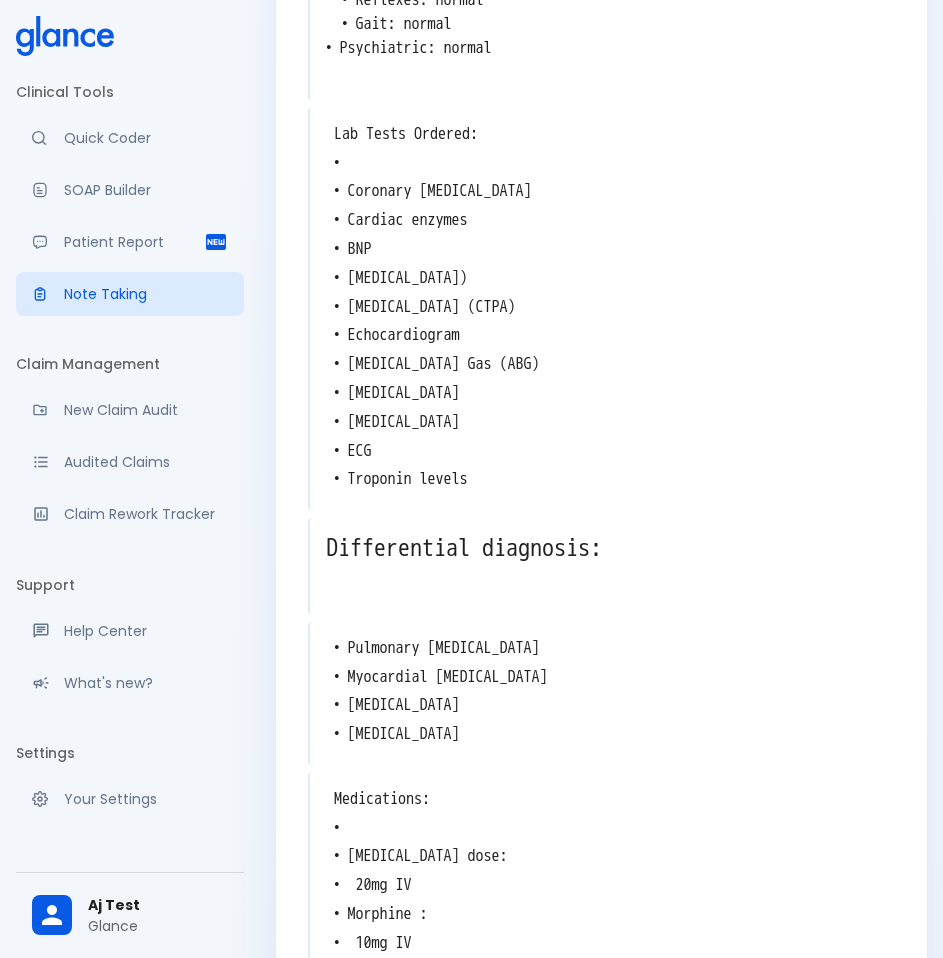 click on "Edit Note Cancel Use this note Saving... AHmed [DEMOGRAPHIC_DATA] M MRN [MEDICAL_RECORD_NUMBER] Room 34B x Chief Complaint: x • [MEDICAL_DATA]
• [MEDICAL_DATA]
• [MEDICAL_DATA]
• Tachypnea x History of Present Illness: x • The patient reports sudden onset of symptoms
• [MEDICAL_DATA] is described as sharp and radiating to the arm
• [MEDICAL_DATA] worsens with exertion
• Patient experienced a syncopal episode lasting several minutes
• Associated with diaphoresis and [MEDICAL_DATA] x Physical Examination: x • Vital signs
• Blood pressure 169/89:
•
• Heart rate 90
• [MEDICAL_DATA] venous pressure
• [MEDICAL_DATA] time
• Temperature
•
• Respiratory rate 24
• [MEDICAL_DATA] 95% x Physical Exam: x x Lab Tests Ordered:
•
• Coronary [MEDICAL_DATA]
• Cardiac enzymes
• BNP
• [MEDICAL_DATA])
• [MEDICAL_DATA] (CTPA)
• Echocardiogram
• [MEDICAL_DATA] Gas (ABG)
• [MEDICAL_DATA]
• [MEDICAL_DATA]
• ECG
• Troponin levels x Differential diagnosis: x x x x x" at bounding box center (601, -9) 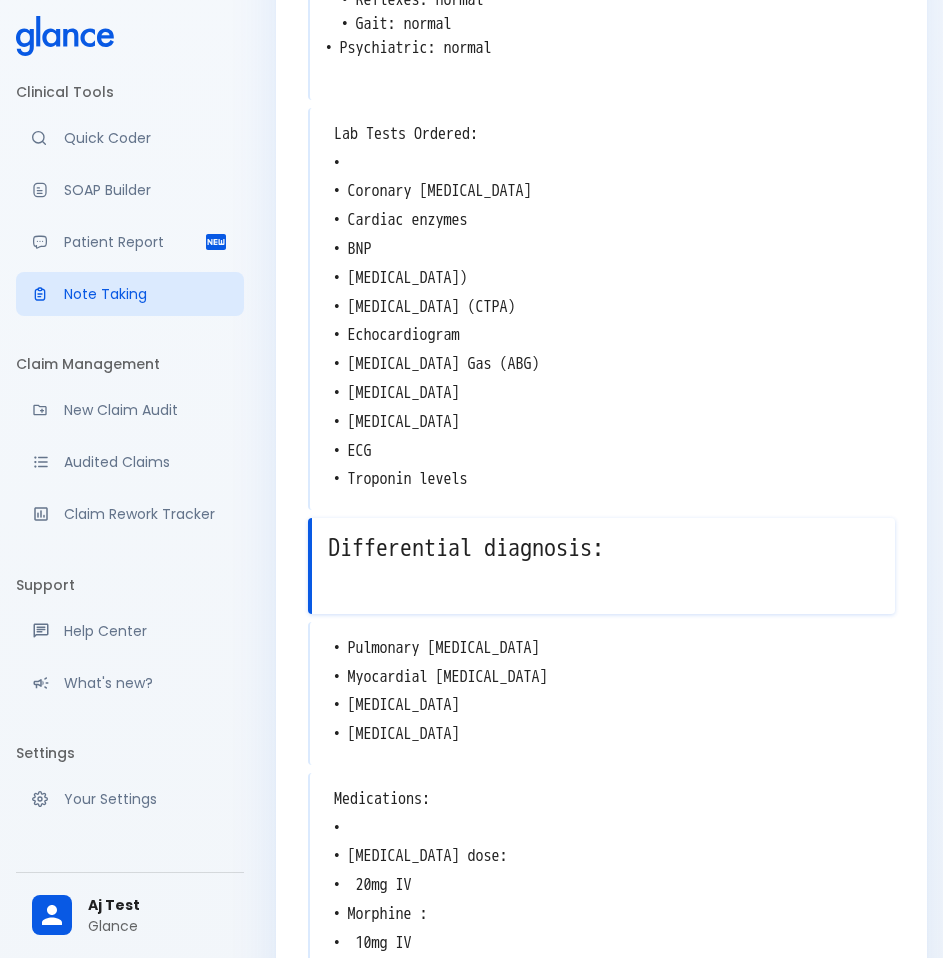 click on "Differential diagnosis:" at bounding box center (603, 548) 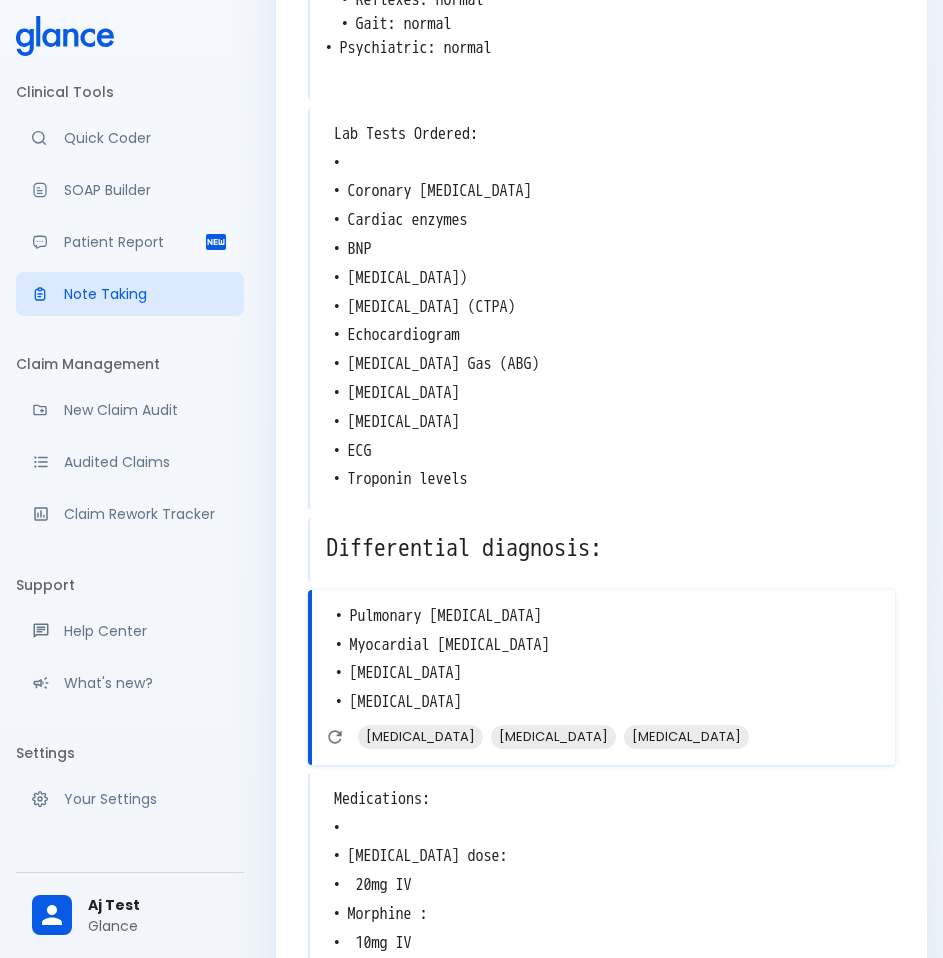 click on "Differential diagnosis:" at bounding box center [602, 548] 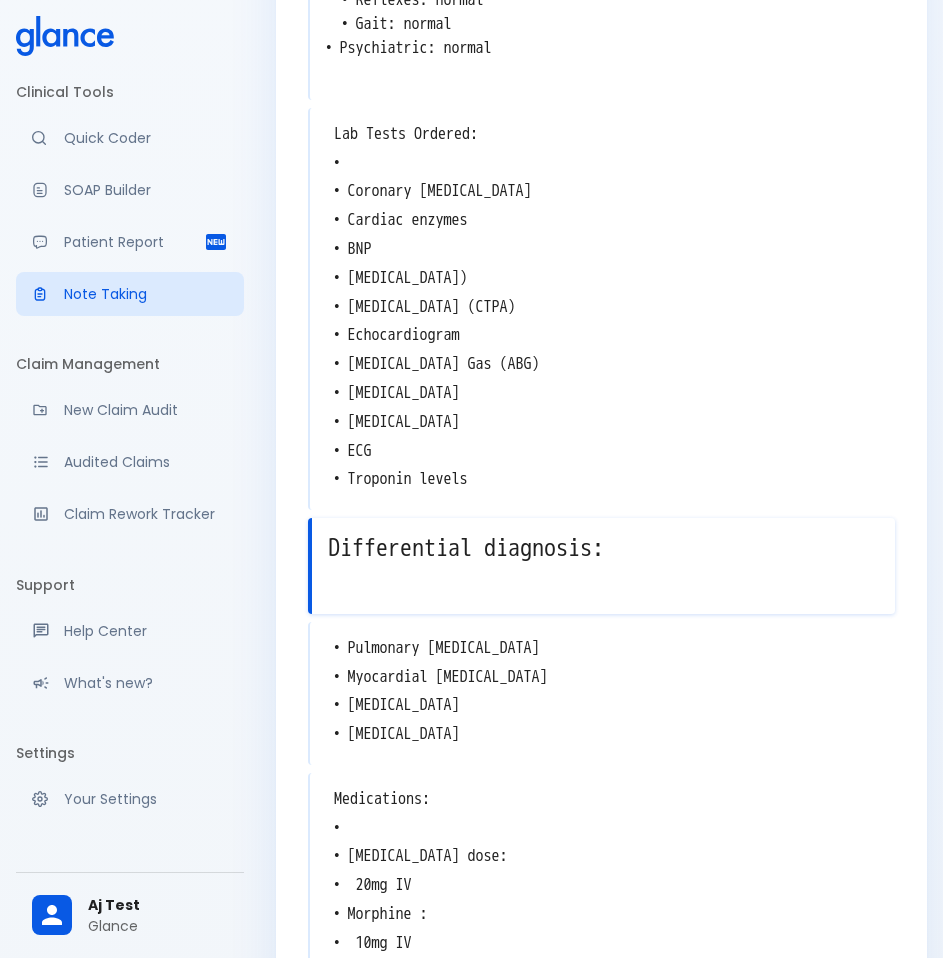 click on "• Pulmonary [MEDICAL_DATA]
• Myocardial [MEDICAL_DATA]
• [MEDICAL_DATA]
• [MEDICAL_DATA] x" at bounding box center [601, 693] 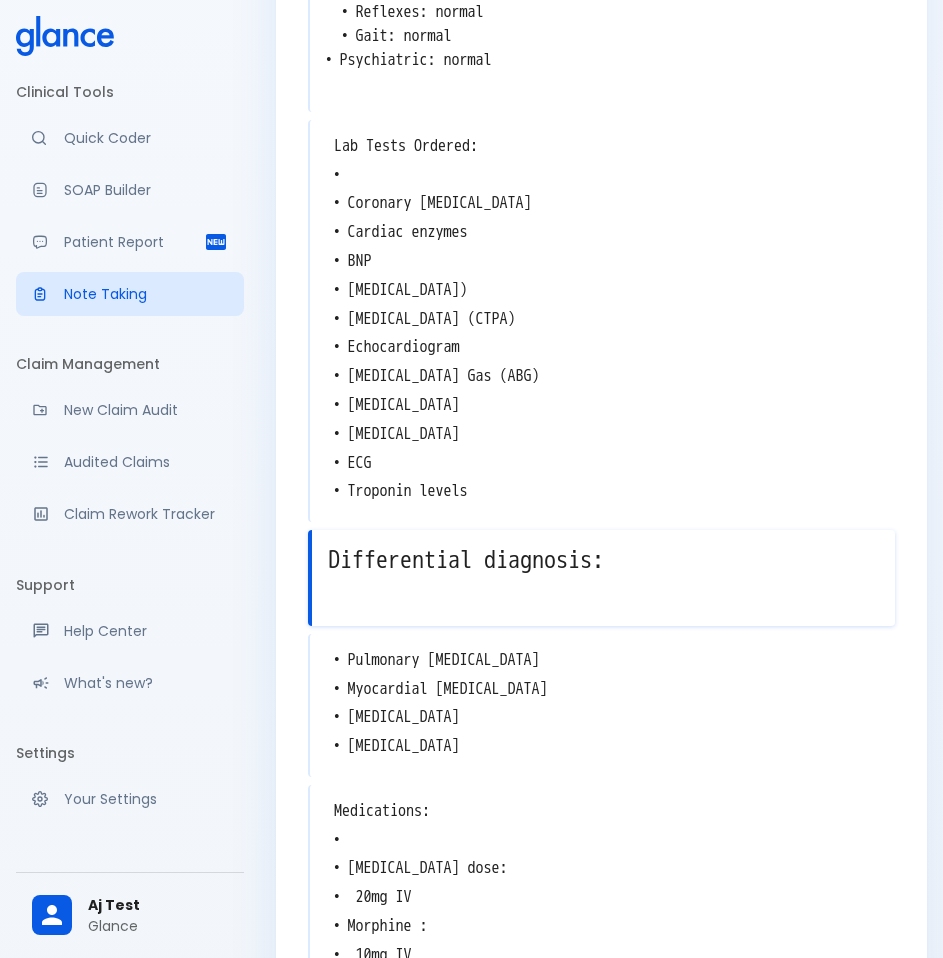 scroll, scrollTop: 1675, scrollLeft: 0, axis: vertical 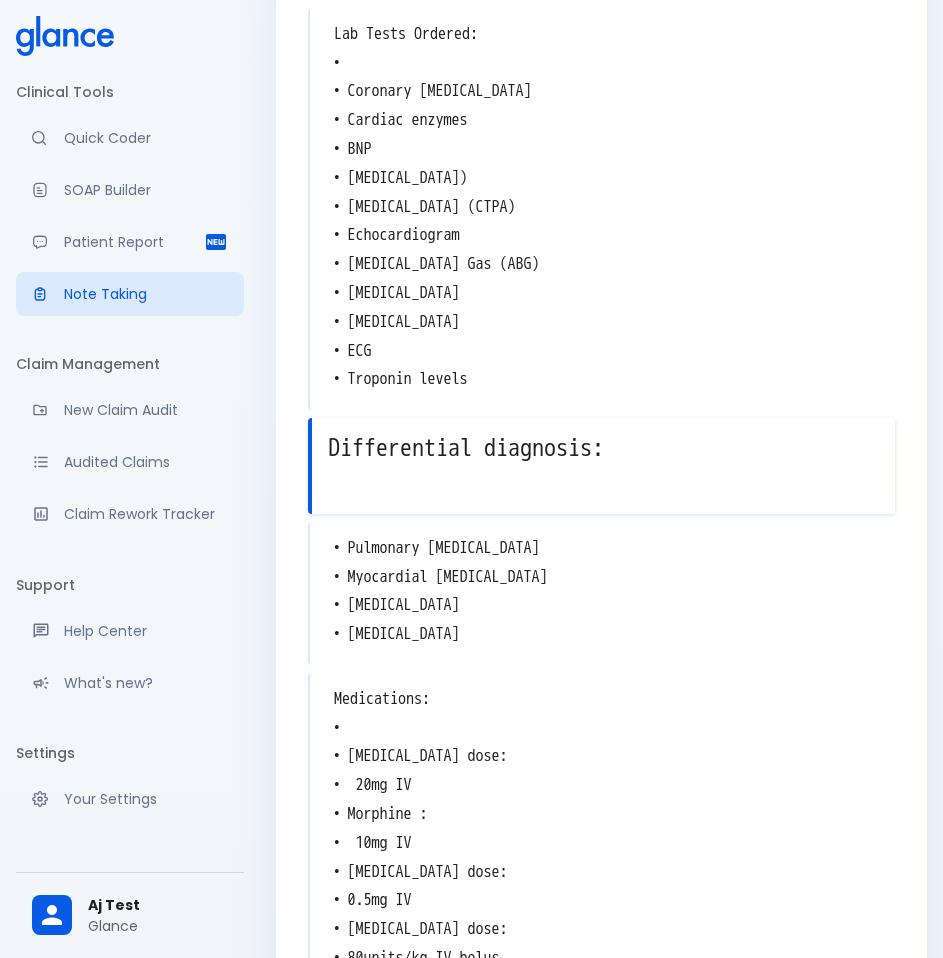 click on "Differential diagnosis:" at bounding box center [603, 448] 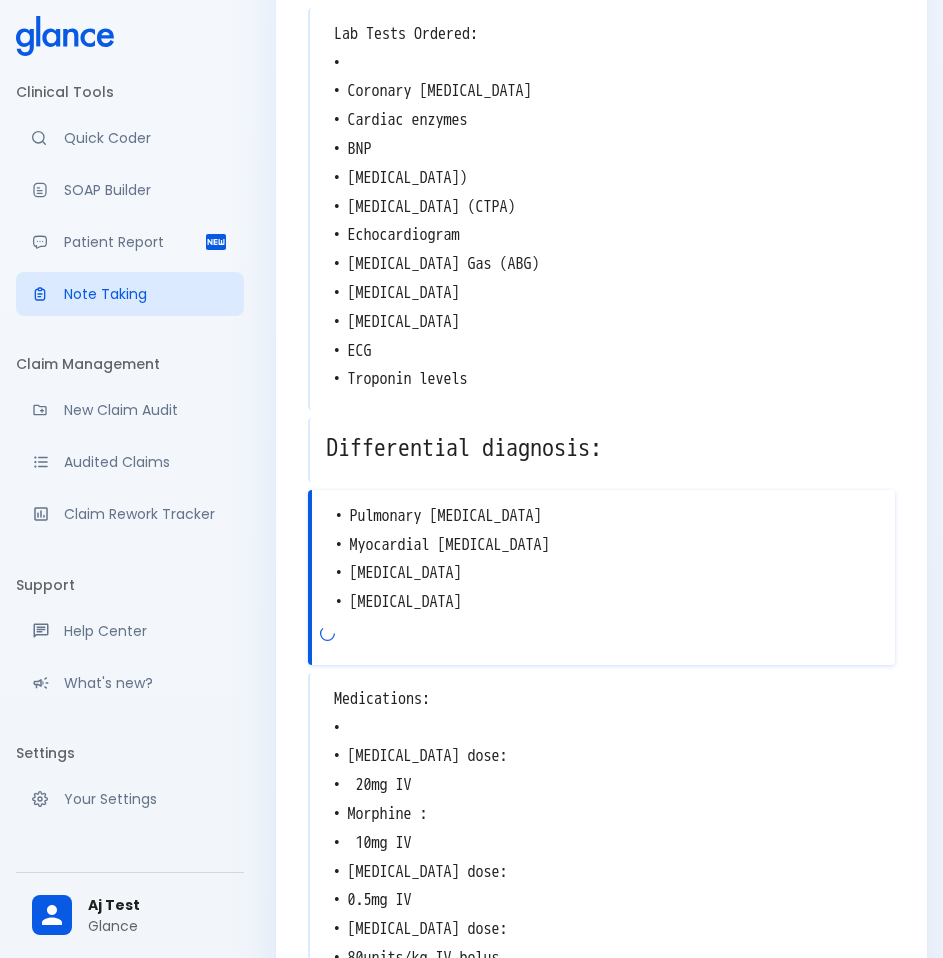 click on "• Pulmonary [MEDICAL_DATA]
• Myocardial [MEDICAL_DATA]
• [MEDICAL_DATA]
• [MEDICAL_DATA] x" at bounding box center [601, 577] 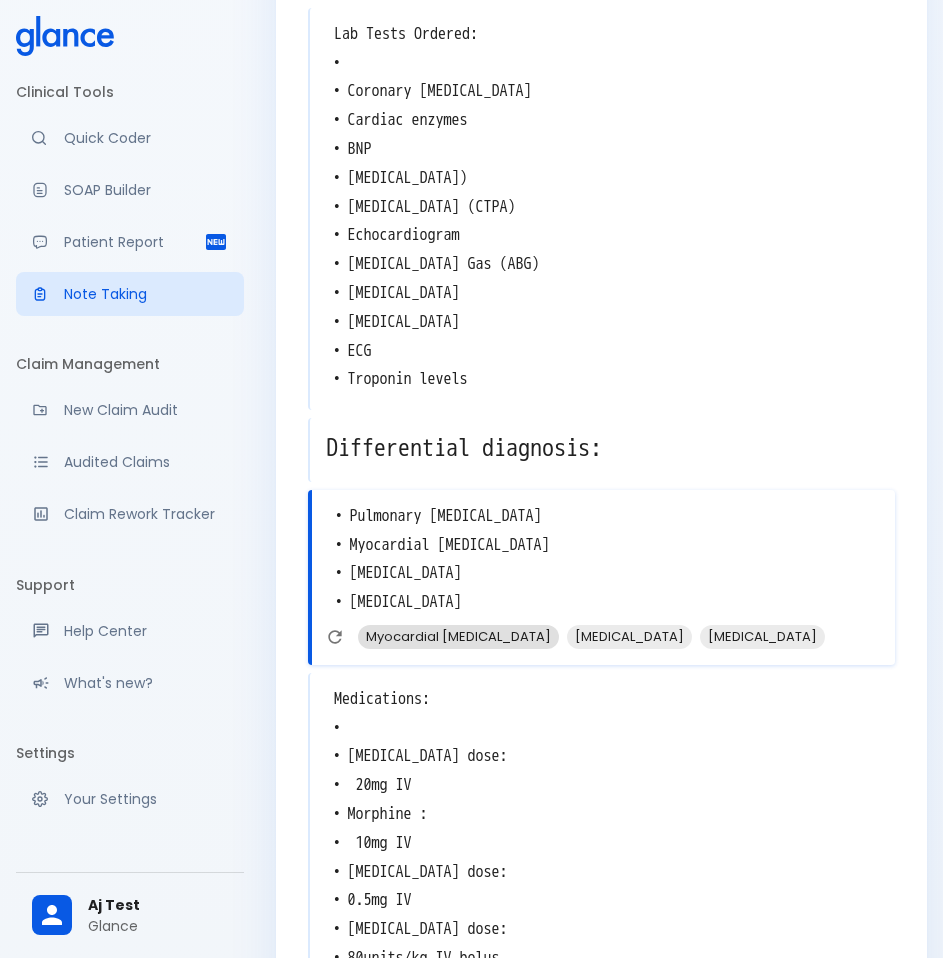 click on "Myocardial [MEDICAL_DATA]" at bounding box center [458, 636] 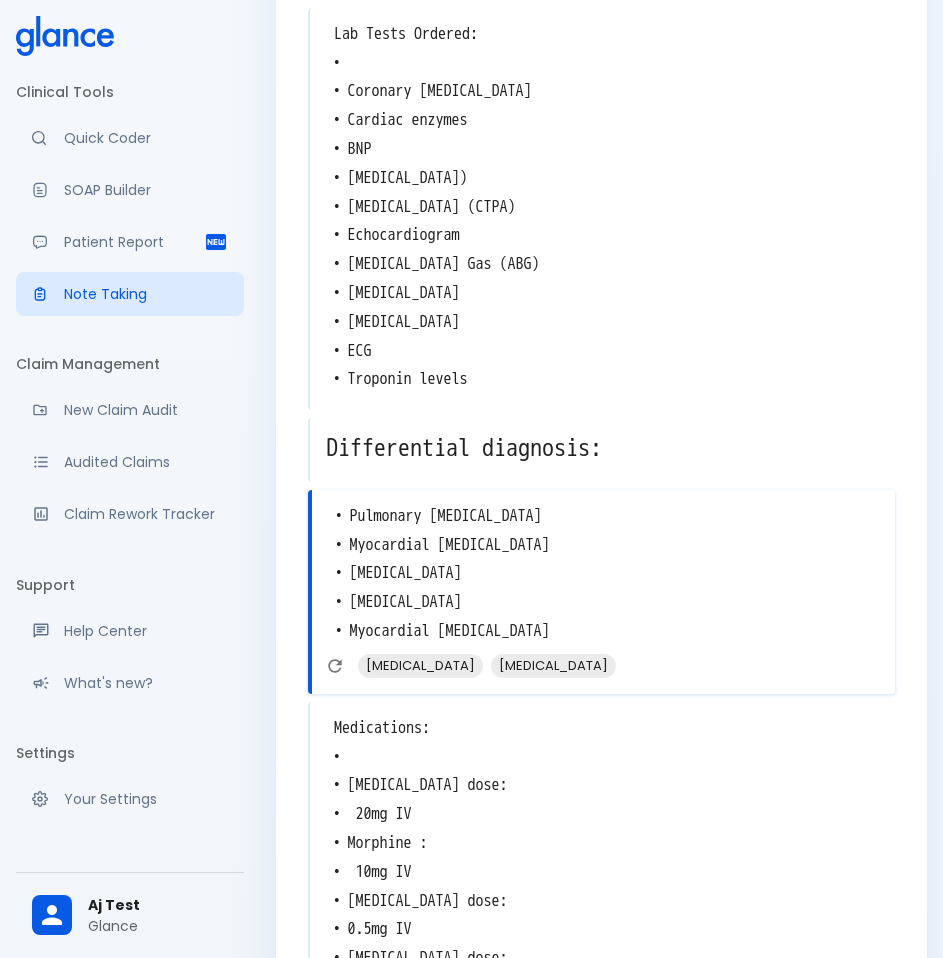 click on "• Pulmonary [MEDICAL_DATA]
• Myocardial [MEDICAL_DATA]
• [MEDICAL_DATA]
• [MEDICAL_DATA]
• Myocardial [MEDICAL_DATA]" at bounding box center (603, 574) 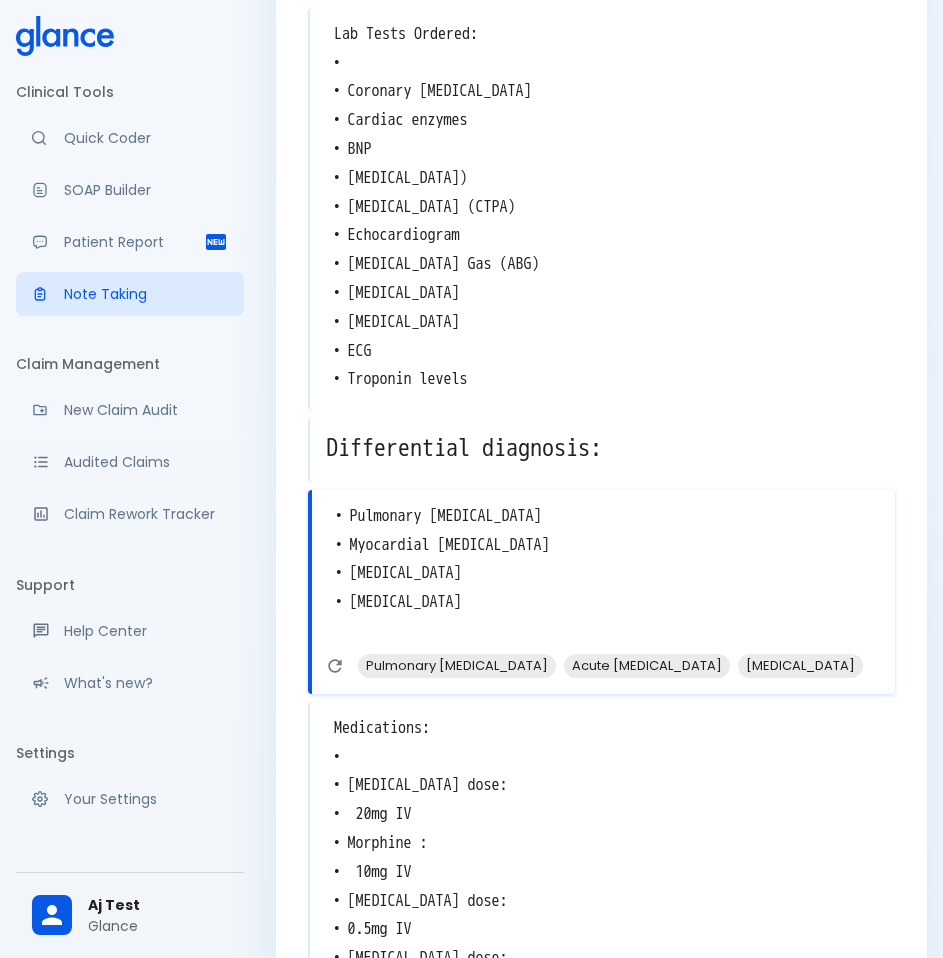 type on "• Pulmonary [MEDICAL_DATA]
• Myocardial [MEDICAL_DATA]
• [MEDICAL_DATA]
• [MEDICAL_DATA]" 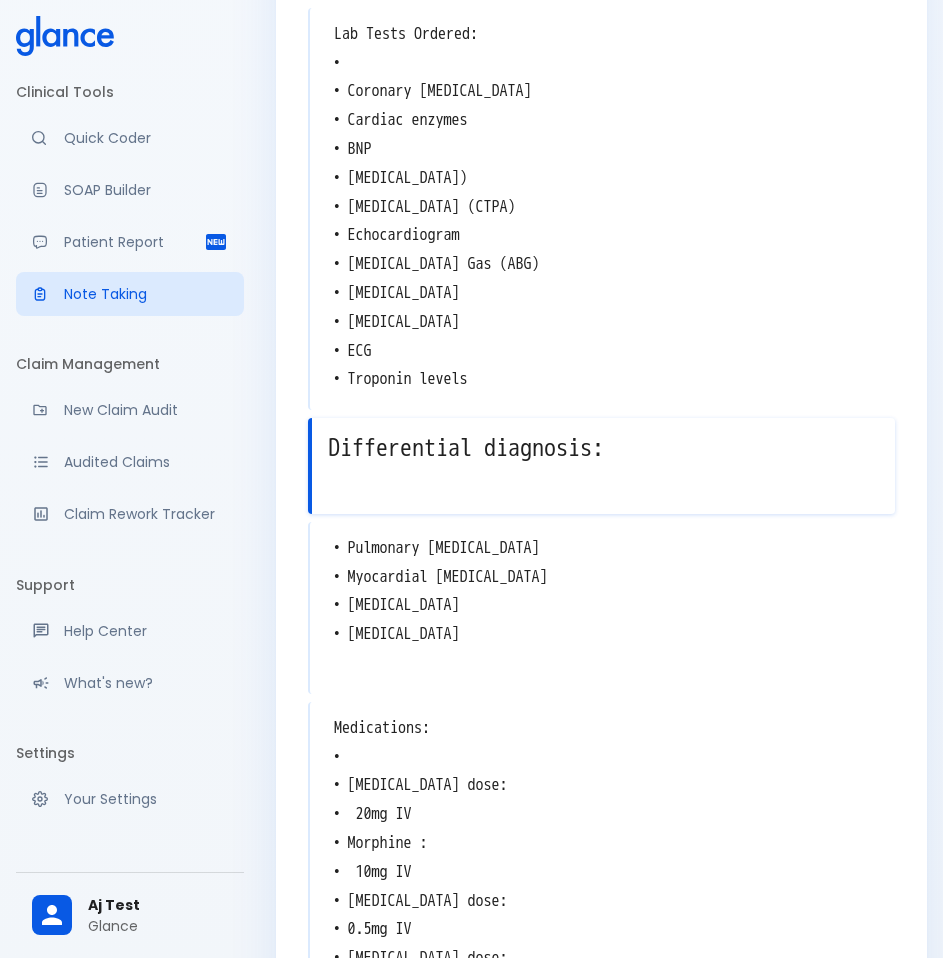 click on "• Pulmonary [MEDICAL_DATA]
• Myocardial [MEDICAL_DATA]
• [MEDICAL_DATA]
• [MEDICAL_DATA]" at bounding box center (602, 606) 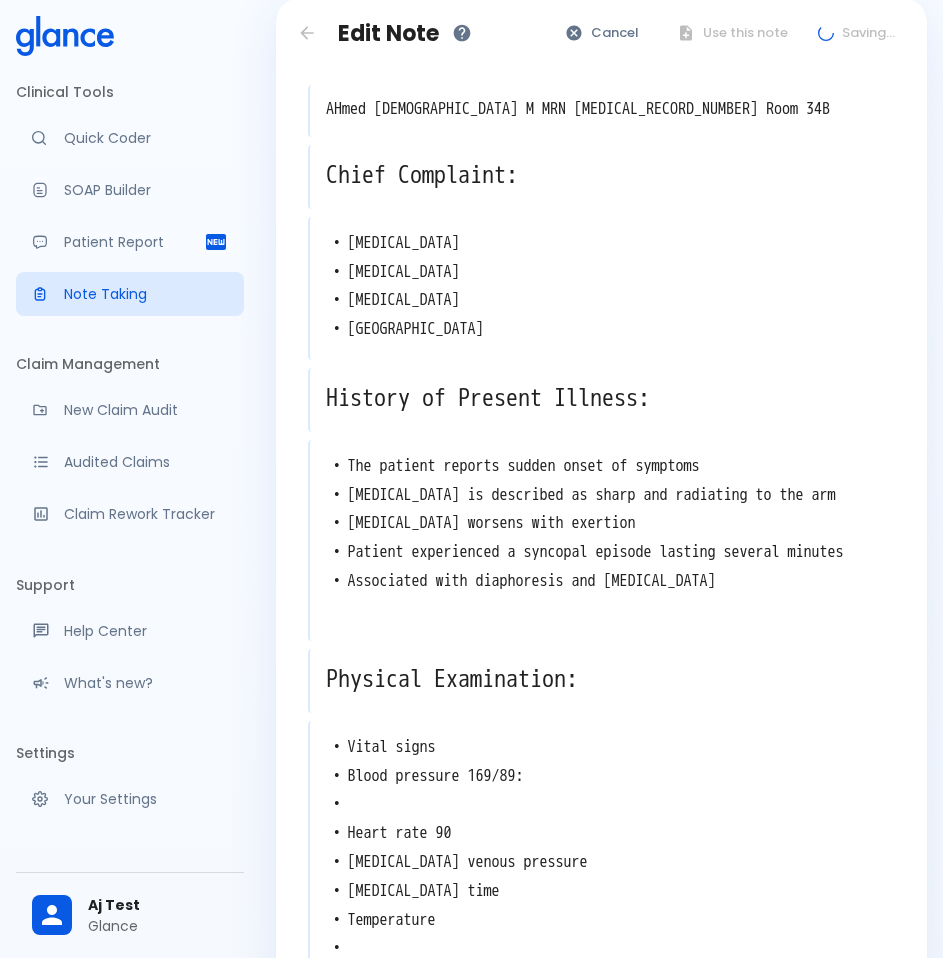 scroll, scrollTop: 0, scrollLeft: 0, axis: both 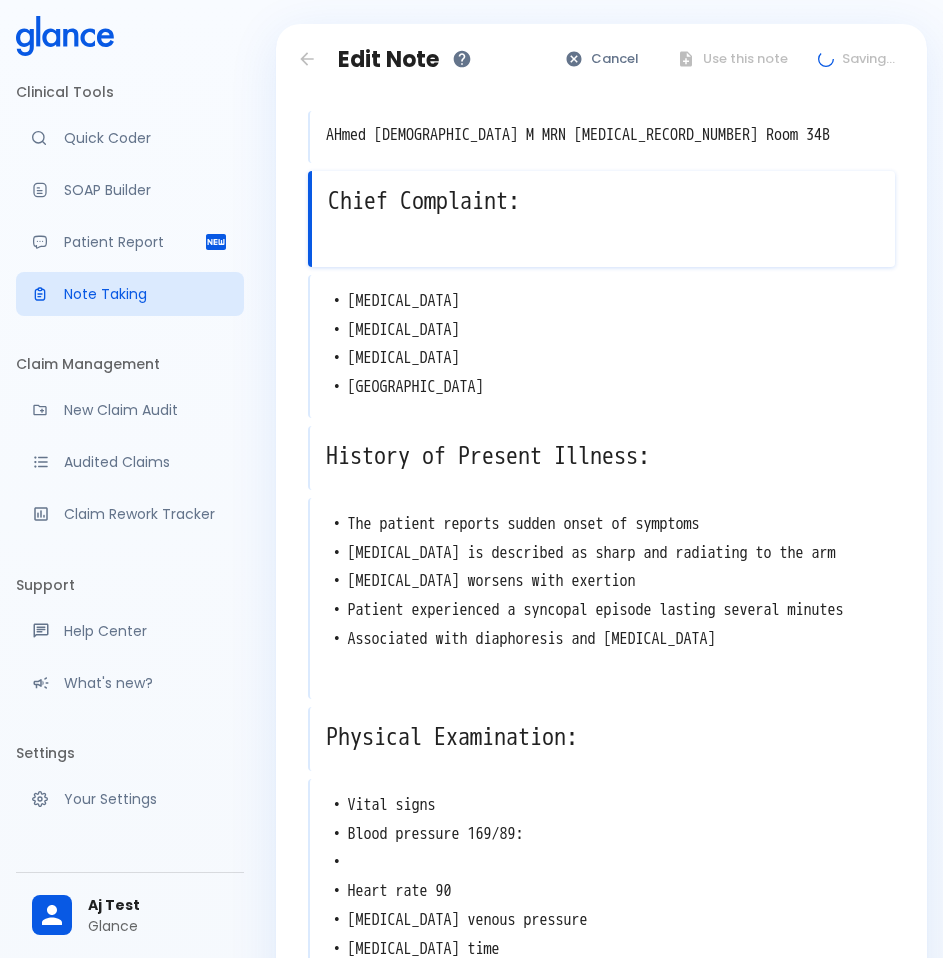 click on "Chief Complaint:" at bounding box center [603, 201] 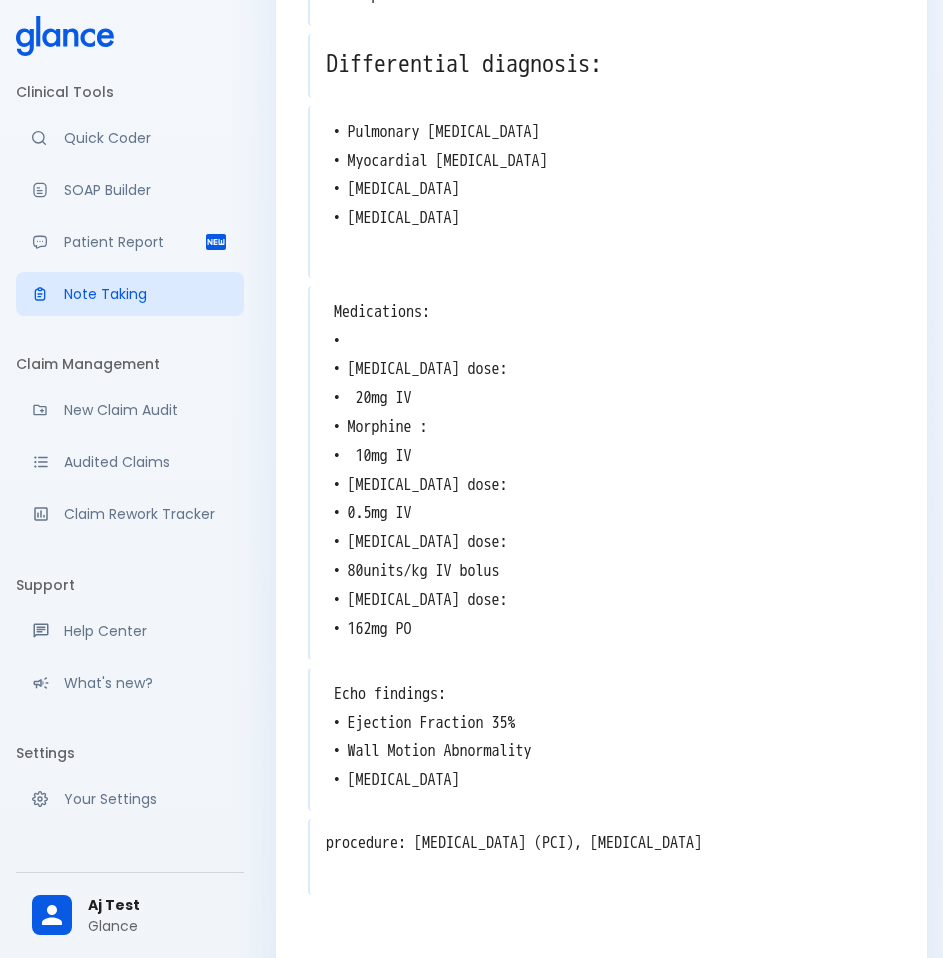 scroll, scrollTop: 2204, scrollLeft: 0, axis: vertical 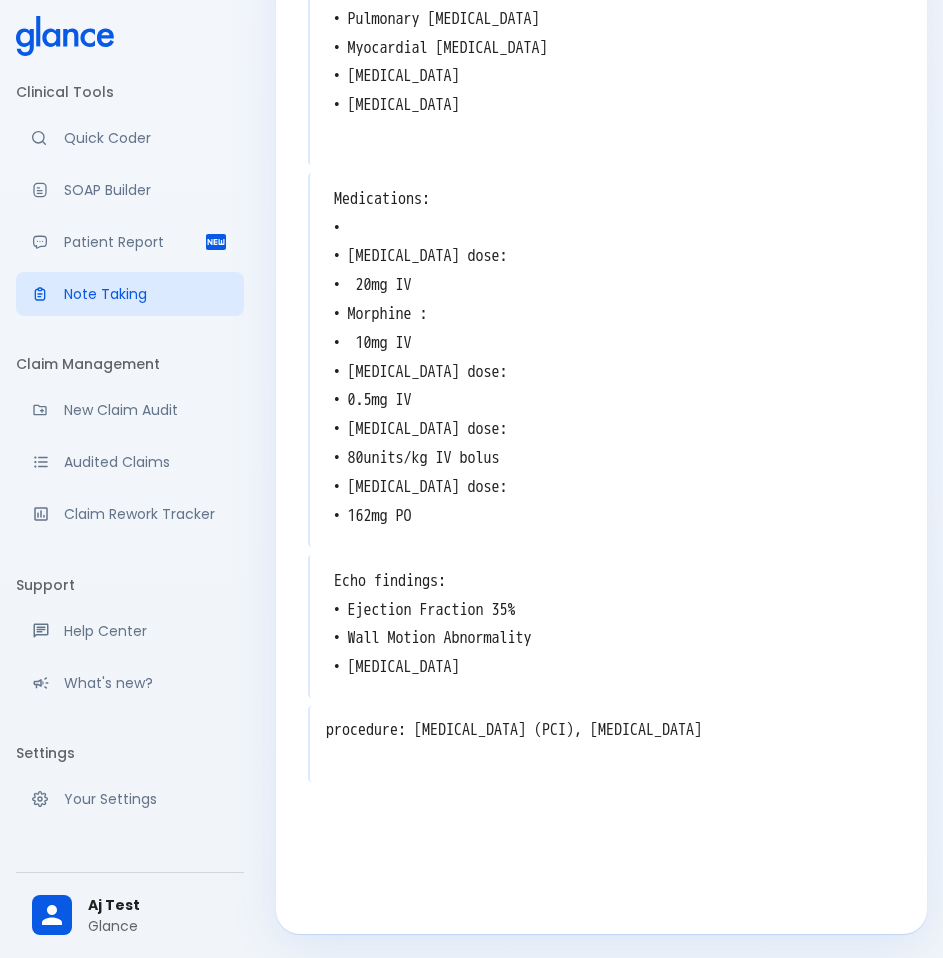 click on "AHmed [DEMOGRAPHIC_DATA] M MRN [MEDICAL_RECORD_NUMBER] Room 34B x Chief Complaint: x • [MEDICAL_DATA]
• [MEDICAL_DATA]
• [MEDICAL_DATA]
• Tachypnea x Dyspnea [MEDICAL_DATA] [MEDICAL_DATA] History of Present Illness: x • The patient reports sudden onset of symptoms
• [MEDICAL_DATA] is described as sharp and radiating to the arm
• [MEDICAL_DATA] worsens with exertion
• Patient experienced a syncopal episode lasting several minutes
• Associated with diaphoresis and [MEDICAL_DATA] x Physical Examination: x • Vital signs
• Blood pressure 169/89:
•
• Heart rate 90
• [MEDICAL_DATA] venous pressure
• [MEDICAL_DATA] time
• Temperature
•
• Respiratory rate 24
• [MEDICAL_DATA] 95% x Physical Exam: x x Lab Tests Ordered:
•
• Coronary [MEDICAL_DATA]
• Cardiac enzymes
• BNP
• [MEDICAL_DATA])
• [MEDICAL_DATA] (CTPA)
• Echocardiogram
• [MEDICAL_DATA] Gas (ABG)
• [MEDICAL_DATA]
• [MEDICAL_DATA]
• ECG
• Troponin levels x Differential diagnosis: x x x x x" at bounding box center [601, -608] 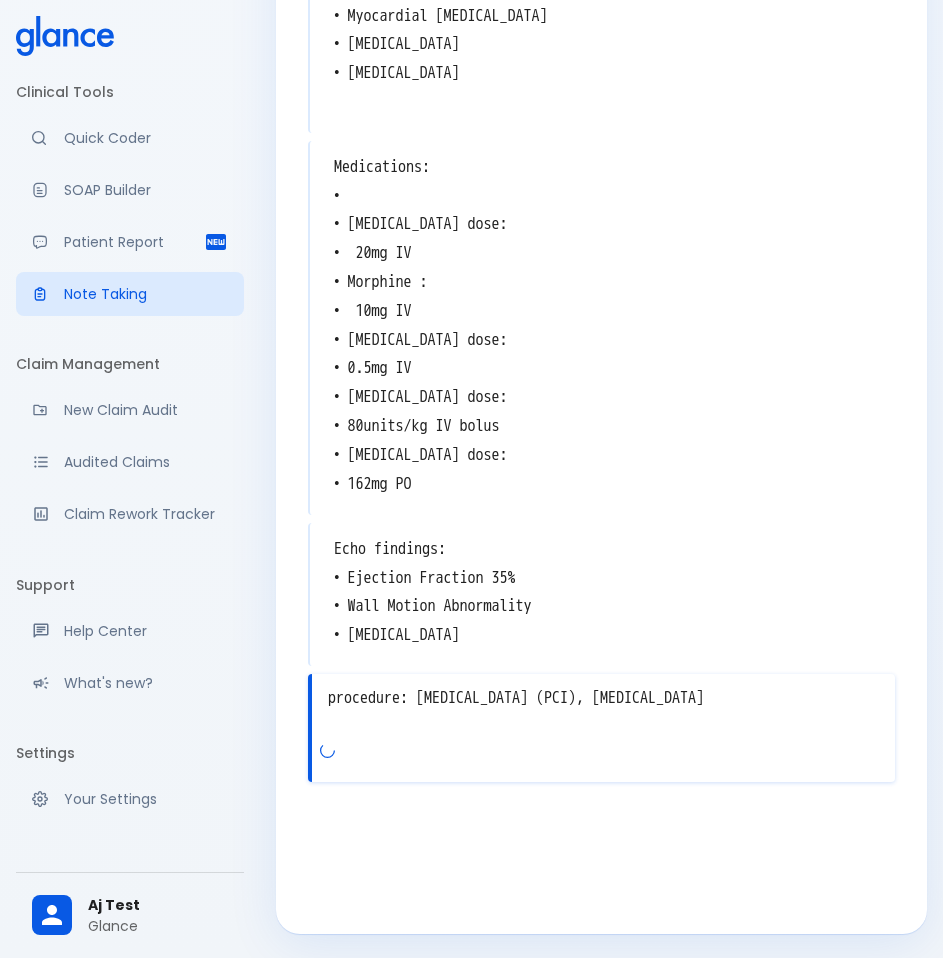 scroll, scrollTop: 2172, scrollLeft: 0, axis: vertical 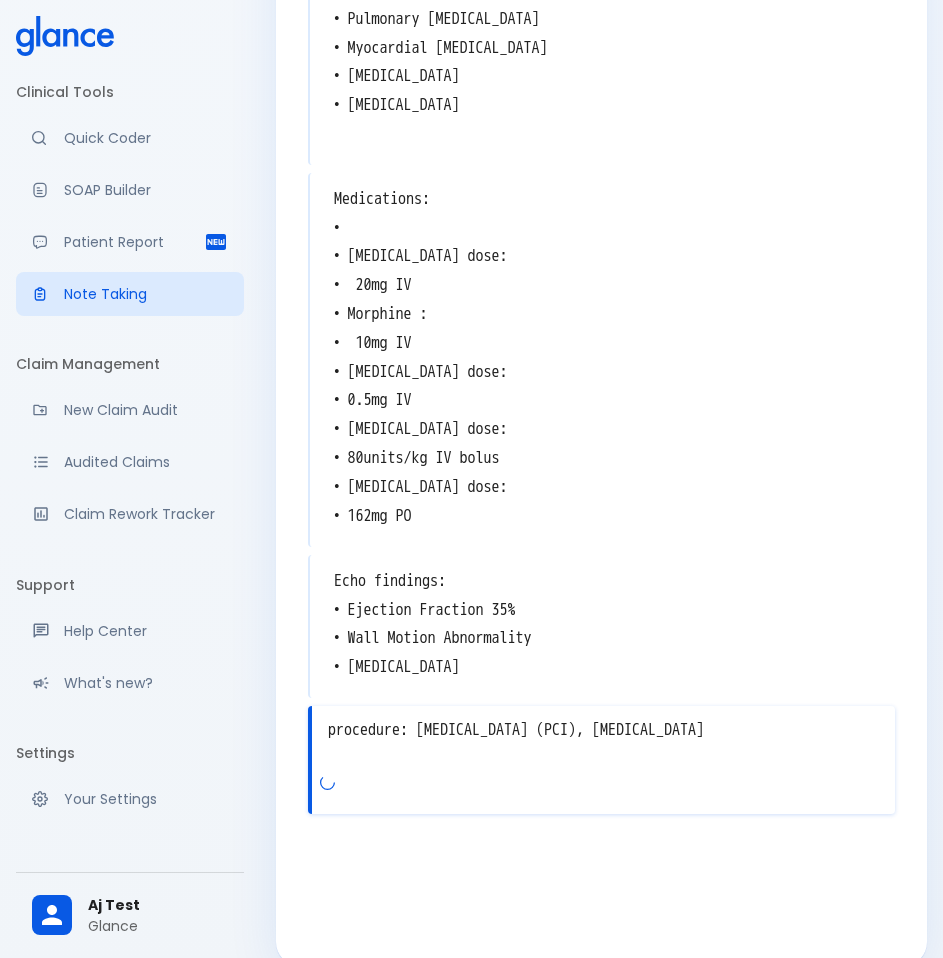 drag, startPoint x: 469, startPoint y: 750, endPoint x: 526, endPoint y: 757, distance: 57.428215 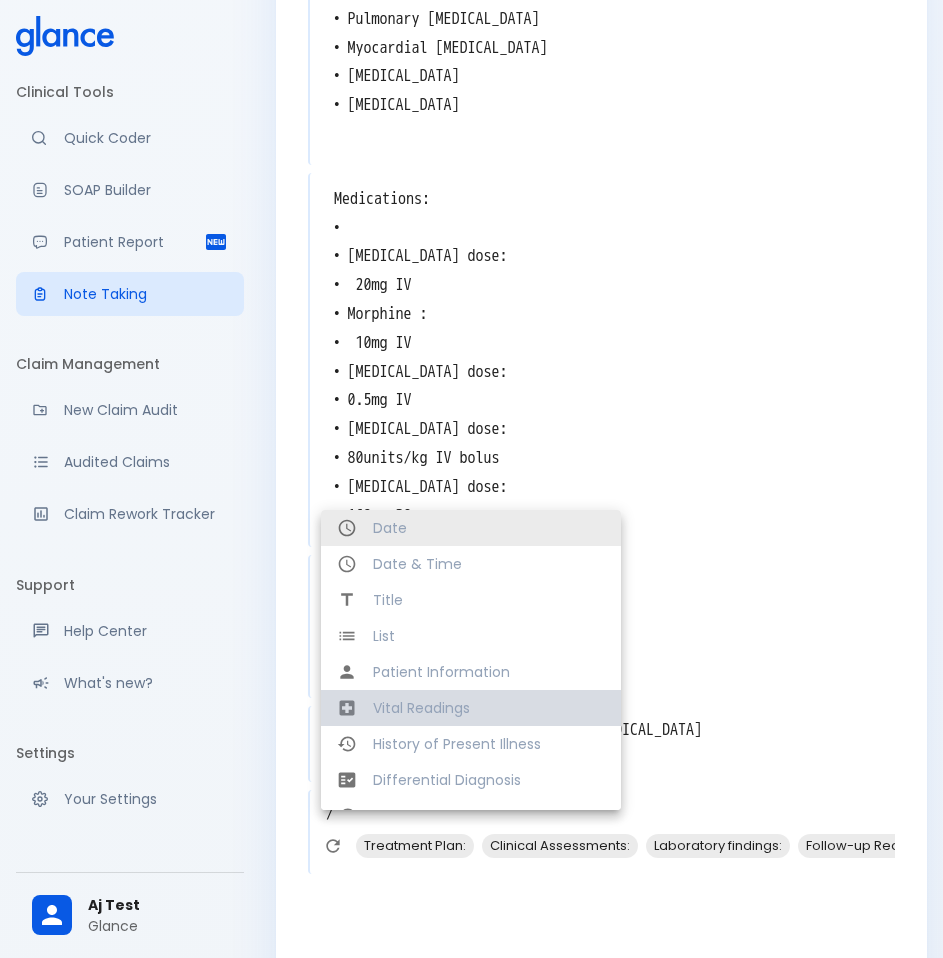 click on "Vital Readings" at bounding box center (471, 708) 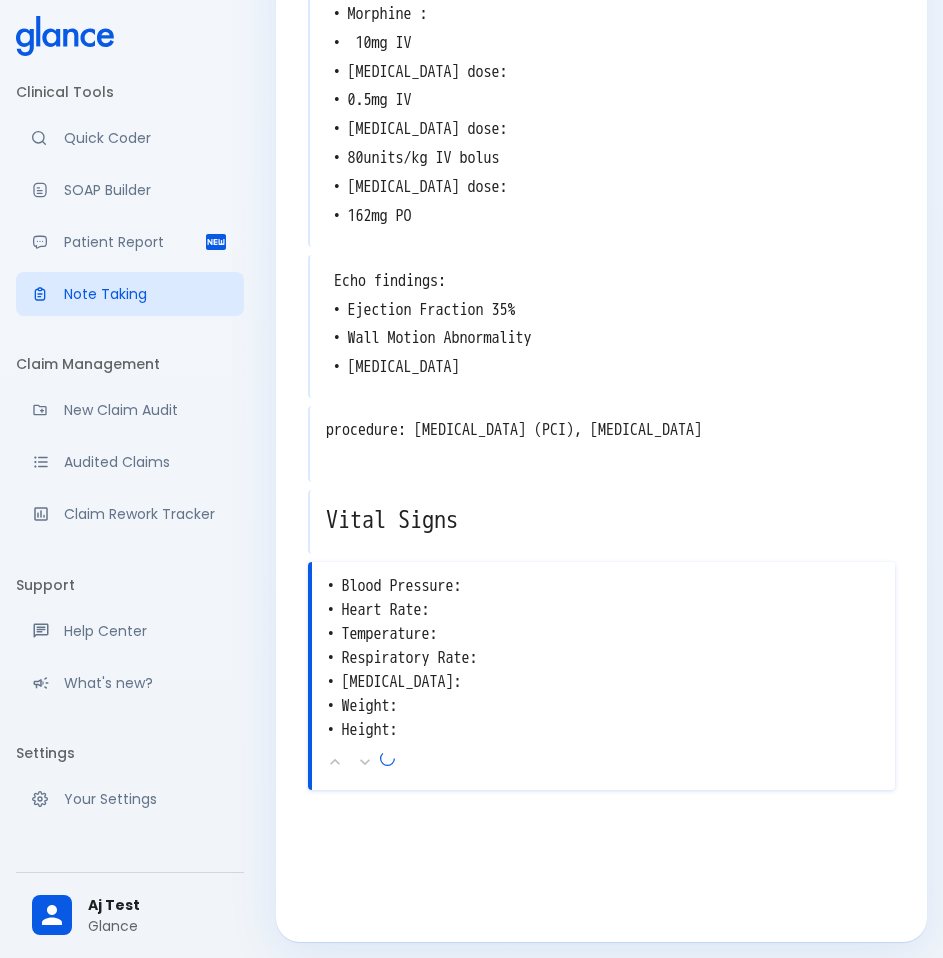 scroll, scrollTop: 2480, scrollLeft: 0, axis: vertical 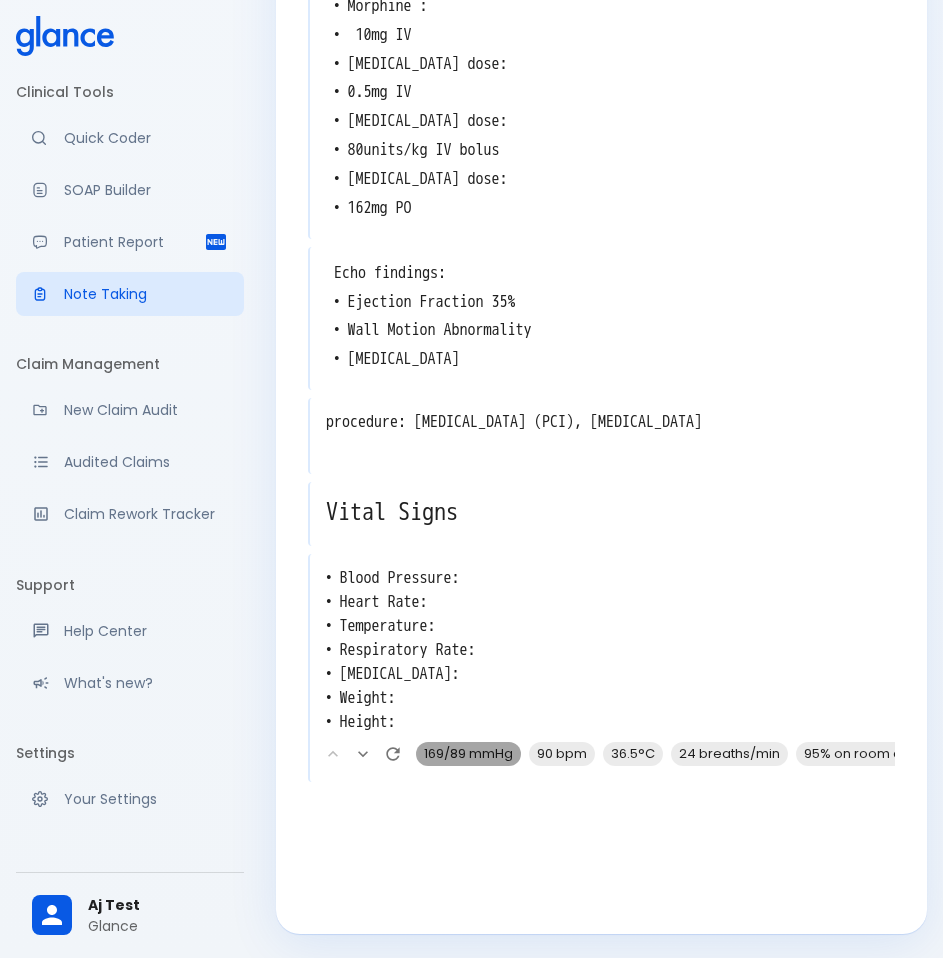 click on "169/89 mmHg" at bounding box center (468, 753) 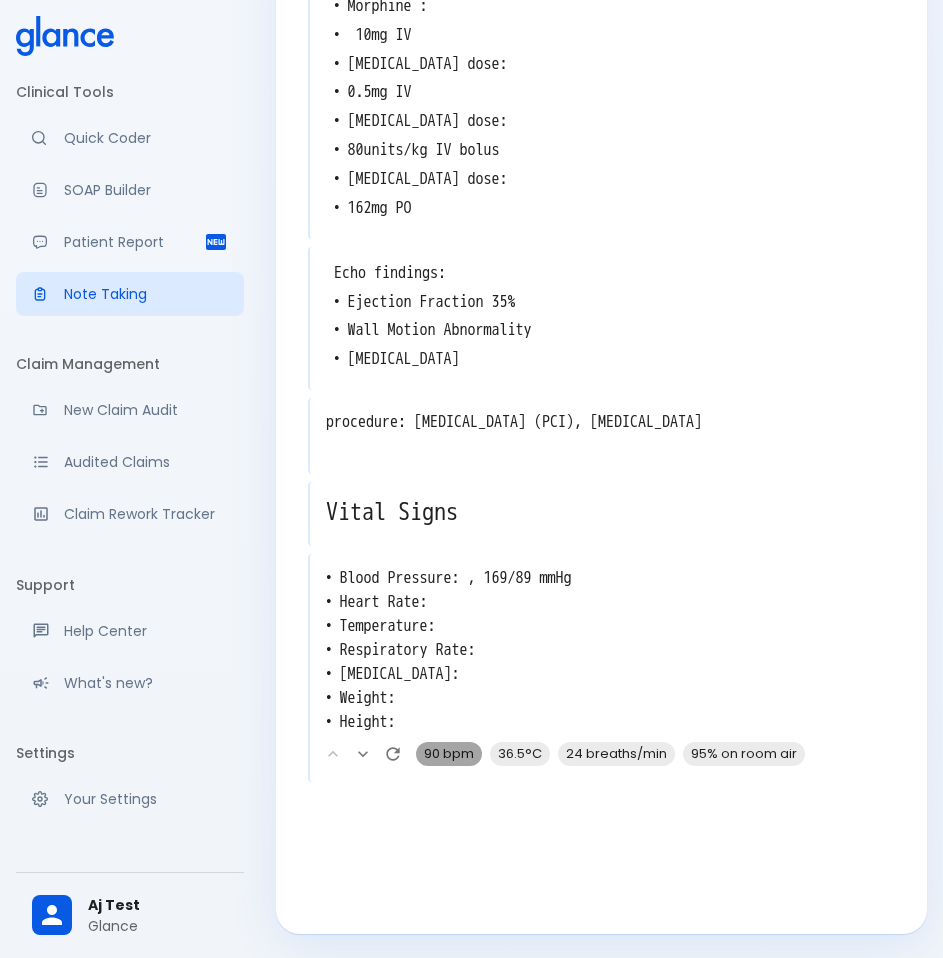 click on "90 bpm" at bounding box center [449, 753] 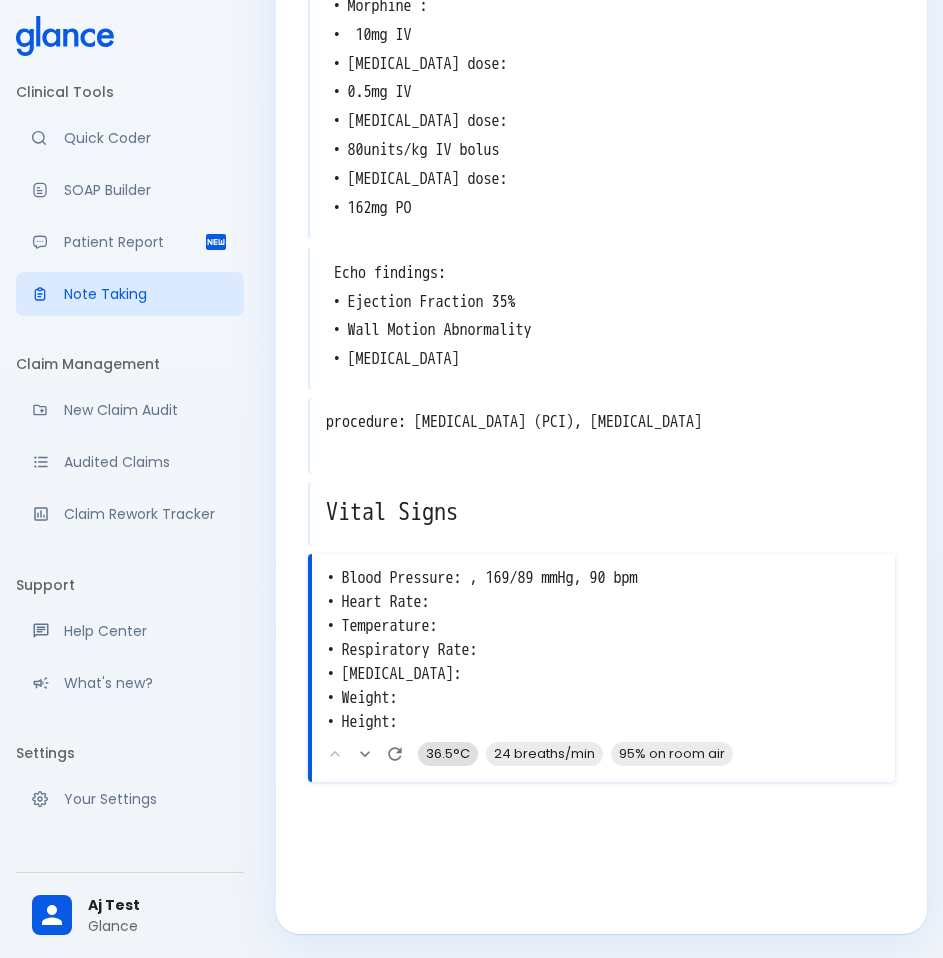 click on "36.5°C" at bounding box center [448, 753] 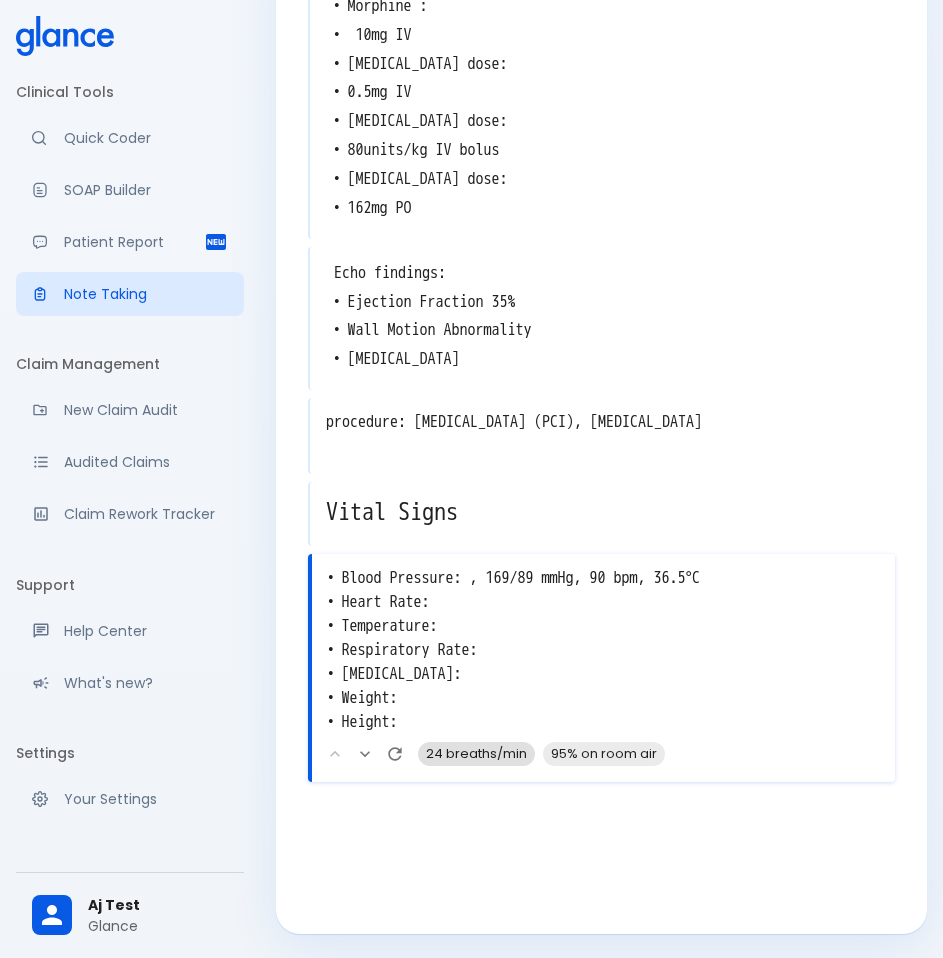 click on "24 breaths/min" at bounding box center (476, 753) 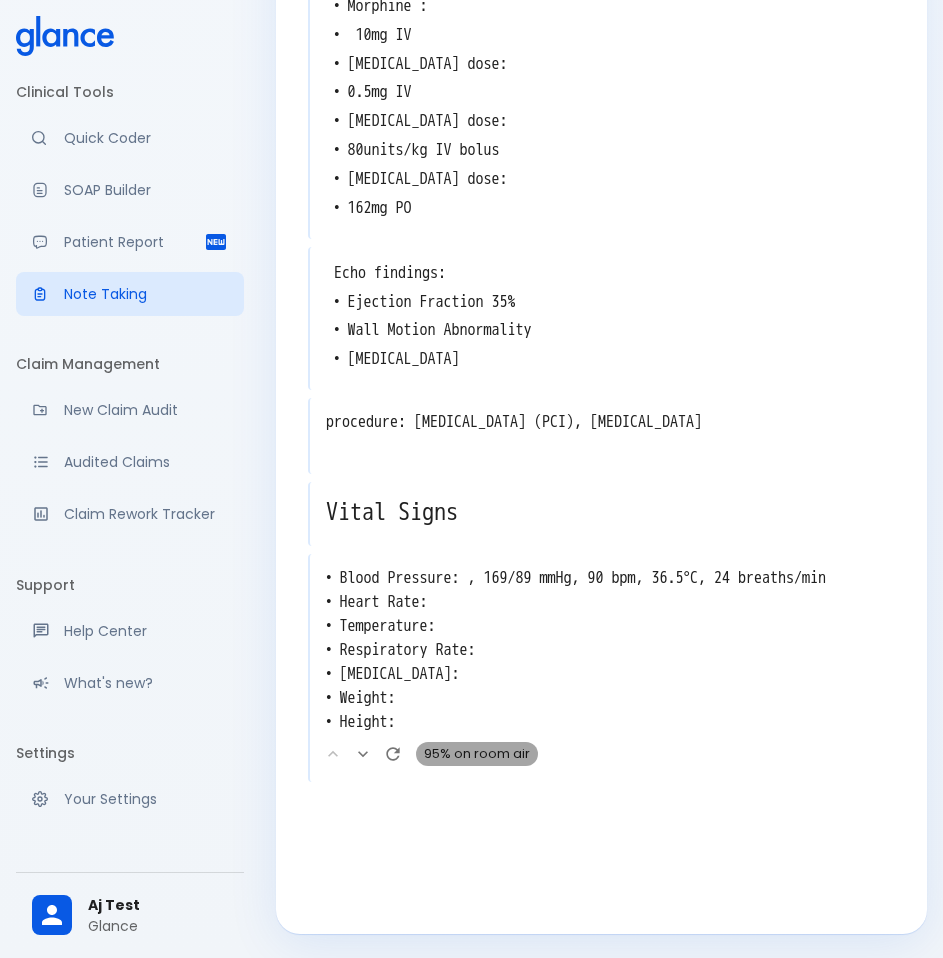 click on "95% on room air" at bounding box center [477, 753] 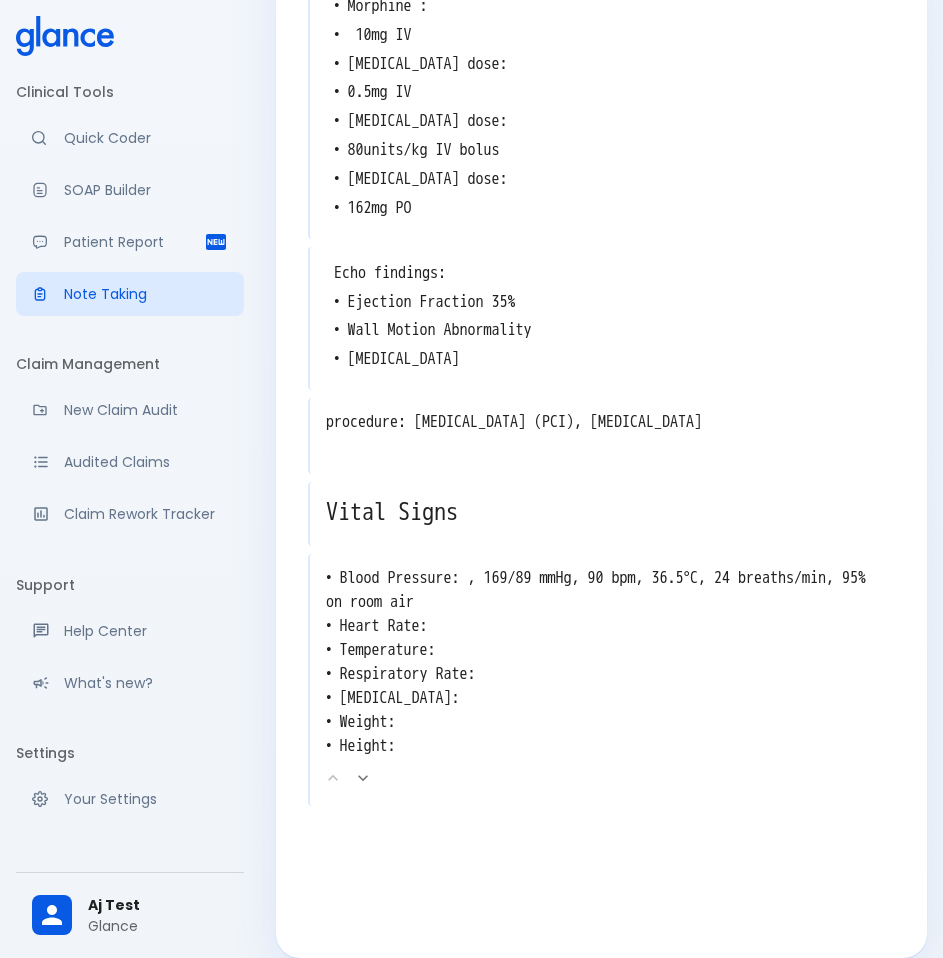 drag, startPoint x: 464, startPoint y: 848, endPoint x: 453, endPoint y: 868, distance: 22.825424 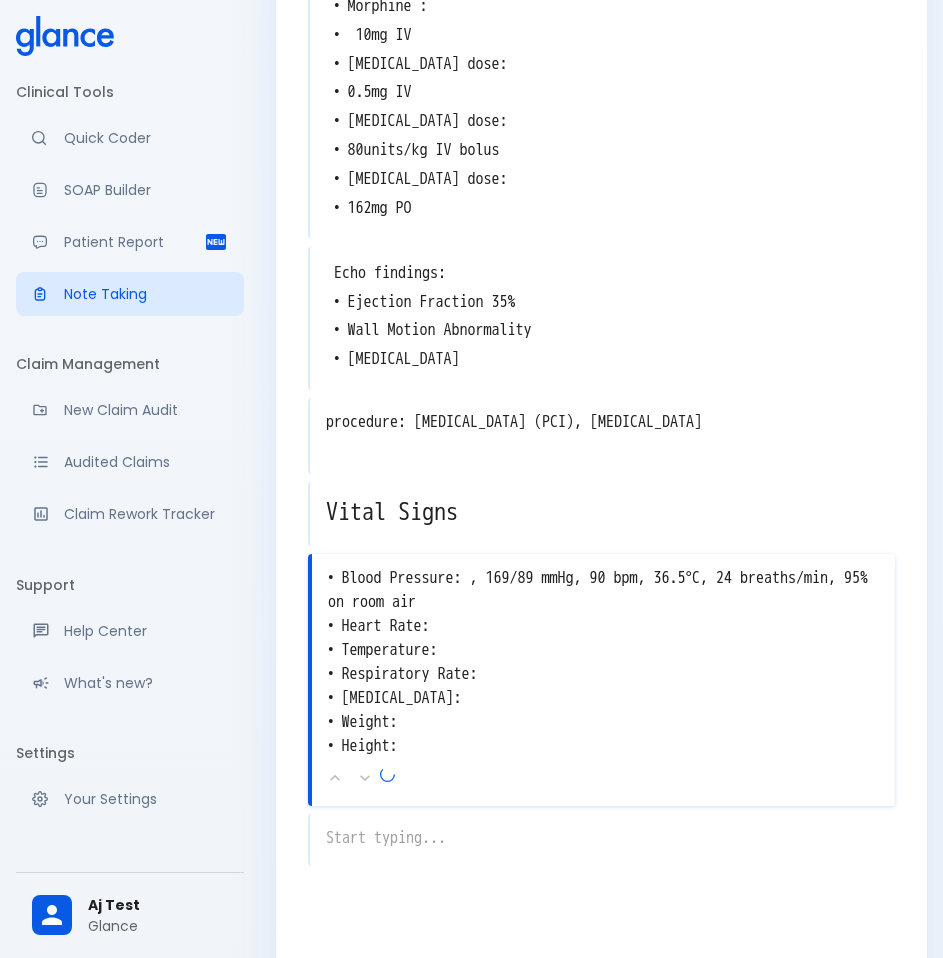 click on "• Blood Pressure: , 169/89 mmHg, 90 bpm, 36.5°C, 24 breaths/min, 95% on room air
• Heart Rate:
• Temperature:
• Respiratory Rate:
• [MEDICAL_DATA]:
• Weight:
• Height:" at bounding box center [603, 662] 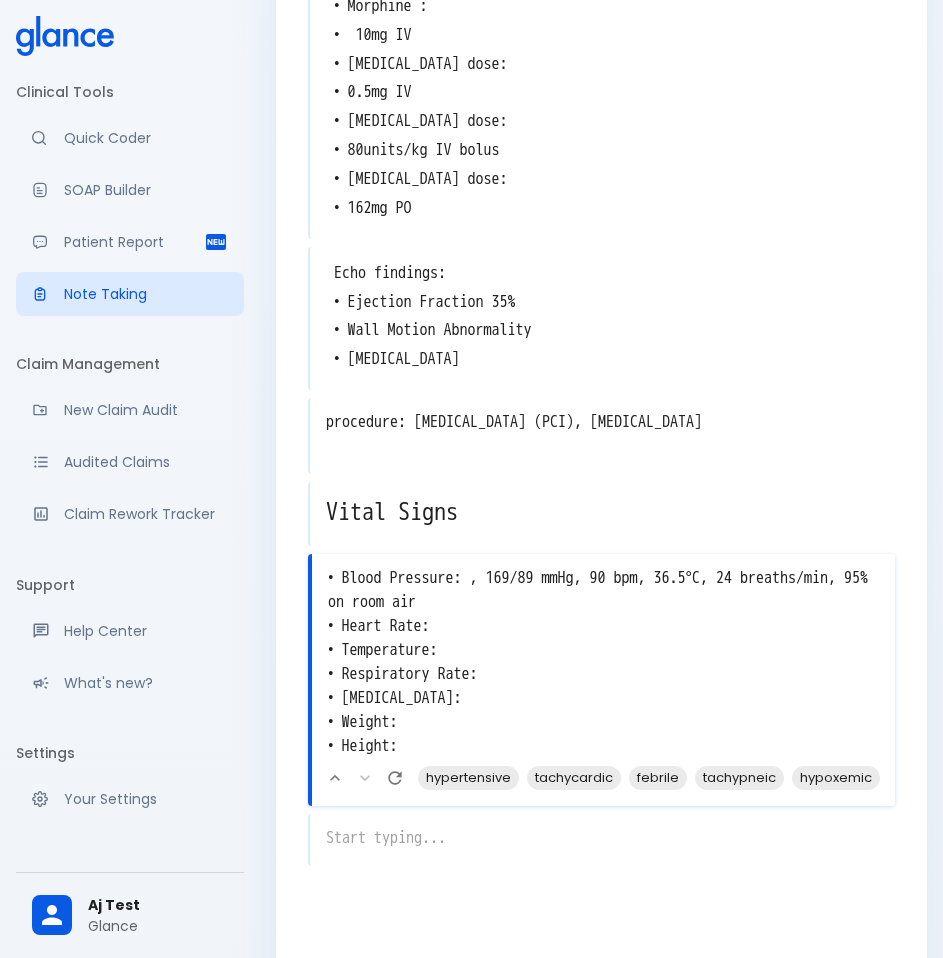 click on "Vital Signs" at bounding box center (602, 512) 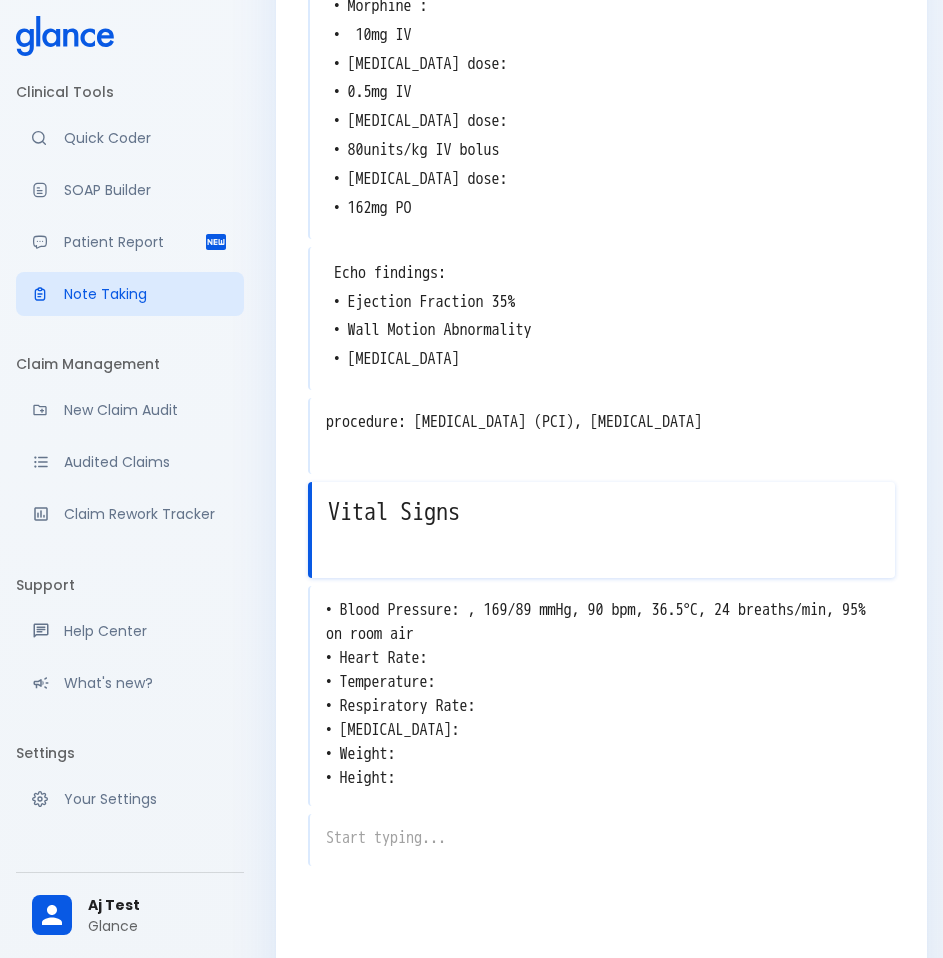 click on "• Blood Pressure: , 169/89 mmHg, 90 bpm, 36.5°C, 24 breaths/min, 95% on room air
• Heart Rate:
• Temperature:
• Respiratory Rate:
• [MEDICAL_DATA]:
• Weight:
• Height:  x" at bounding box center (601, 696) 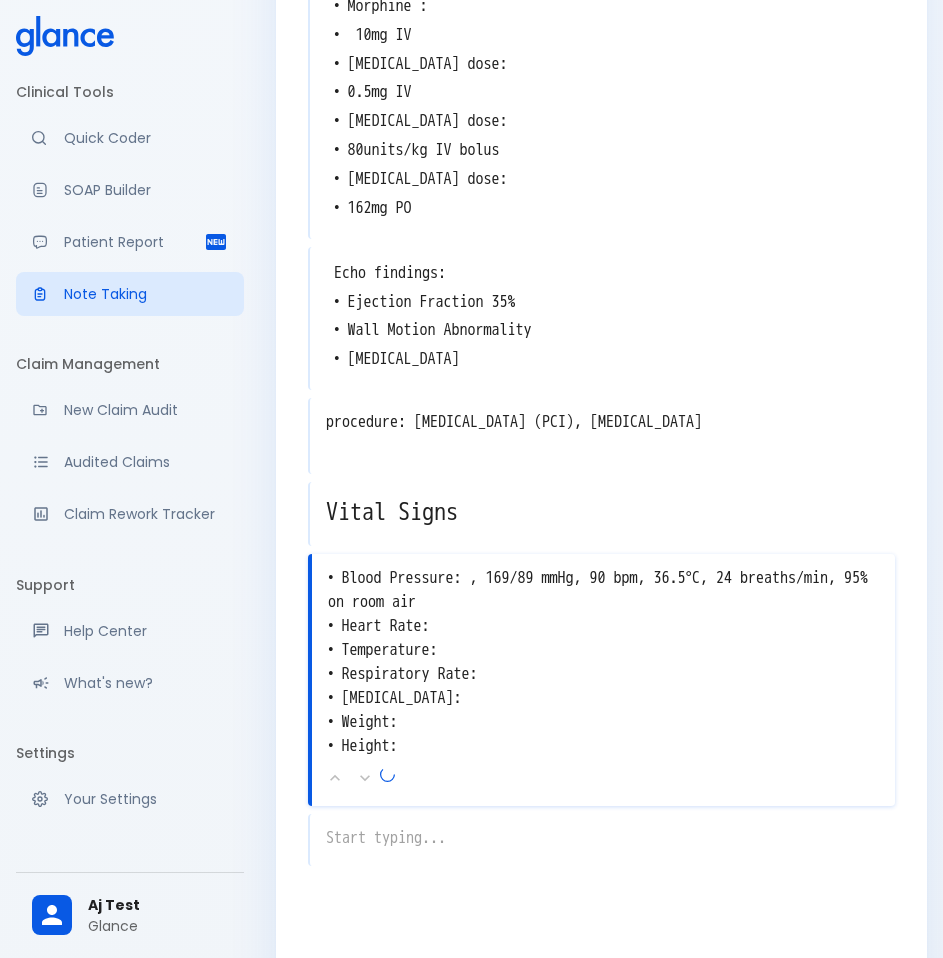 click on "• Blood Pressure: , 169/89 mmHg, 90 bpm, 36.5°C, 24 breaths/min, 95% on room air
• Heart Rate:
• Temperature:
• Respiratory Rate:
• [MEDICAL_DATA]:
• Weight:
• Height:" at bounding box center [603, 662] 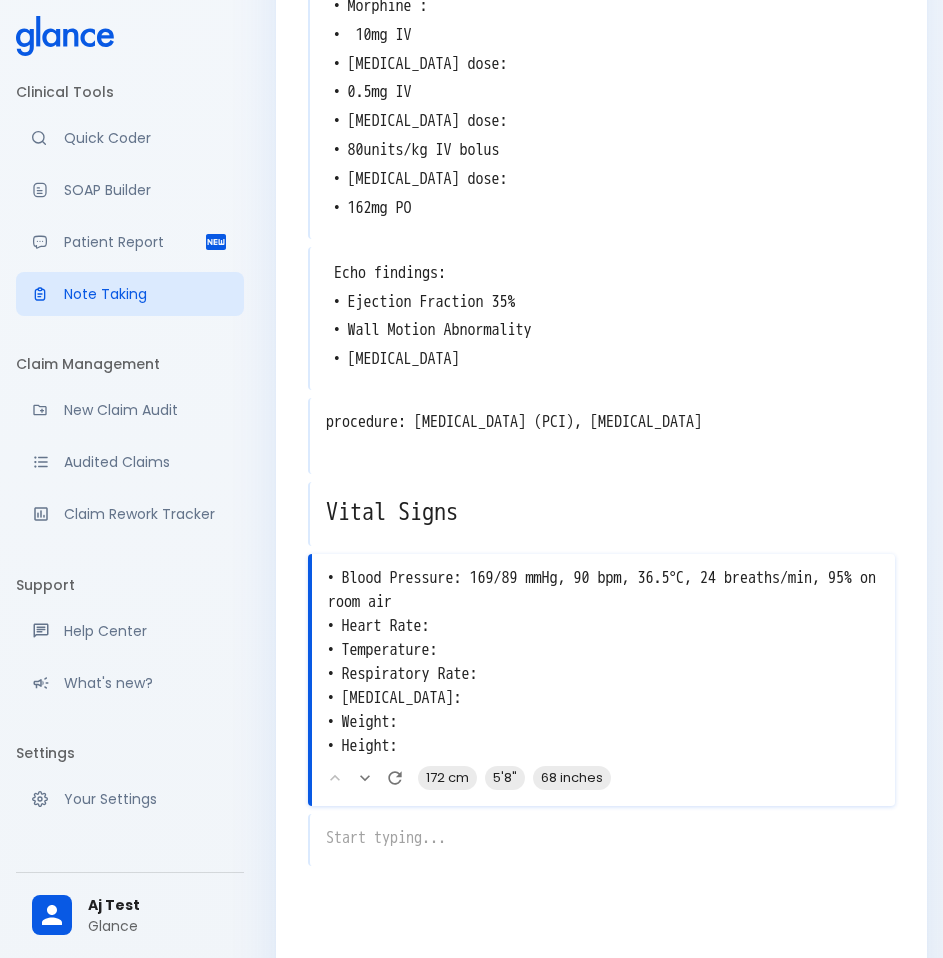 type on "• Blood Pressure: 169/89 mmHg, 90 bpm, 36.5°C, 24 breaths/min, 95% on room air
• Heart Rate:
• Temperature:
• Respiratory Rate:
• [MEDICAL_DATA]:
• Weight:
• Height:" 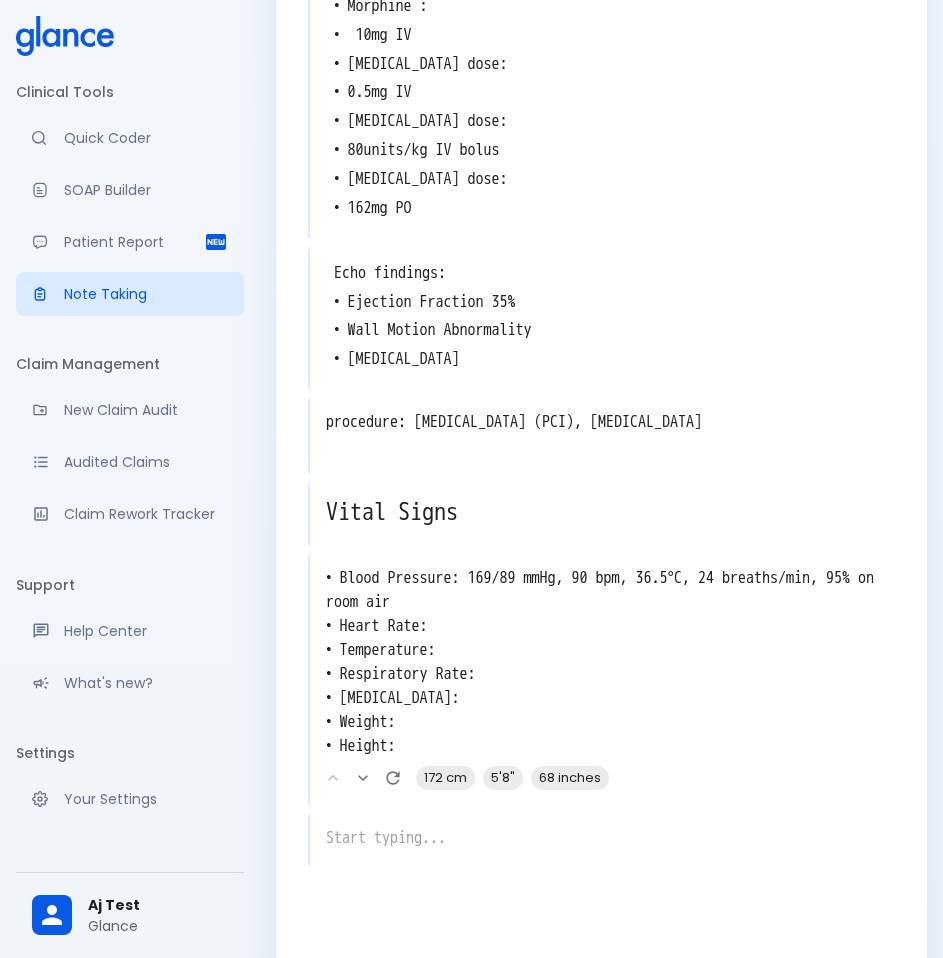click on "AHmed [DEMOGRAPHIC_DATA] M MRN [MEDICAL_RECORD_NUMBER] Room 34B x Chief Complaint: x • [MEDICAL_DATA]
• [MEDICAL_DATA]
• [MEDICAL_DATA]
• Tachypnea x History of Present Illness: x • The patient reports sudden onset of symptoms
• [MEDICAL_DATA] is described as sharp and radiating to the arm
• [MEDICAL_DATA] worsens with exertion
• Patient experienced a syncopal episode lasting several minutes
• Associated with diaphoresis and [MEDICAL_DATA] x Physical Examination: x • Vital signs
• Blood pressure 169/89:
•
• Heart rate 90
• [MEDICAL_DATA] venous pressure
• [MEDICAL_DATA] time
• Temperature
•
• Respiratory rate 24
• [MEDICAL_DATA] 95% x Physical Exam: x x Lab Tests Ordered:
•
• Coronary [MEDICAL_DATA]
• Cardiac enzymes
• BNP
• [MEDICAL_DATA])
• [MEDICAL_DATA] (CTPA)
• Echocardiogram
• [MEDICAL_DATA] Gas (ABG)
• [MEDICAL_DATA]
• [MEDICAL_DATA]
• ECG
• Troponin levels x Differential diagnosis: x x x x procedure: [MEDICAL_DATA] (PCI), [MEDICAL_DATA]  x" at bounding box center [601, -704] 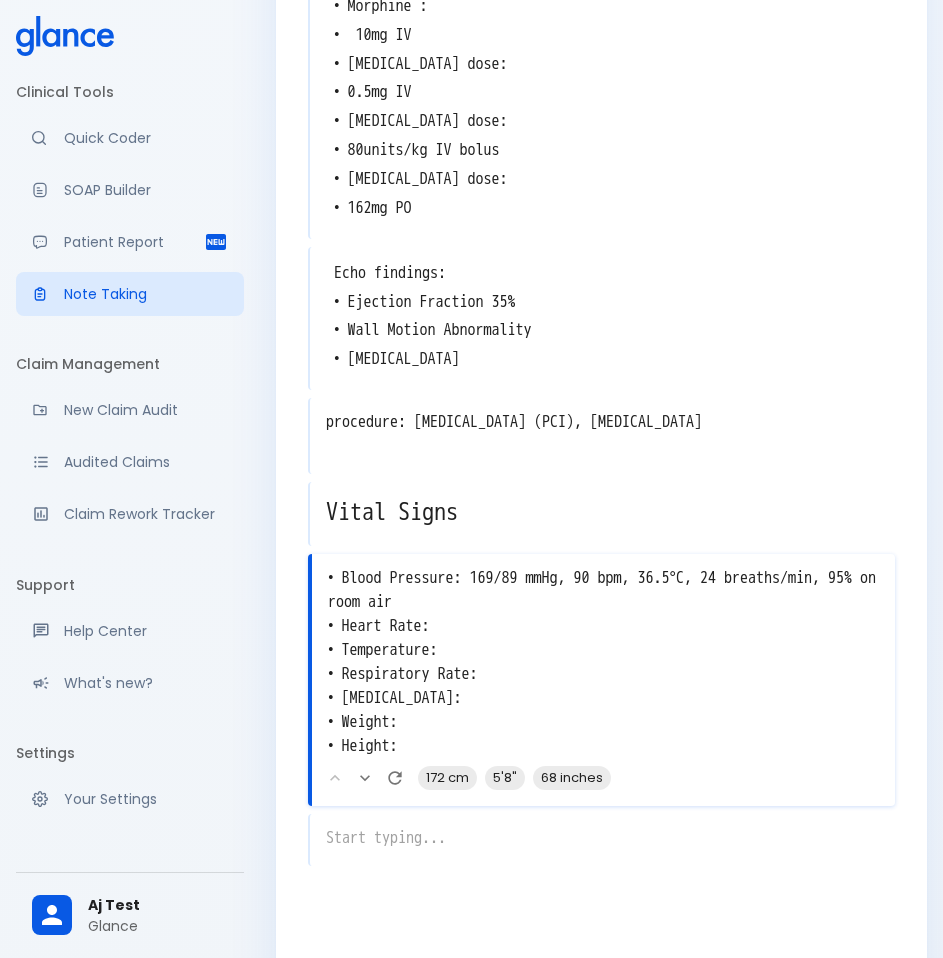 click on "Edit Note Cancel Use this note Saving... AHmed [DEMOGRAPHIC_DATA] M MRN [MEDICAL_RECORD_NUMBER] Room 34B x Chief Complaint: x • [MEDICAL_DATA]
• [MEDICAL_DATA]
• [MEDICAL_DATA]
• Tachypnea x History of Present Illness: x • The patient reports sudden onset of symptoms
• [MEDICAL_DATA] is described as sharp and radiating to the arm
• [MEDICAL_DATA] worsens with exertion
• Patient experienced a syncopal episode lasting several minutes
• Associated with diaphoresis and [MEDICAL_DATA] x Physical Examination: x • Vital signs
• Blood pressure 169/89:
•
• Heart rate 90
• [MEDICAL_DATA] venous pressure
• [MEDICAL_DATA] time
• Temperature
•
• Respiratory rate 24
• [MEDICAL_DATA] 95% x Physical Exam: x x Lab Tests Ordered:
•
• Coronary [MEDICAL_DATA]
• Cardiac enzymes
• BNP
• [MEDICAL_DATA])
• [MEDICAL_DATA] (CTPA)
• Echocardiogram
• [MEDICAL_DATA] Gas (ABG)
• [MEDICAL_DATA]
• [MEDICAL_DATA]
• ECG
• Troponin levels x Differential diagnosis: x x x x x Vital Signs x x 172 cm 5'8" 68 inches" at bounding box center [601, -719] 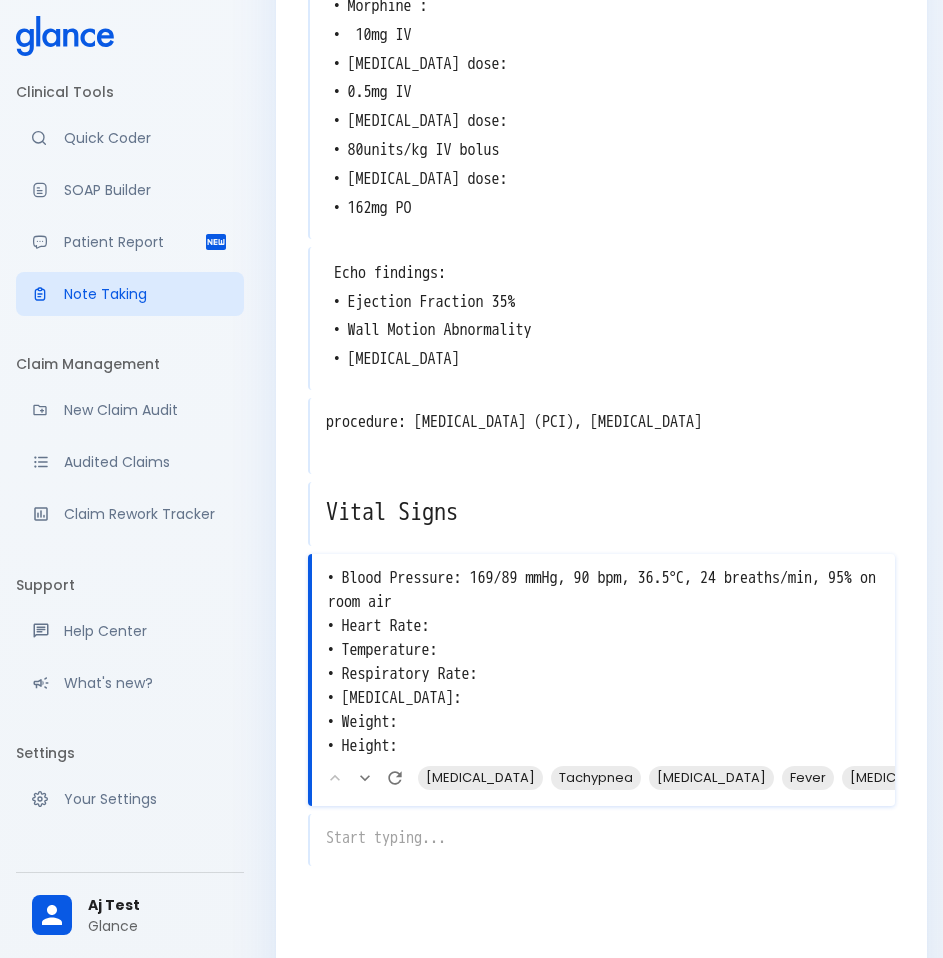 drag, startPoint x: 461, startPoint y: 747, endPoint x: 299, endPoint y: 578, distance: 234.10468 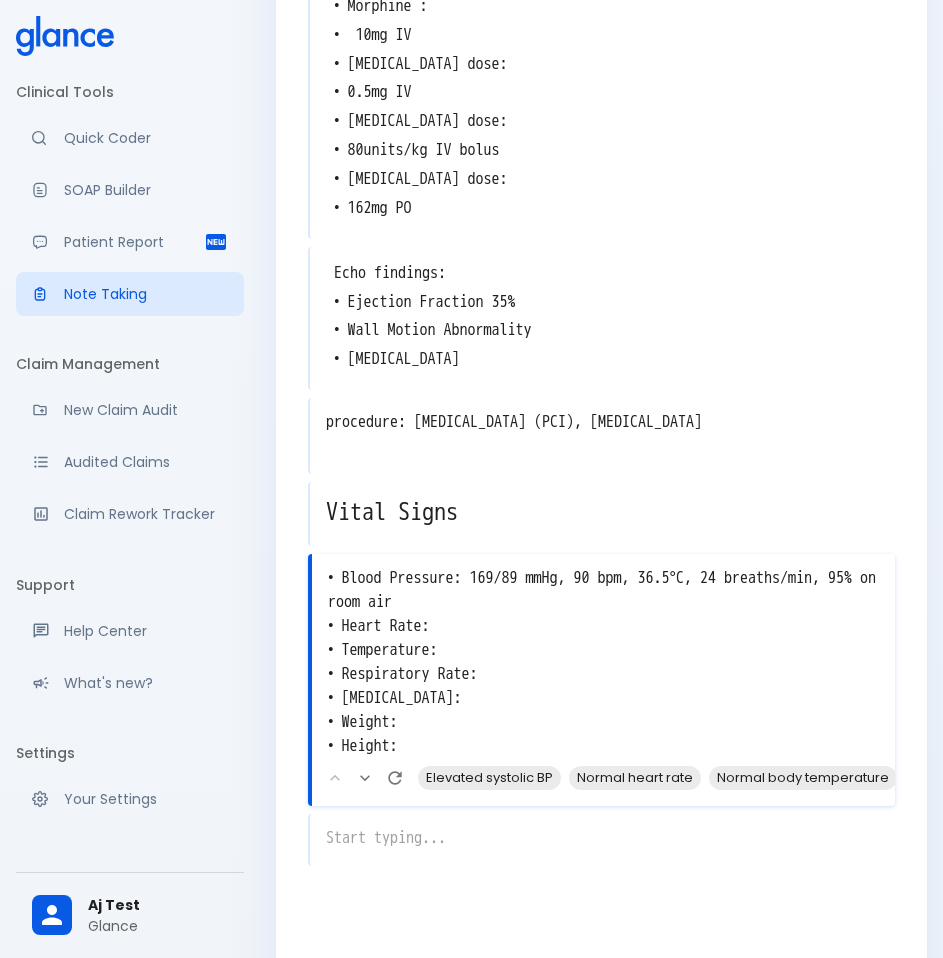 type 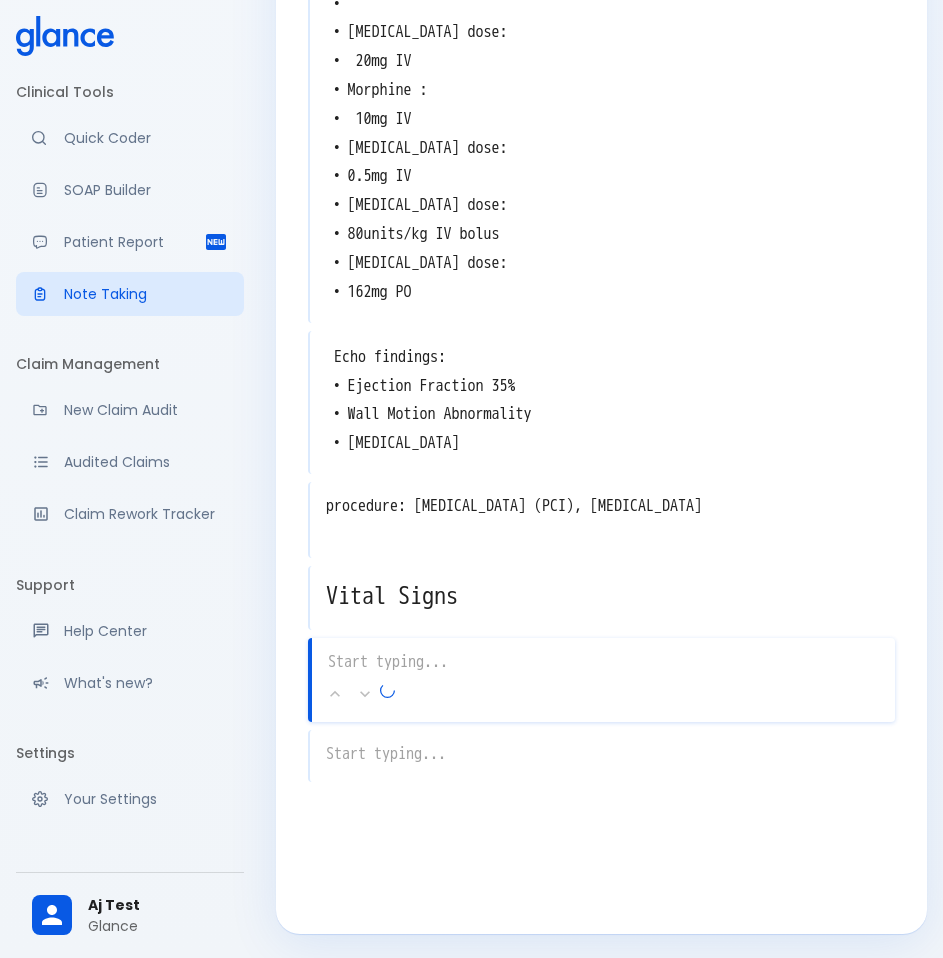 scroll, scrollTop: 2336, scrollLeft: 0, axis: vertical 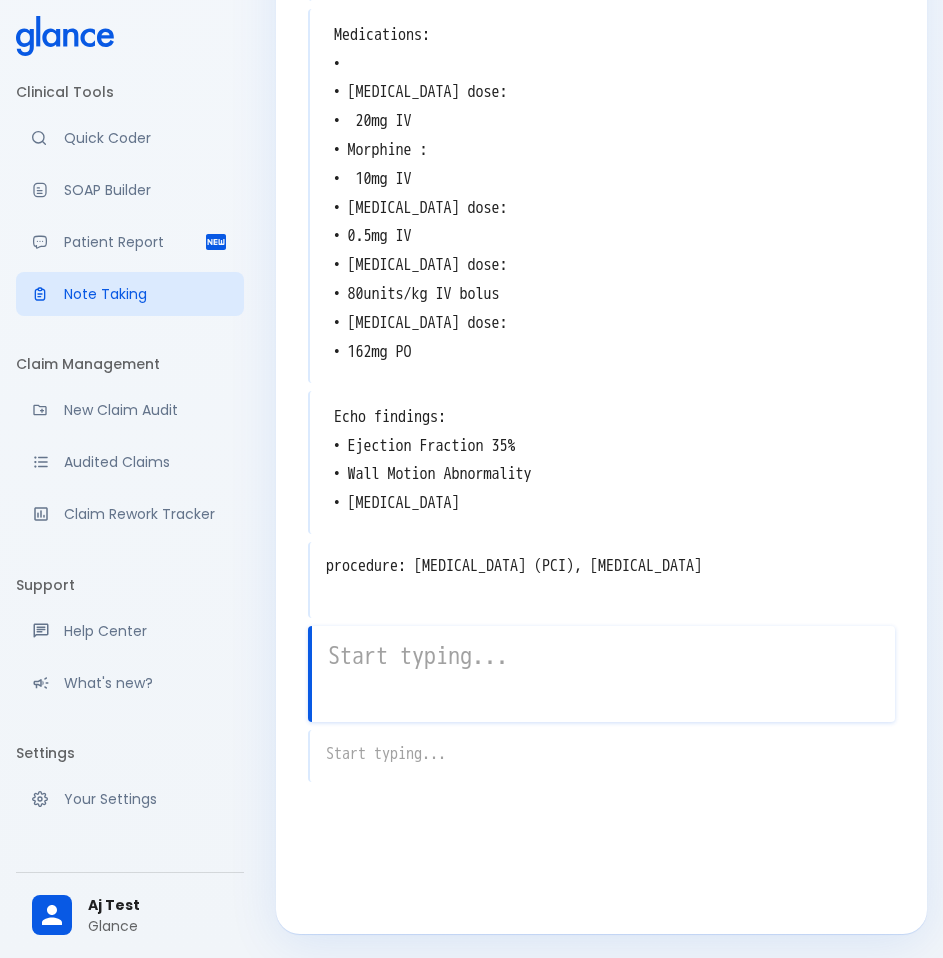 click on "Edit Note Cancel Use this note Saving... AHmed [DEMOGRAPHIC_DATA] M MRN [MEDICAL_RECORD_NUMBER] Room 34B x Chief Complaint: x • [MEDICAL_DATA]
• [MEDICAL_DATA]
• [MEDICAL_DATA]
• Tachypnea x History of Present Illness: x • The patient reports sudden onset of symptoms
• [MEDICAL_DATA] is described as sharp and radiating to the arm
• [MEDICAL_DATA] worsens with exertion
• Patient experienced a syncopal episode lasting several minutes
• Associated with diaphoresis and [MEDICAL_DATA] x Physical Examination: x • Vital signs
• Blood pressure 169/89:
•
• Heart rate 90
• [MEDICAL_DATA] venous pressure
• [MEDICAL_DATA] time
• Temperature
•
• Respiratory rate 24
• [MEDICAL_DATA] 95% x Physical Exam: x x Lab Tests Ordered:
•
• Coronary [MEDICAL_DATA]
• Cardiac enzymes
• BNP
• [MEDICAL_DATA])
• [MEDICAL_DATA] (CTPA)
• Echocardiogram
• [MEDICAL_DATA] Gas (ABG)
• [MEDICAL_DATA]
• [MEDICAL_DATA]
• ECG
• Troponin levels x Differential diagnosis: x x x x x x x" at bounding box center (601, -689) 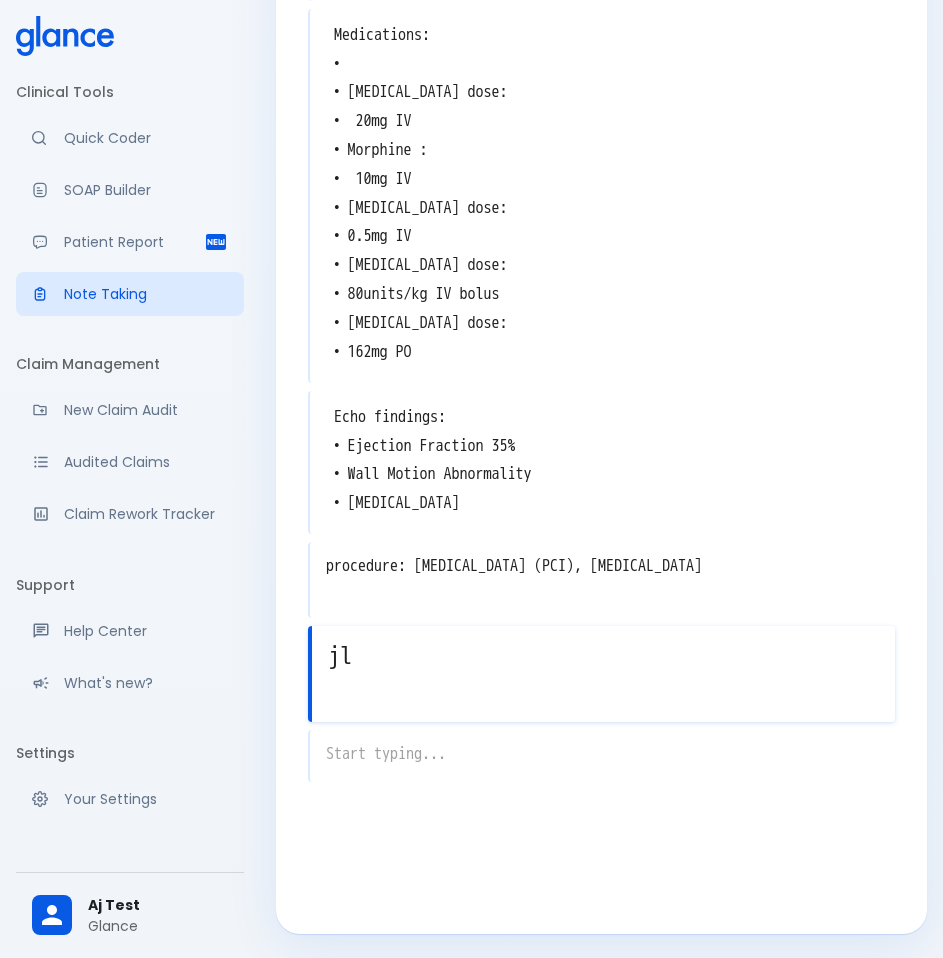 type on "j" 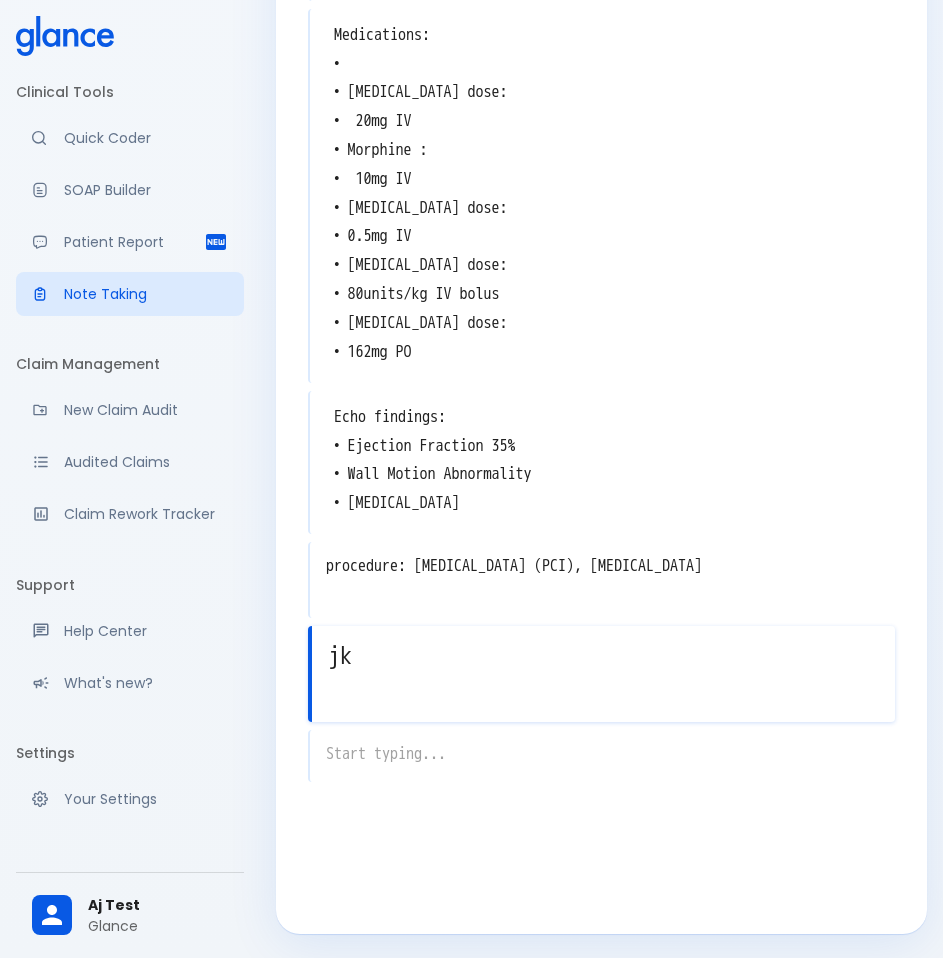 type on "j" 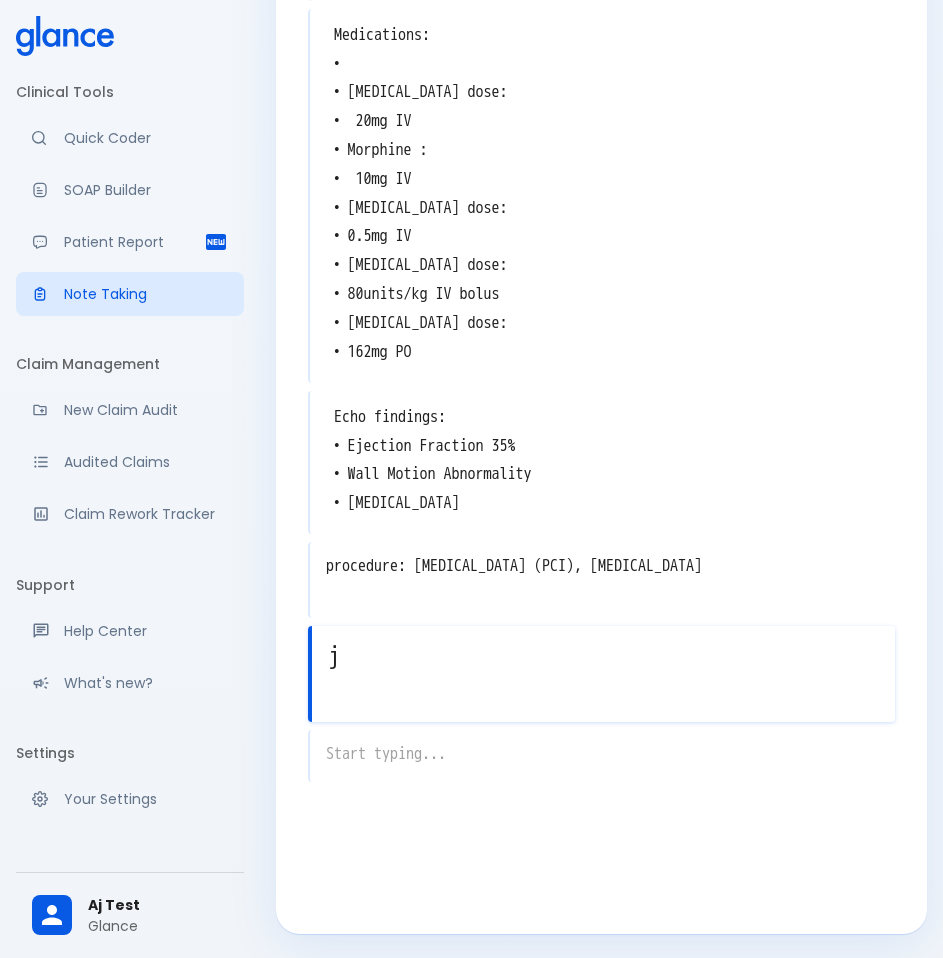 type 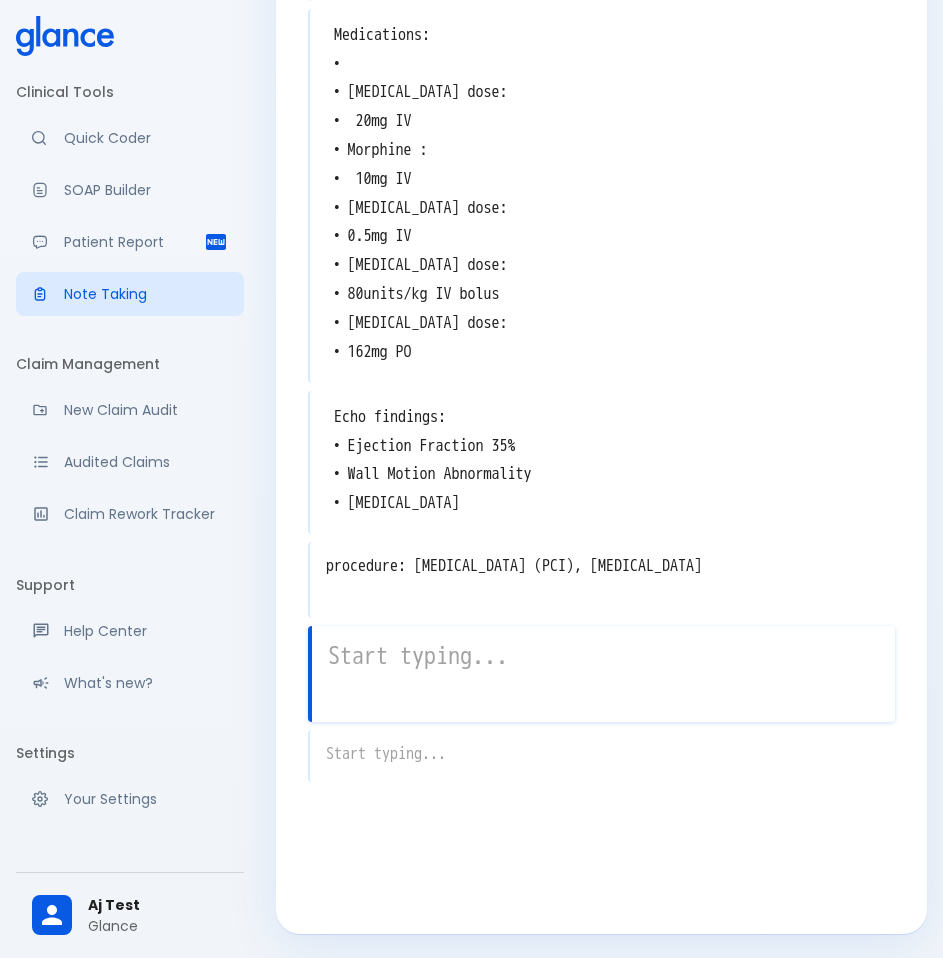 scroll, scrollTop: 2264, scrollLeft: 0, axis: vertical 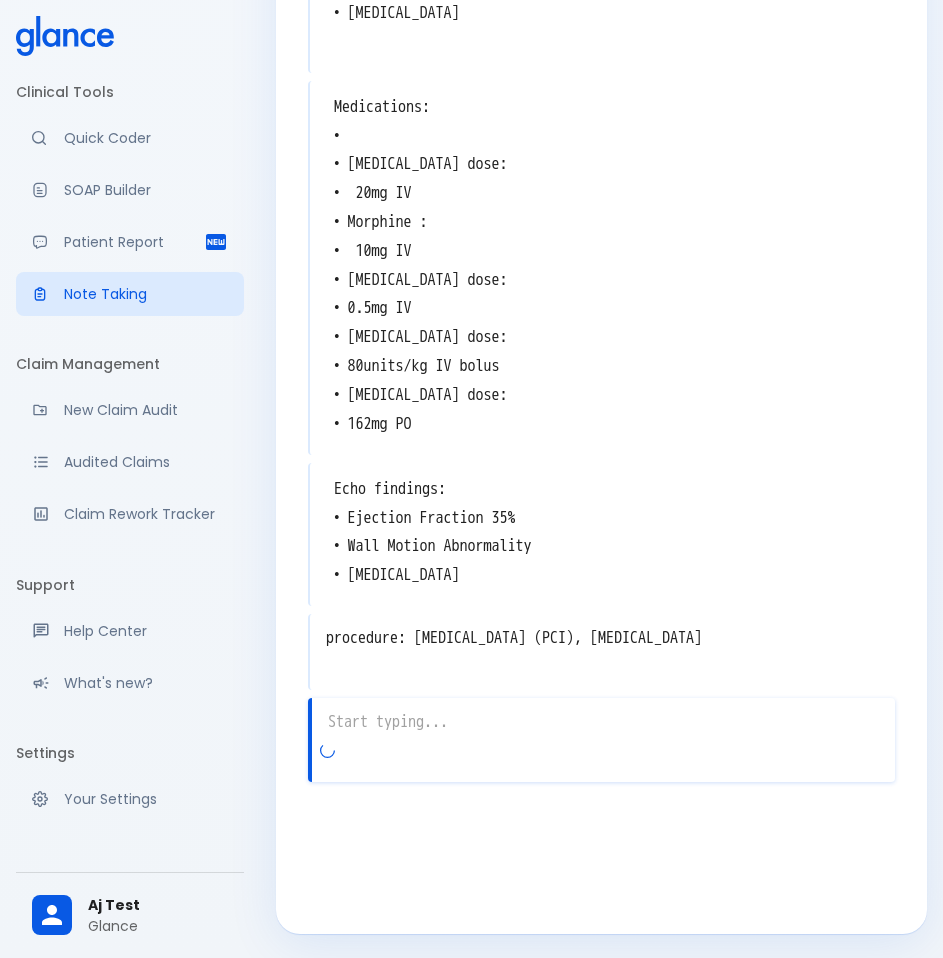 click on "x" at bounding box center (601, 740) 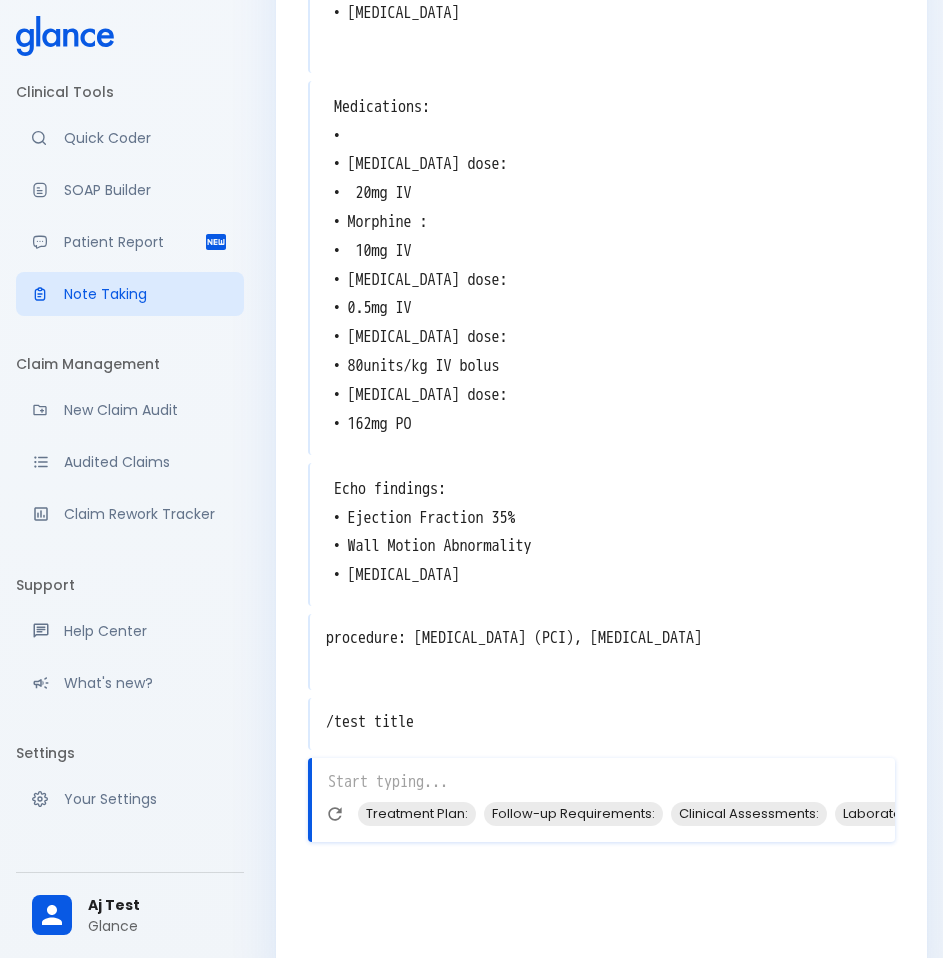 click on "/test title" at bounding box center [602, 722] 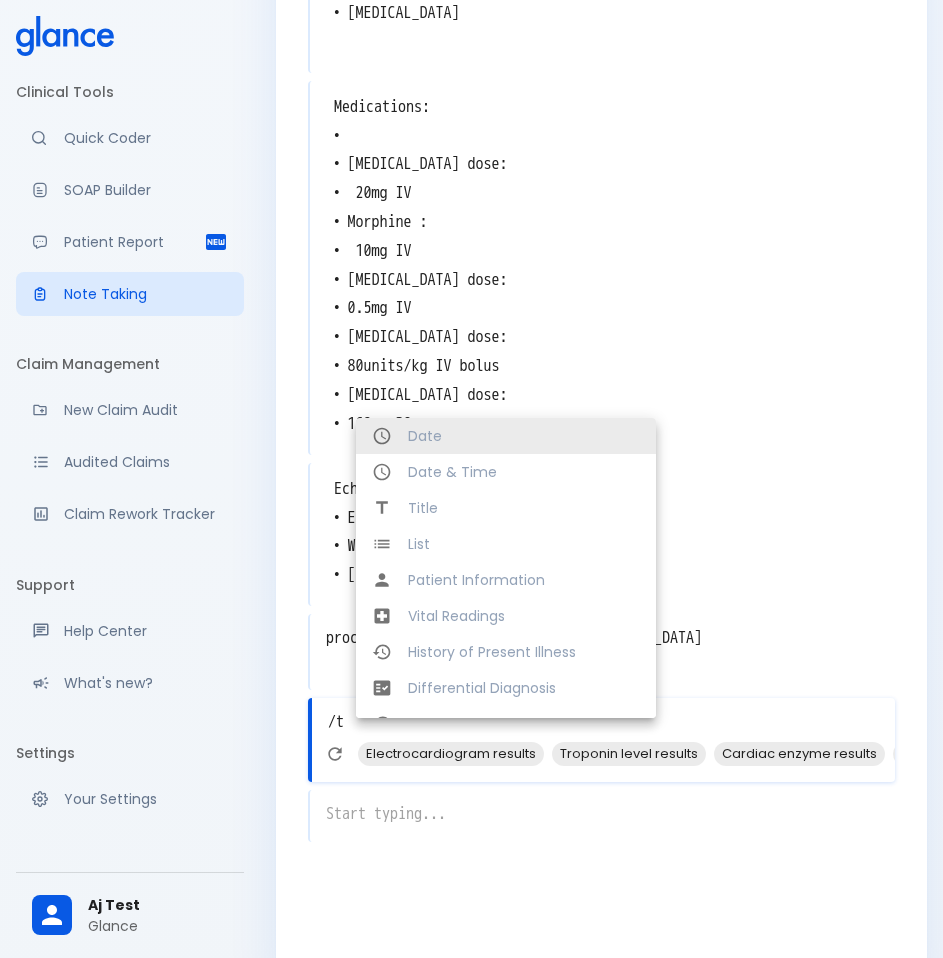 type on "/ti" 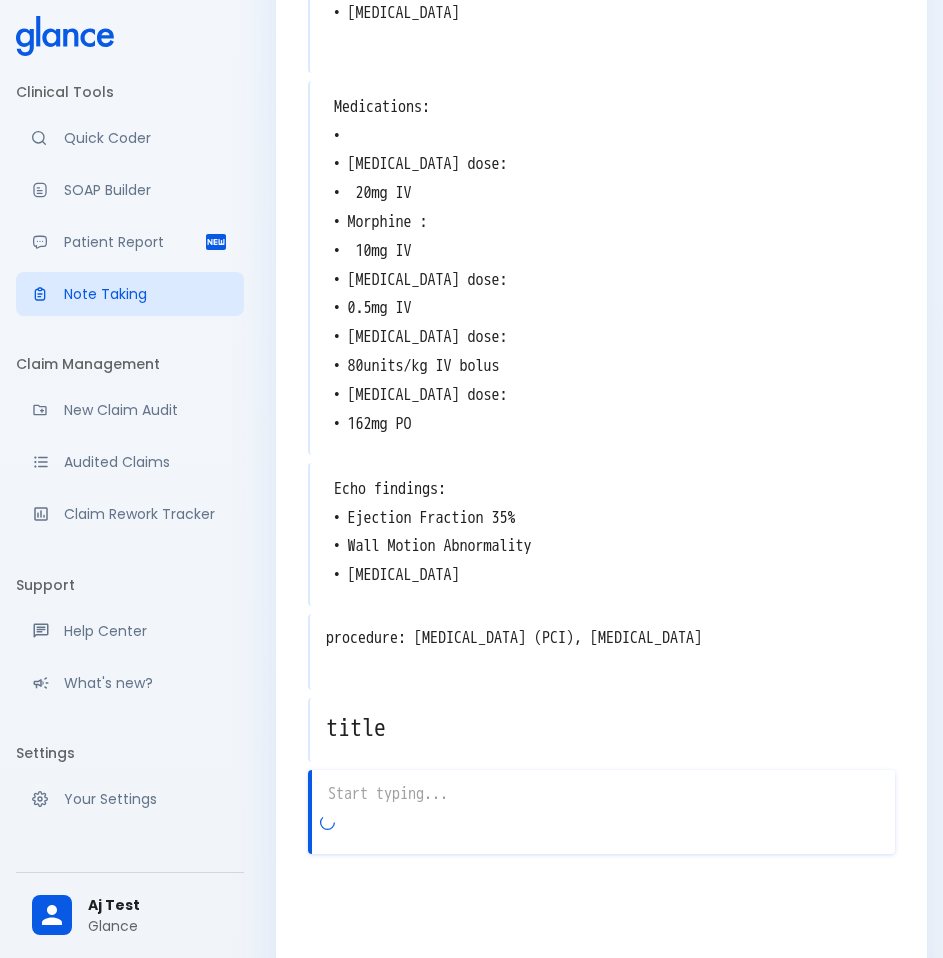 click on "x" at bounding box center (601, 812) 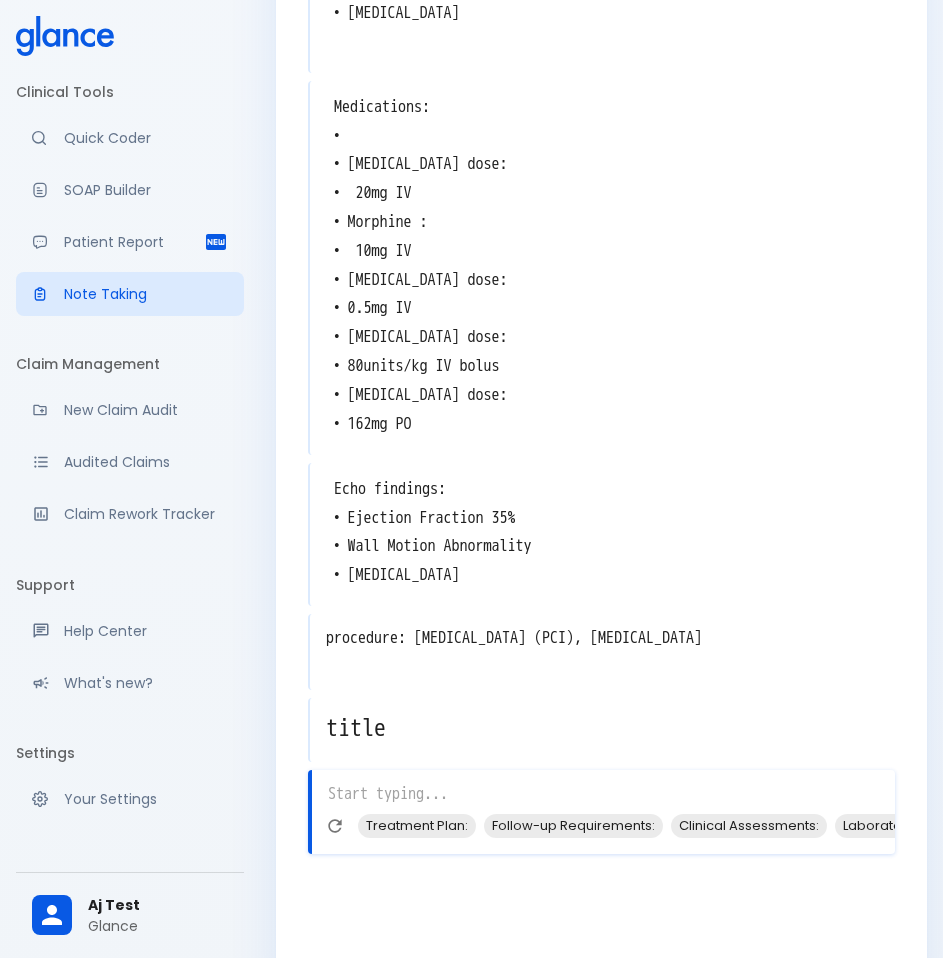 click on "title" at bounding box center (602, 728) 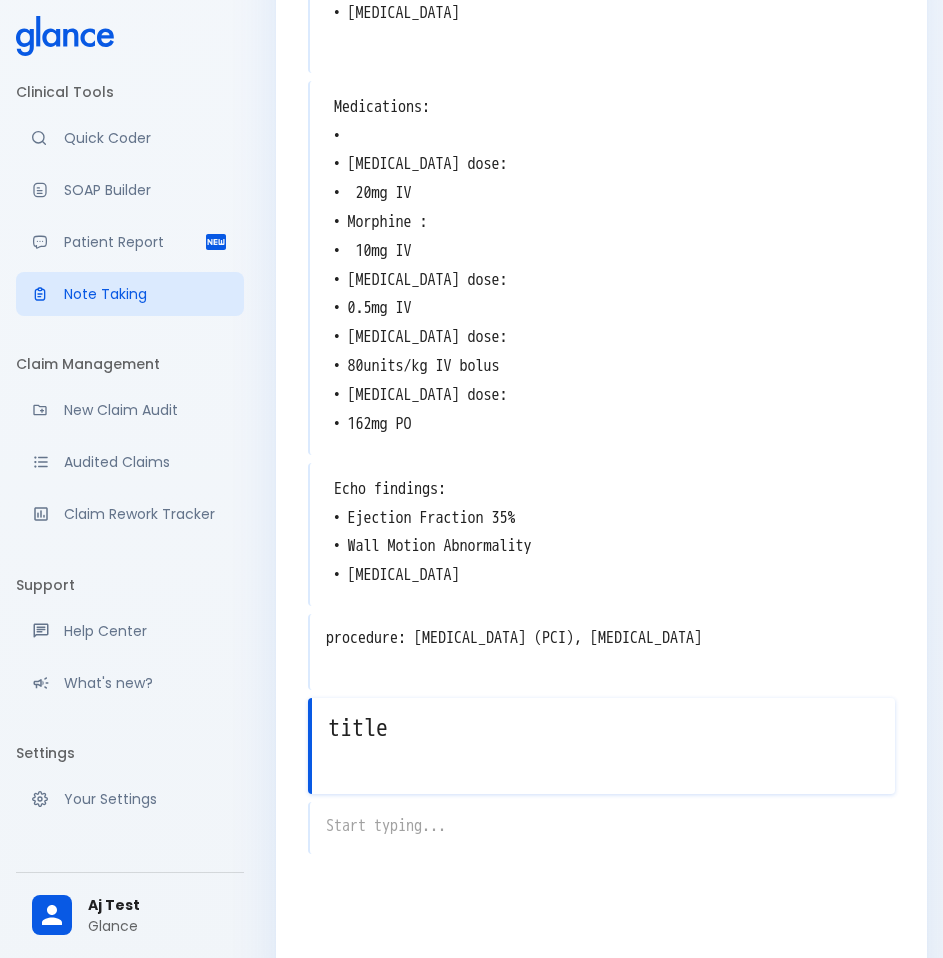 click on "title" at bounding box center [603, 728] 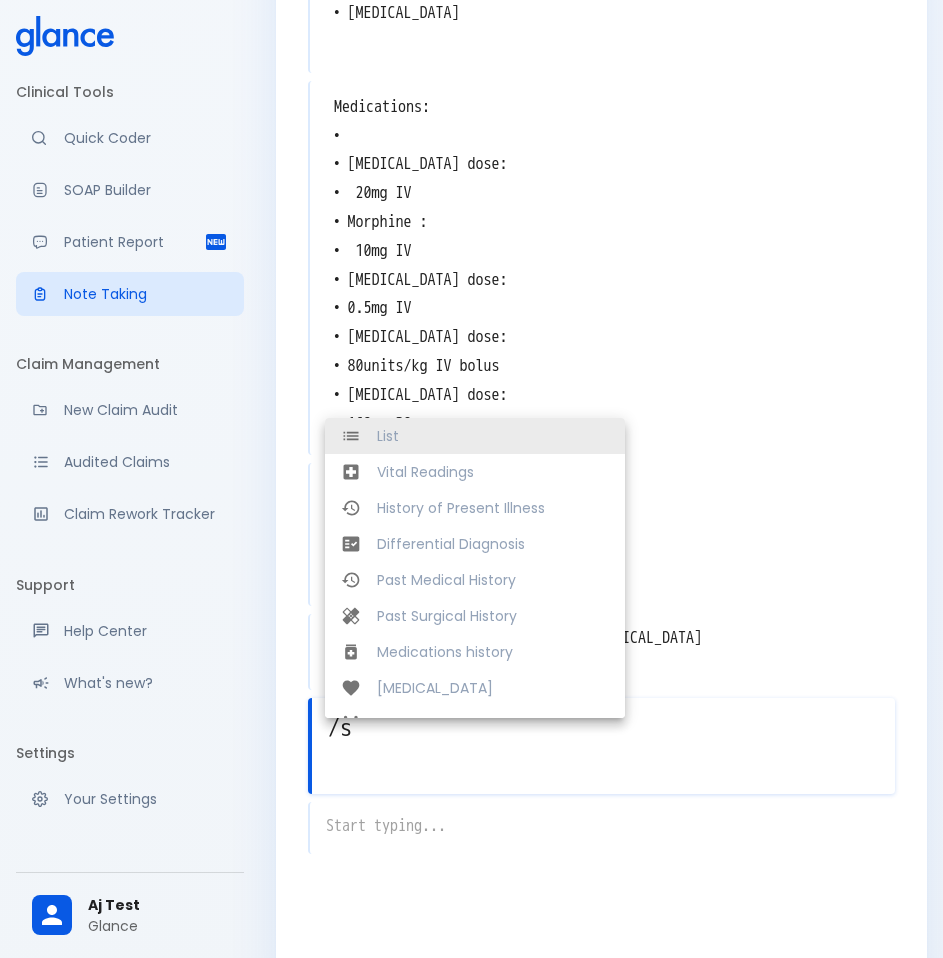 type on "/" 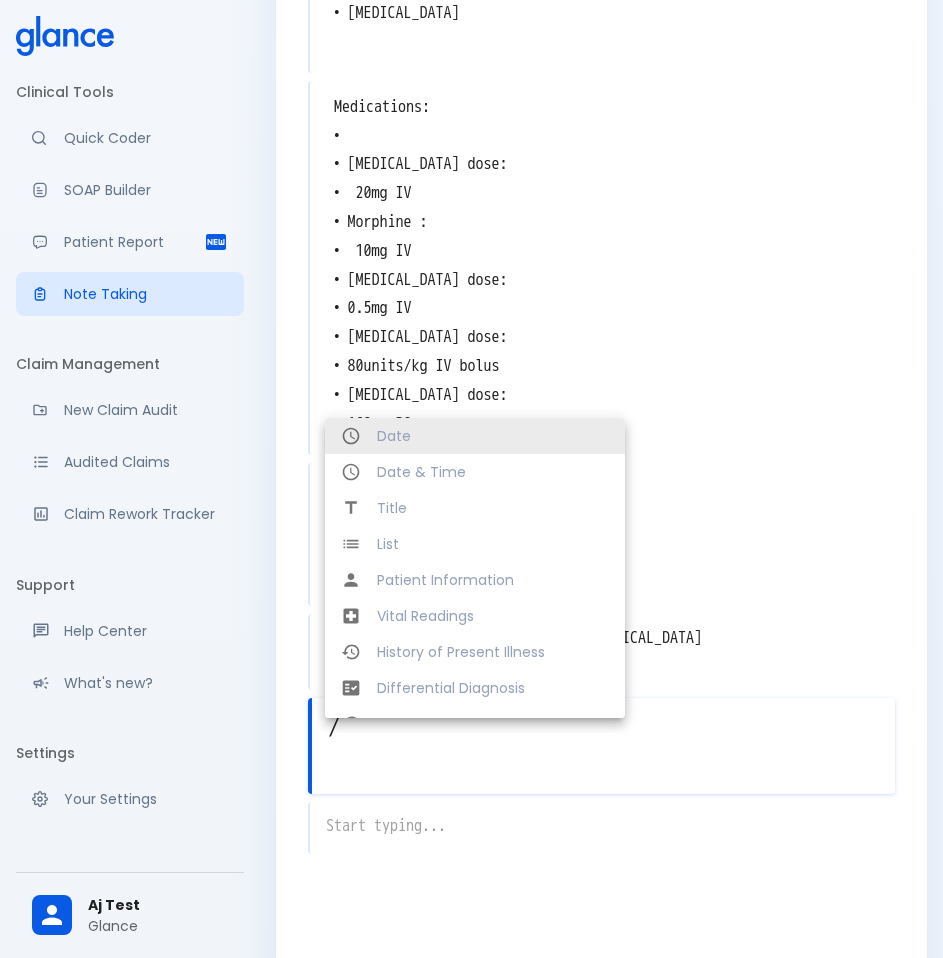 type 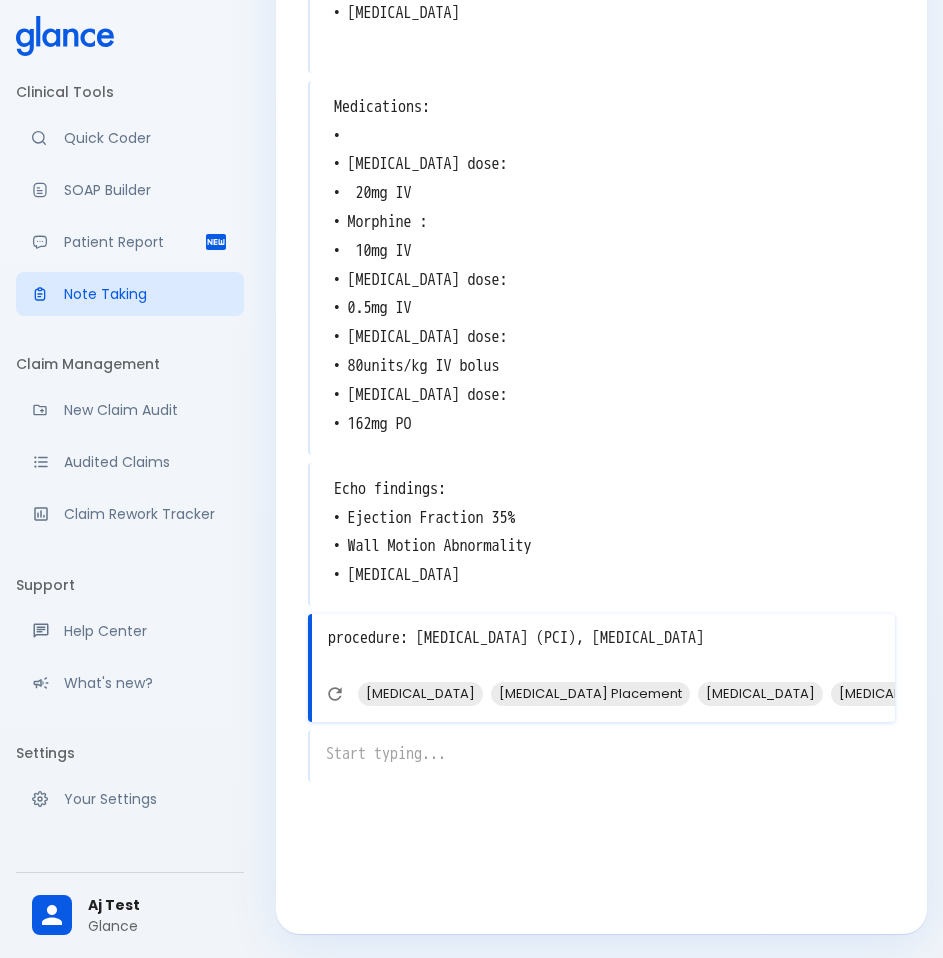 click on "x" at bounding box center (601, 756) 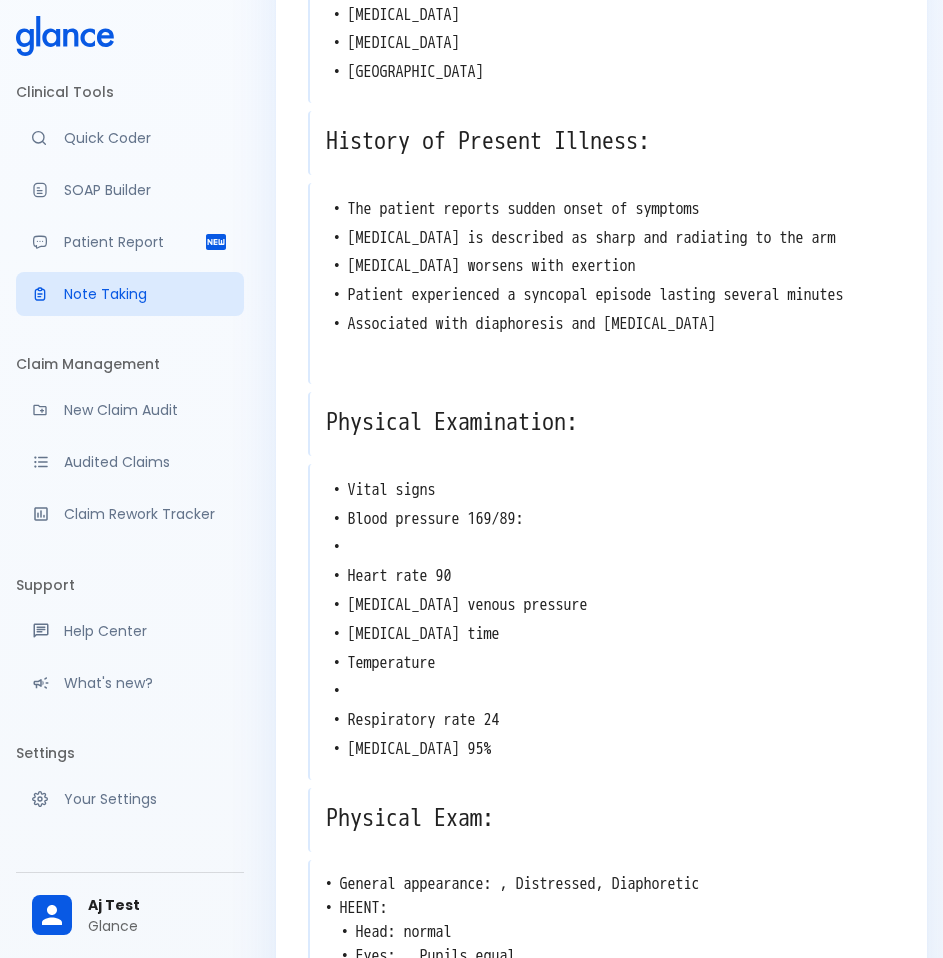 scroll, scrollTop: 0, scrollLeft: 0, axis: both 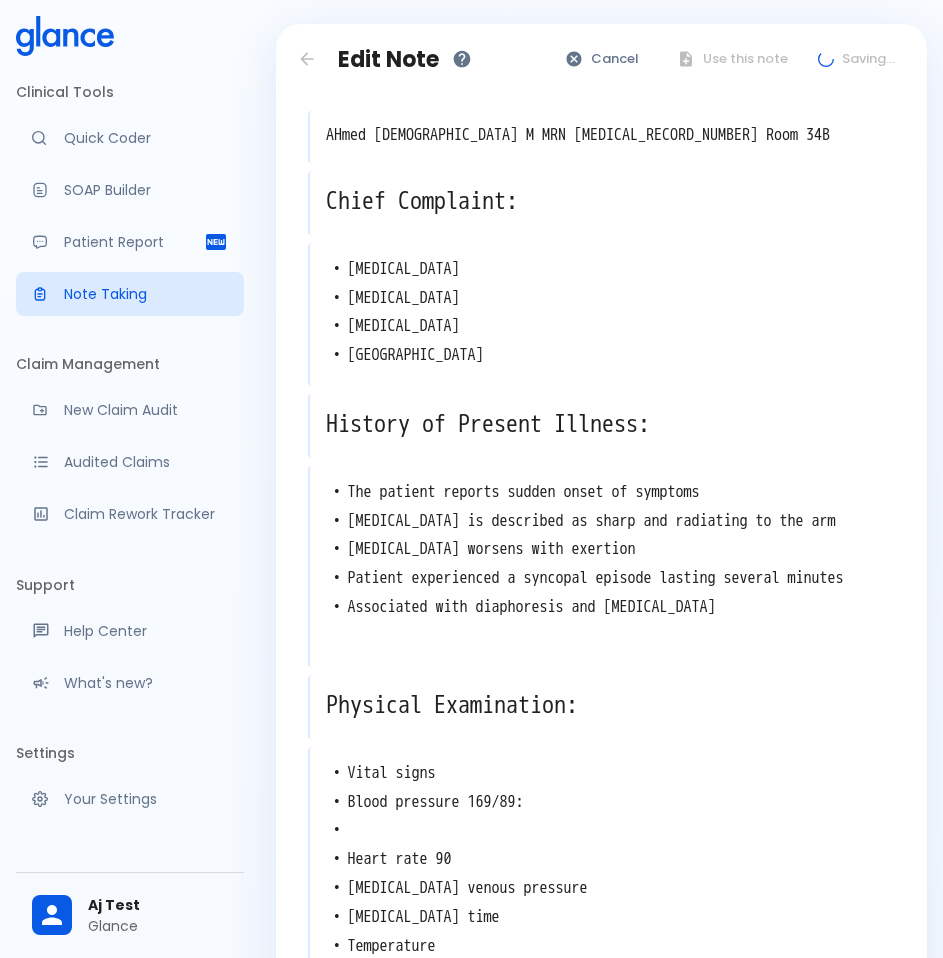 click on "Cancel Use this note Saving..." at bounding box center [731, 59] 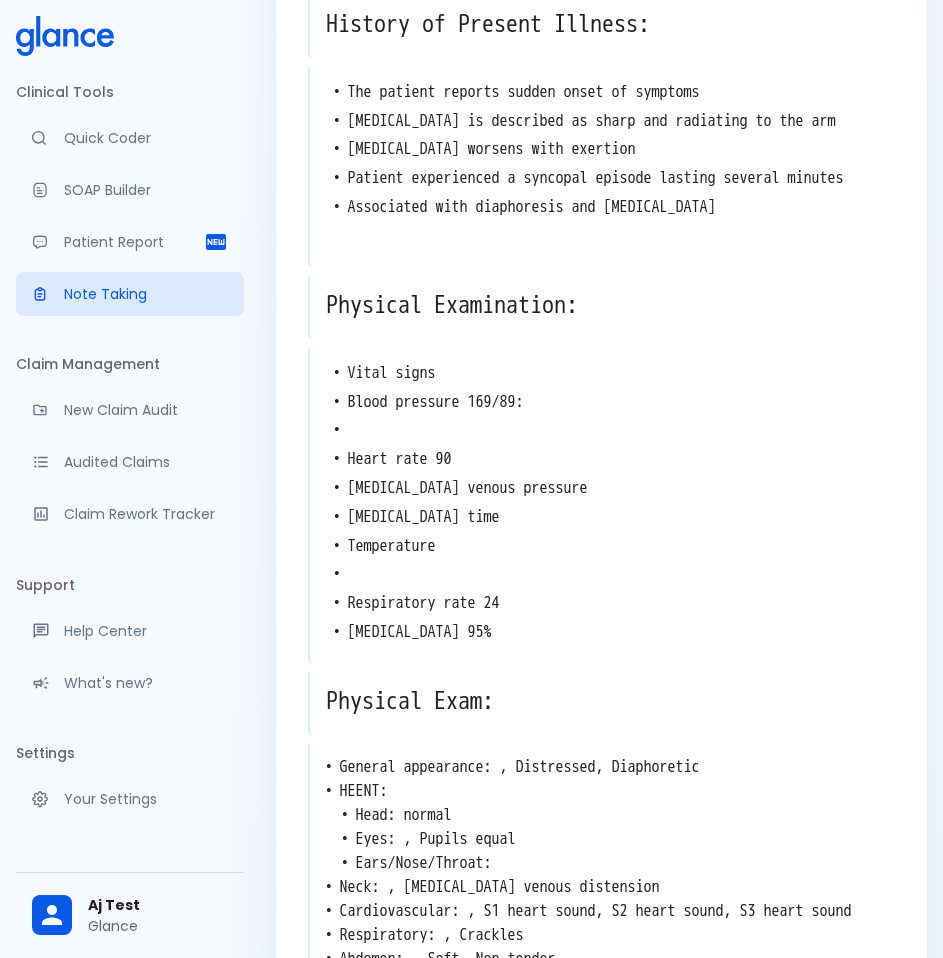 scroll, scrollTop: 0, scrollLeft: 0, axis: both 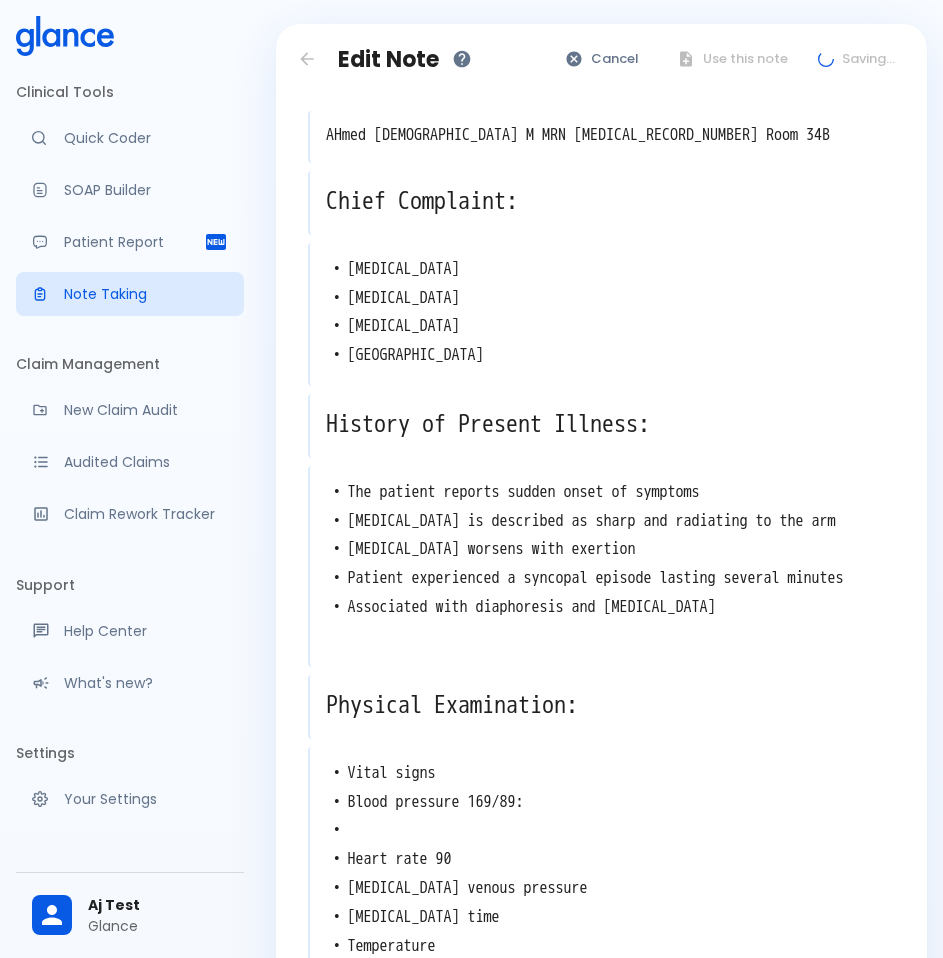 click on "Edit Note" at bounding box center [384, 59] 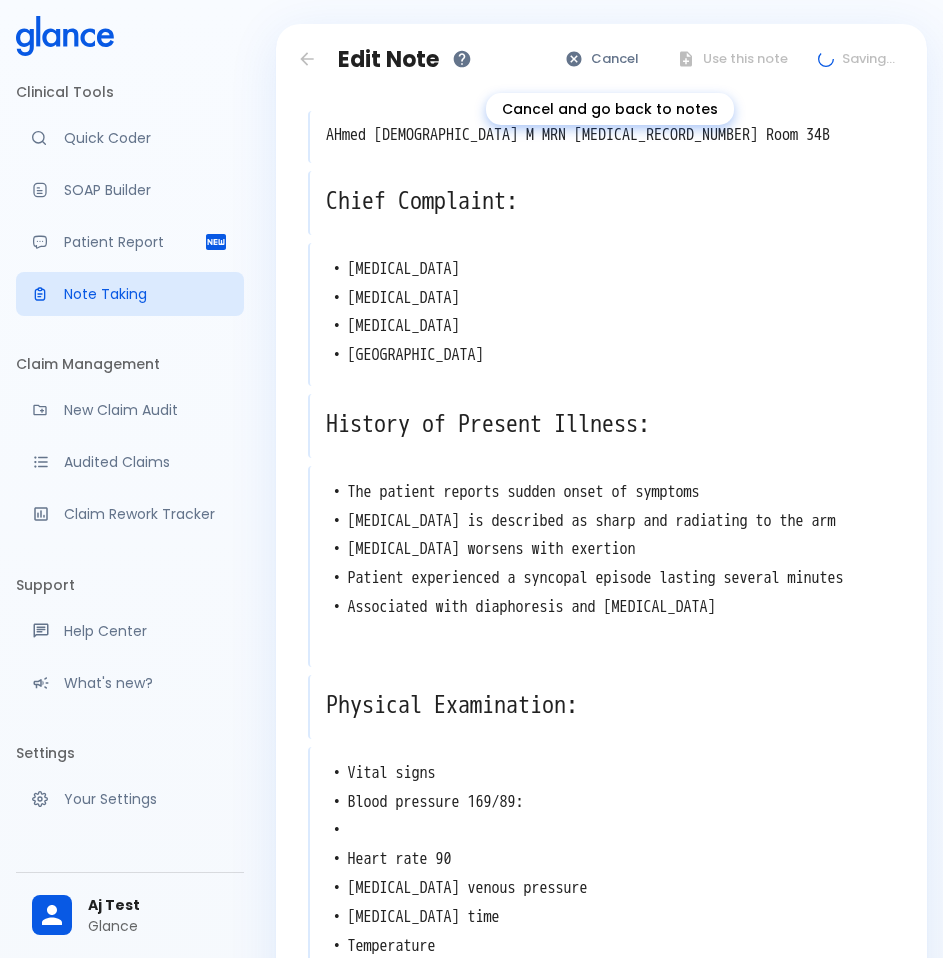 click on "Cancel" at bounding box center (603, 59) 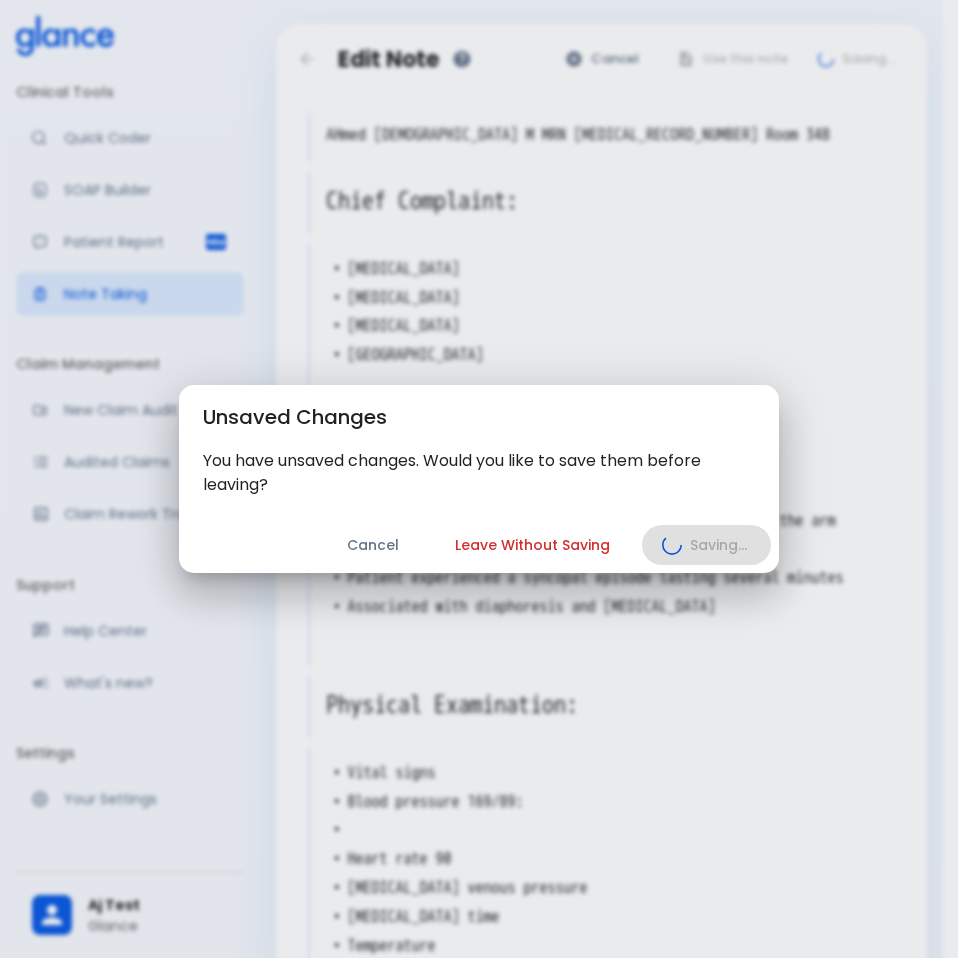 click on "Cancel Leave Without Saving Saving..." at bounding box center [479, 545] 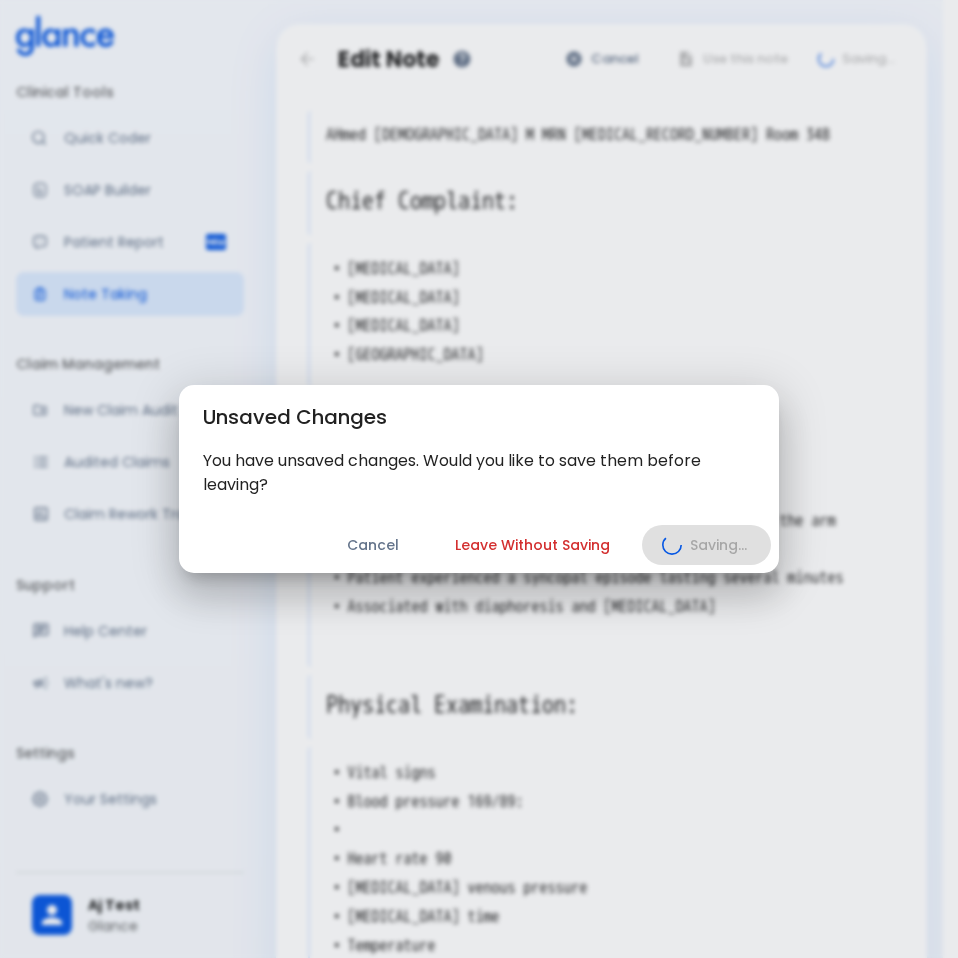 click on "Leave Without Saving" at bounding box center (532, 545) 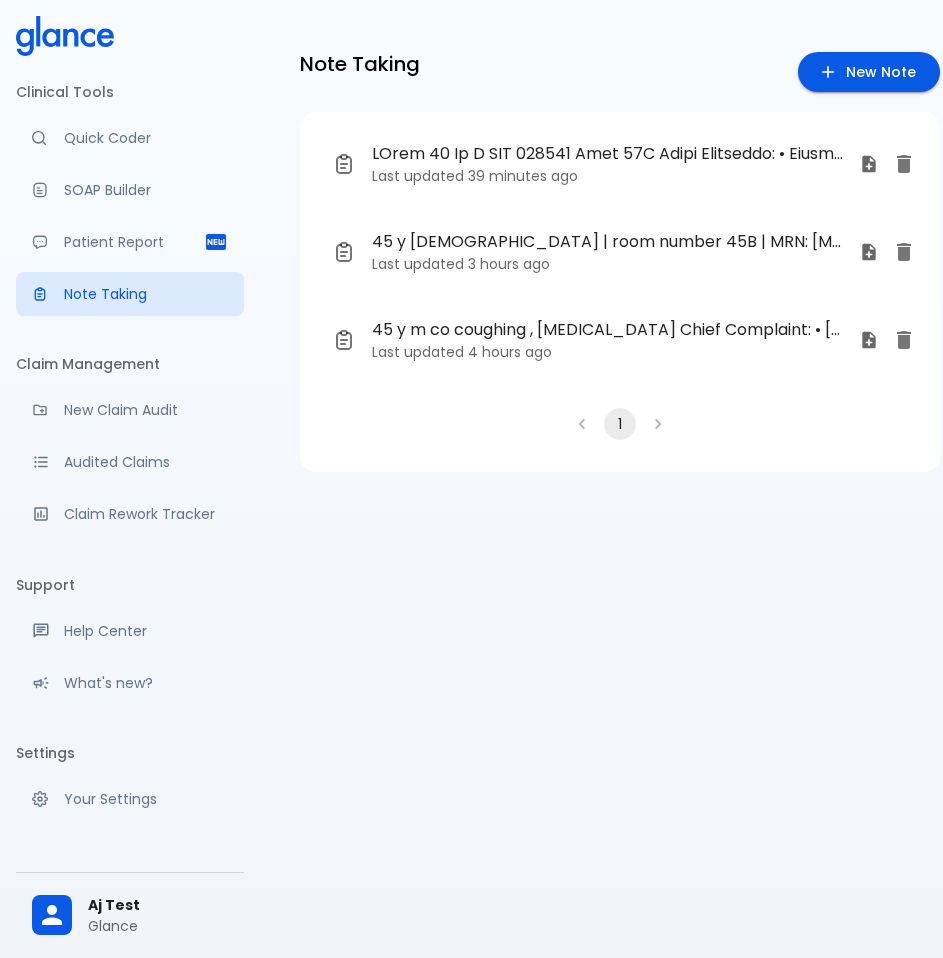 click at bounding box center [608, 154] 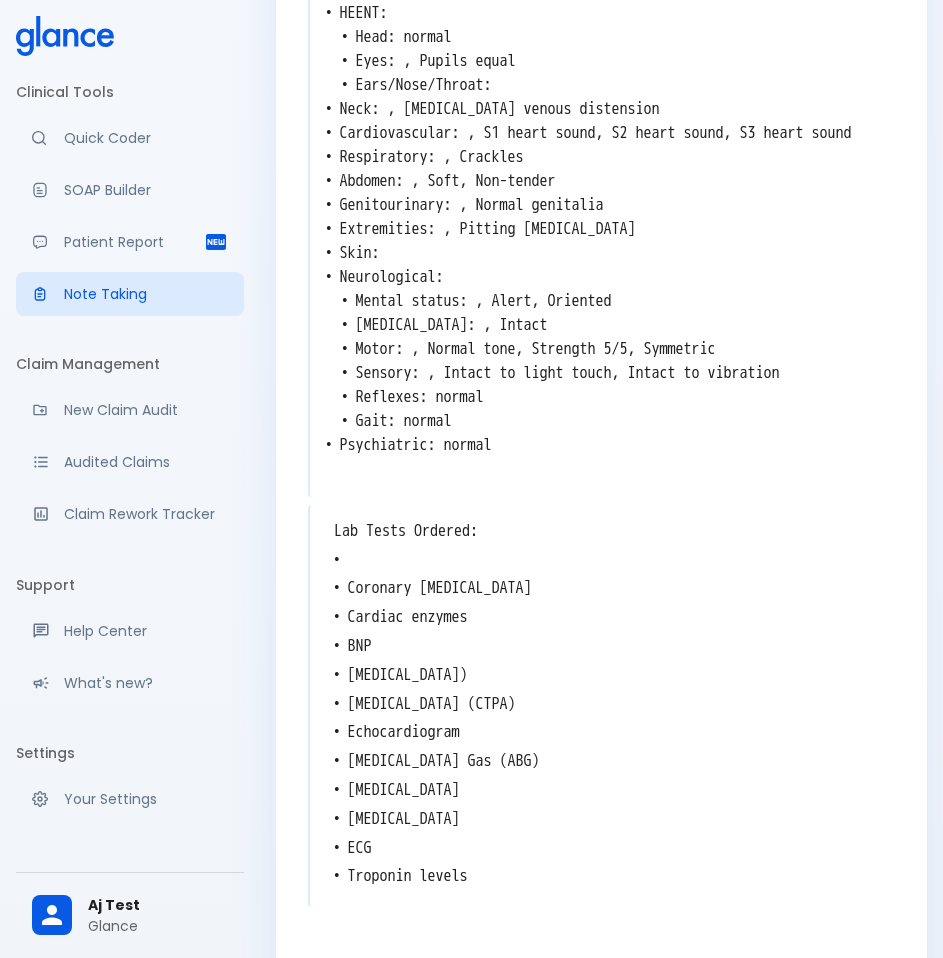 scroll, scrollTop: 1249, scrollLeft: 0, axis: vertical 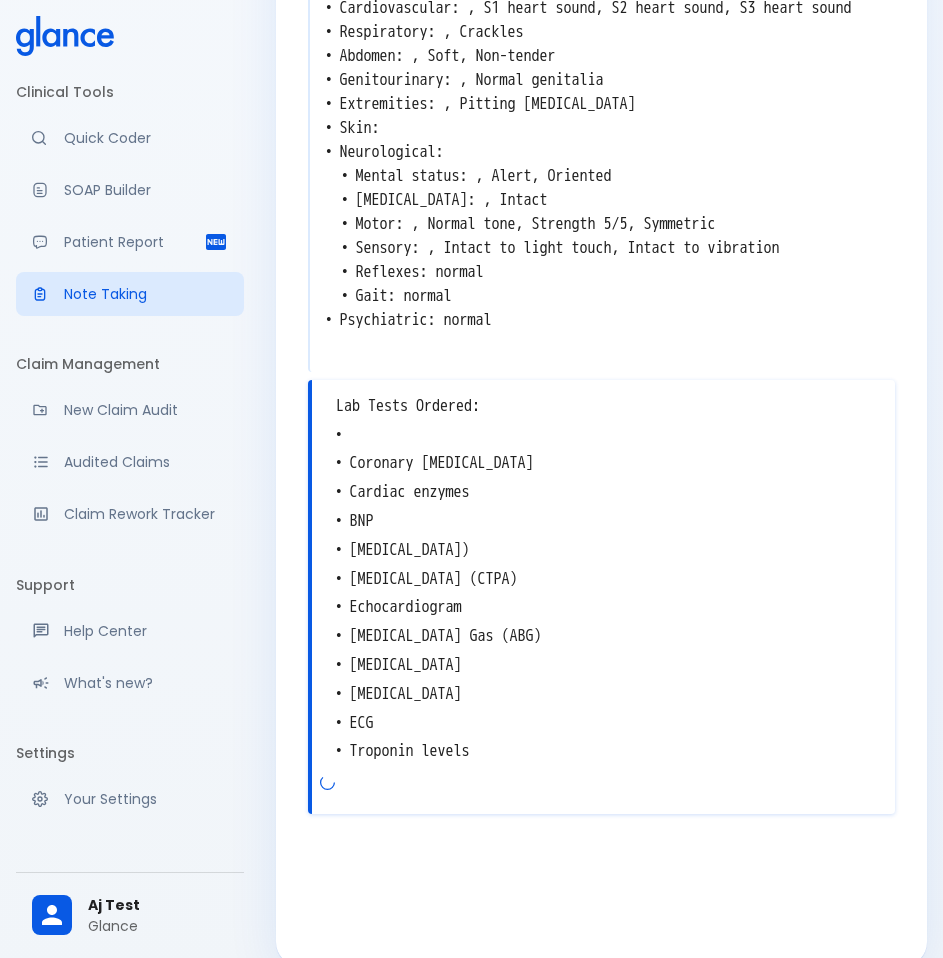 click on "Lab Tests Ordered:
•
• Coronary [MEDICAL_DATA]
• Cardiac enzymes
• BNP
• [MEDICAL_DATA])
• [MEDICAL_DATA] (CTPA)
• Echocardiogram
• [MEDICAL_DATA] Gas (ABG)
• [MEDICAL_DATA]
• [MEDICAL_DATA]
• ECG
• Troponin levels" at bounding box center (603, 579) 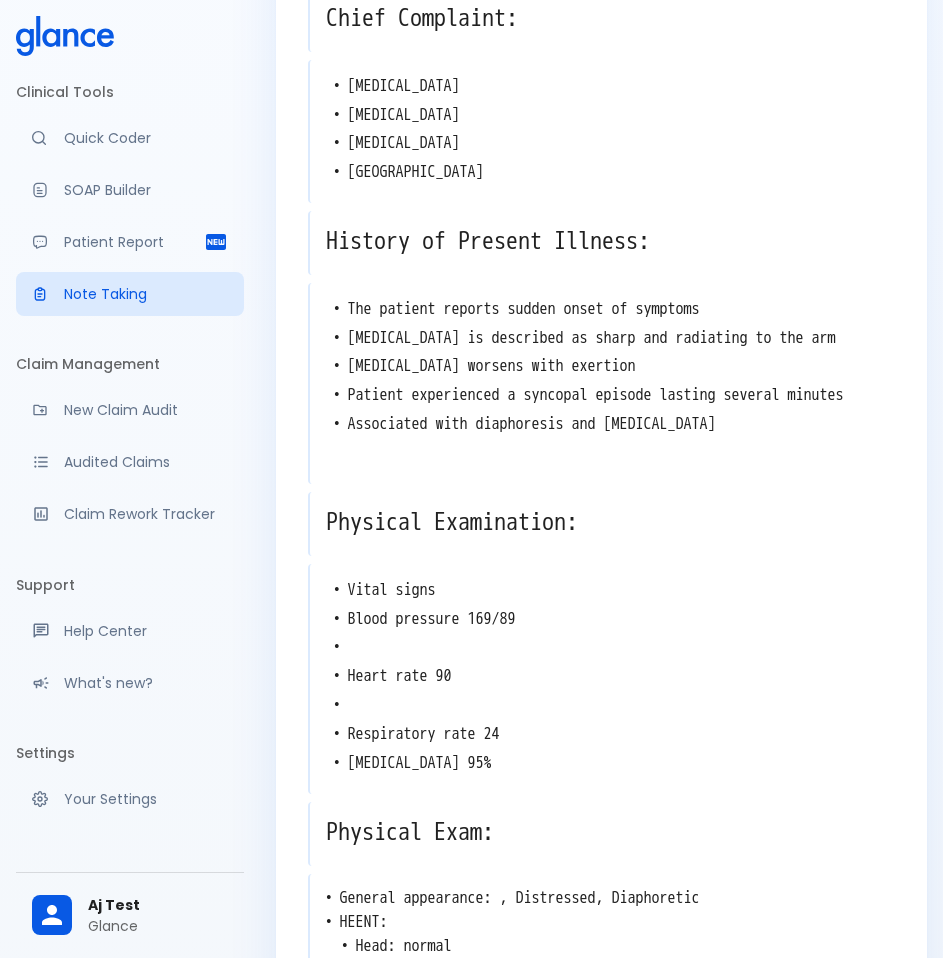 scroll, scrollTop: 0, scrollLeft: 0, axis: both 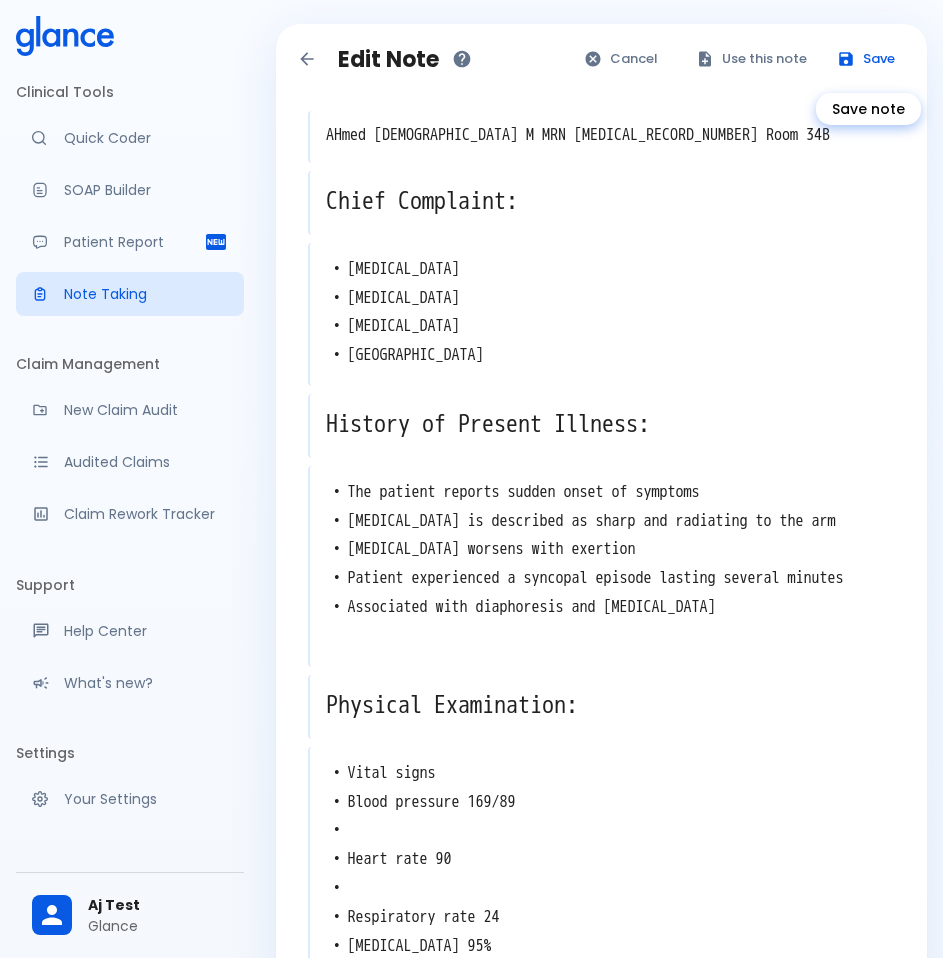 click on "Save" at bounding box center (867, 59) 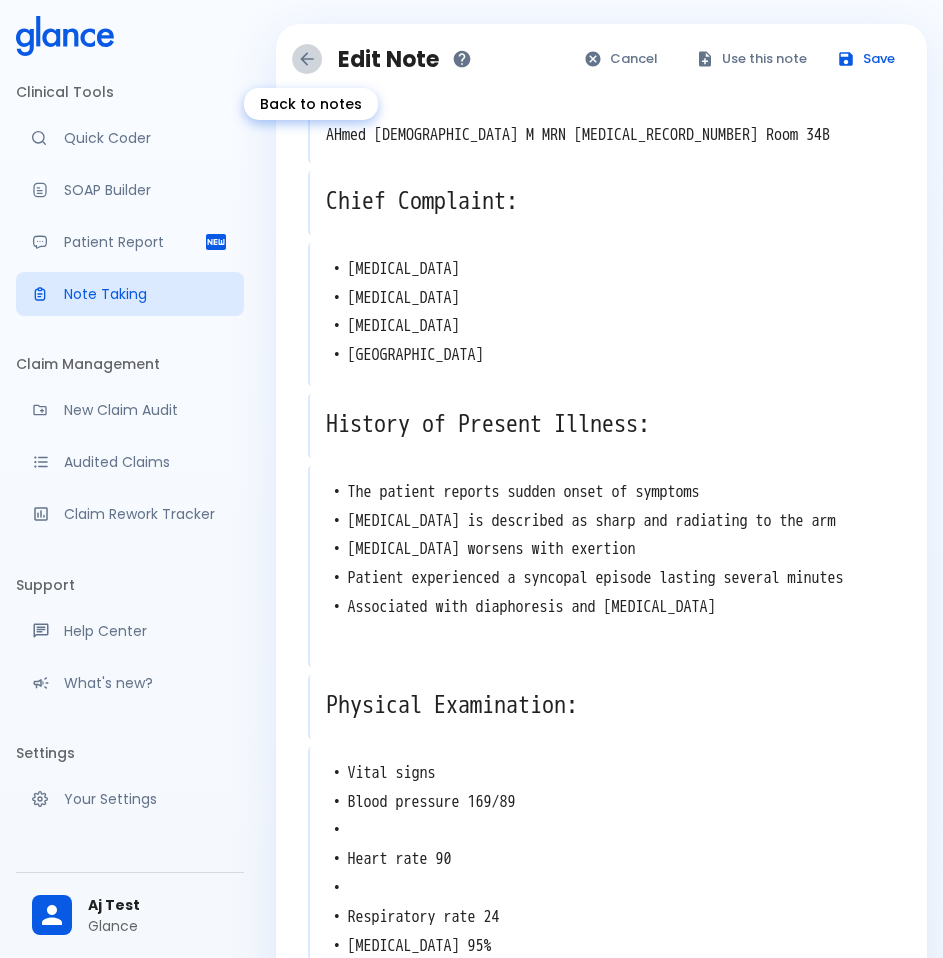 click 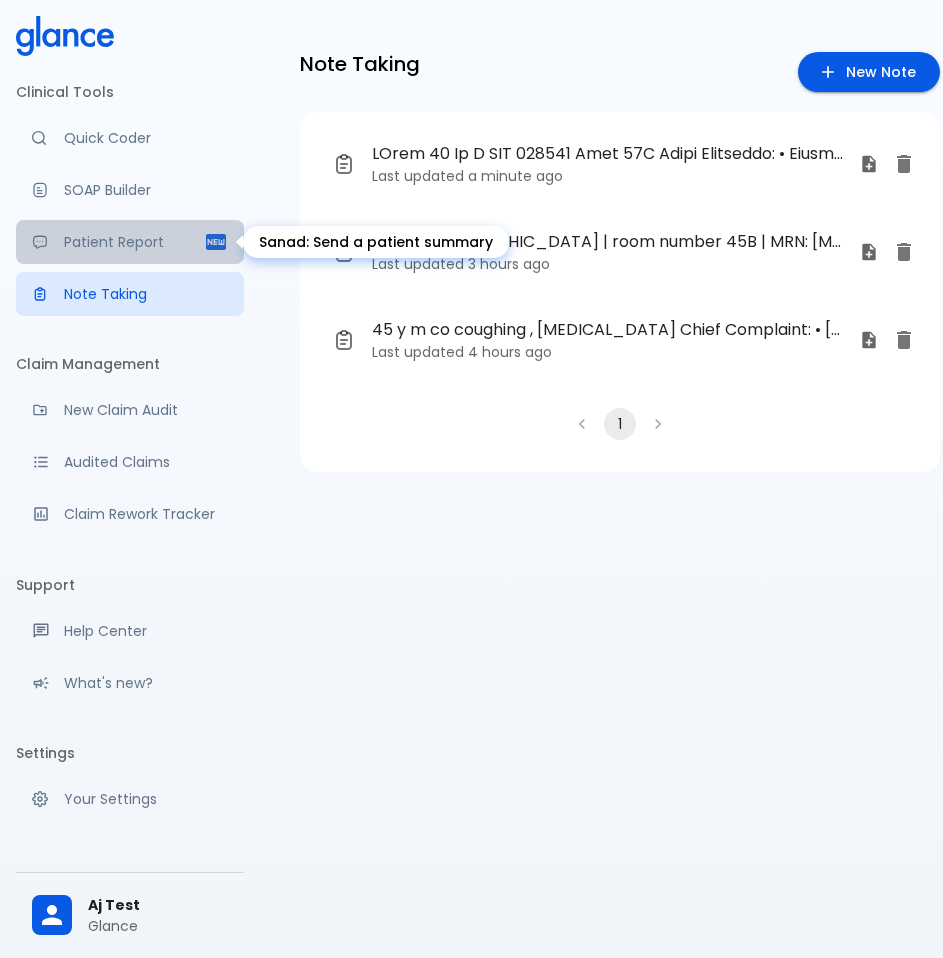 click on "Patient Report" at bounding box center (130, 242) 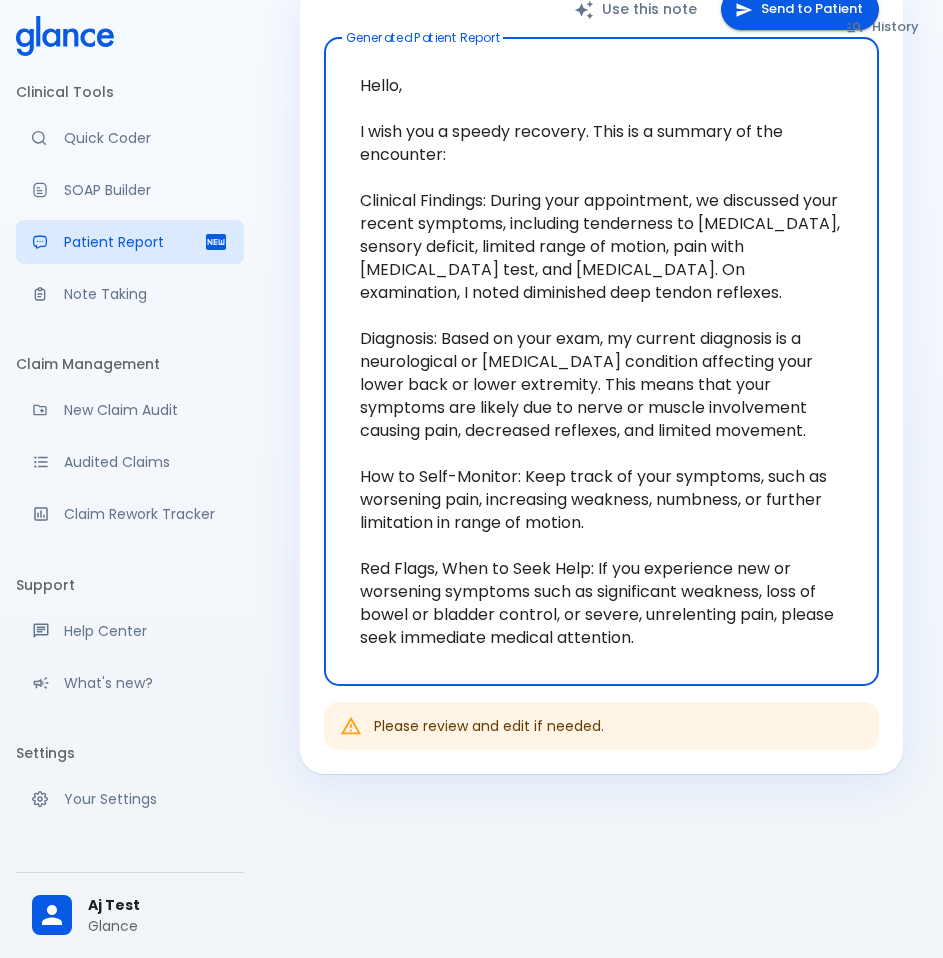 scroll, scrollTop: 9, scrollLeft: 0, axis: vertical 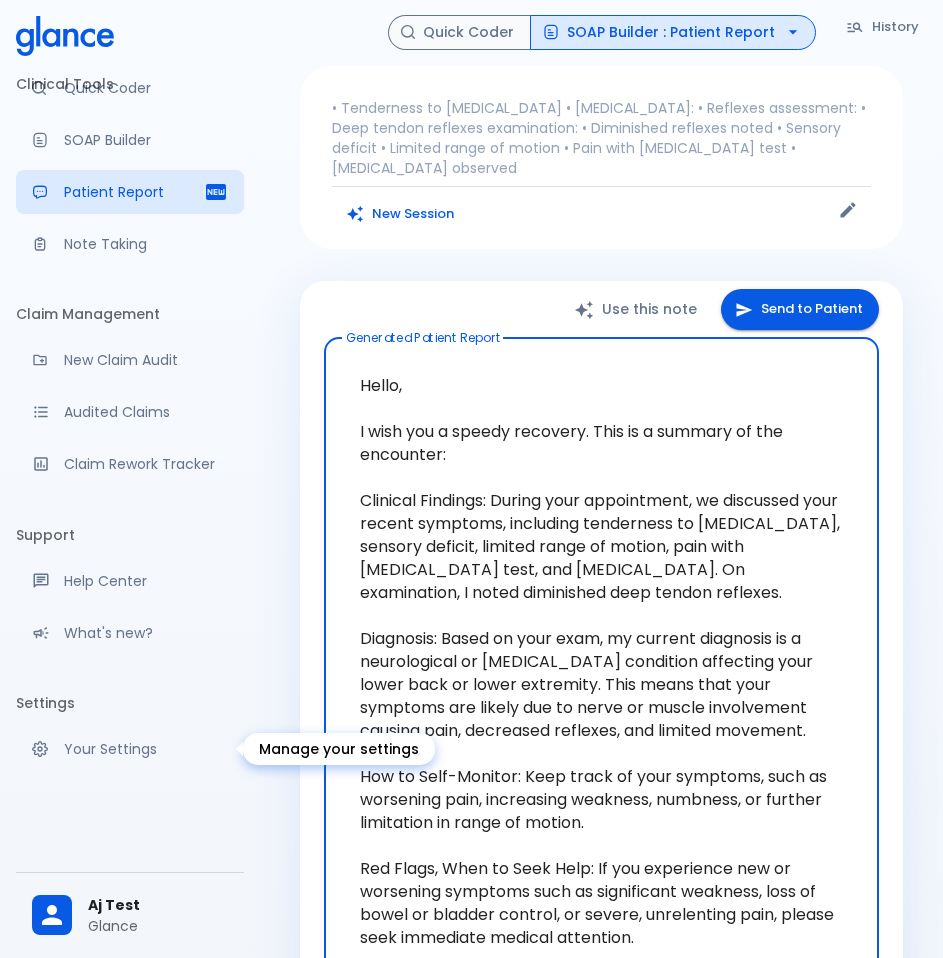 click on "Your Settings" at bounding box center (146, 749) 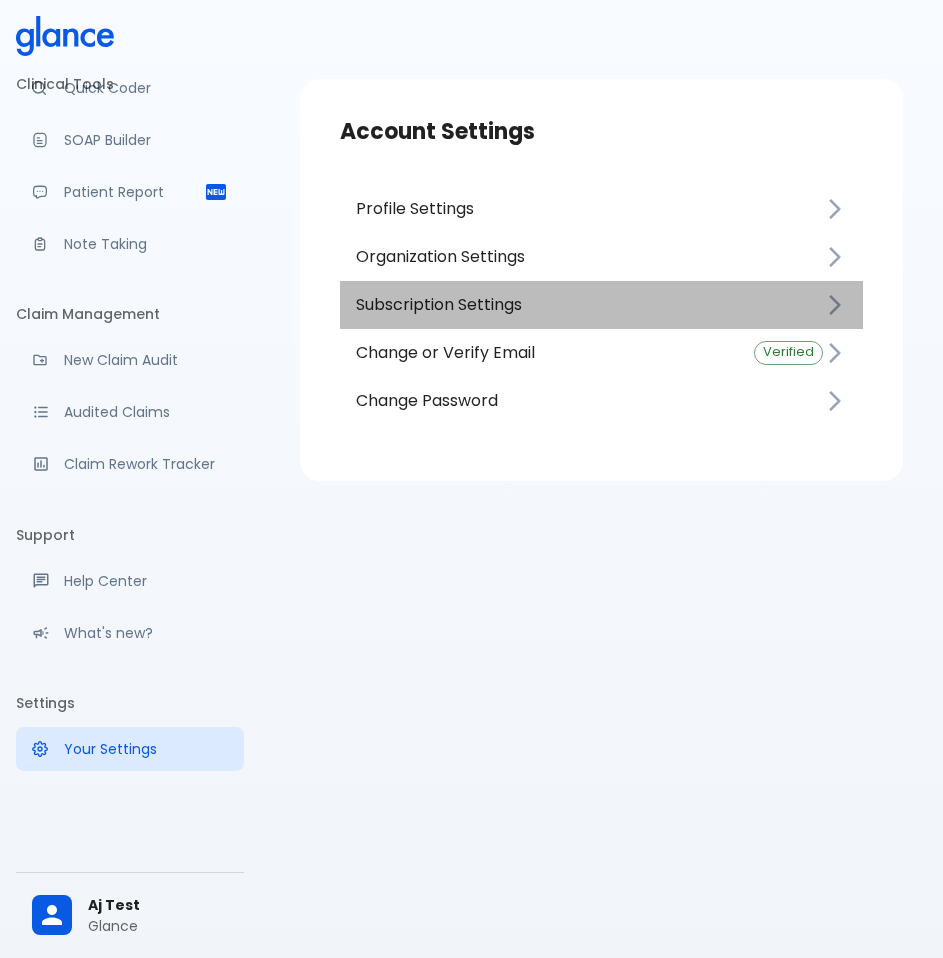 click on "Subscription Settings" at bounding box center [589, 305] 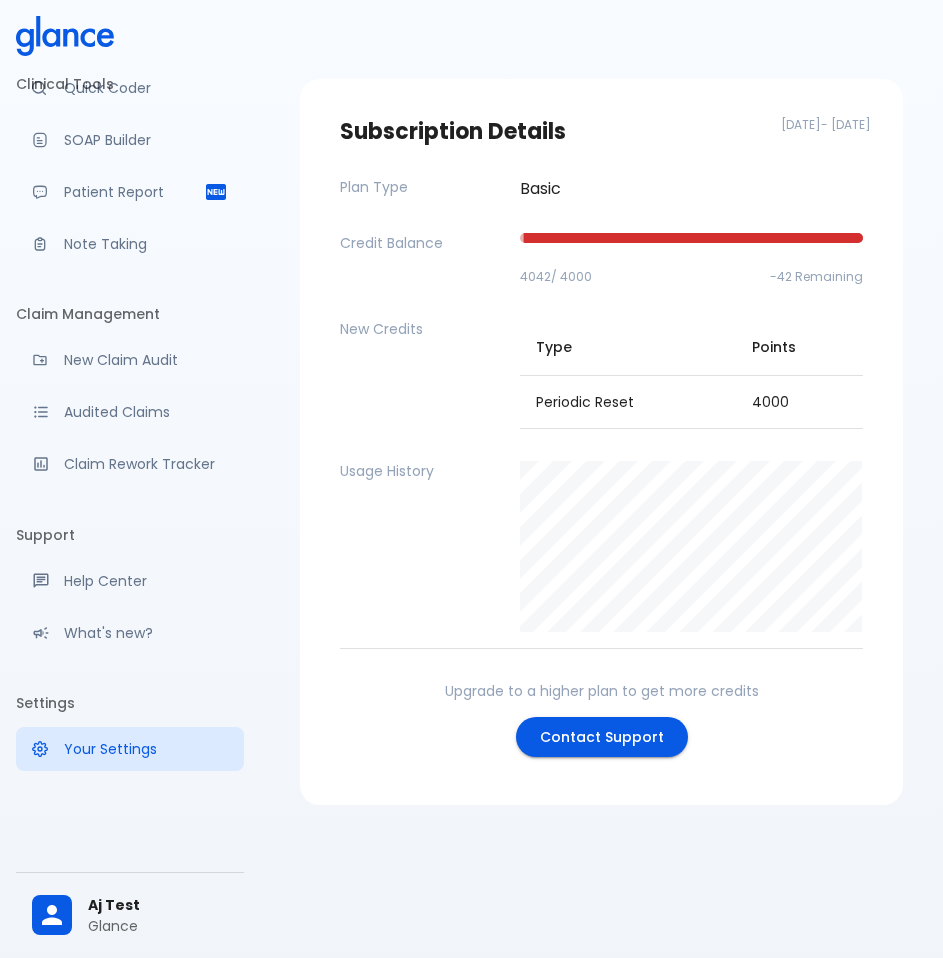 click on "-42   Remaining" at bounding box center (816, 276) 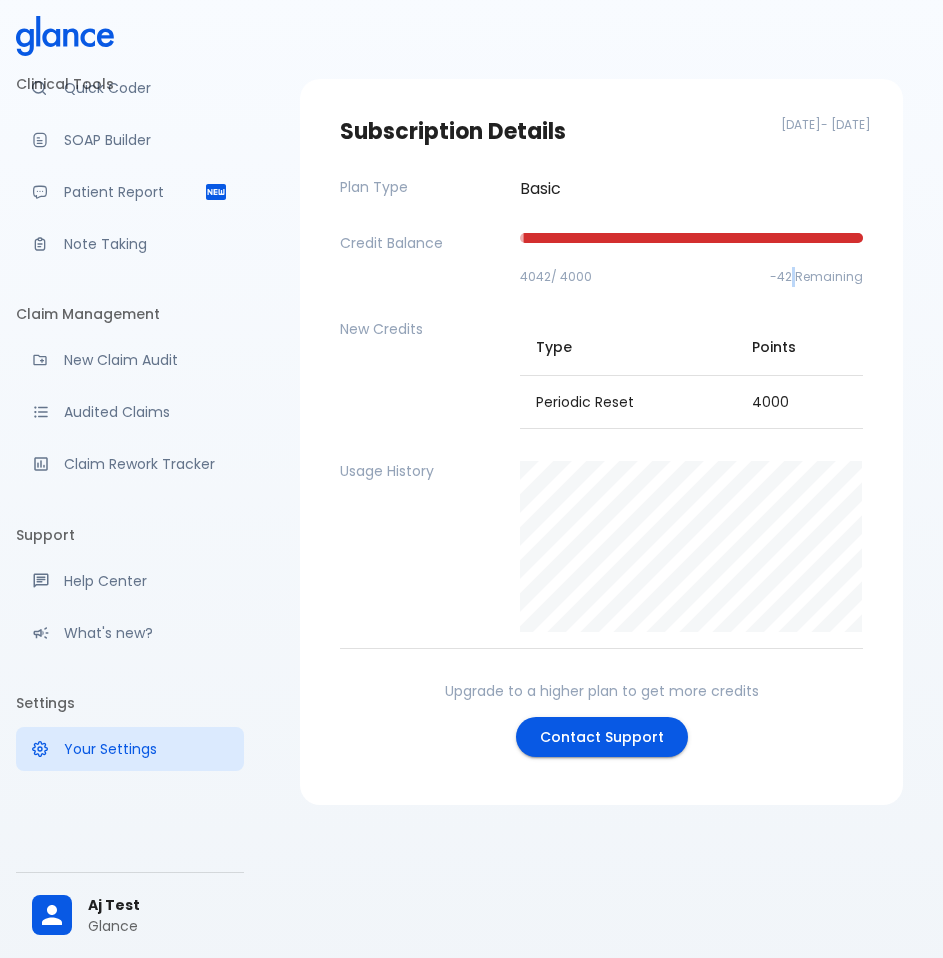 click on "-42   Remaining" at bounding box center (816, 276) 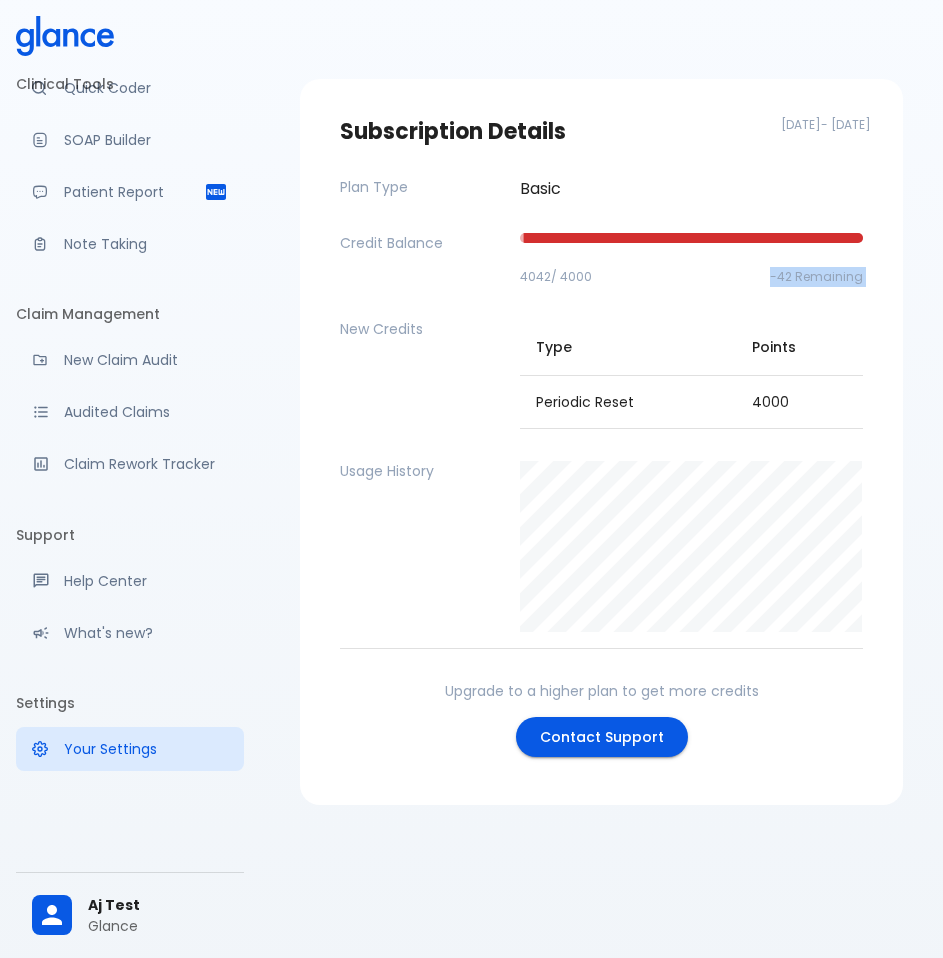 click on "-42   Remaining" at bounding box center (816, 276) 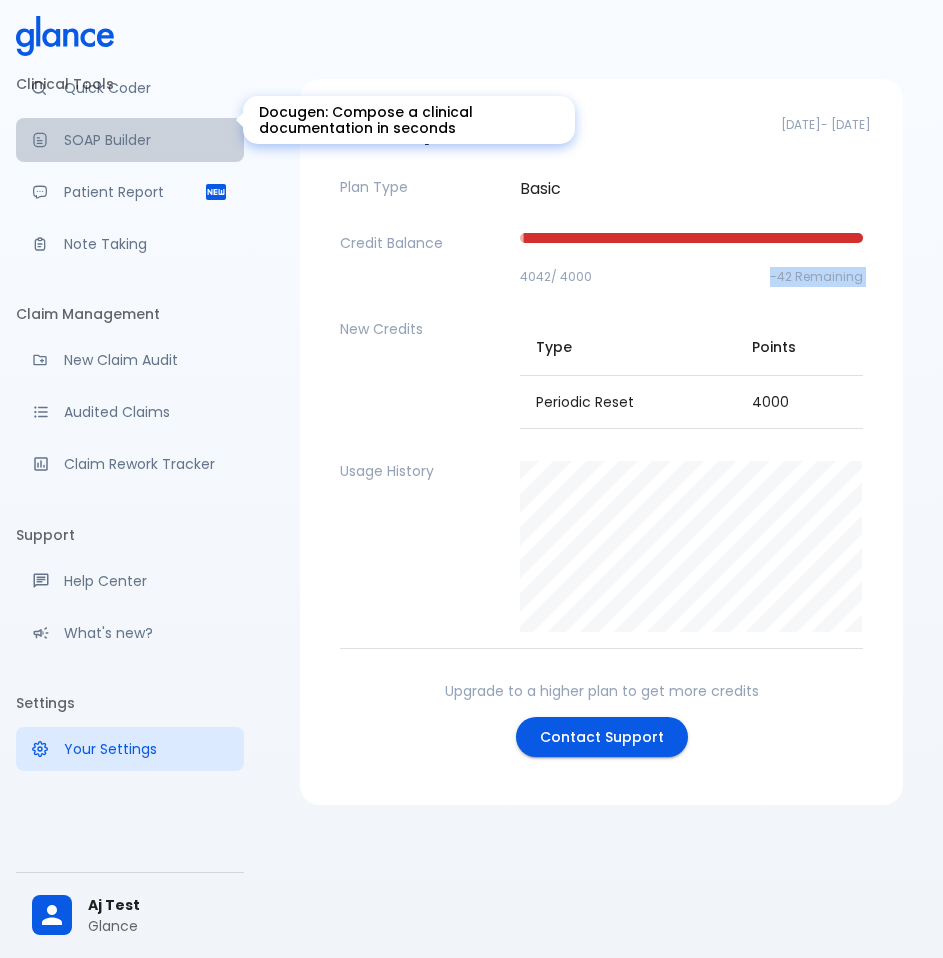 click on "SOAP Builder" at bounding box center (146, 140) 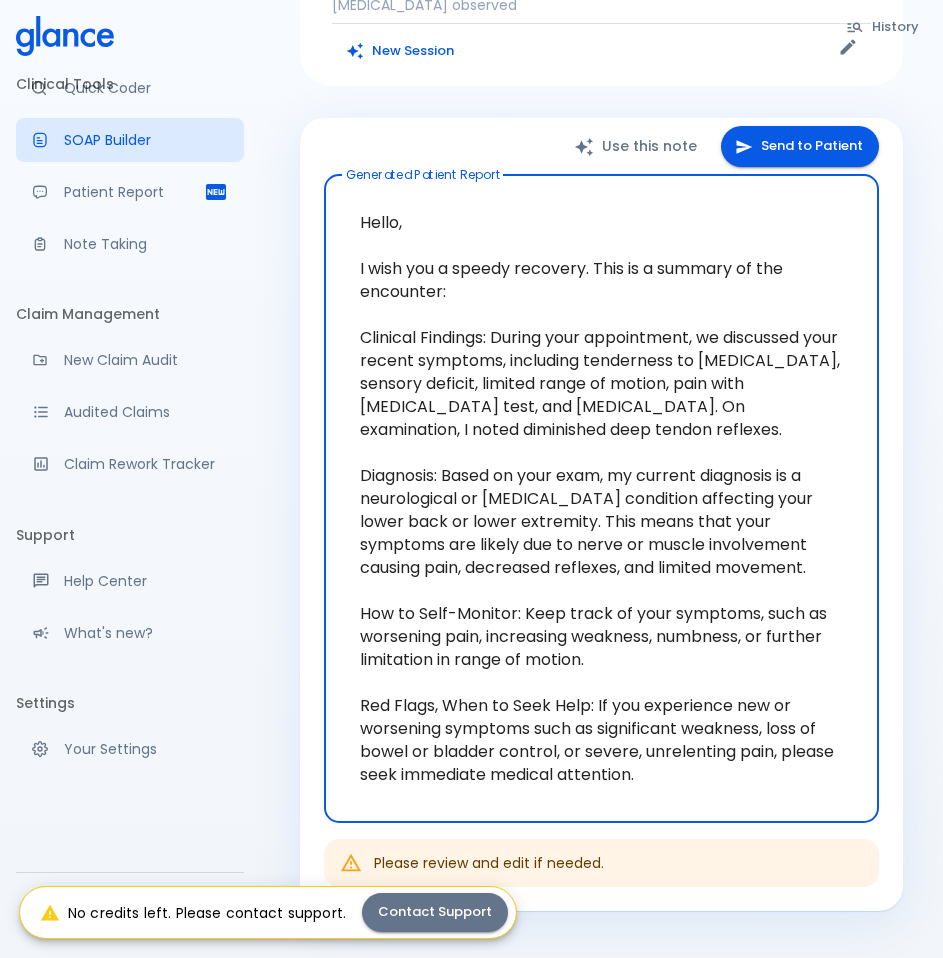 scroll, scrollTop: 0, scrollLeft: 0, axis: both 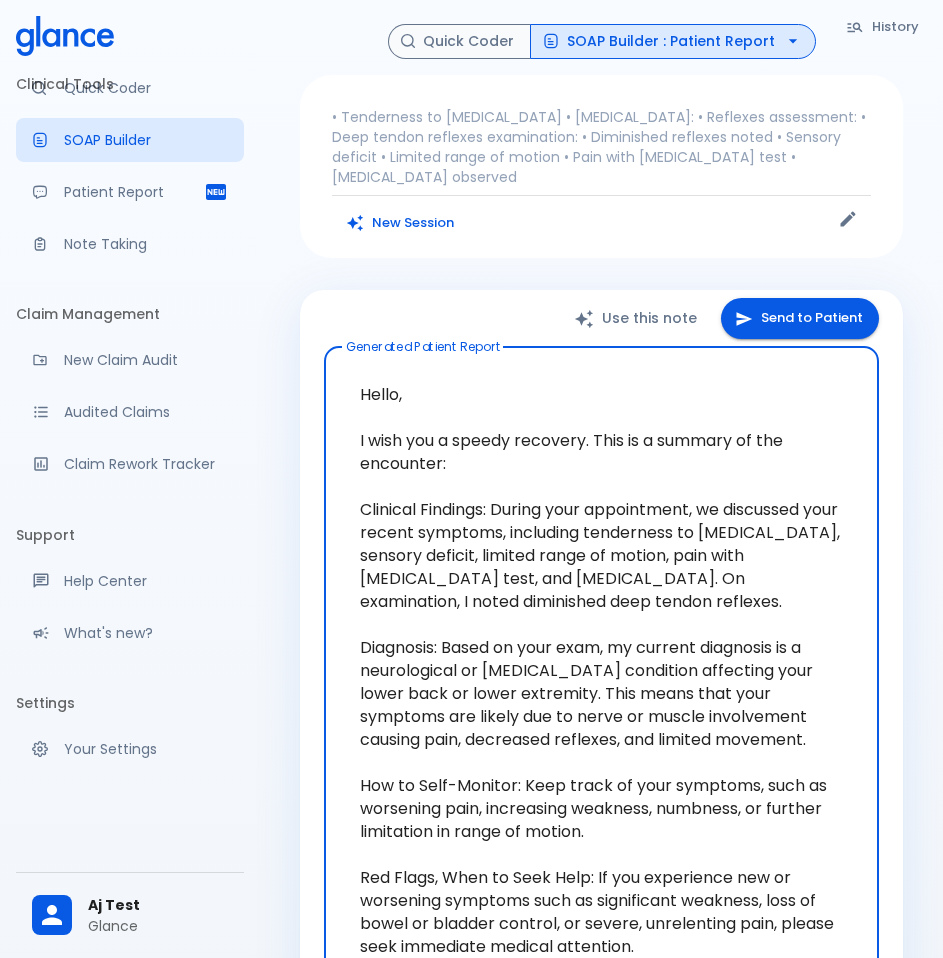 click on "Aj  Test" at bounding box center [158, 905] 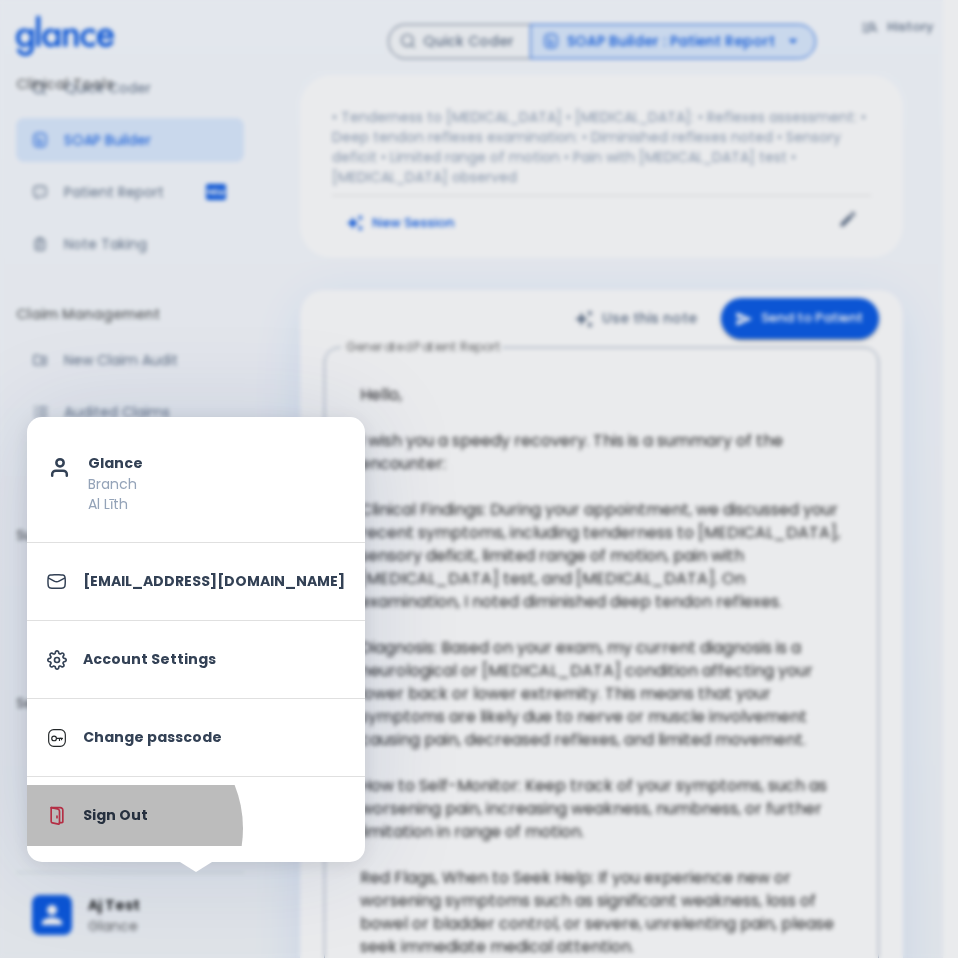 click on "Sign Out" at bounding box center [196, 815] 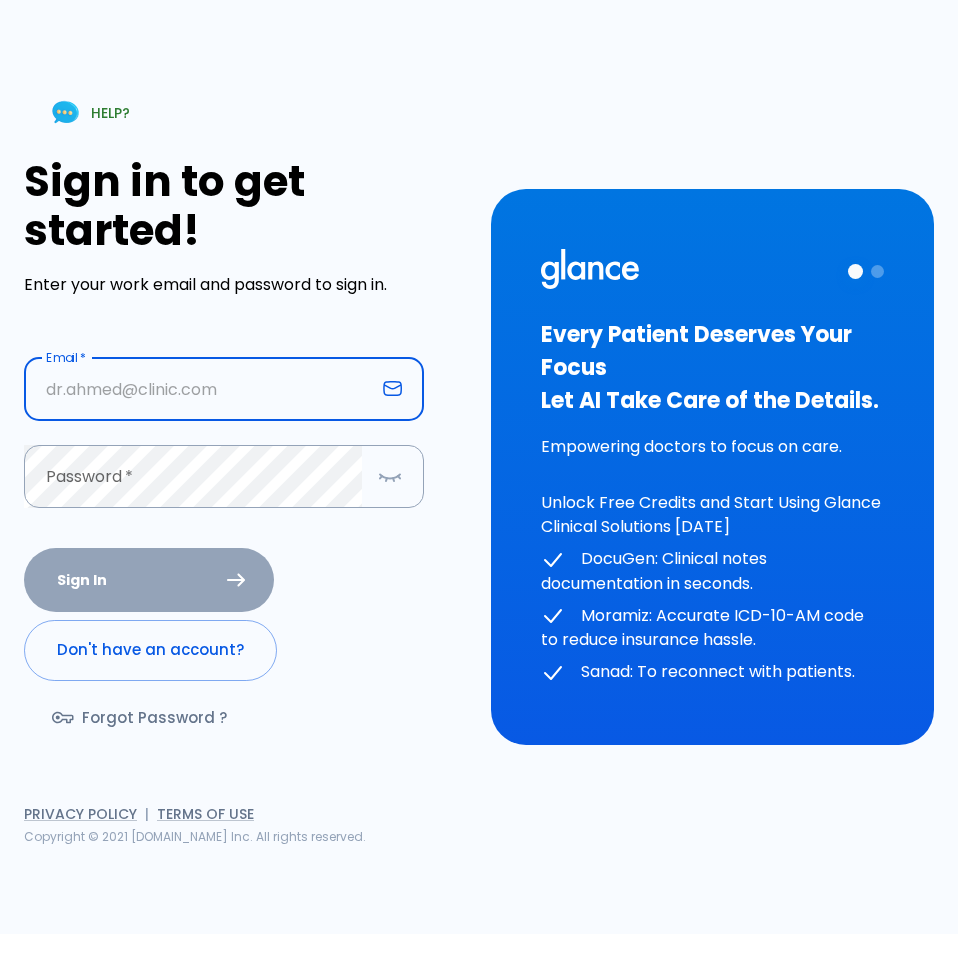 click at bounding box center [199, 389] 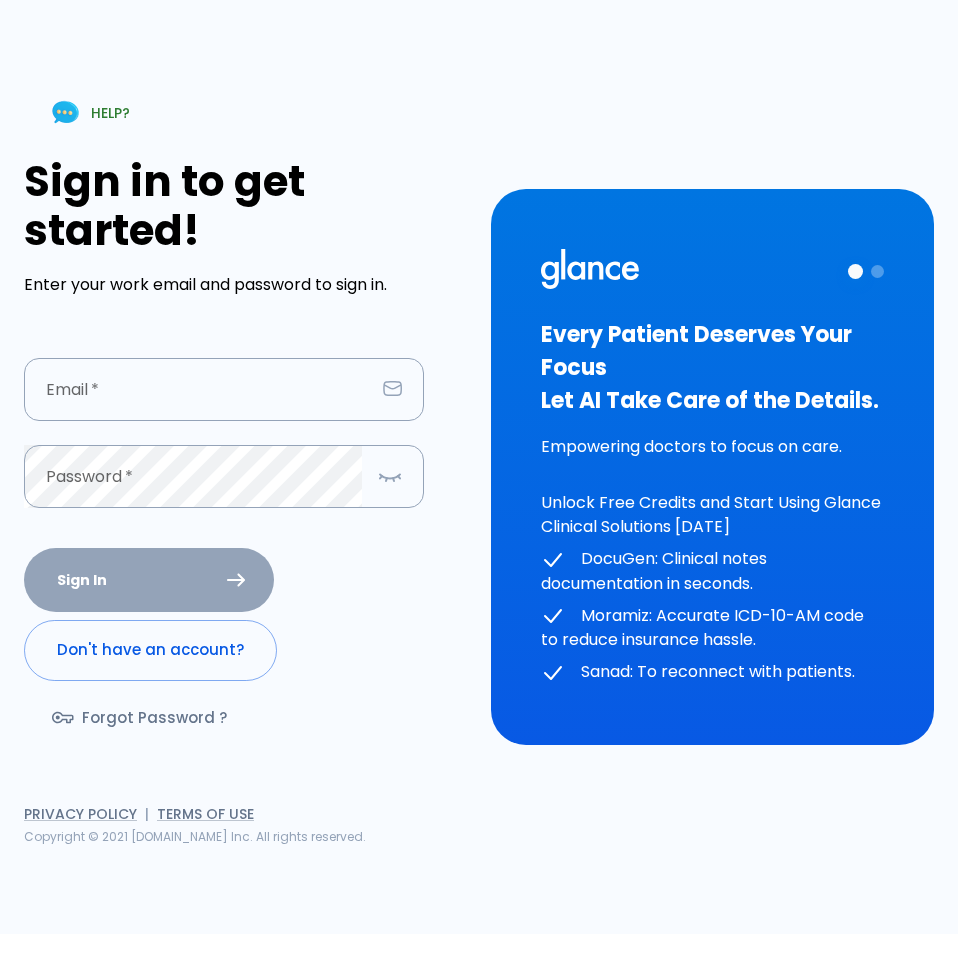 type on "[EMAIL_ADDRESS][DOMAIN_NAME]" 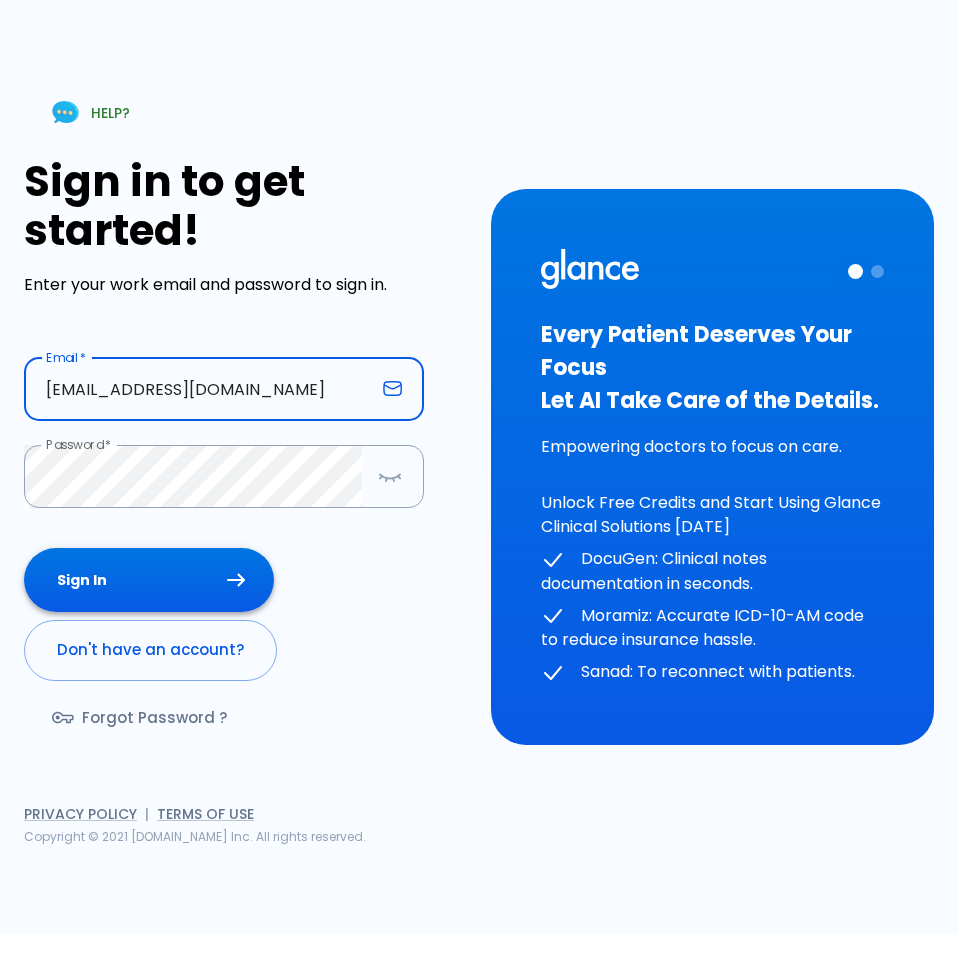click on "Sign In" at bounding box center (149, 580) 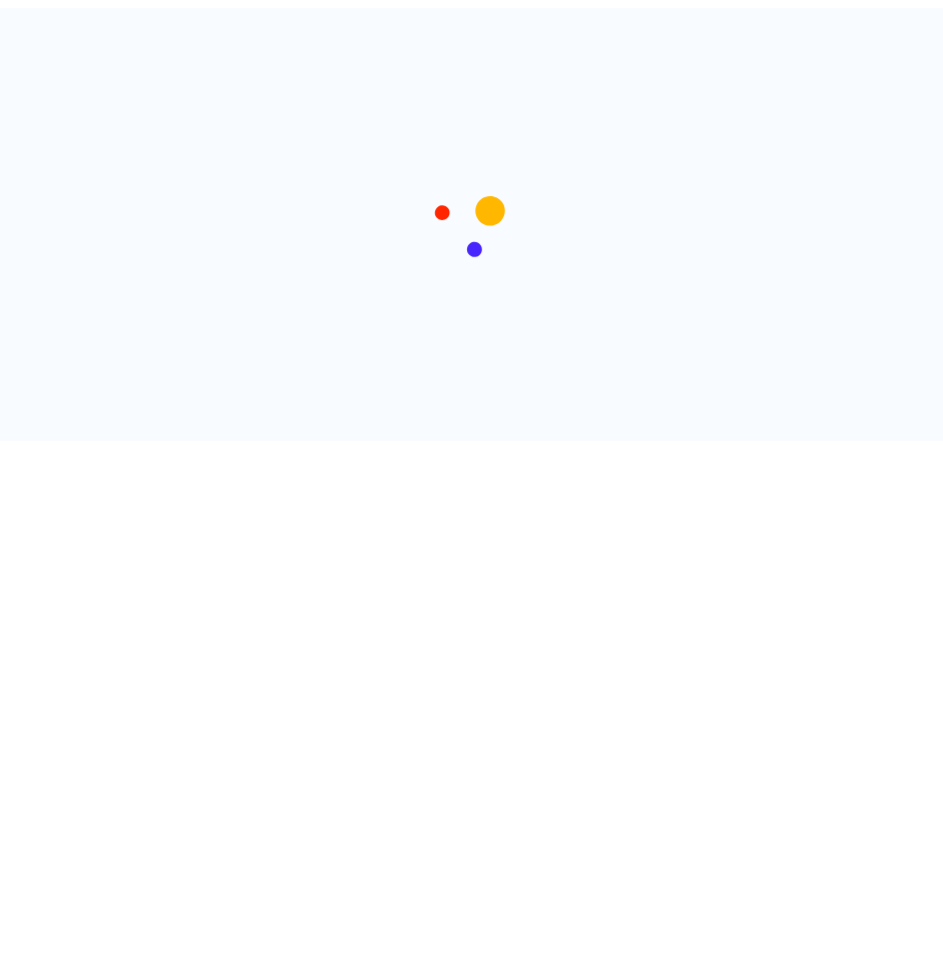 scroll, scrollTop: 0, scrollLeft: 0, axis: both 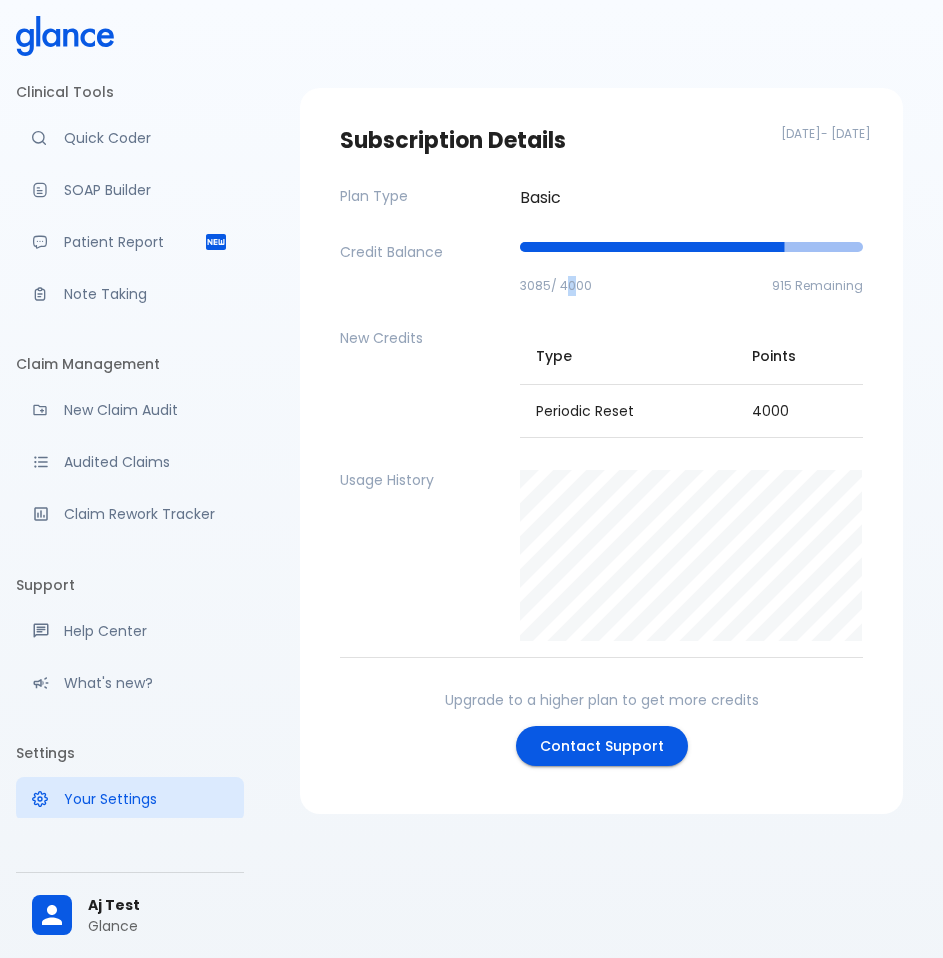 drag, startPoint x: 568, startPoint y: 283, endPoint x: 579, endPoint y: 284, distance: 11.045361 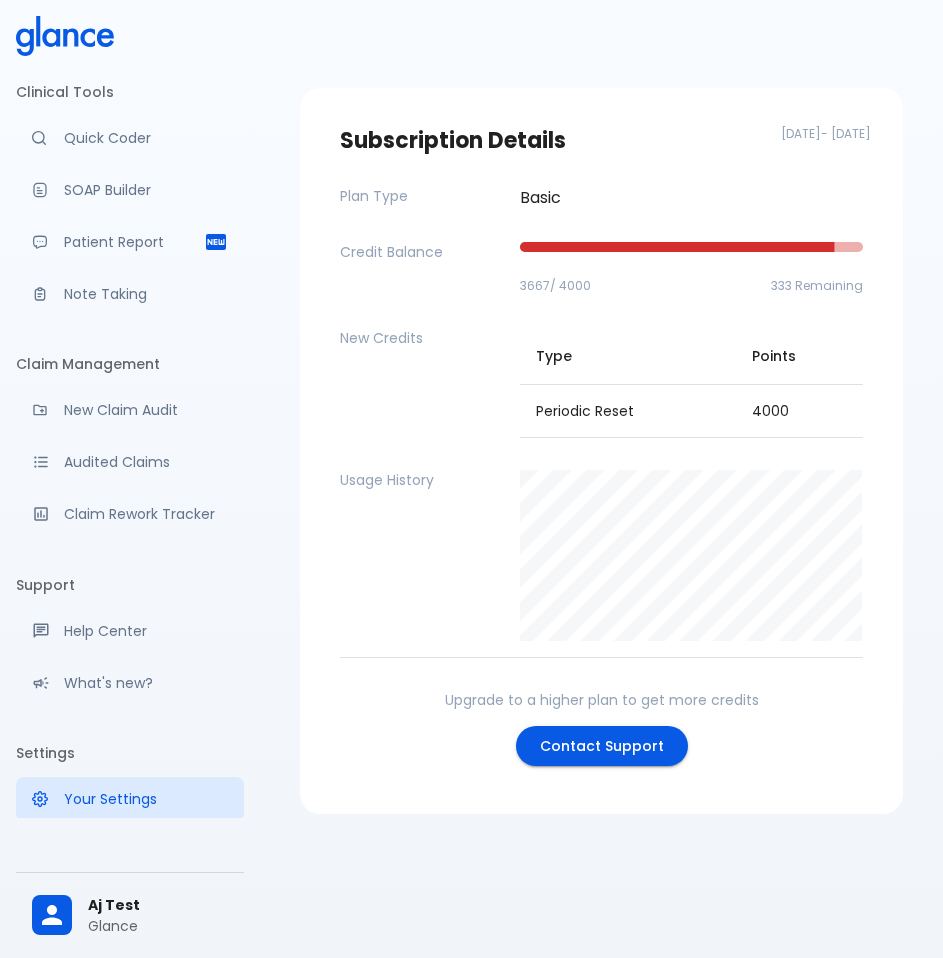 scroll, scrollTop: 0, scrollLeft: 0, axis: both 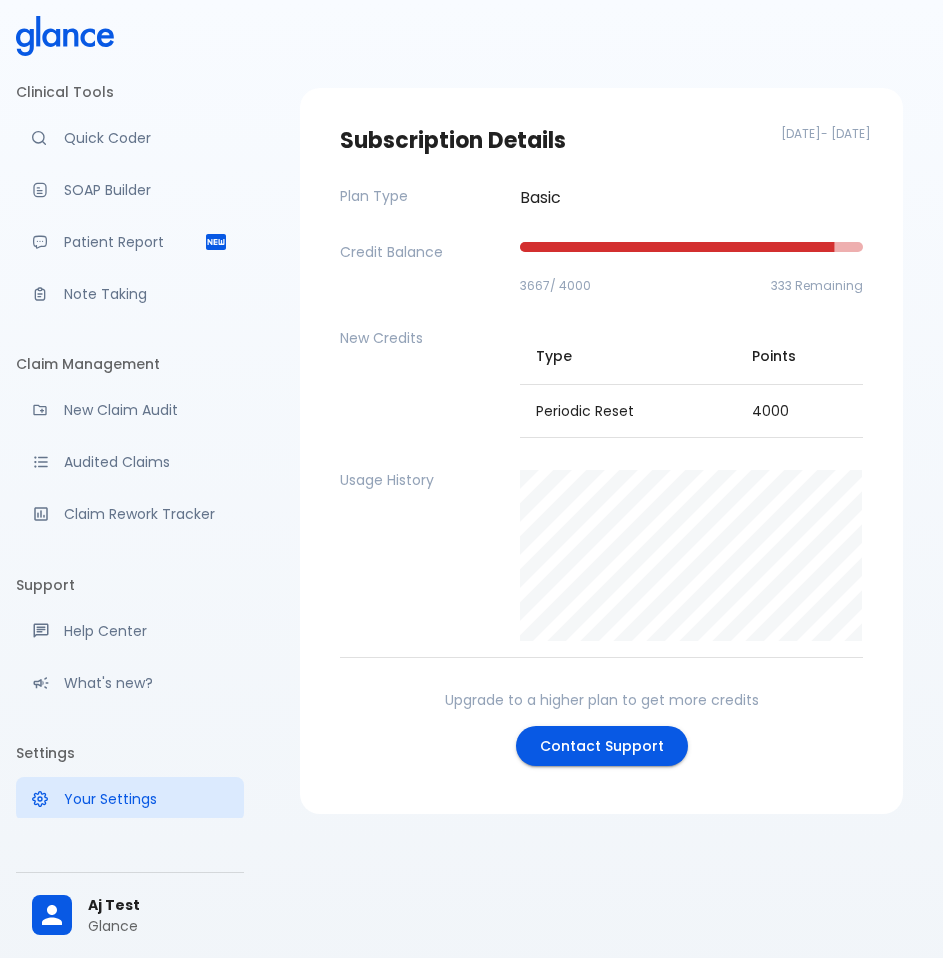 click 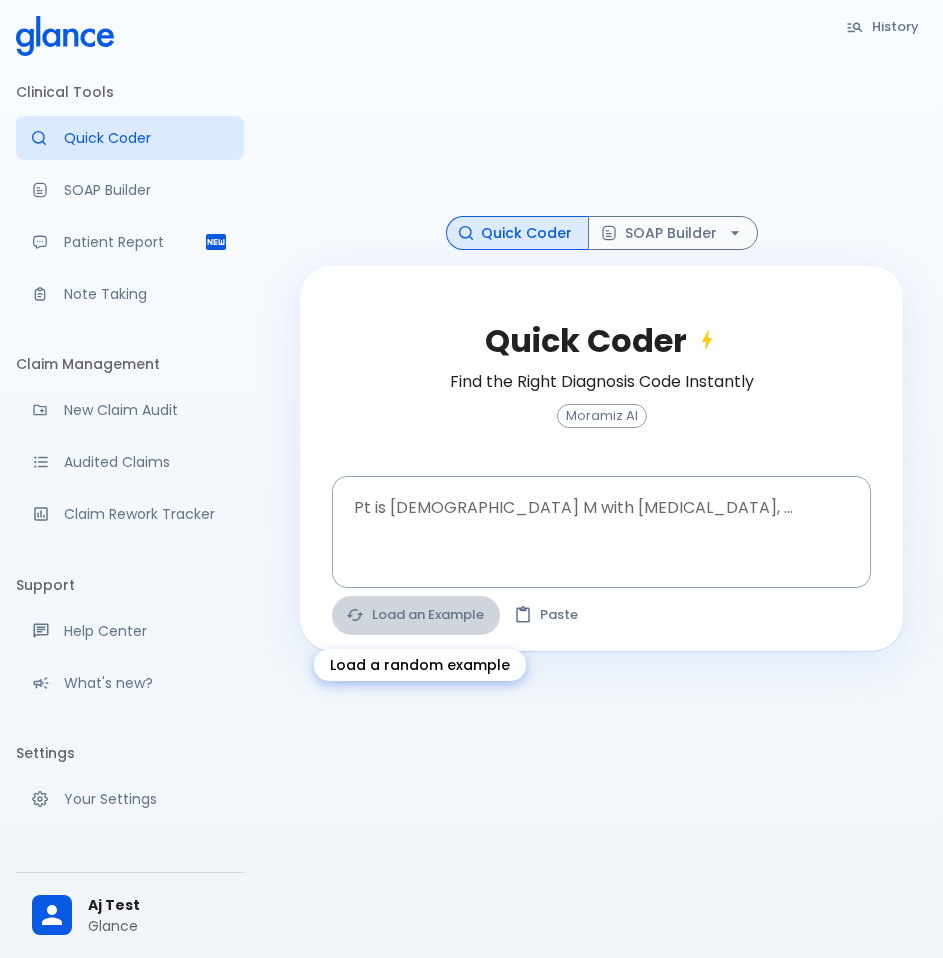 click on "Load an Example" at bounding box center (416, 615) 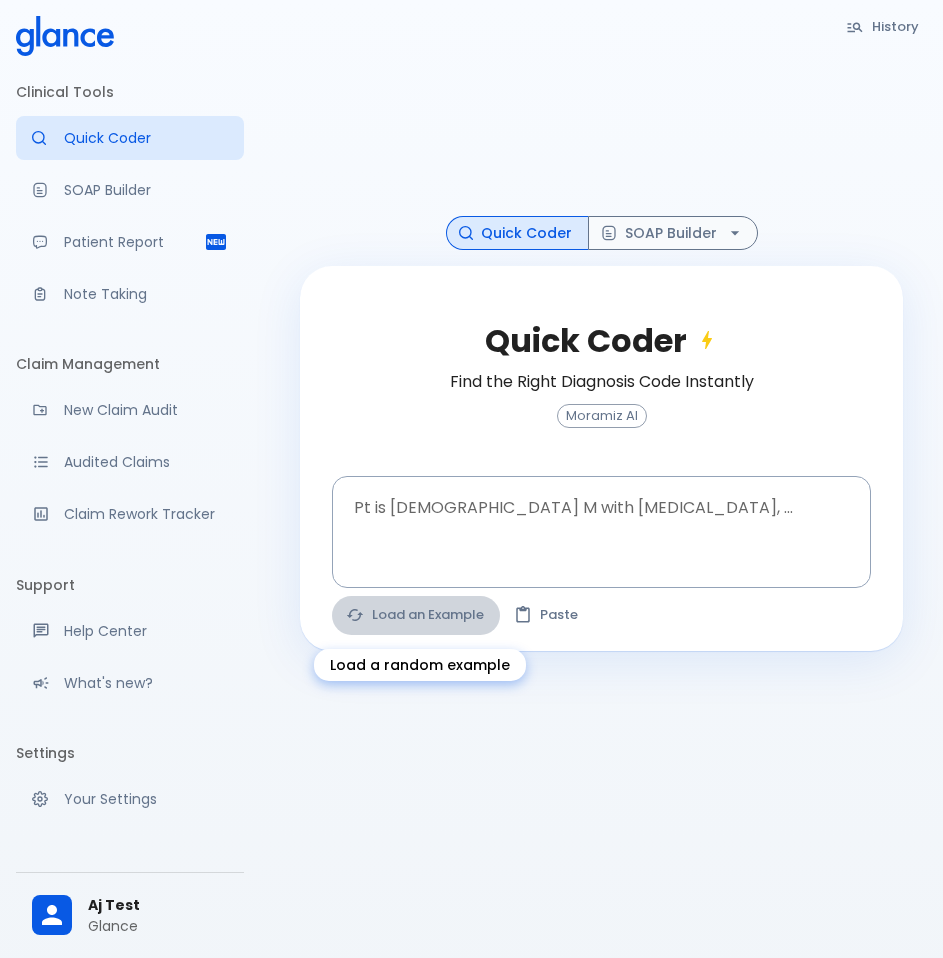 type on "62M, HTN, acute tearing chest pain to back, BP 170/95, asymmetric pulses, CT angiogram shows type B aortic dissection, was on lisinopril, started IV labetalol—diagnosed aortic dissection" 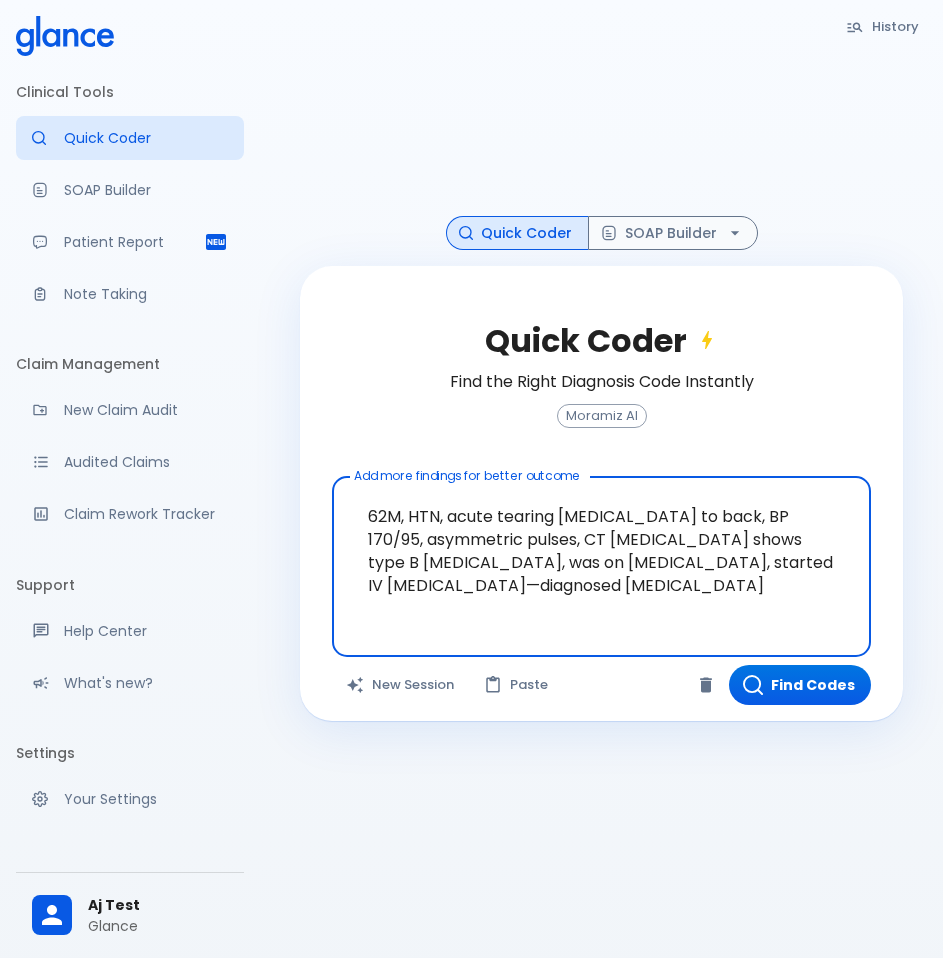click on "62M, HTN, acute tearing chest pain to back, BP 170/95, asymmetric pulses, CT angiogram shows type B aortic dissection, was on lisinopril, started IV labetalol—diagnosed aortic dissection" at bounding box center [601, 551] 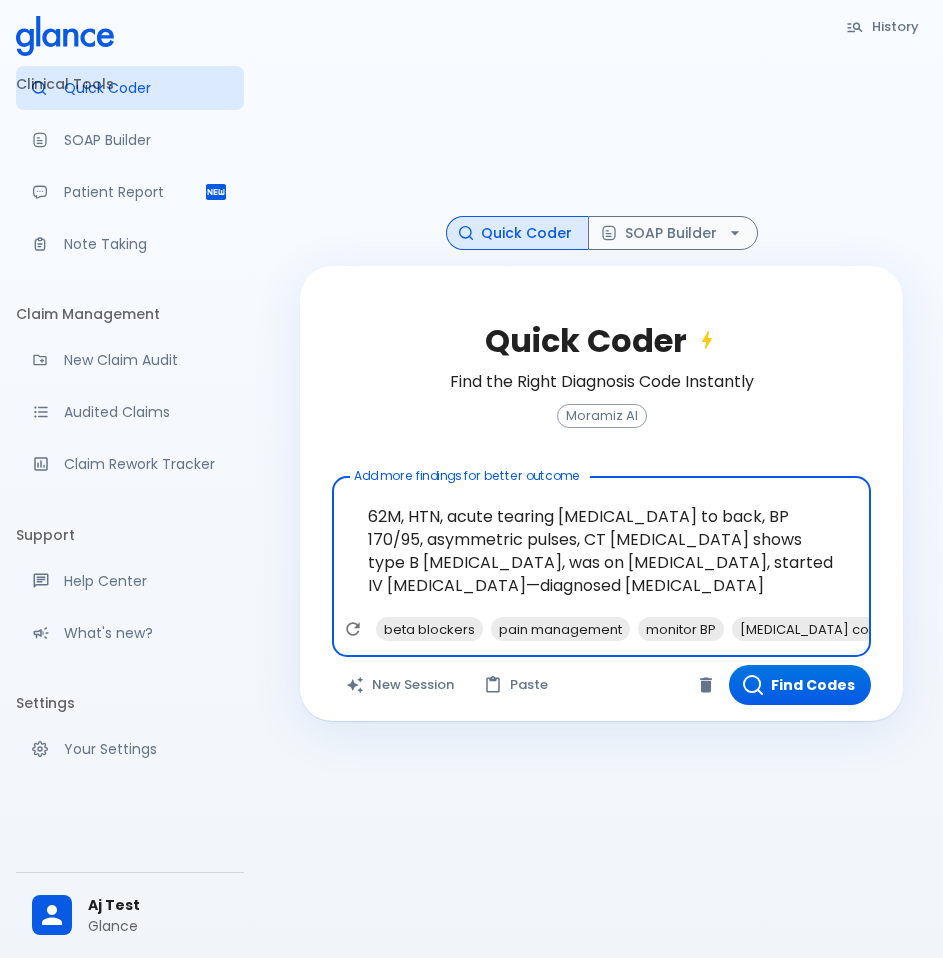scroll, scrollTop: 70, scrollLeft: 0, axis: vertical 